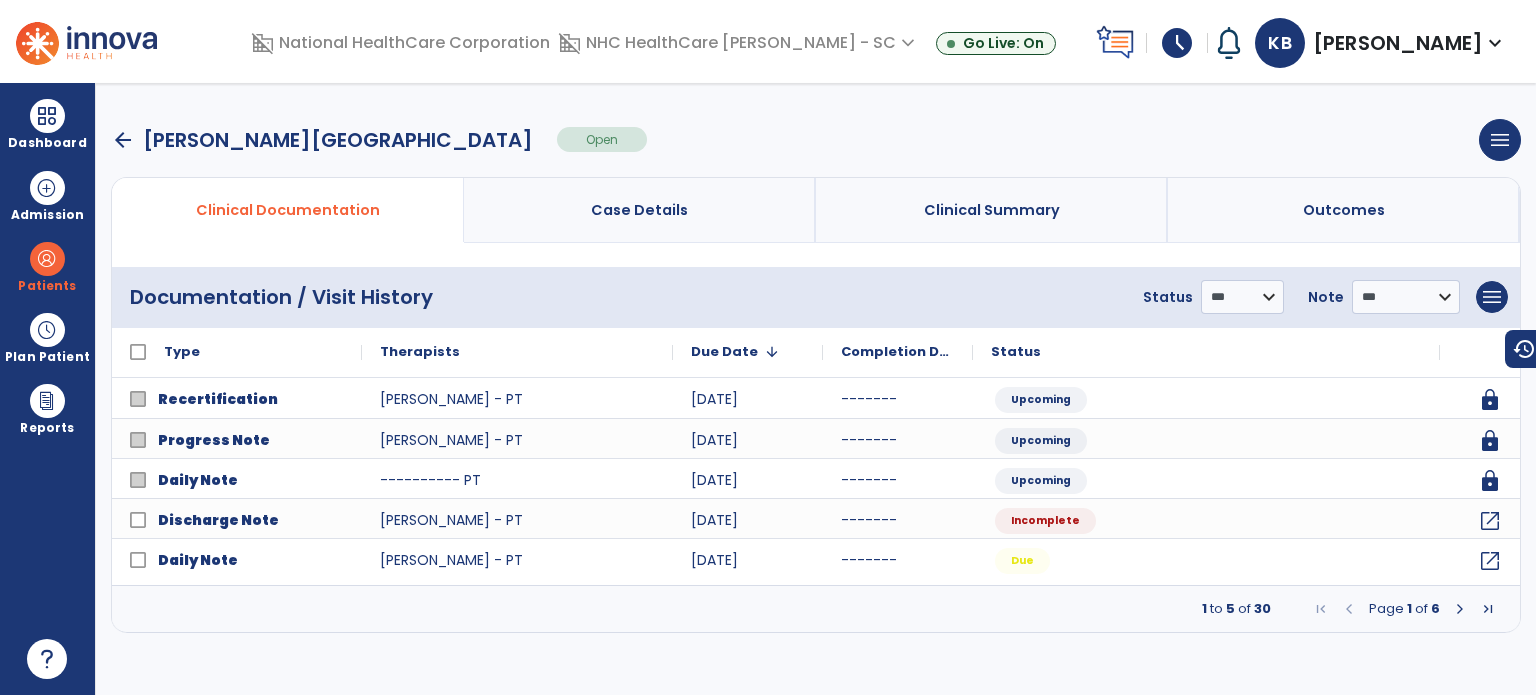 scroll, scrollTop: 0, scrollLeft: 0, axis: both 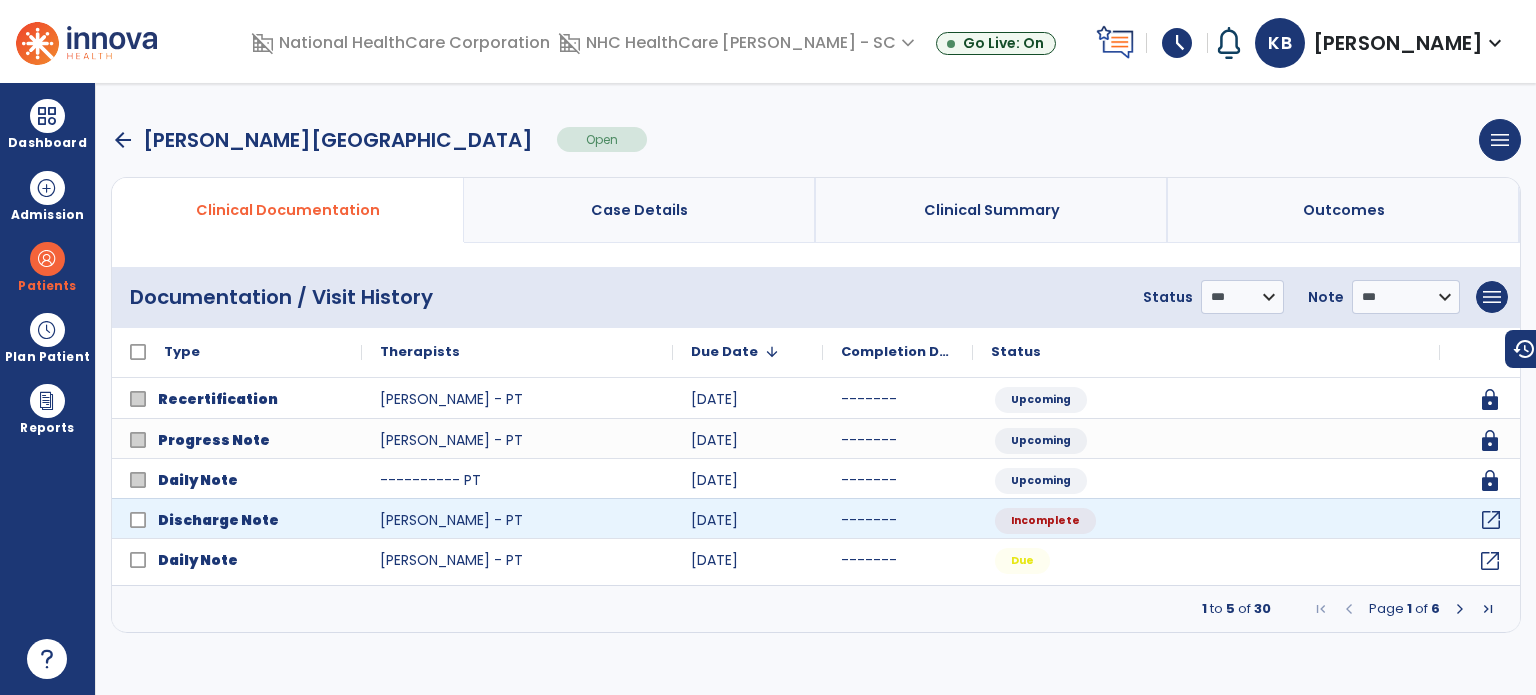 click on "open_in_new" 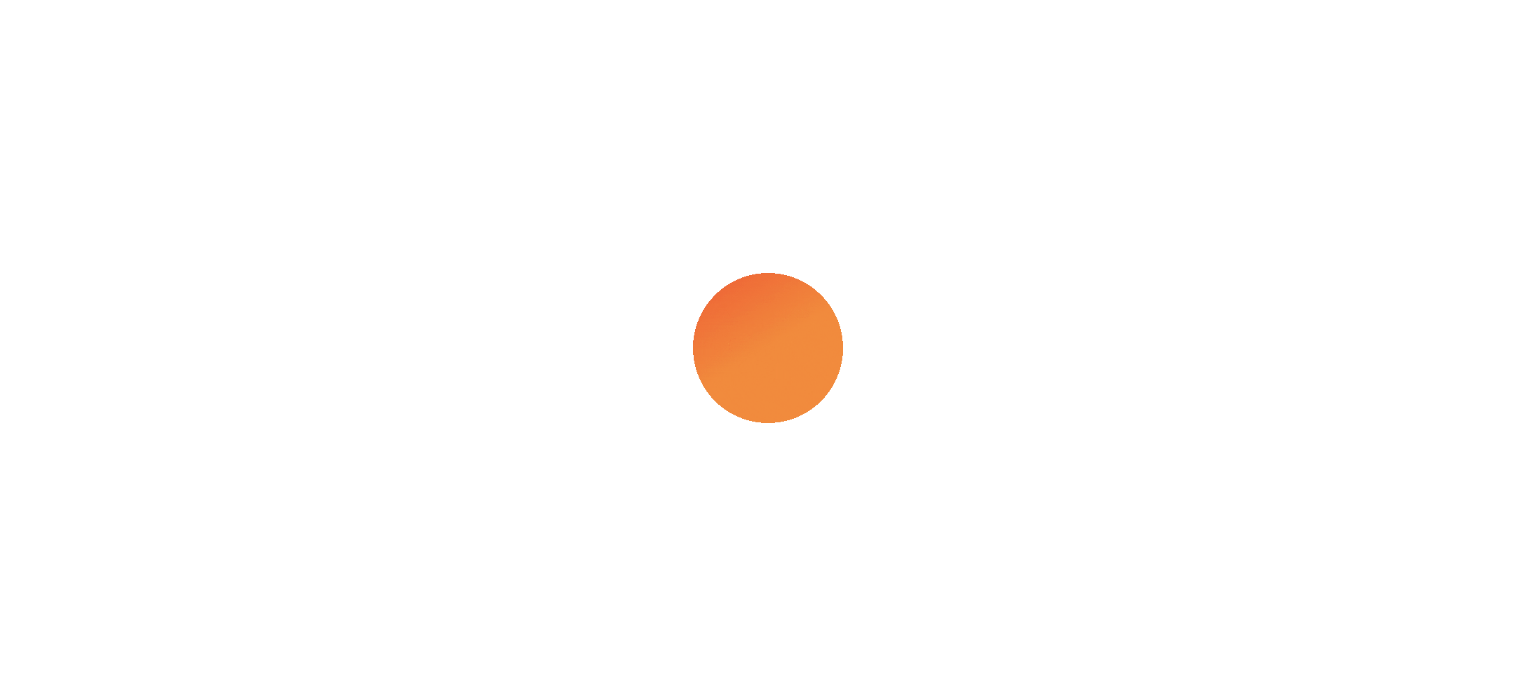 scroll, scrollTop: 0, scrollLeft: 0, axis: both 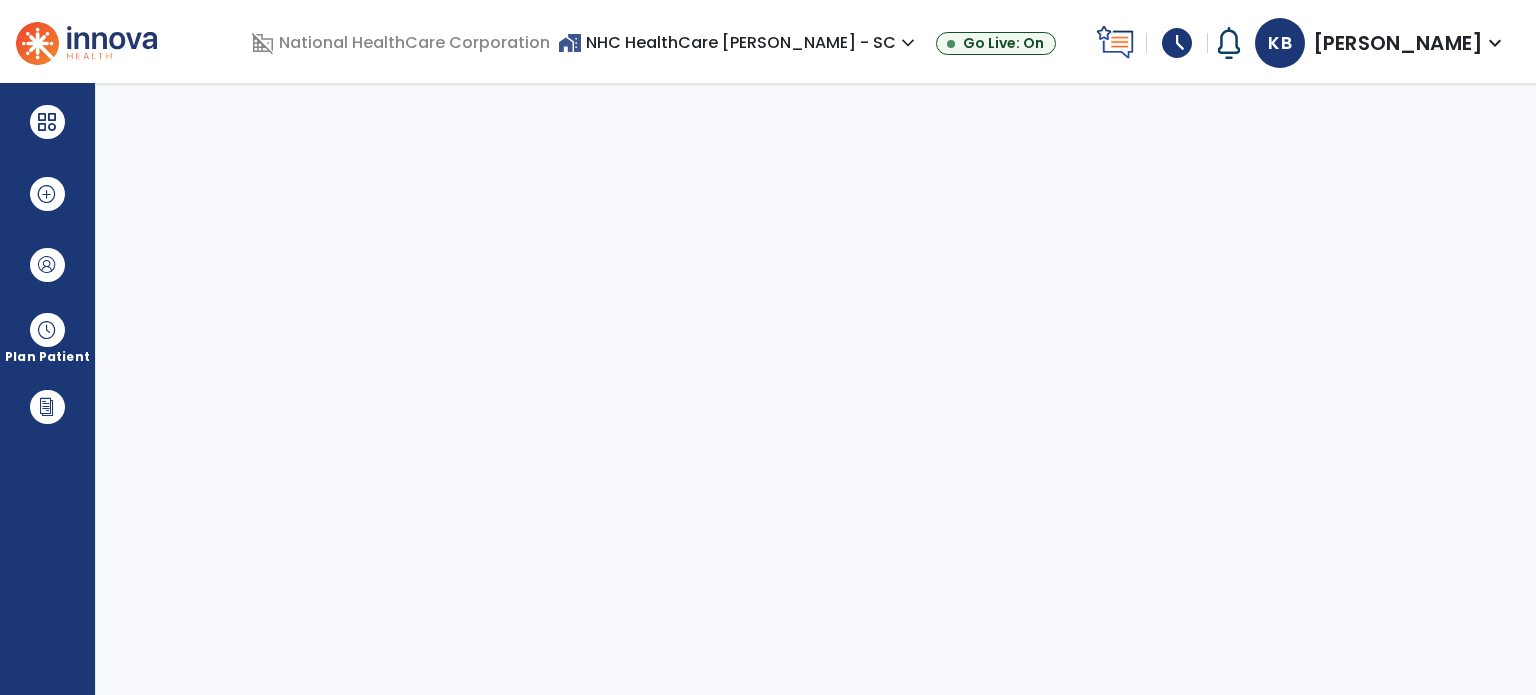 select on "****" 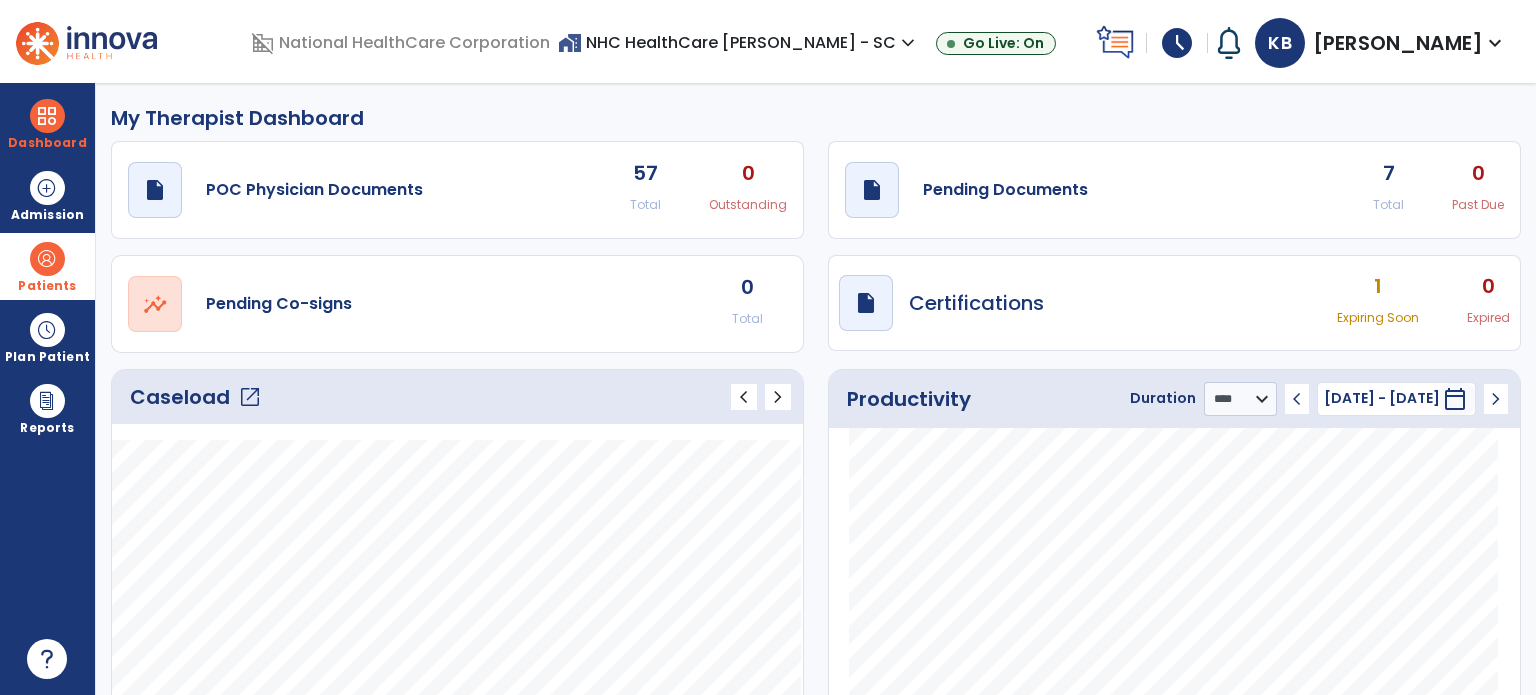 click on "Patients" at bounding box center (47, 266) 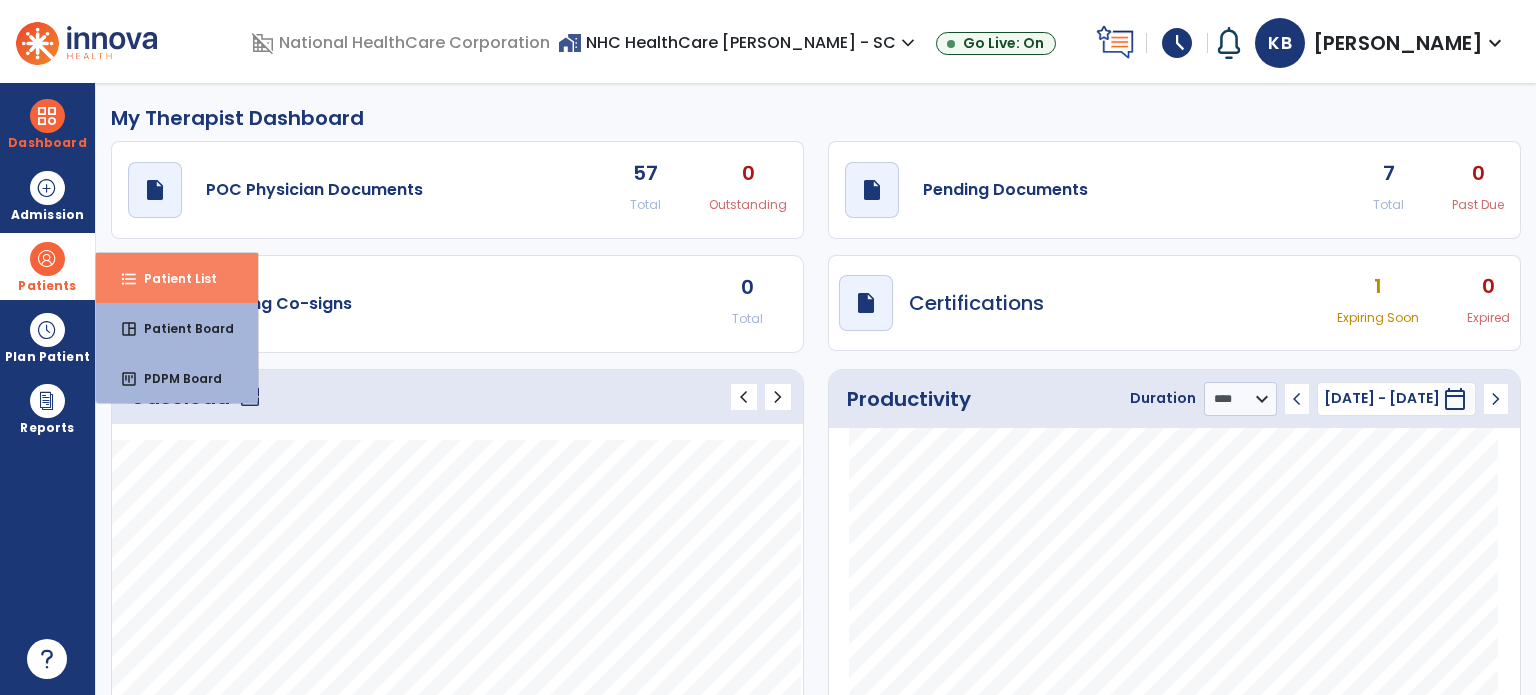click on "format_list_bulleted  Patient List" at bounding box center (177, 278) 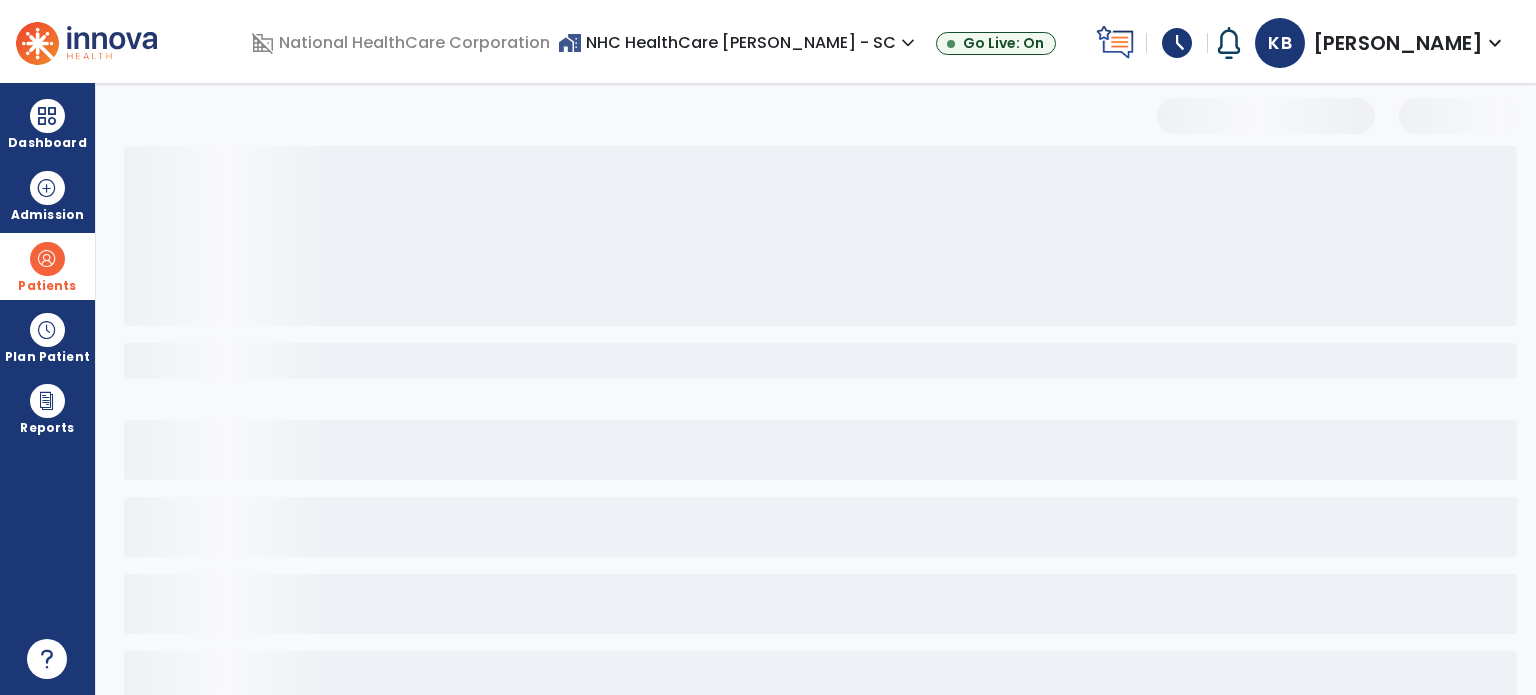 select on "***" 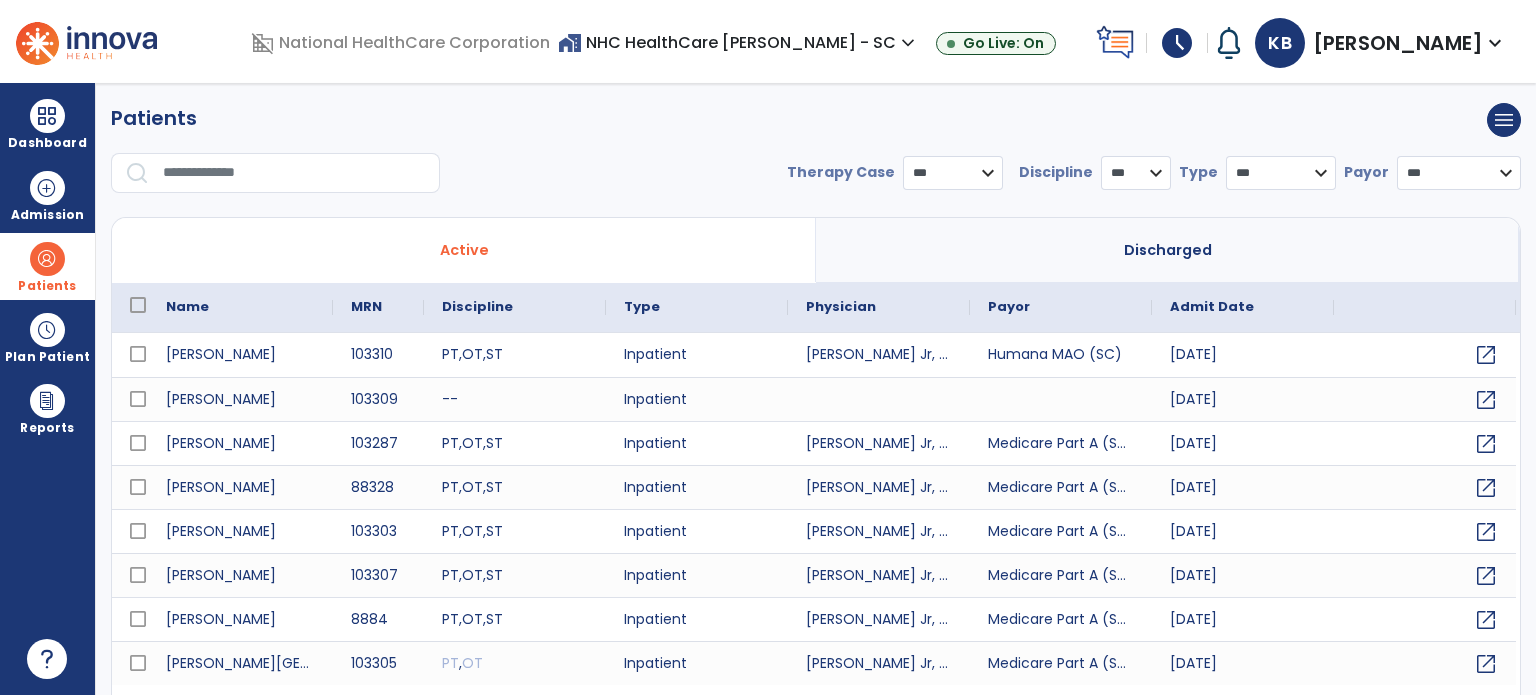 click at bounding box center [294, 173] 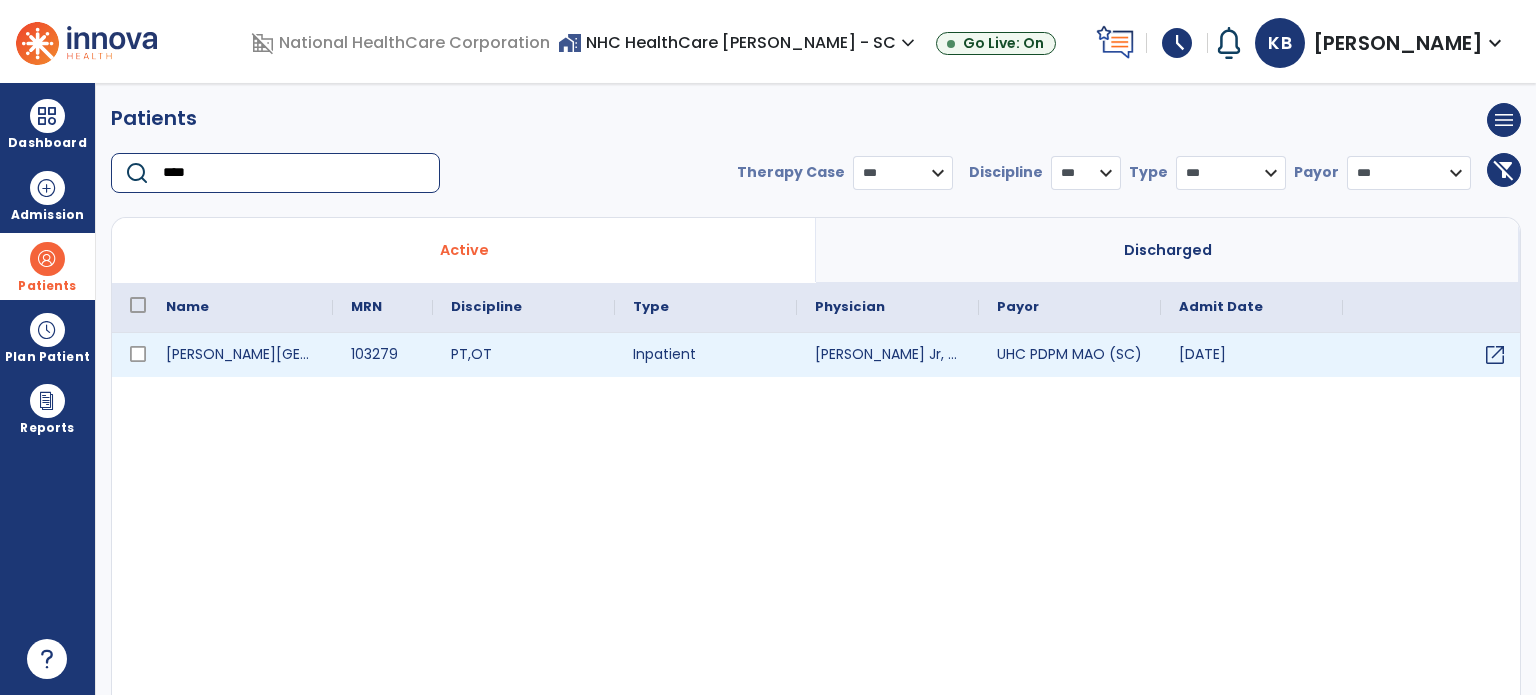 type on "****" 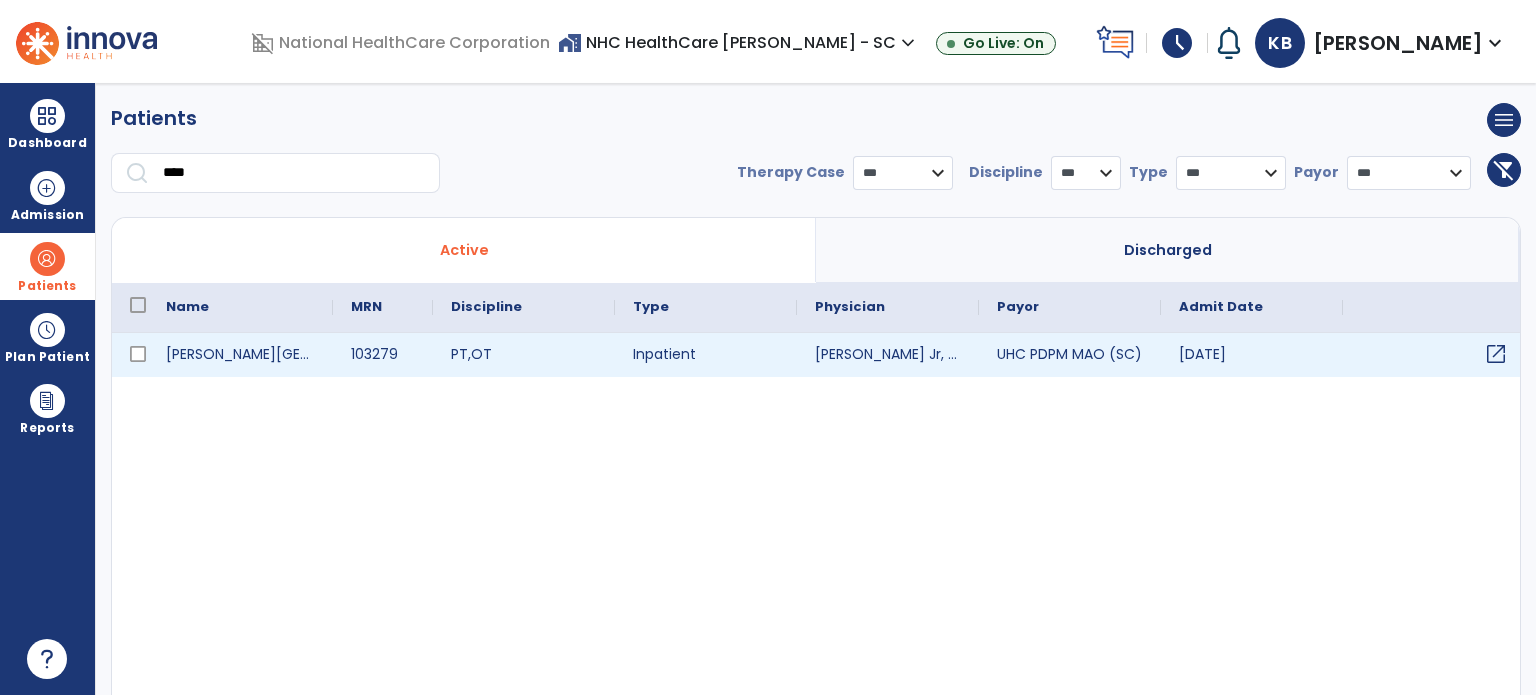 click on "open_in_new" at bounding box center (1496, 354) 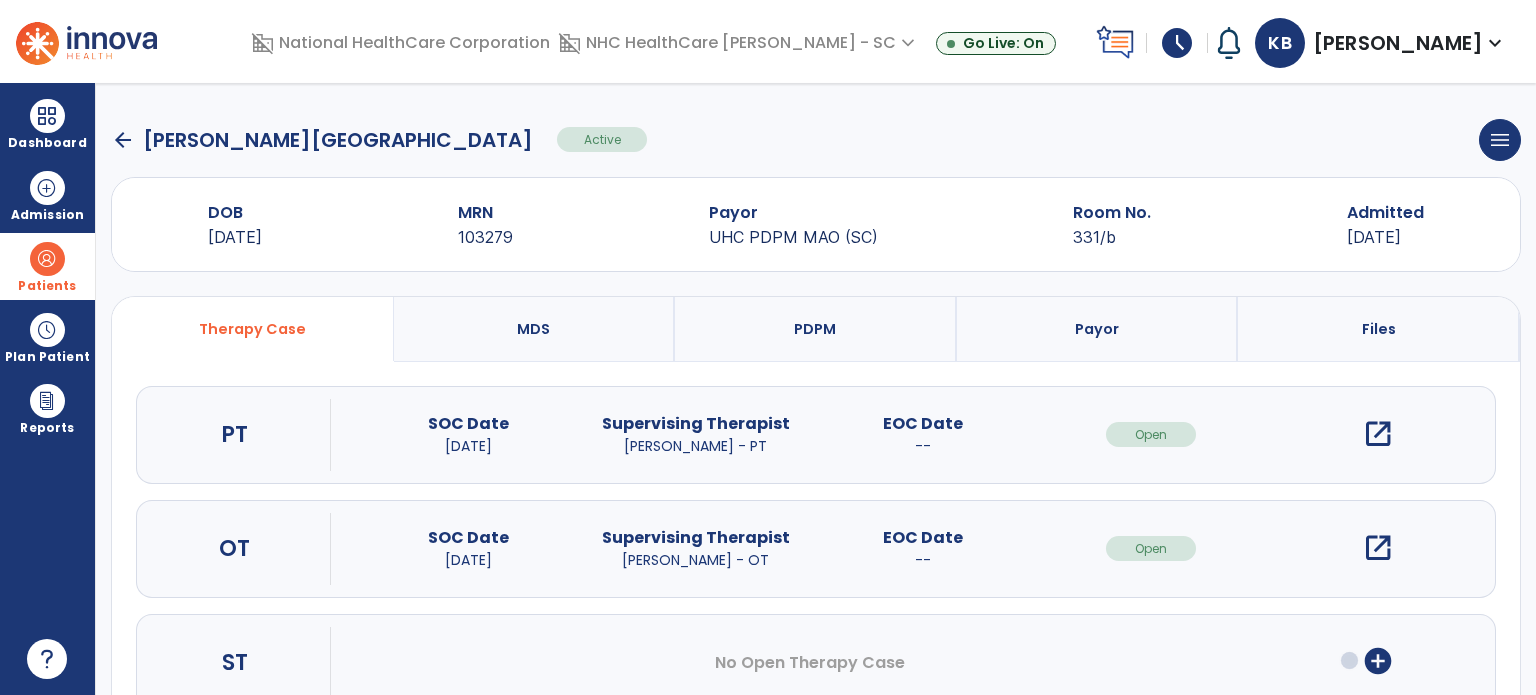 click on "open_in_new" at bounding box center [1378, 548] 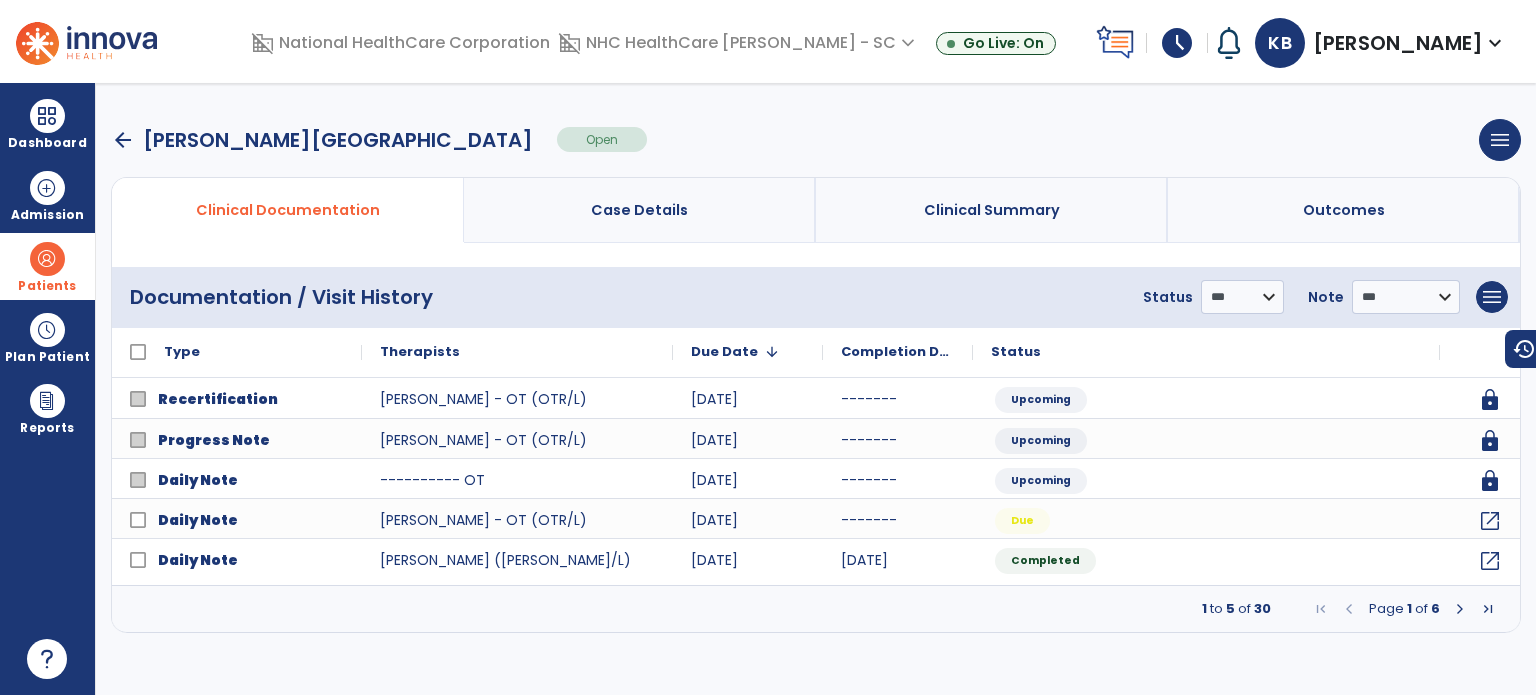 click on "arrow_back" at bounding box center [123, 140] 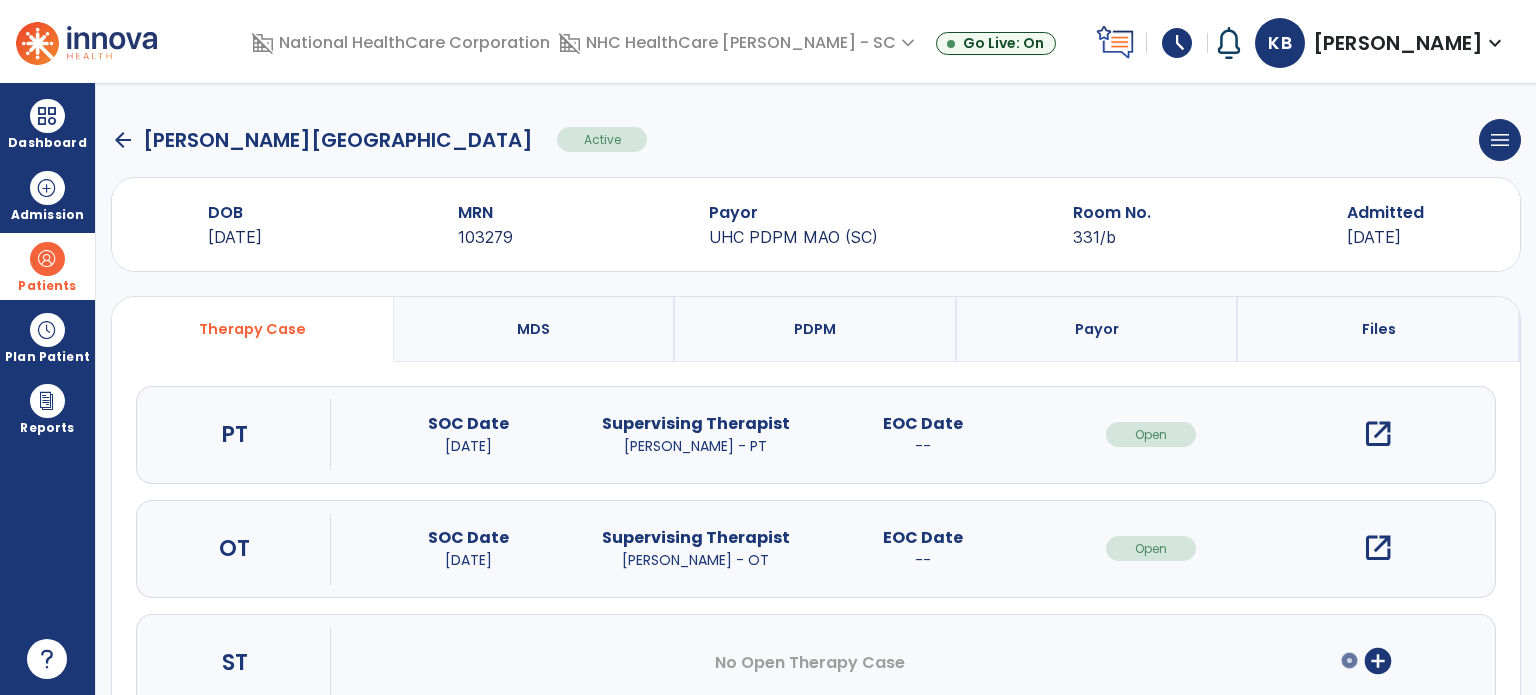 click on "open_in_new" at bounding box center [1378, 434] 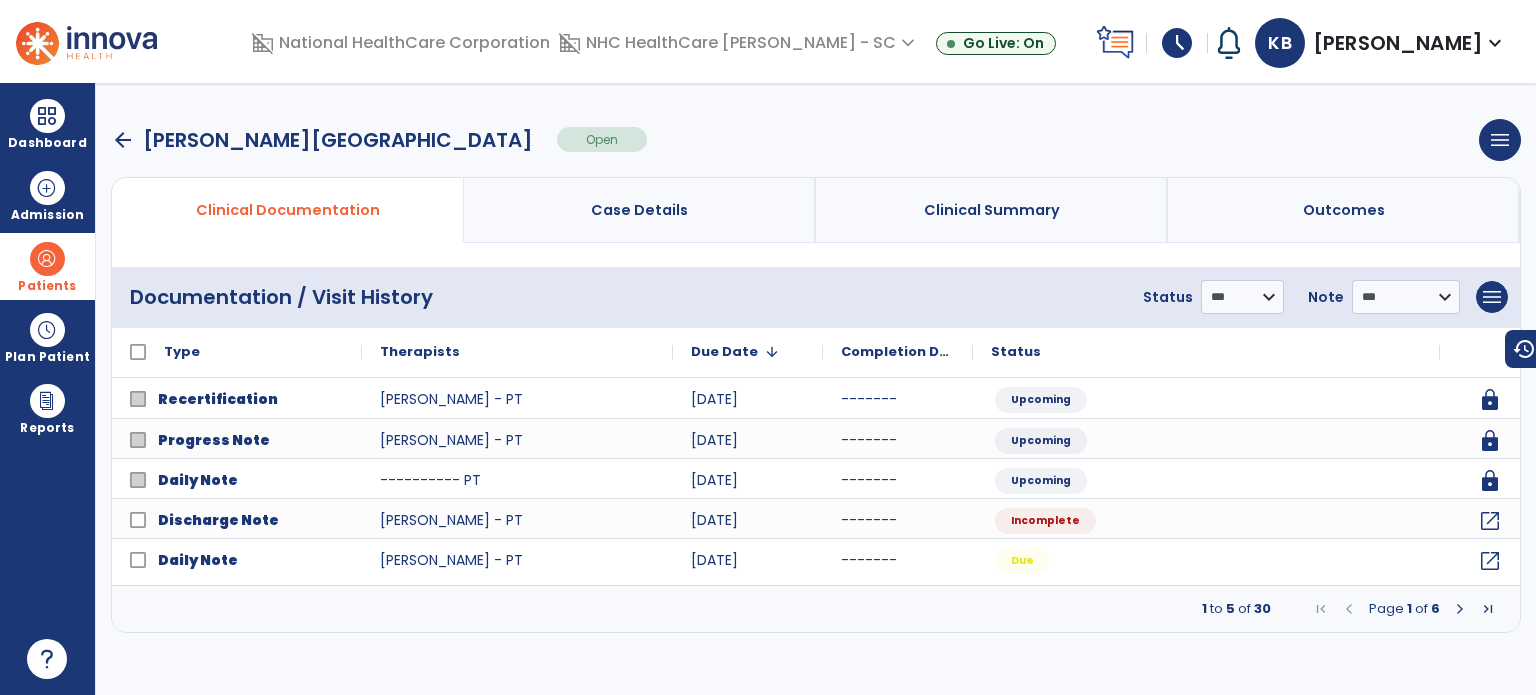 click at bounding box center [1460, 609] 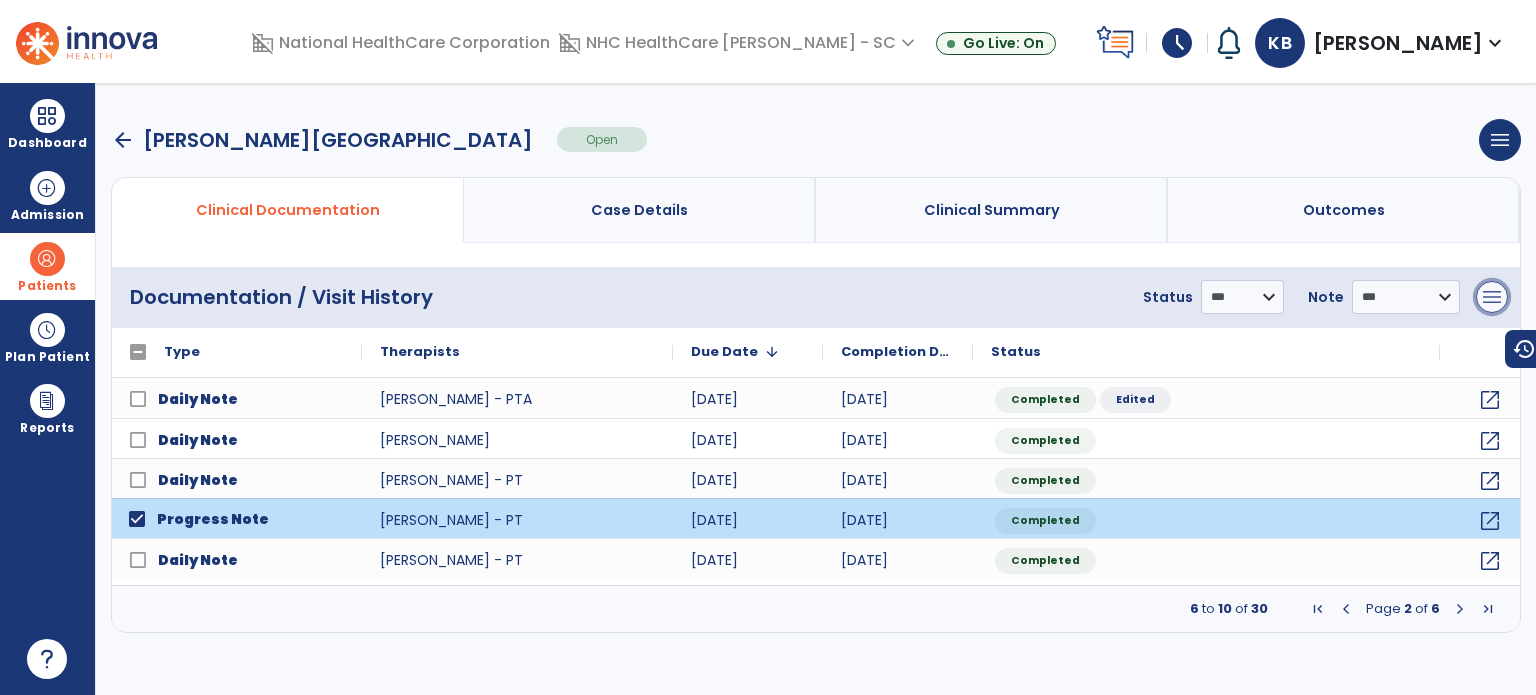 click on "menu" at bounding box center [1492, 297] 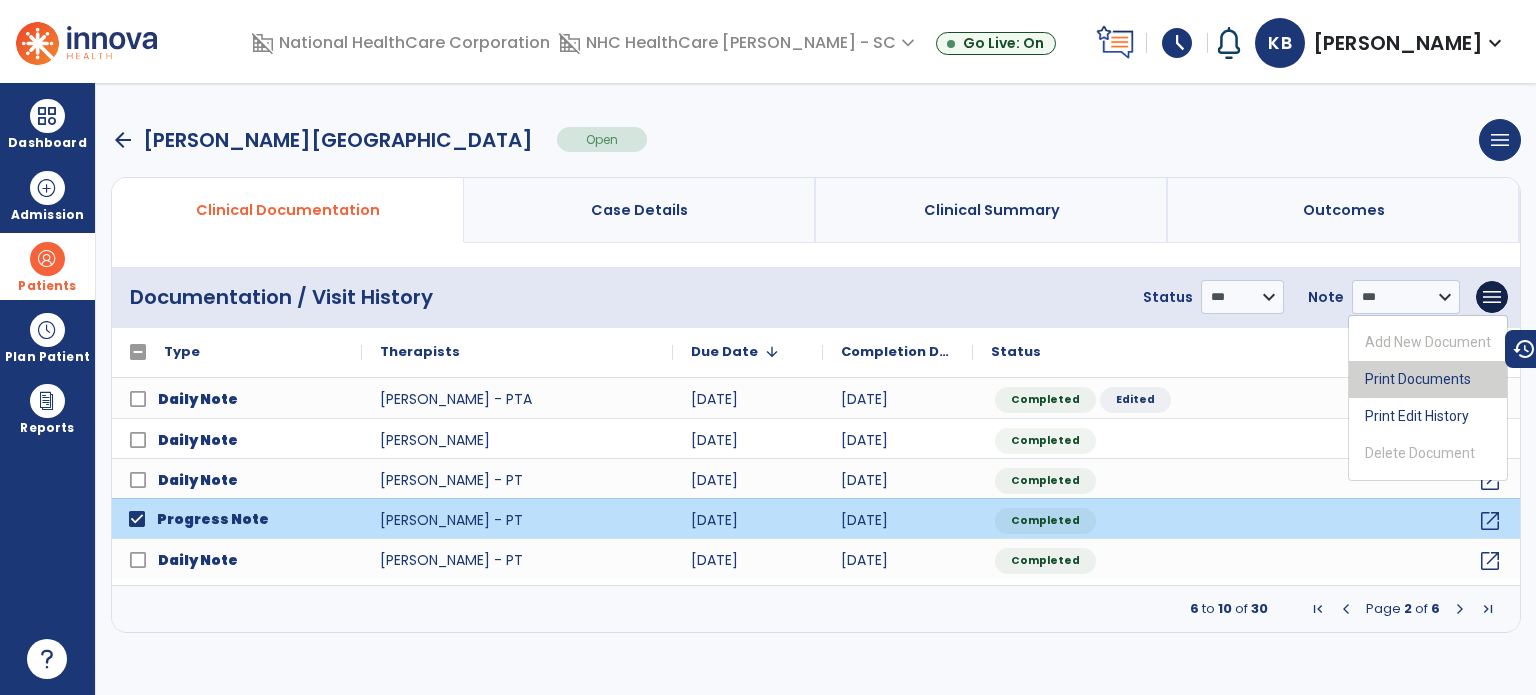 click on "Print Documents" at bounding box center [1428, 379] 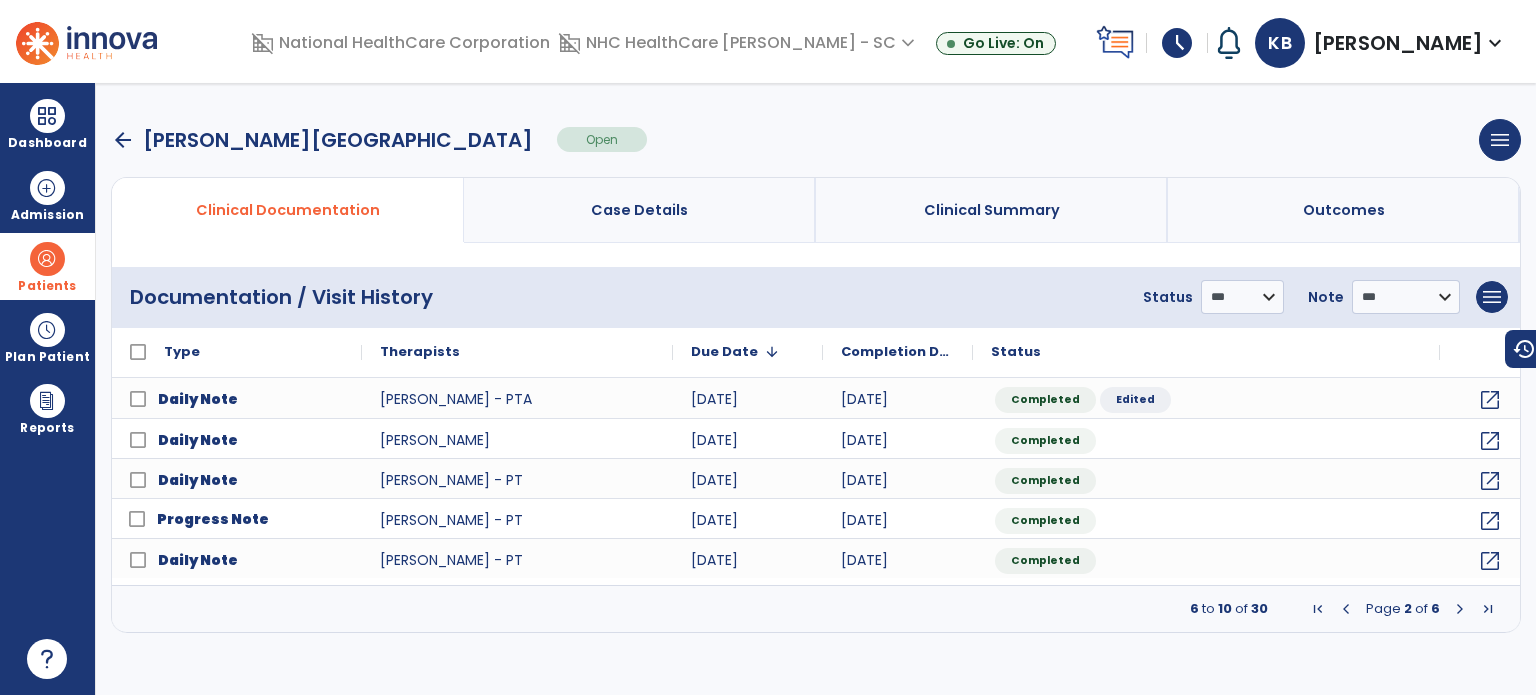 click at bounding box center [1346, 609] 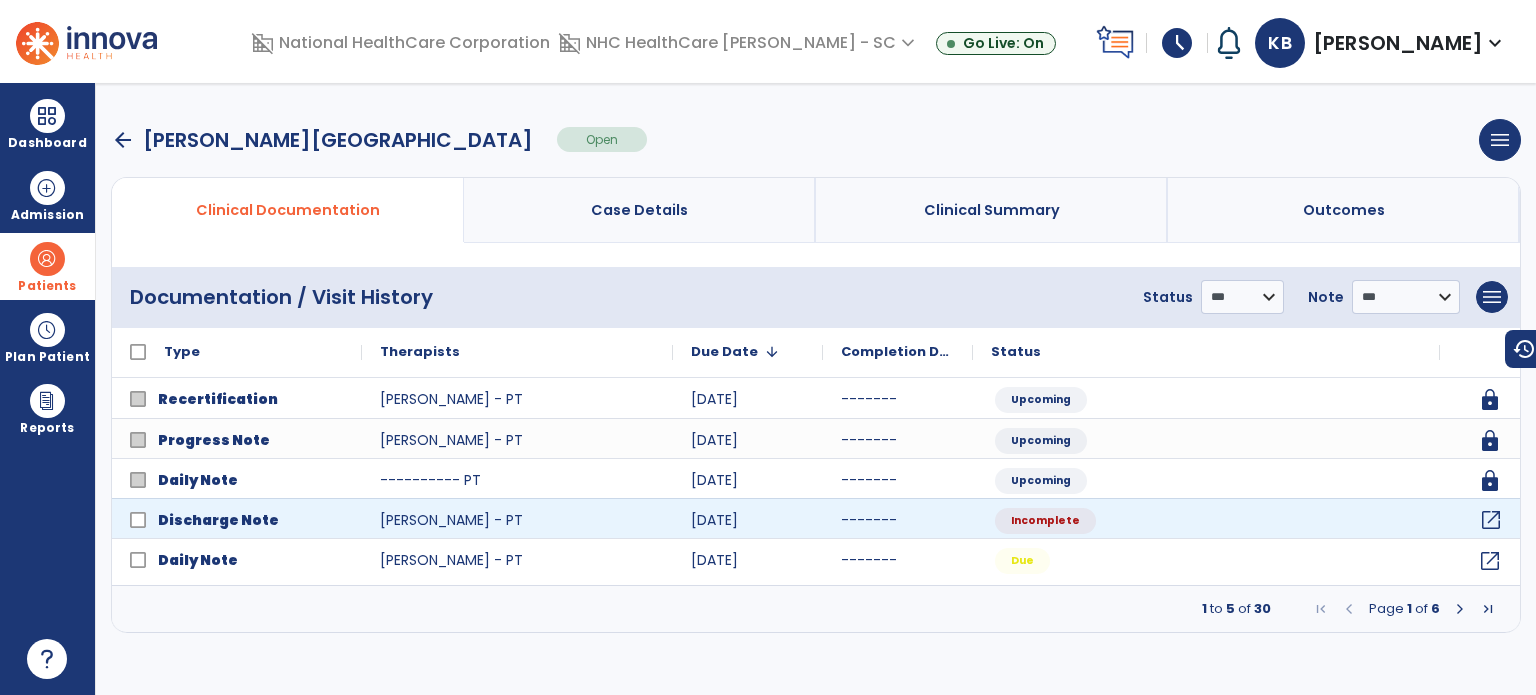 click on "open_in_new" 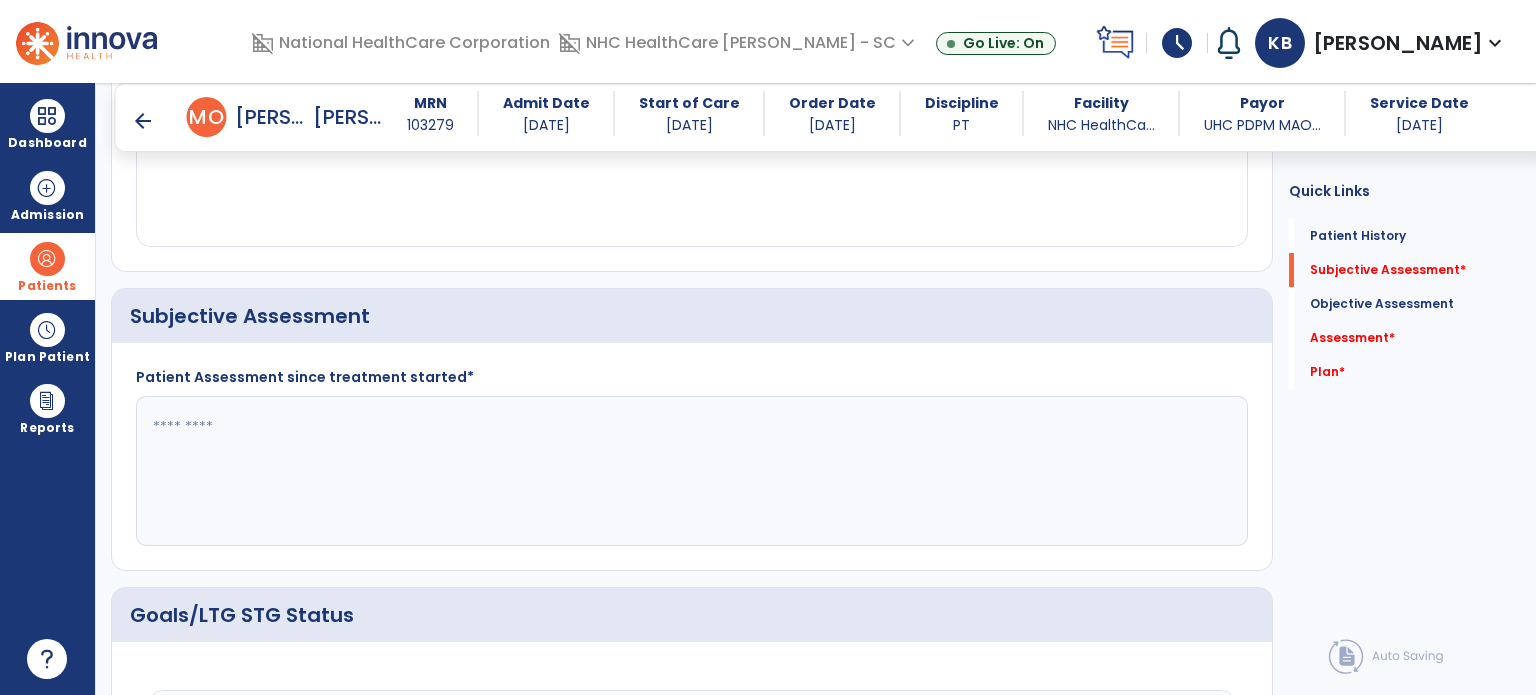 scroll, scrollTop: 335, scrollLeft: 0, axis: vertical 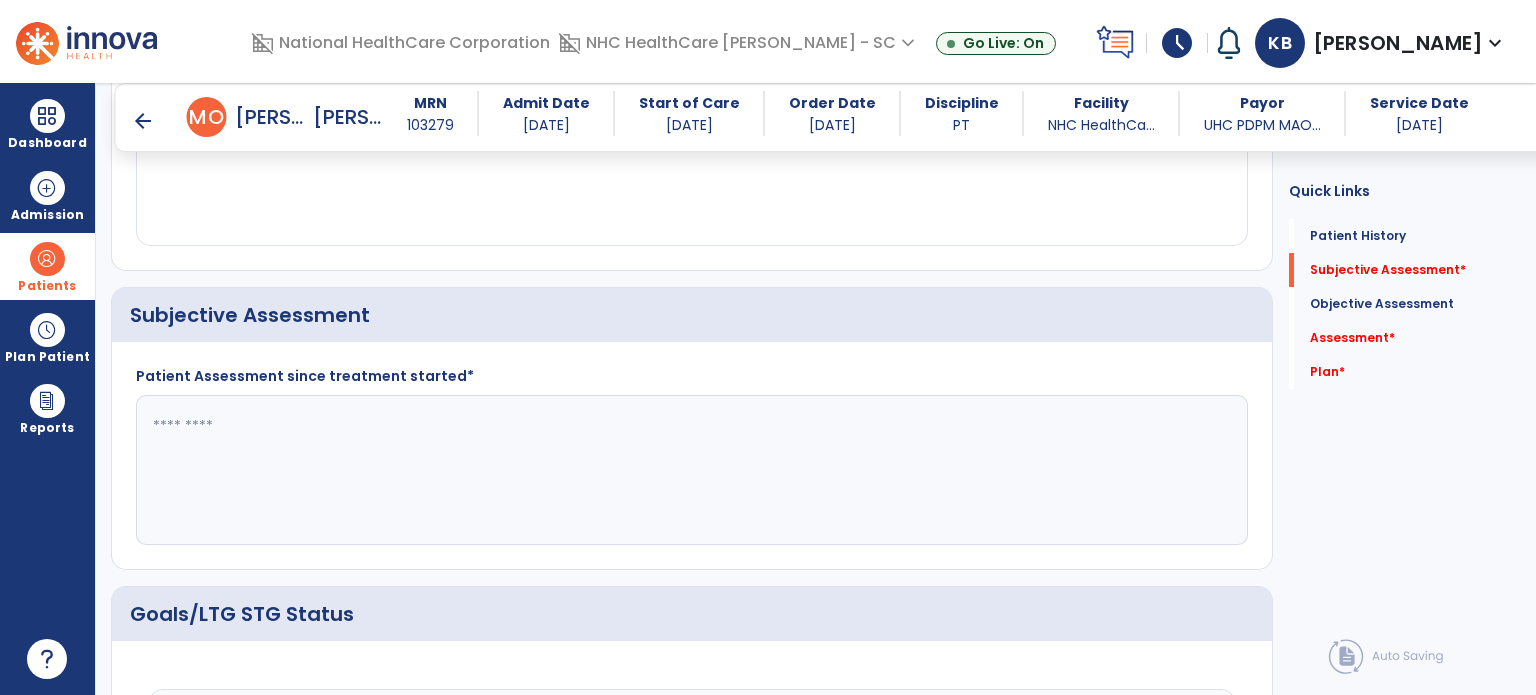 click 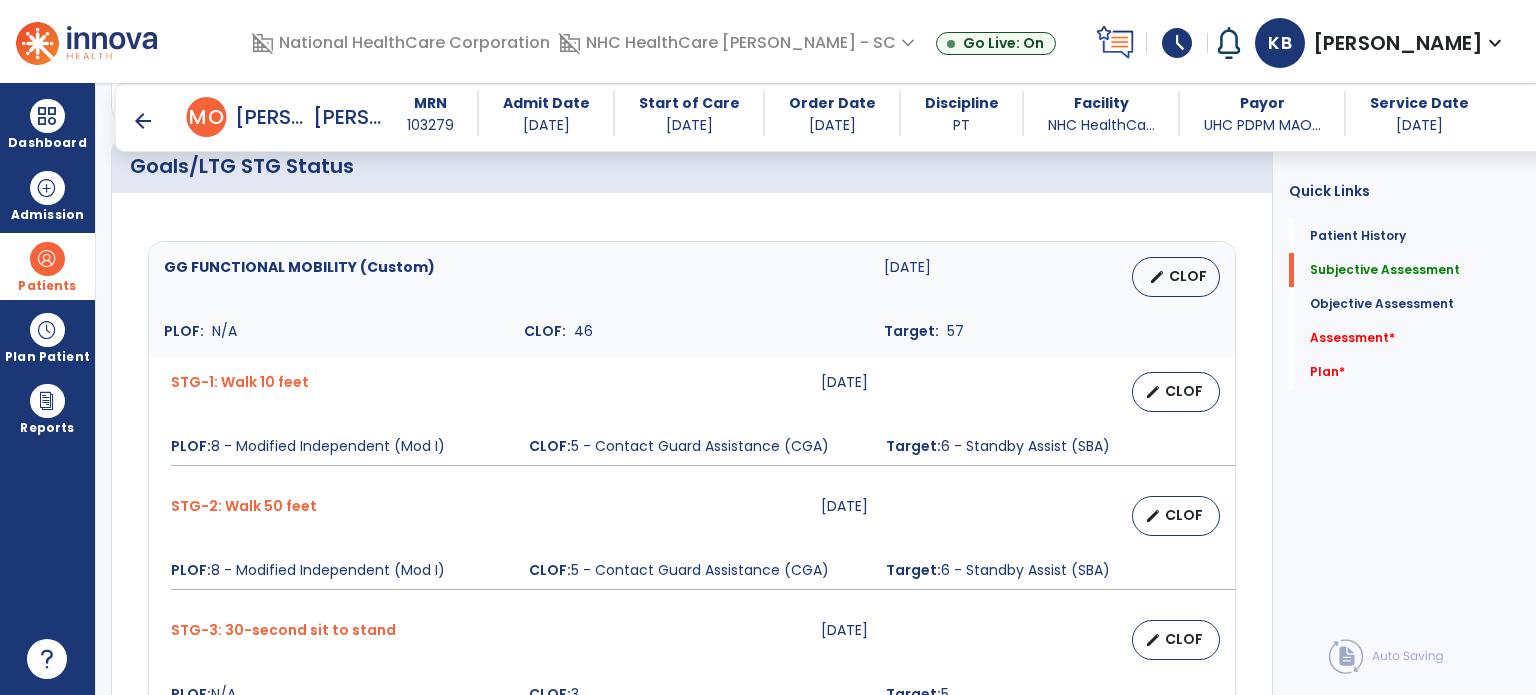 scroll, scrollTop: 787, scrollLeft: 0, axis: vertical 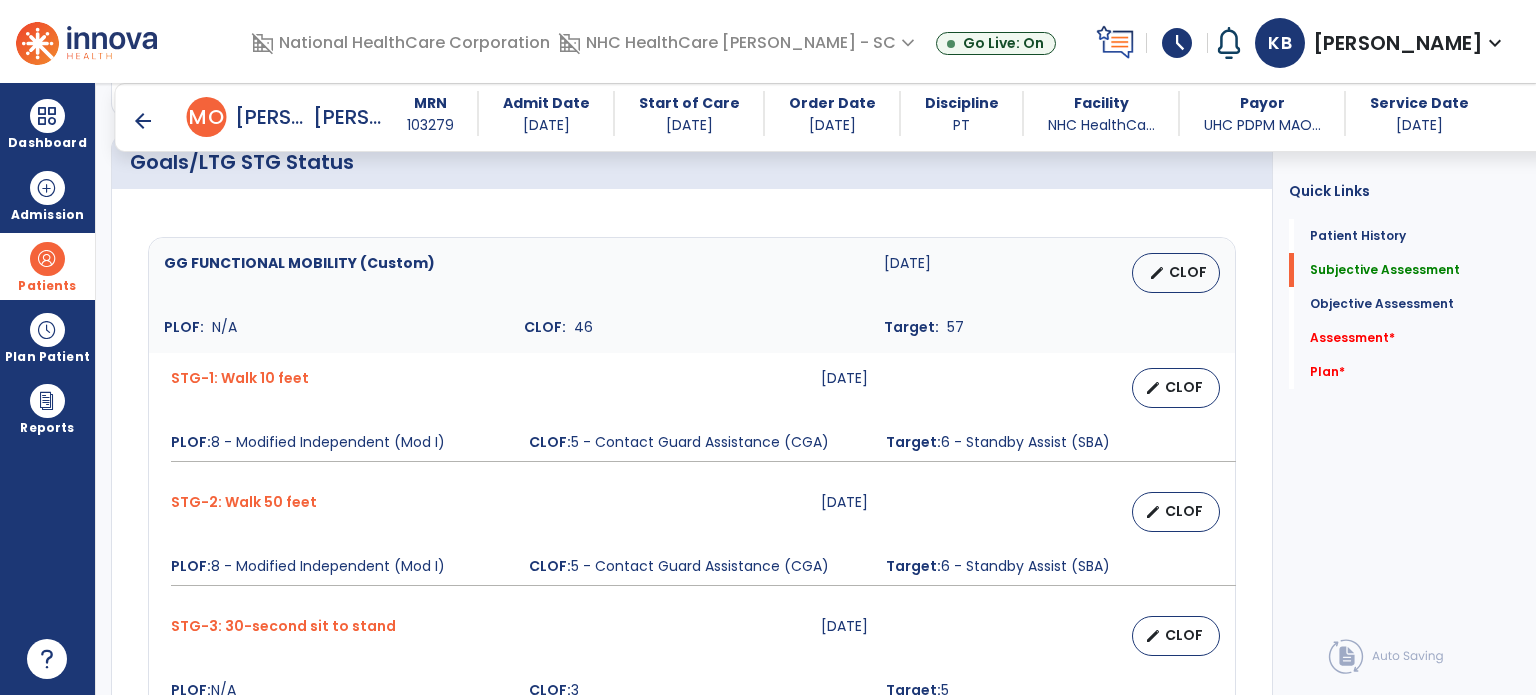 type on "**********" 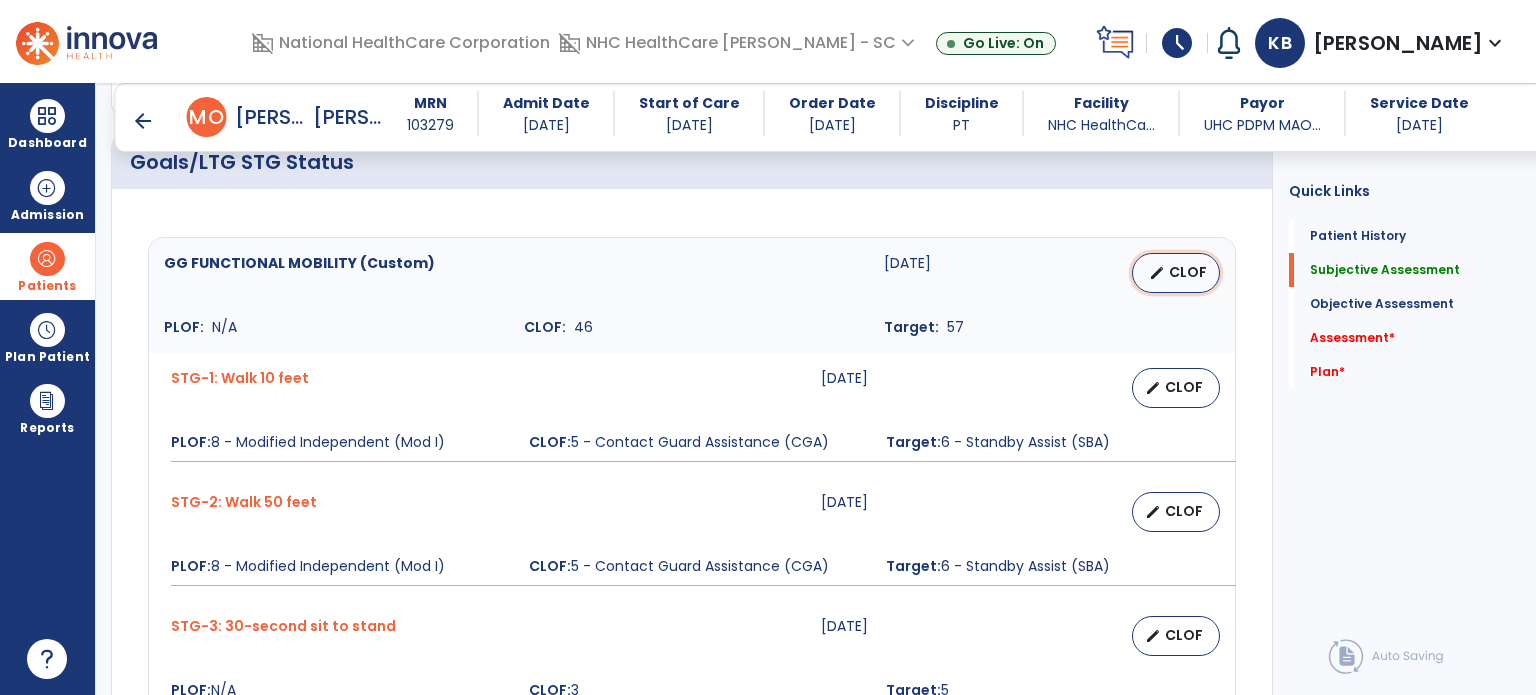 click on "CLOF" at bounding box center [1188, 272] 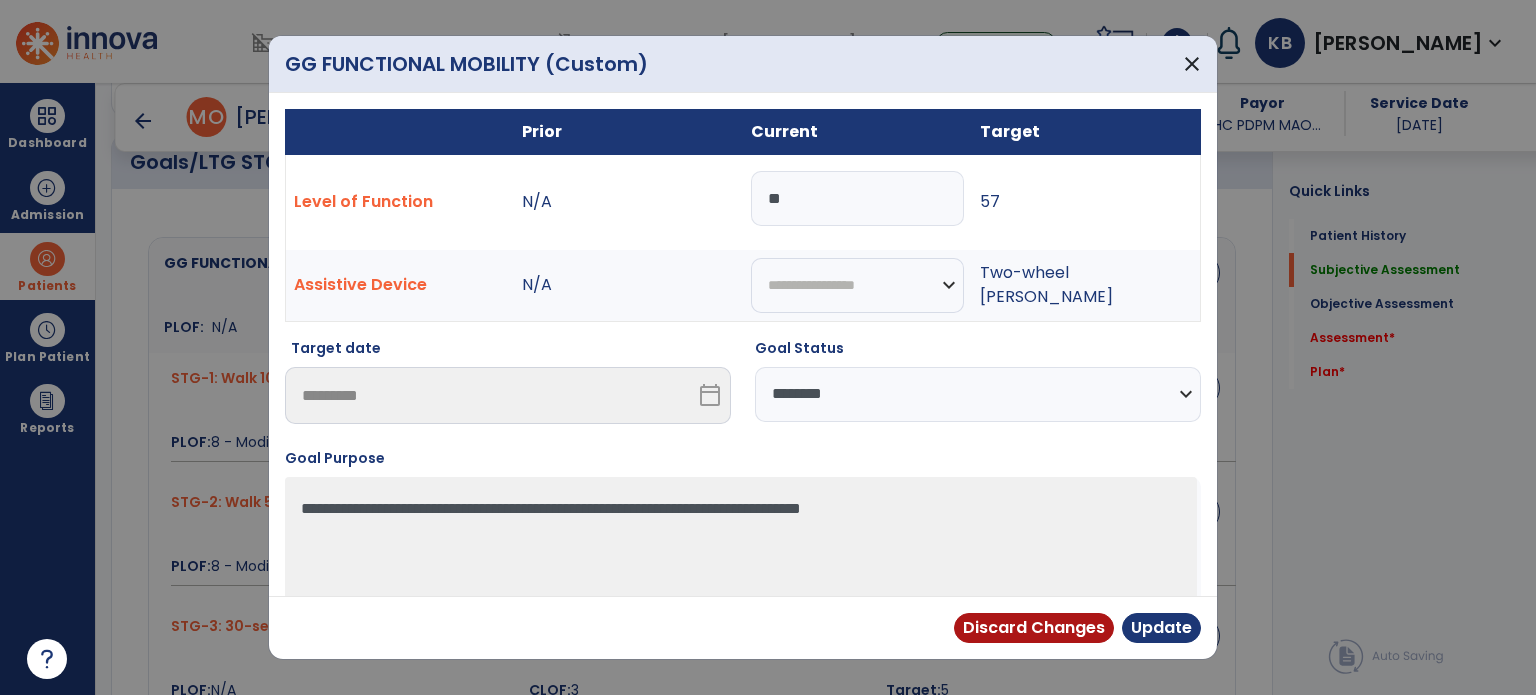 click on "**********" at bounding box center [978, 394] 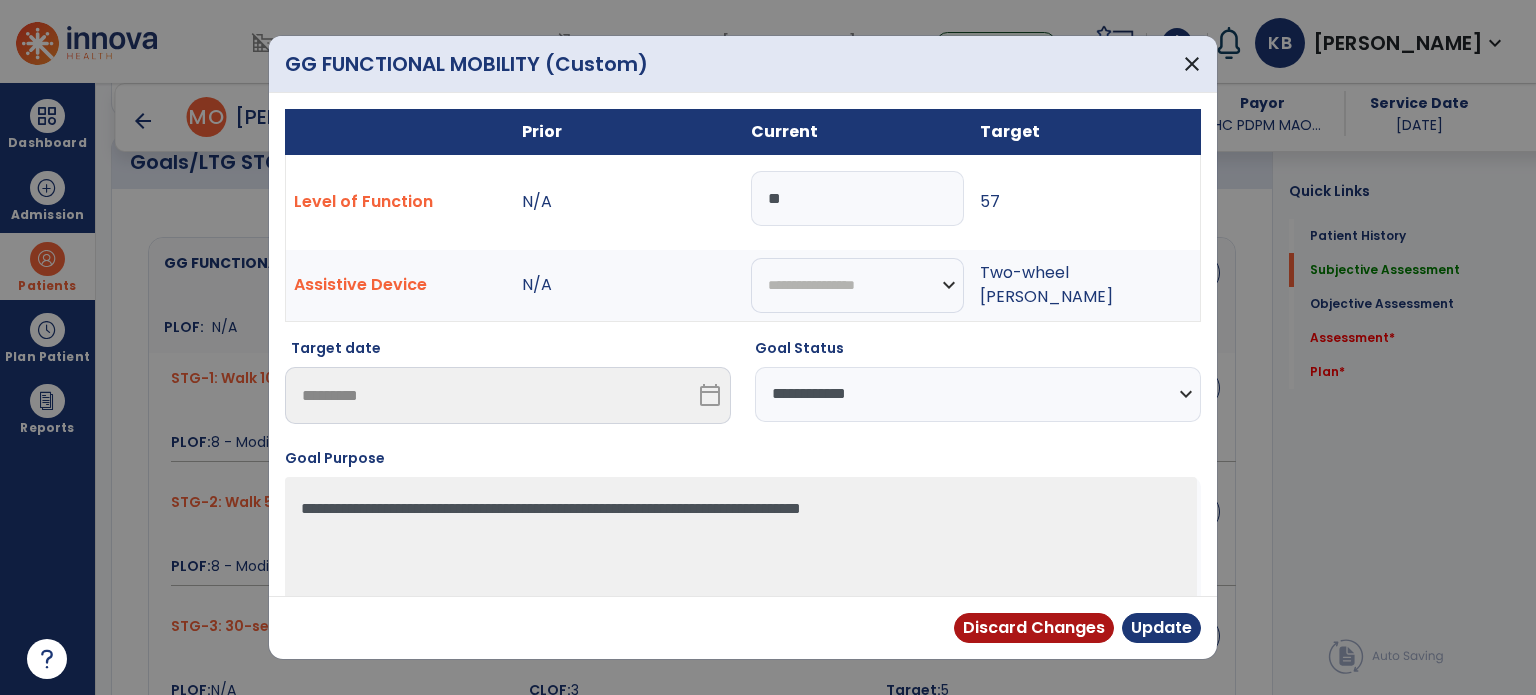 click on "**********" at bounding box center (978, 394) 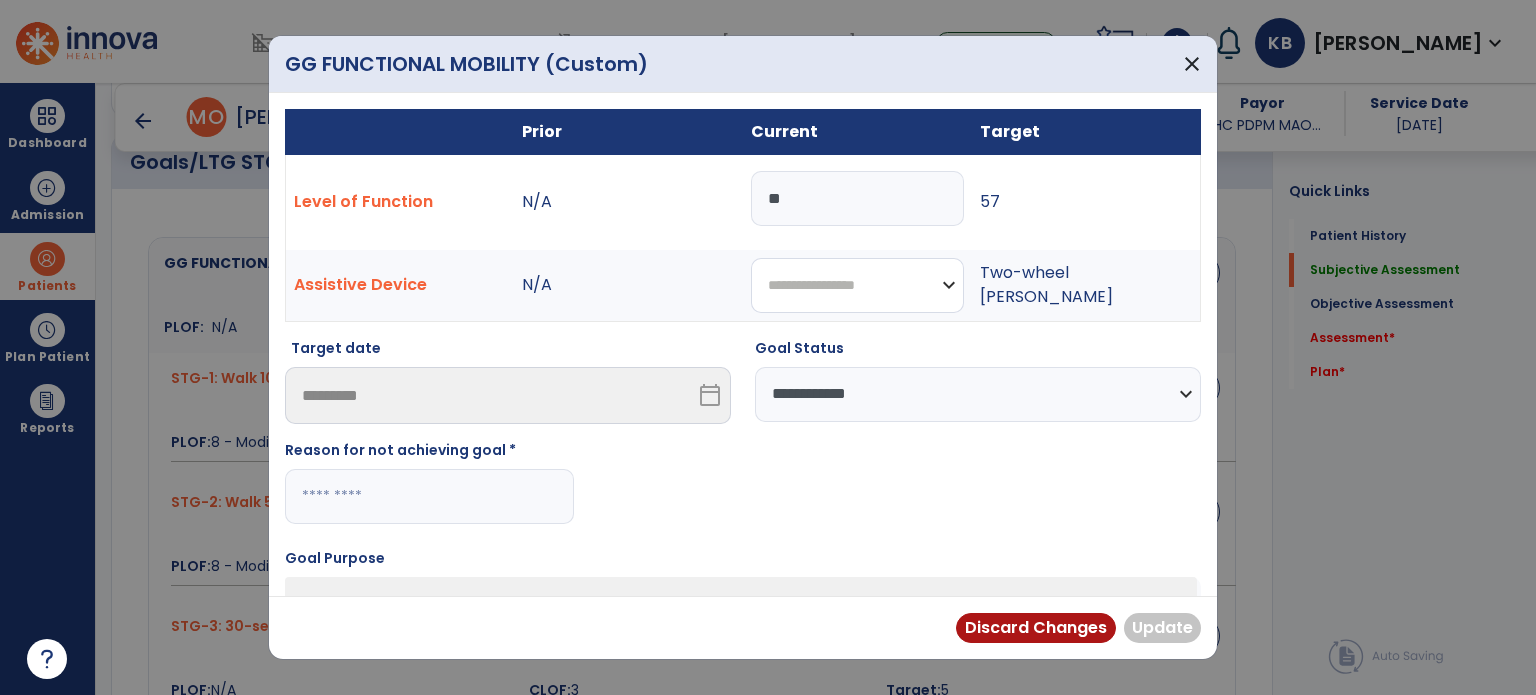 click on "**********" at bounding box center (857, 285) 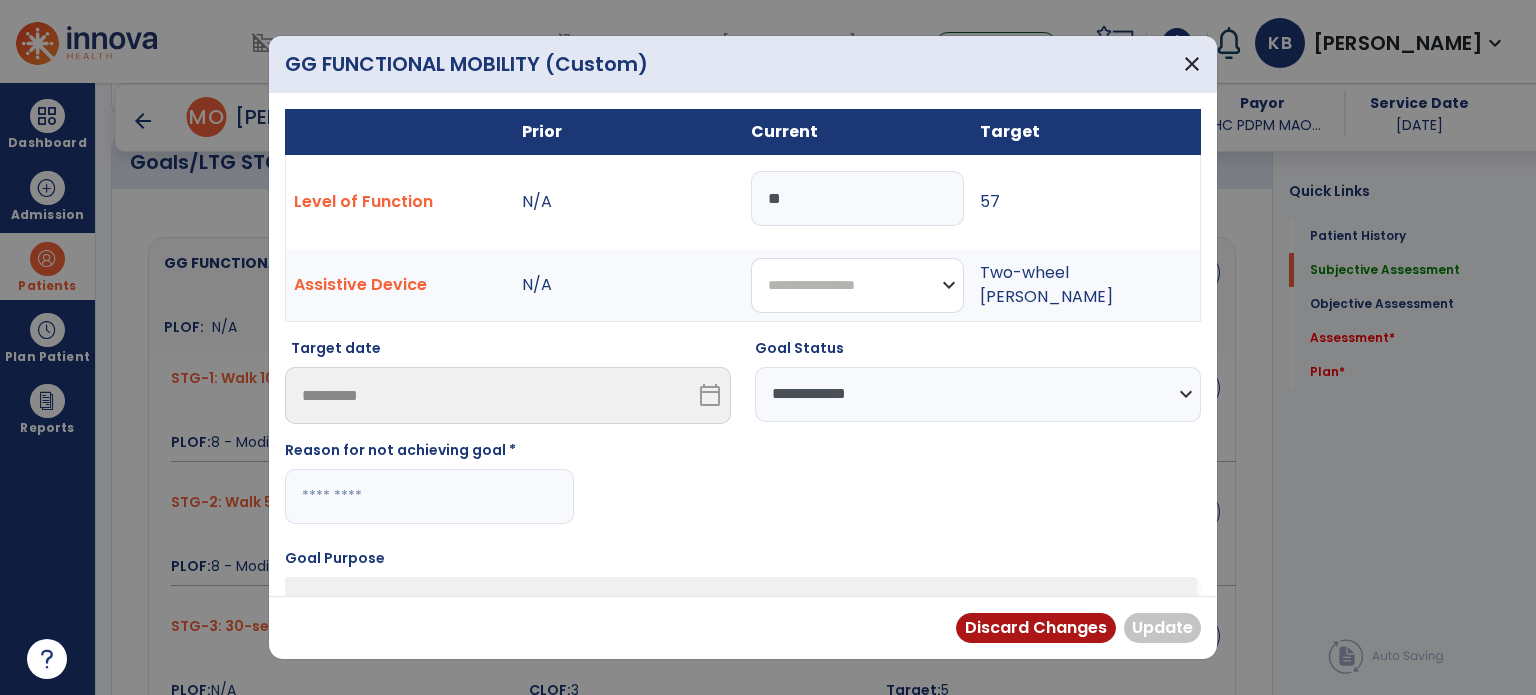 select on "**********" 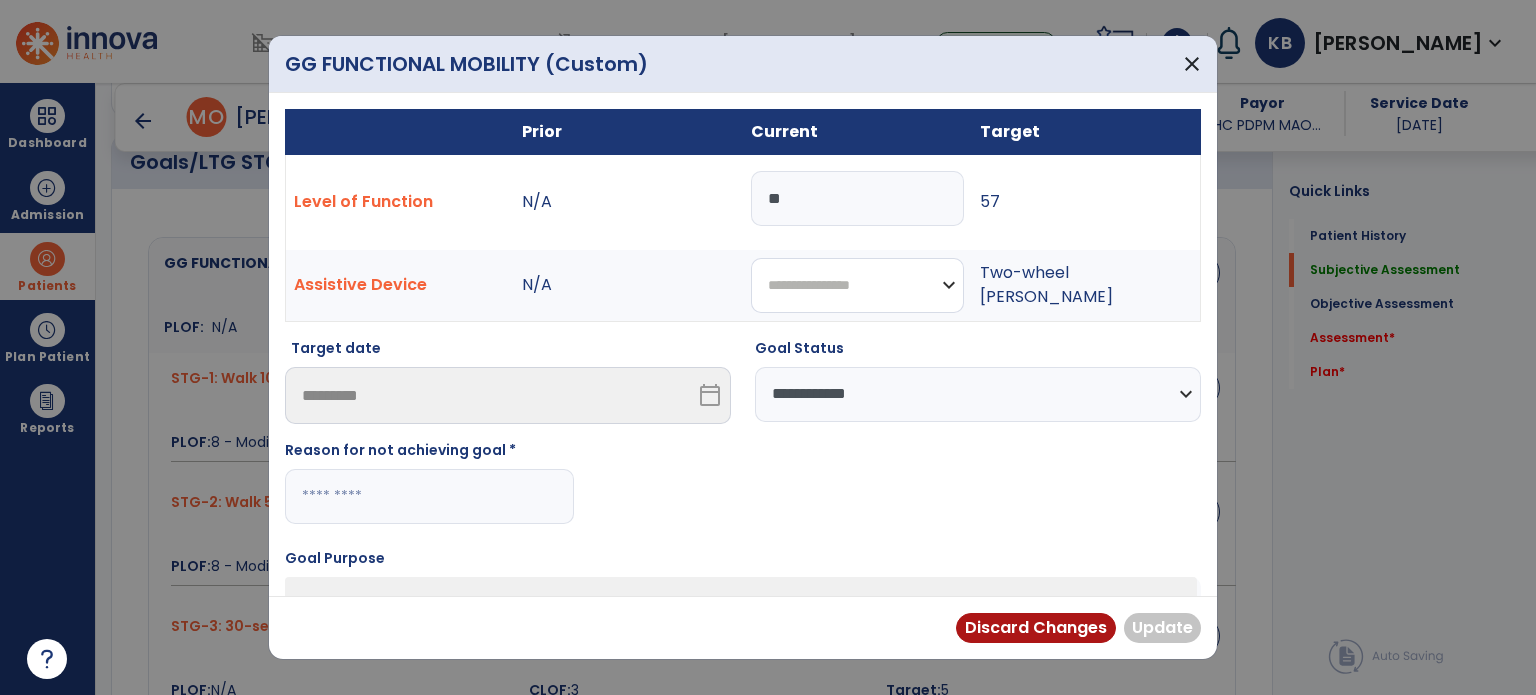 click on "**********" at bounding box center [857, 285] 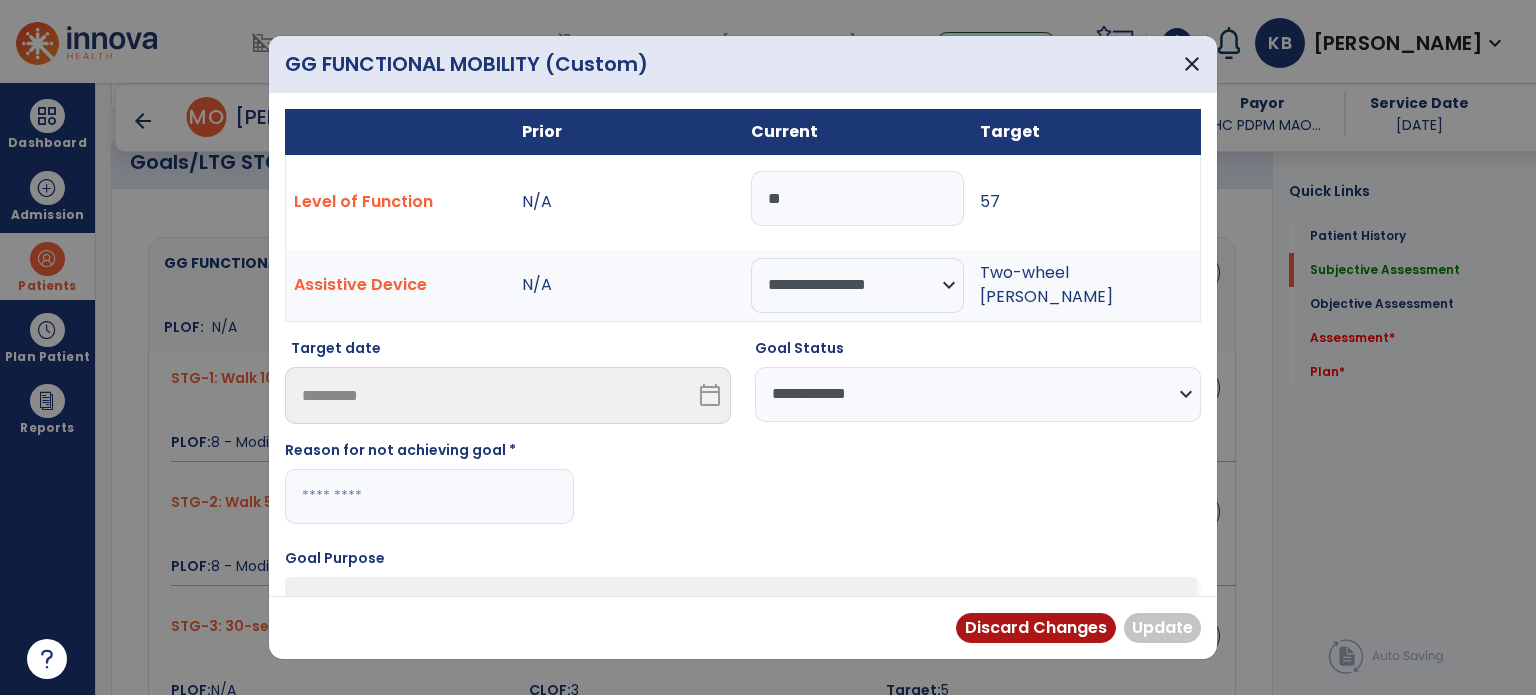 click at bounding box center (429, 496) 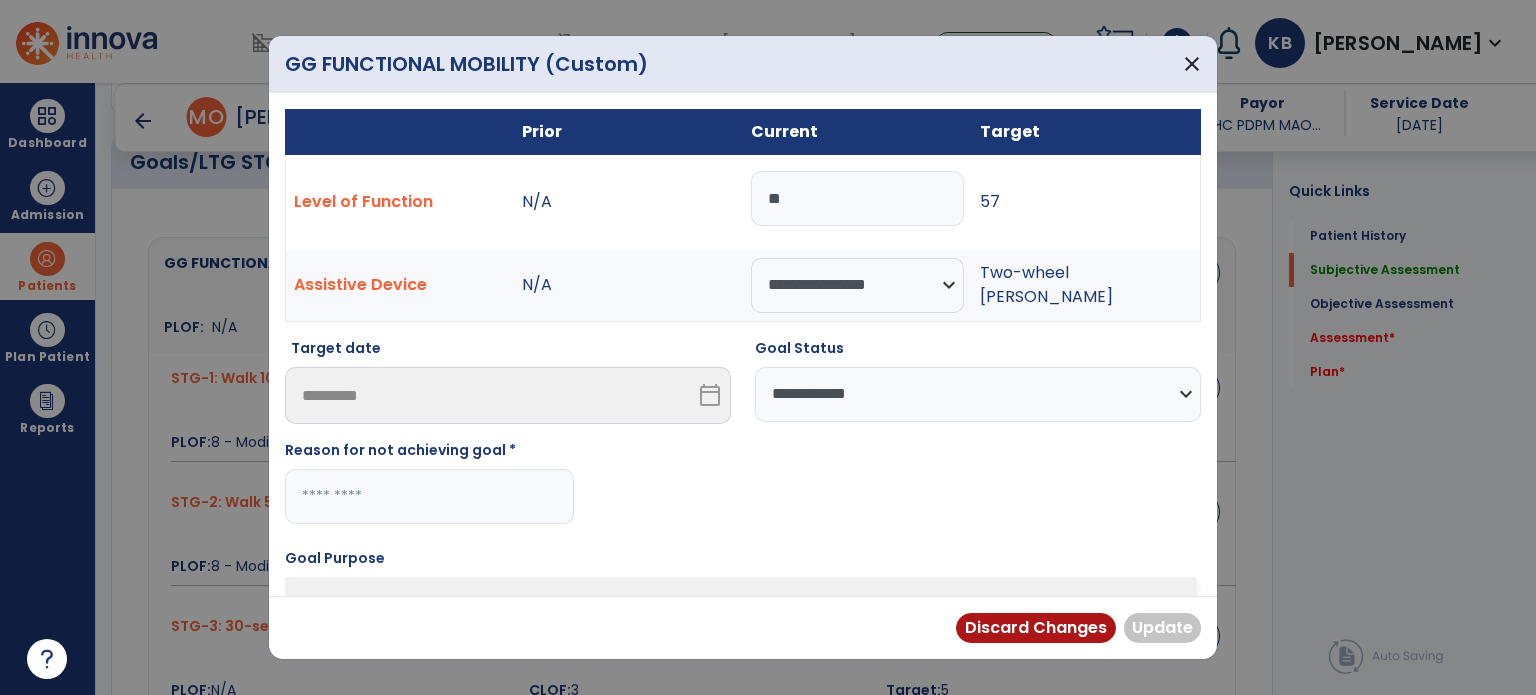 type on "*" 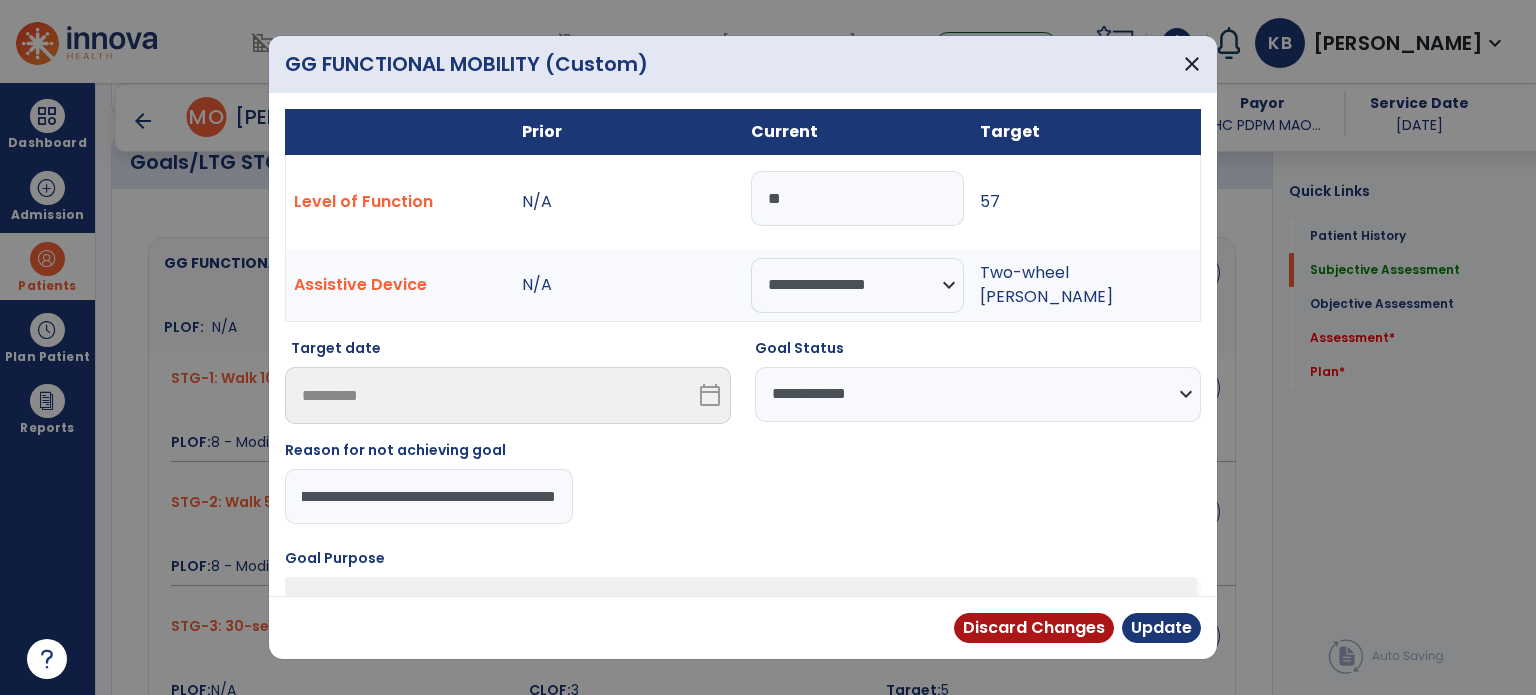 scroll, scrollTop: 0, scrollLeft: 184, axis: horizontal 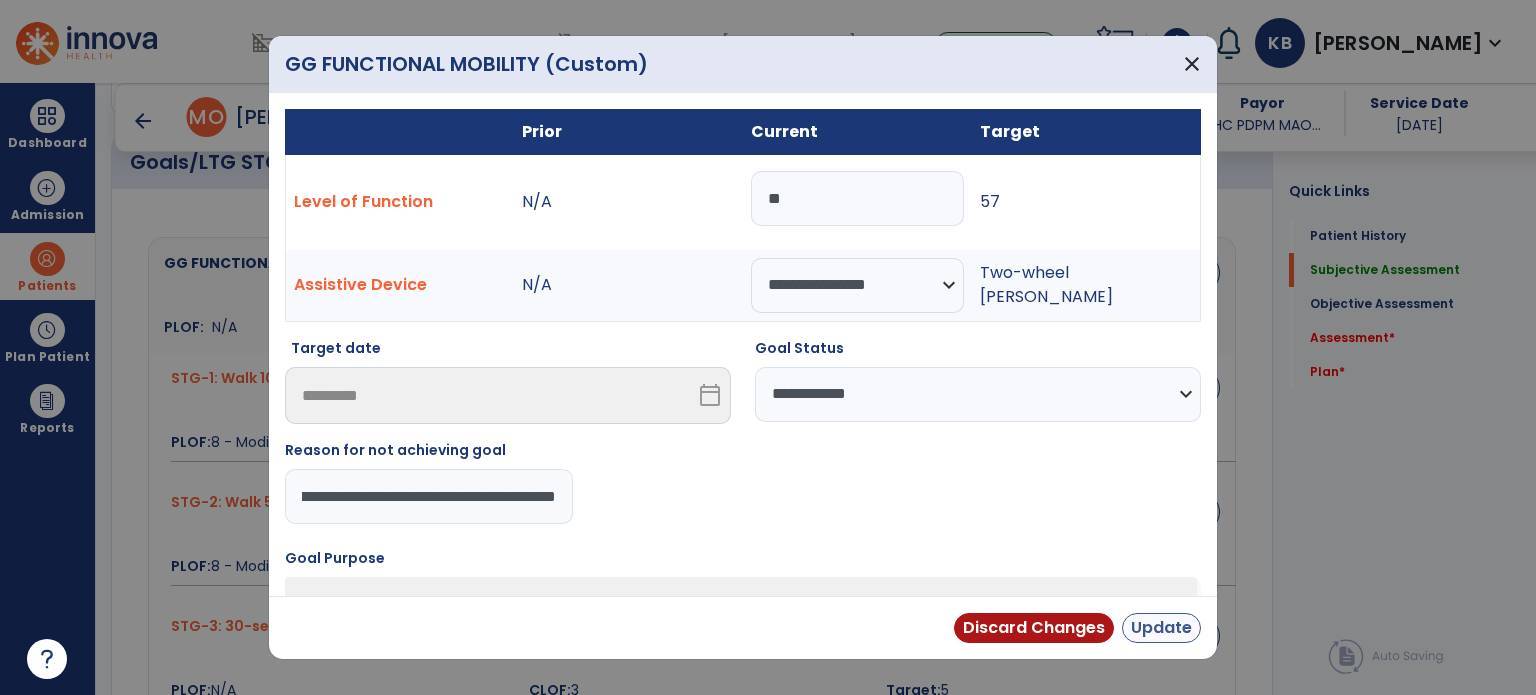 type on "**********" 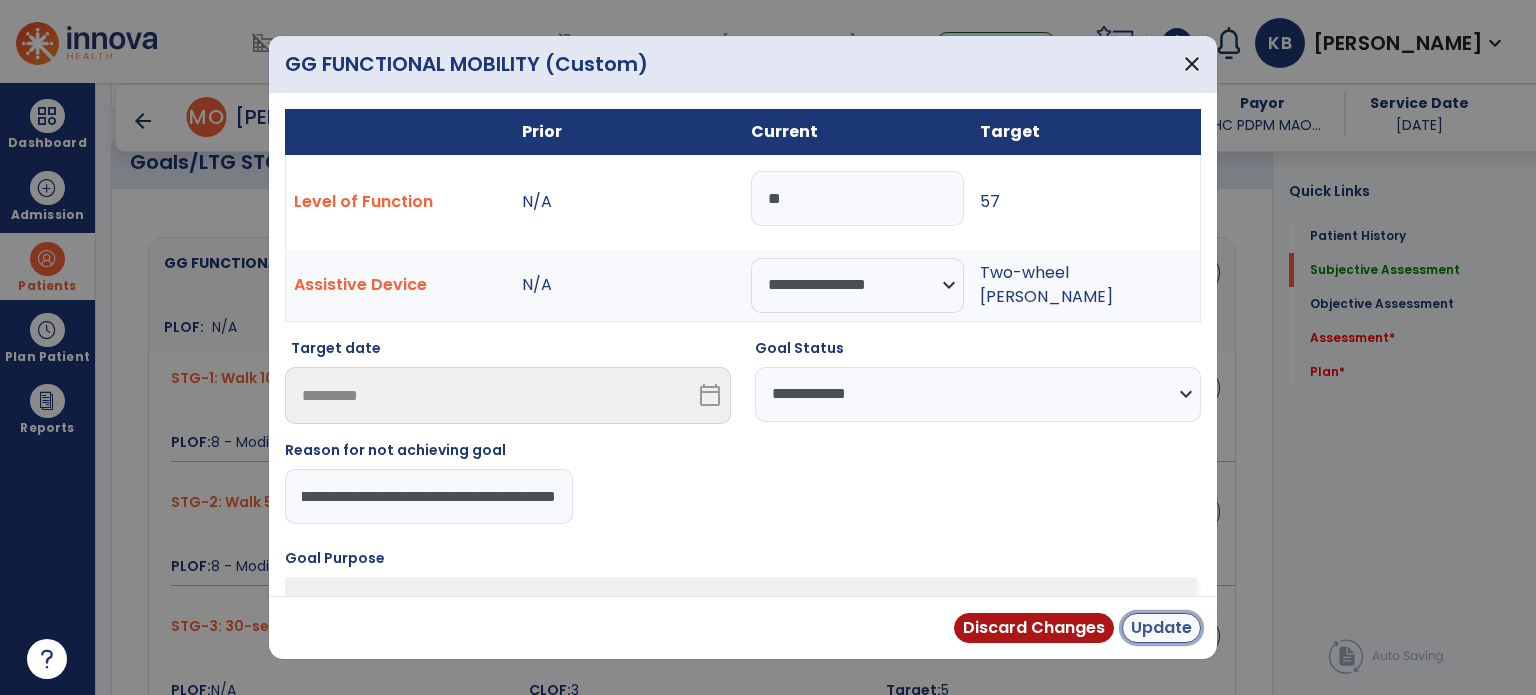 scroll, scrollTop: 0, scrollLeft: 0, axis: both 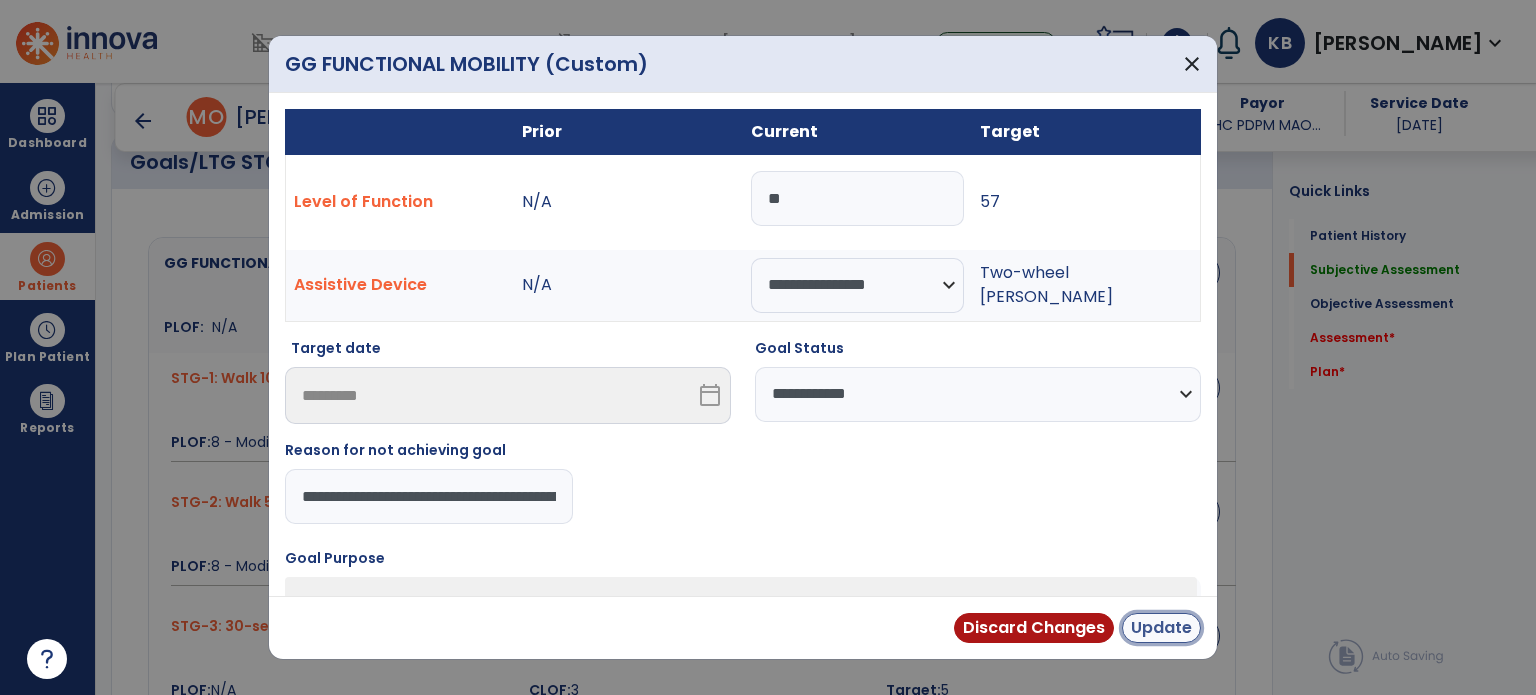 click on "Update" at bounding box center (1161, 628) 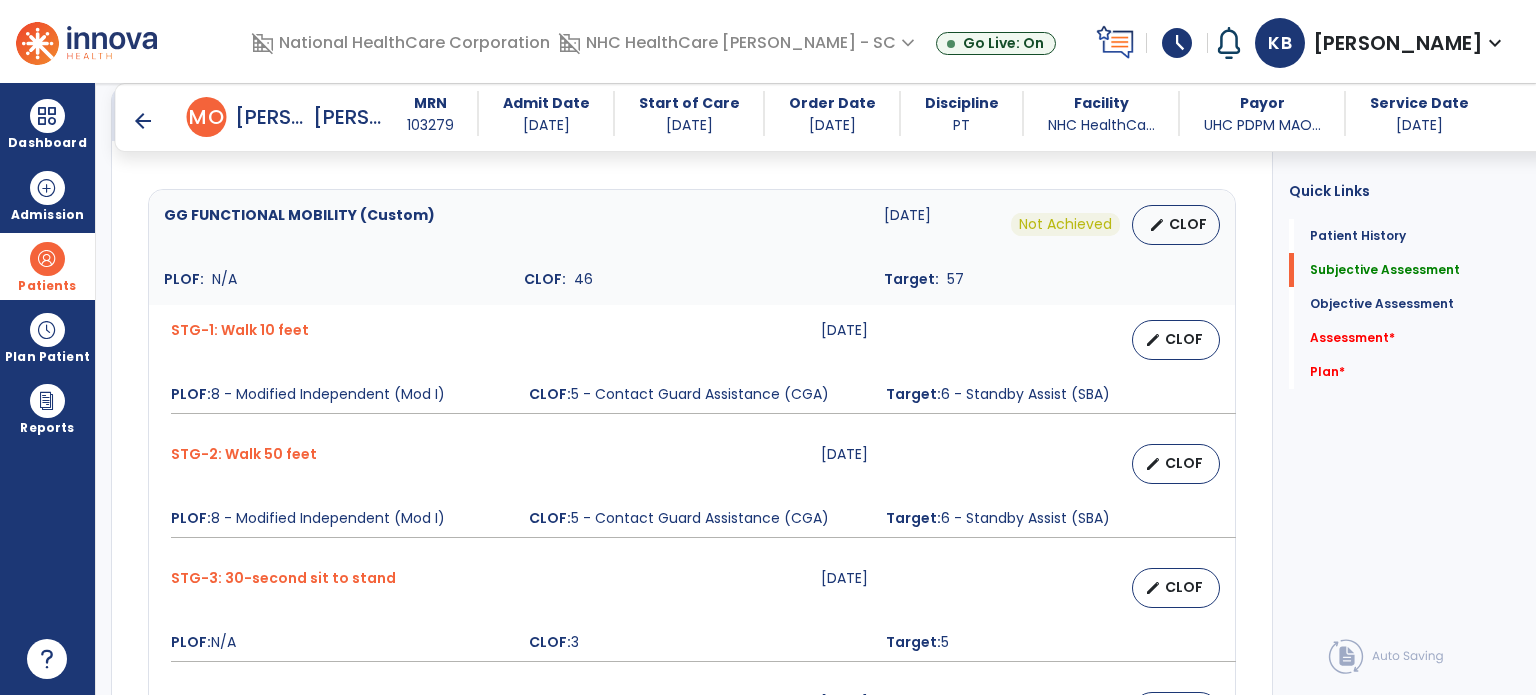 scroll, scrollTop: 836, scrollLeft: 0, axis: vertical 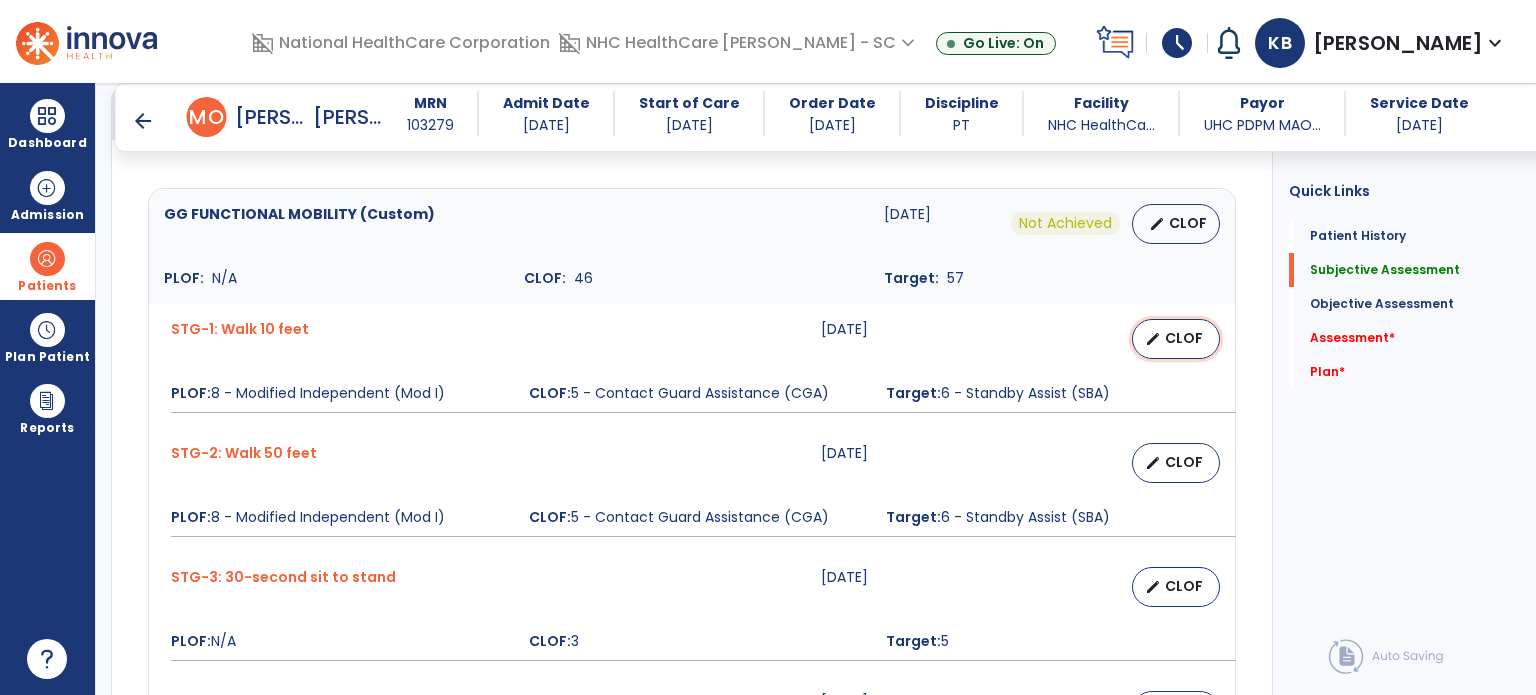 click on "CLOF" at bounding box center [1184, 338] 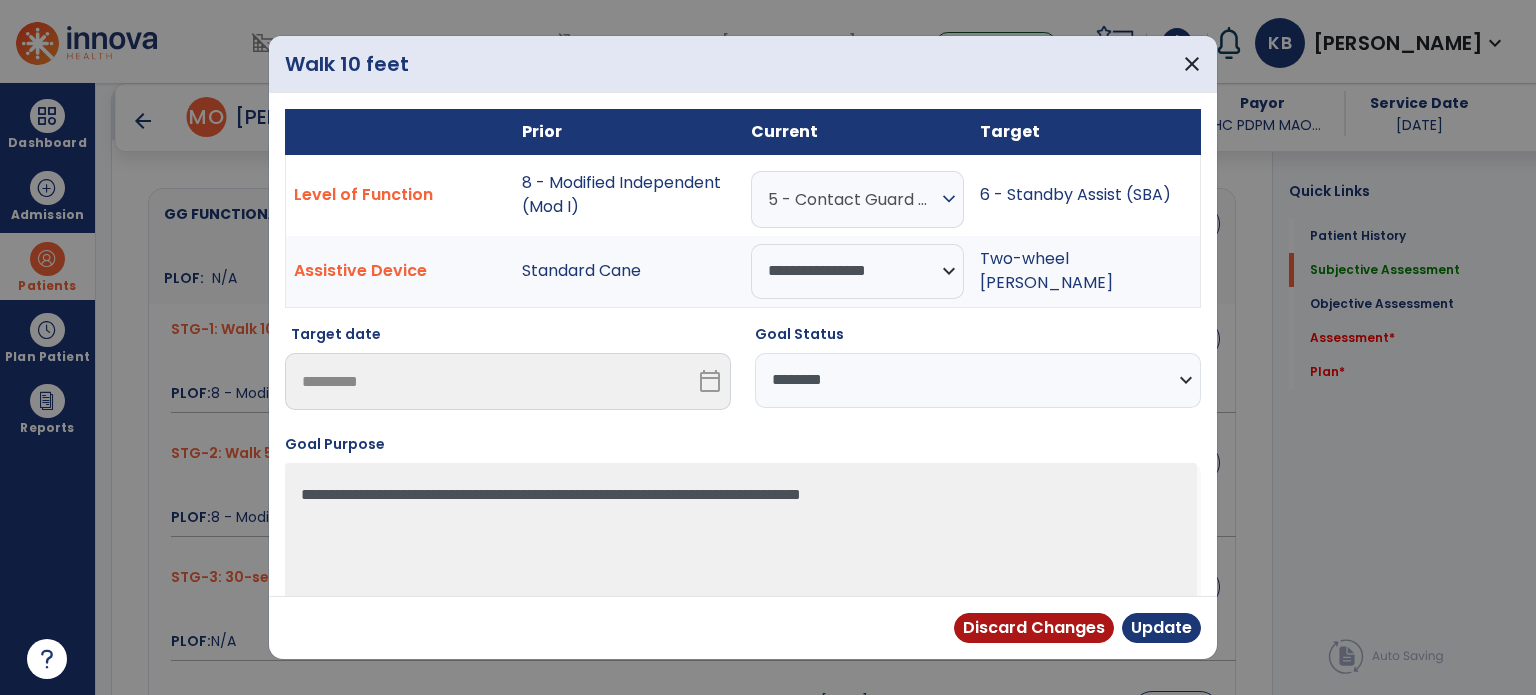 click on "**********" at bounding box center (978, 380) 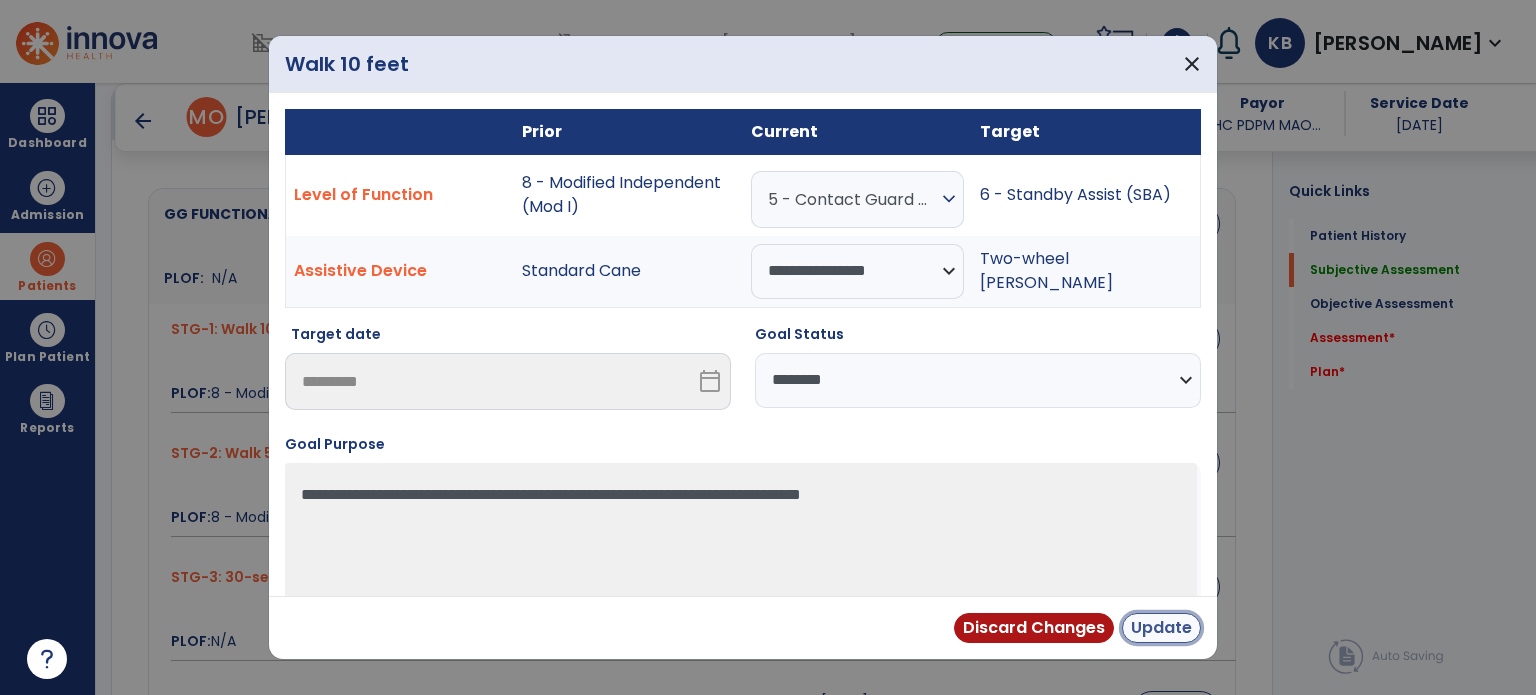 click on "Update" at bounding box center (1161, 628) 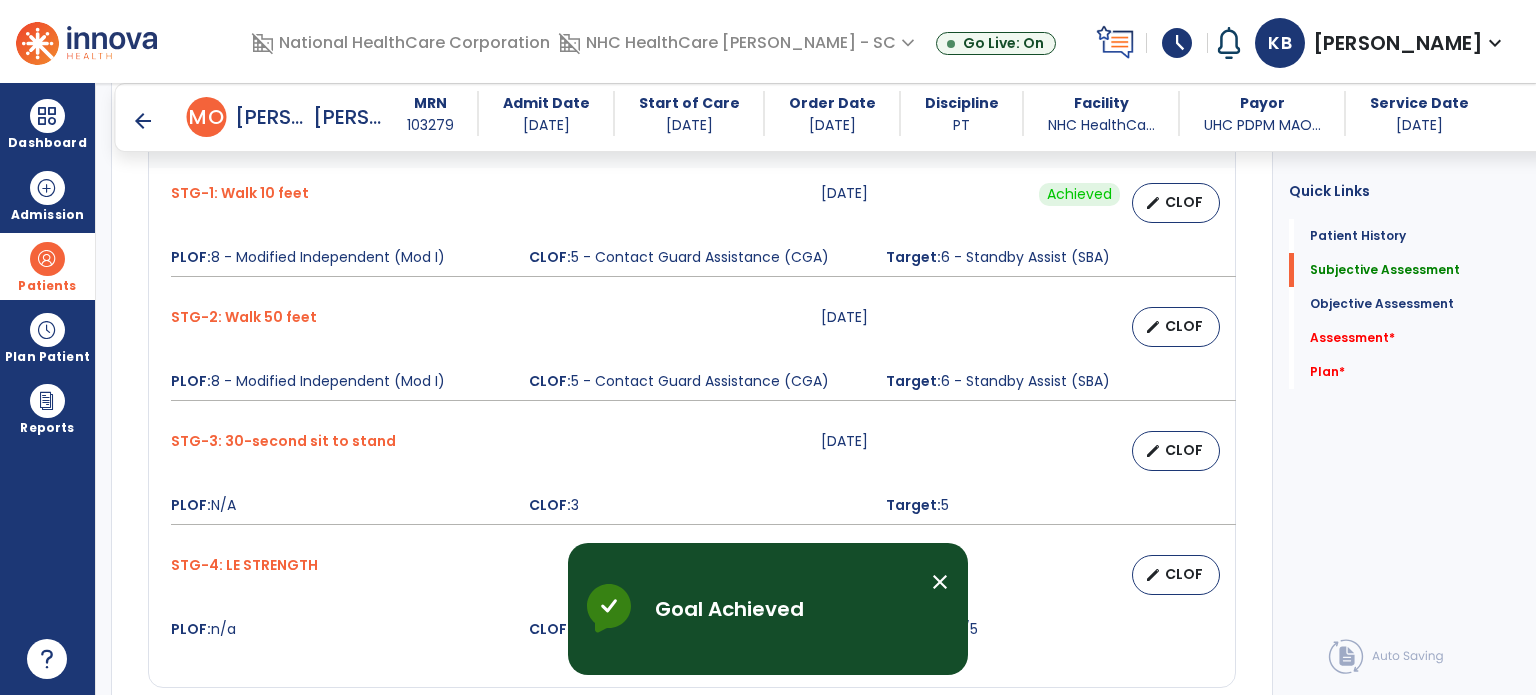 scroll, scrollTop: 974, scrollLeft: 0, axis: vertical 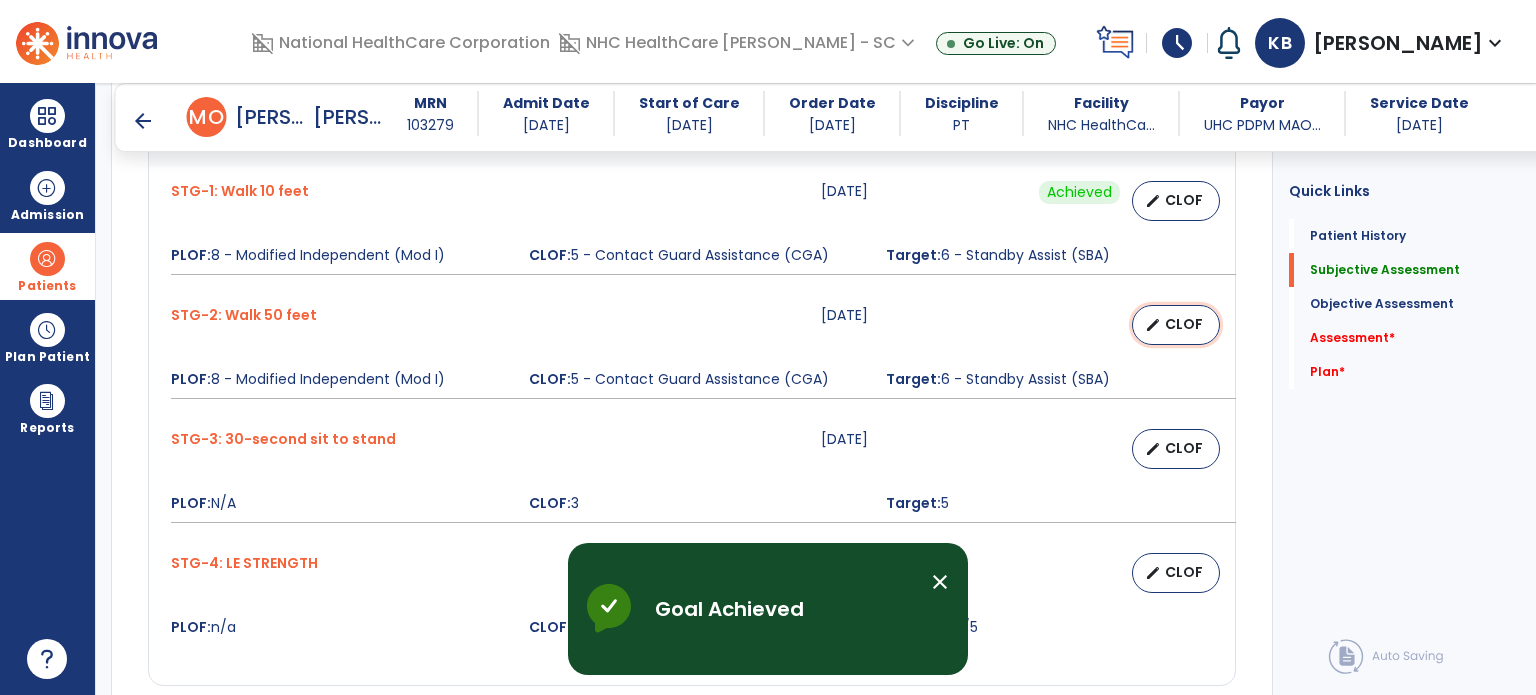 click on "CLOF" at bounding box center (1184, 324) 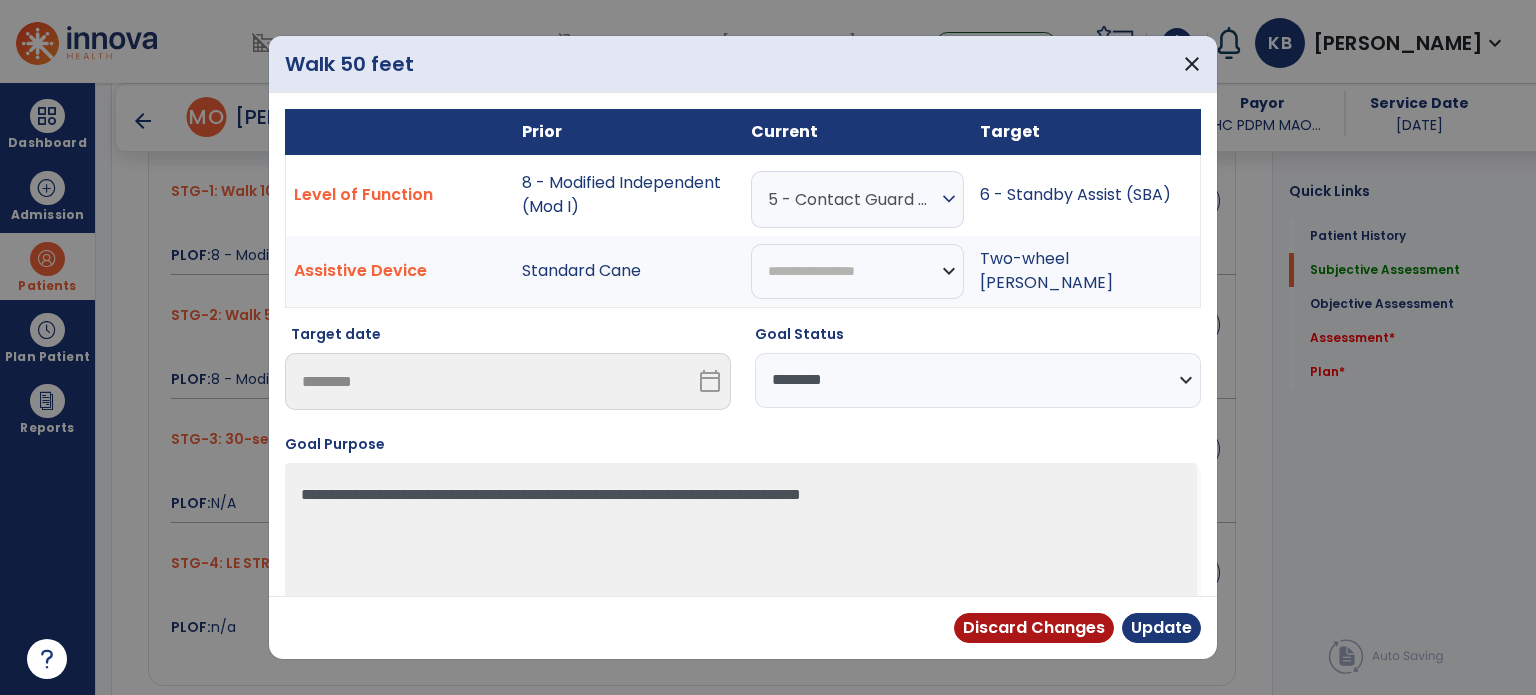 click on "**********" at bounding box center [978, 380] 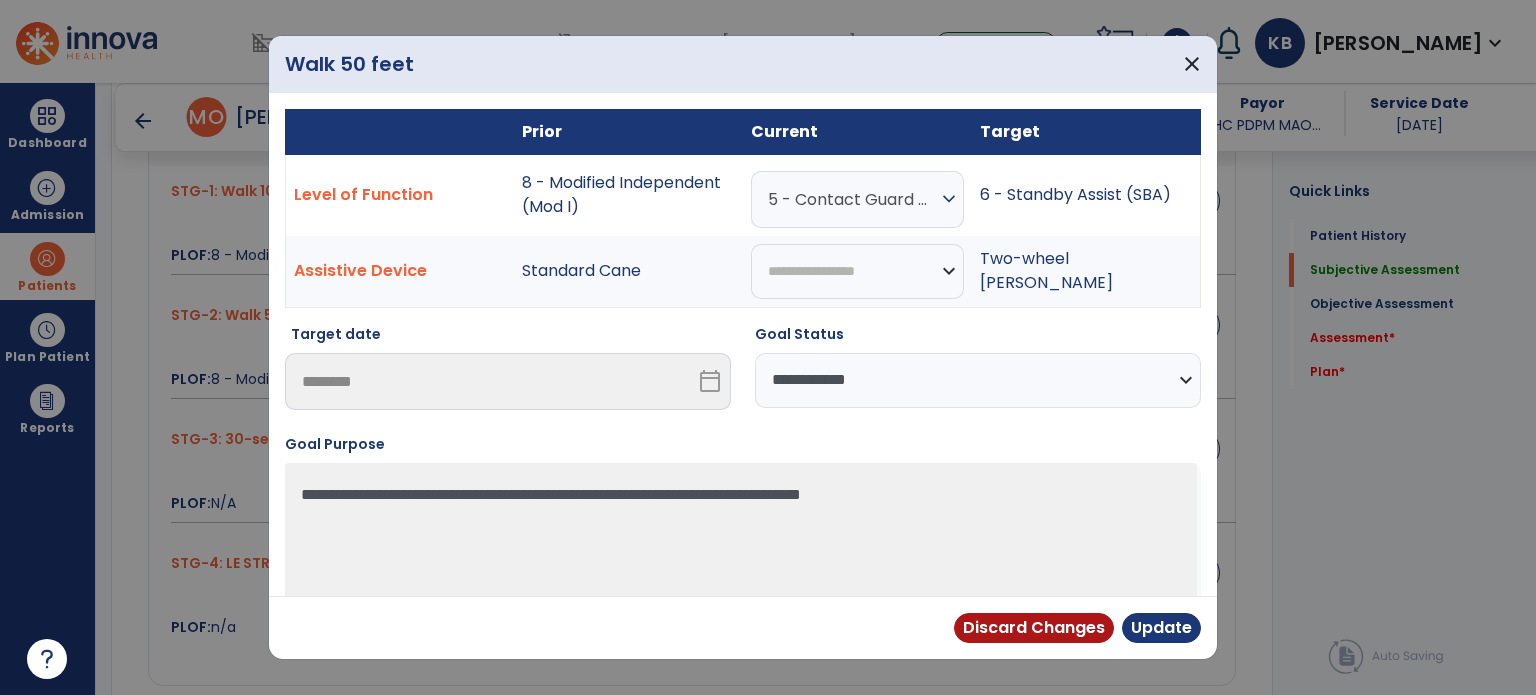 click on "**********" at bounding box center (978, 380) 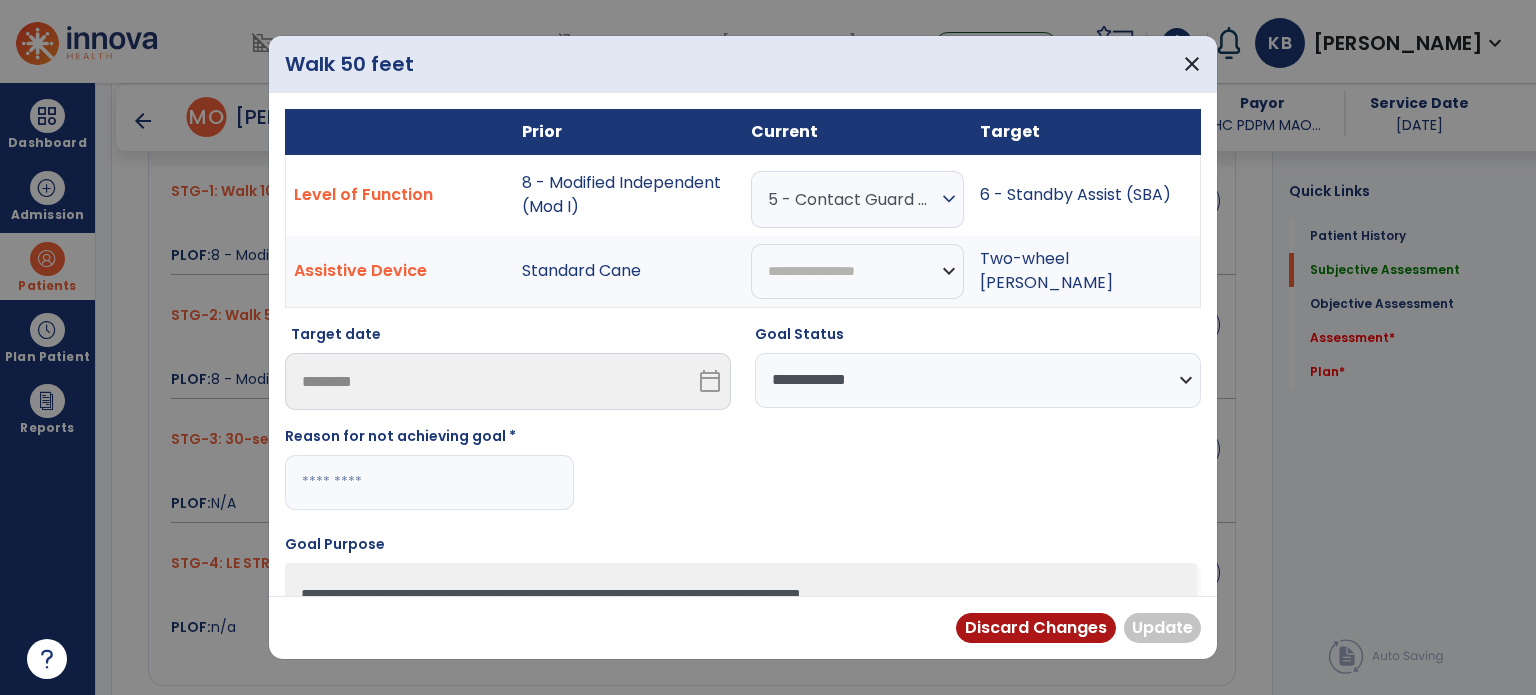 click on "5 - Contact Guard Assistance (CGA)" at bounding box center [852, 199] 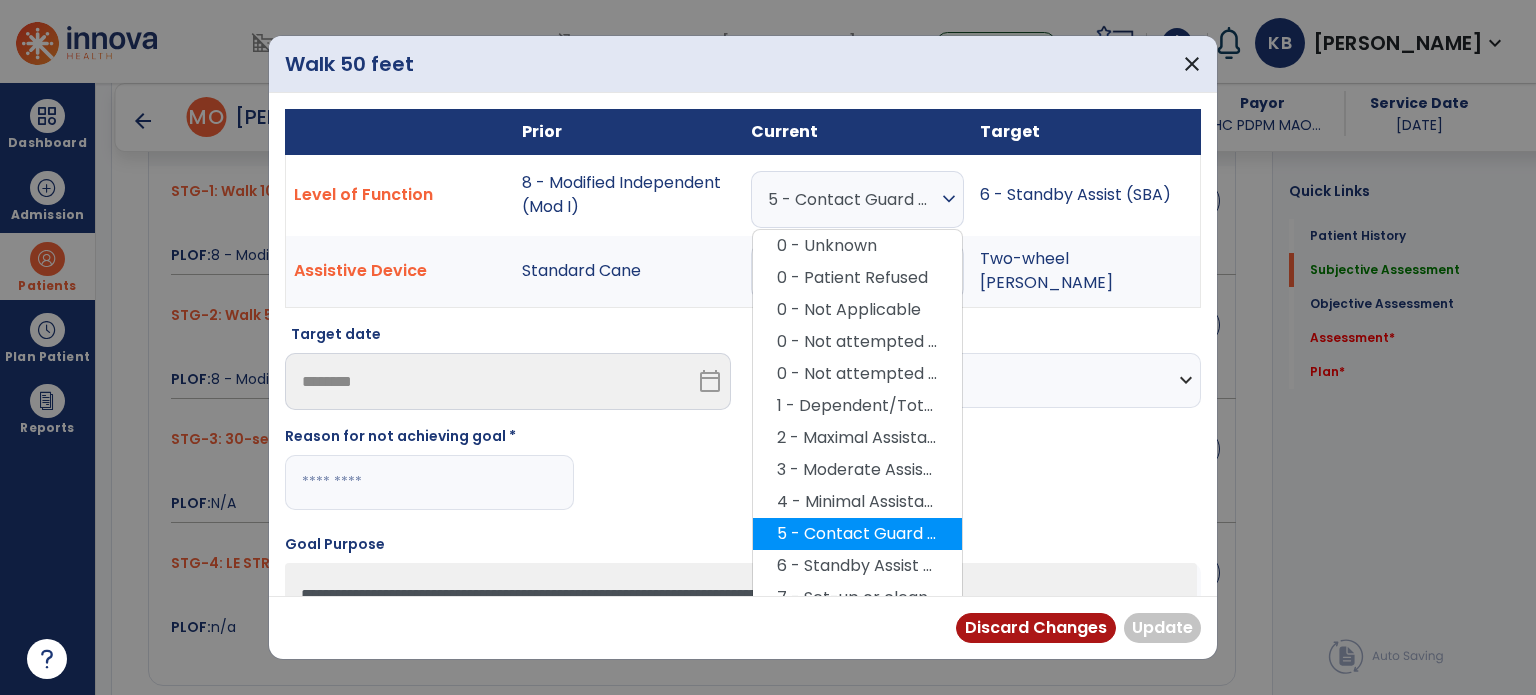 click on "5 - Contact Guard Assistance (CGA)" at bounding box center (857, 534) 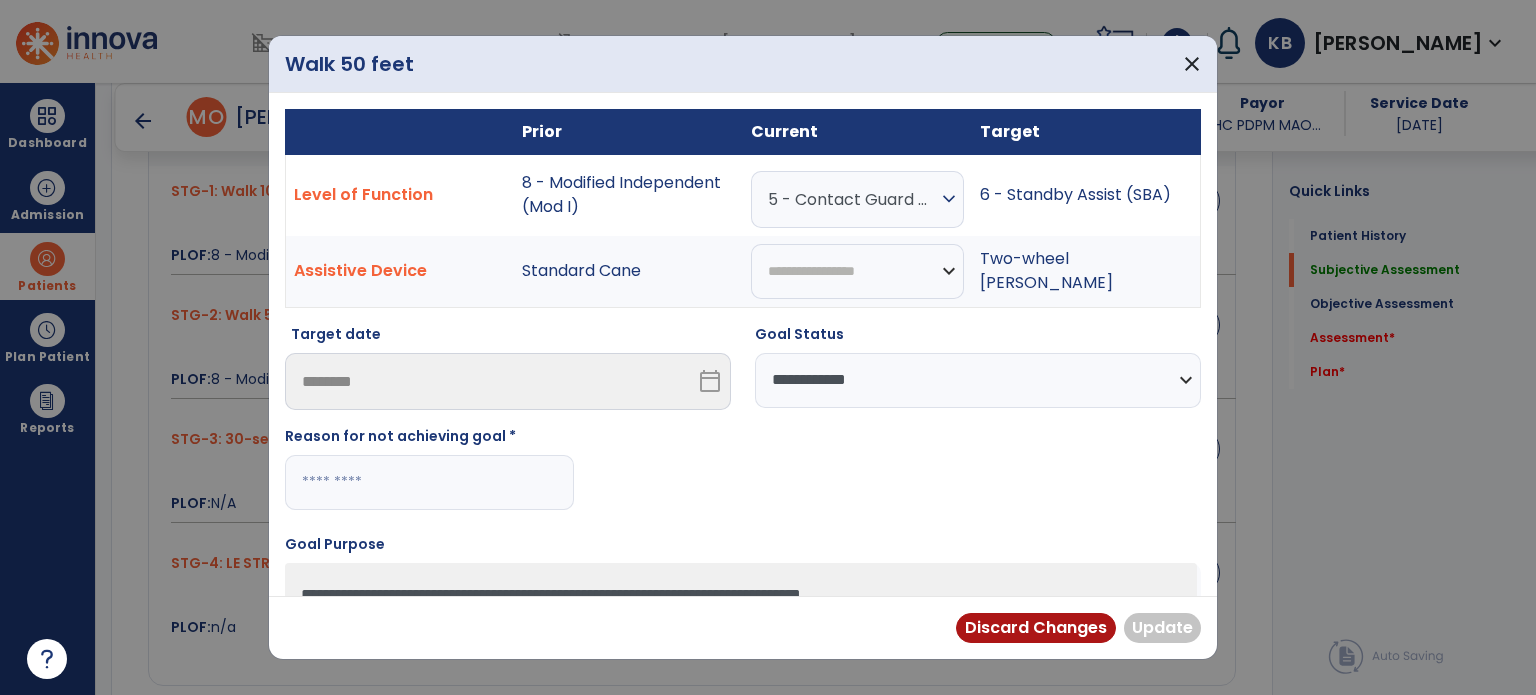 click at bounding box center (429, 482) 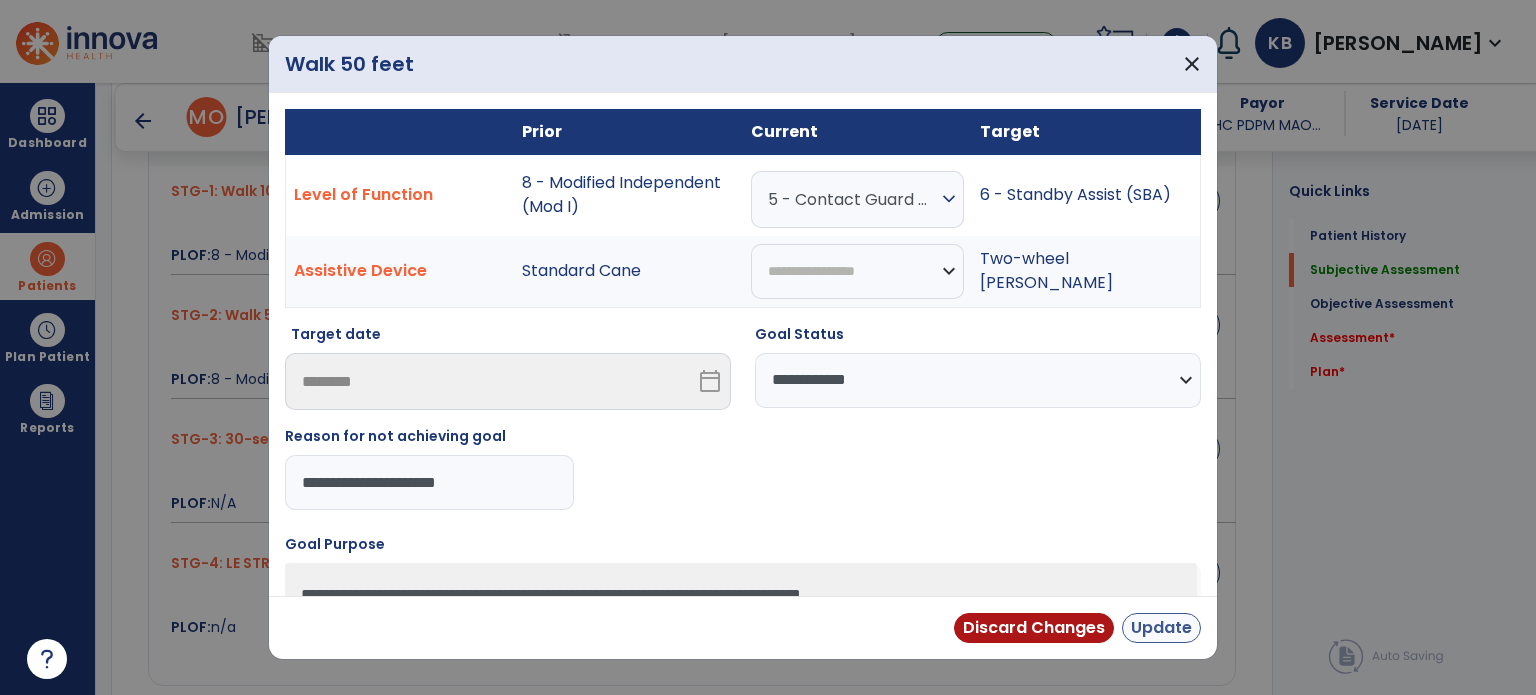 type on "**********" 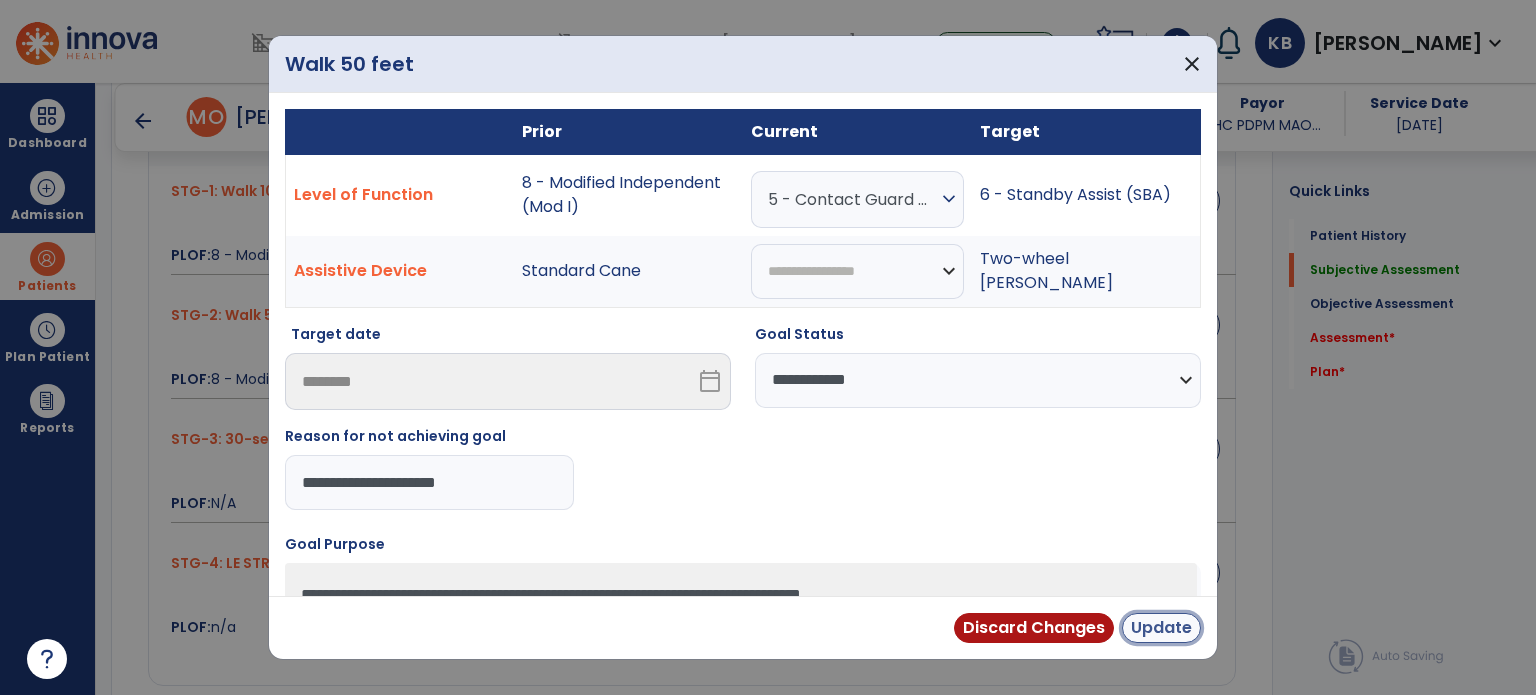 click on "Update" at bounding box center (1161, 628) 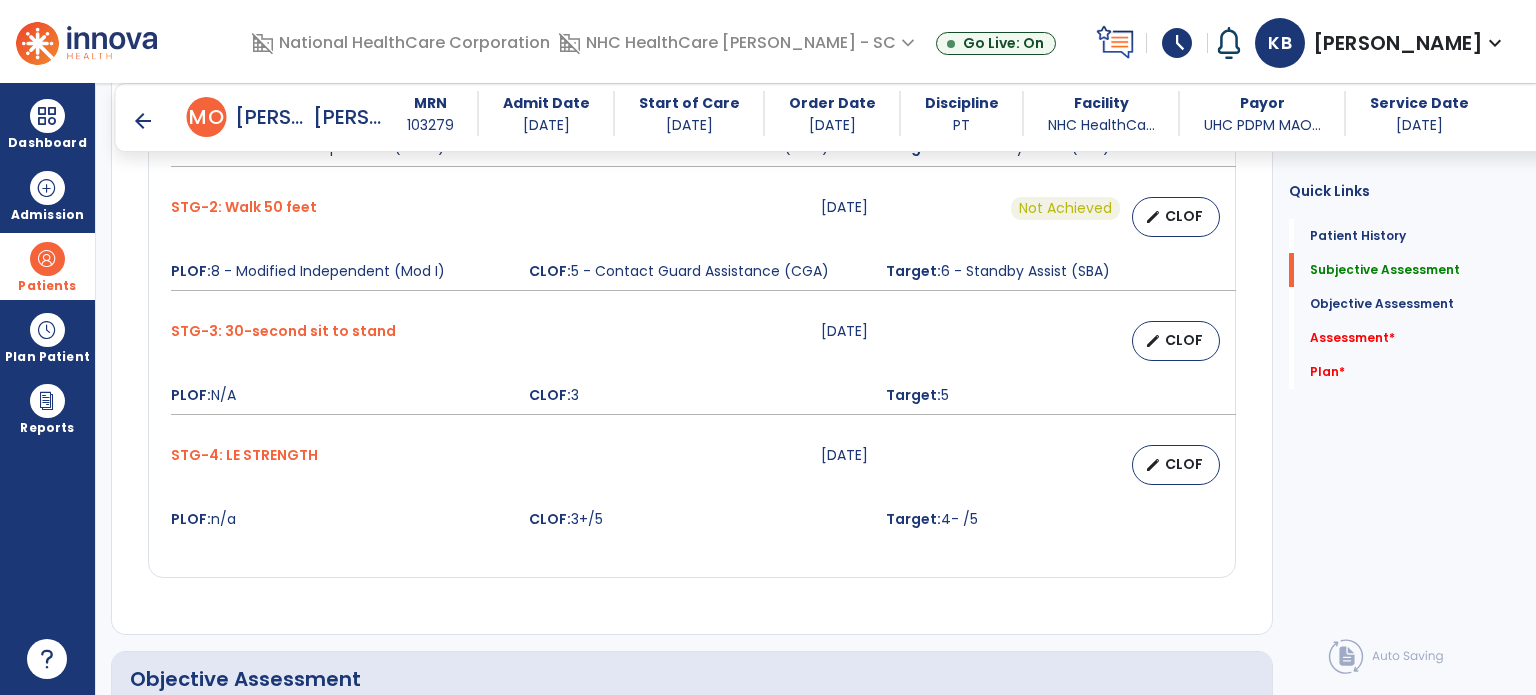 scroll, scrollTop: 1090, scrollLeft: 0, axis: vertical 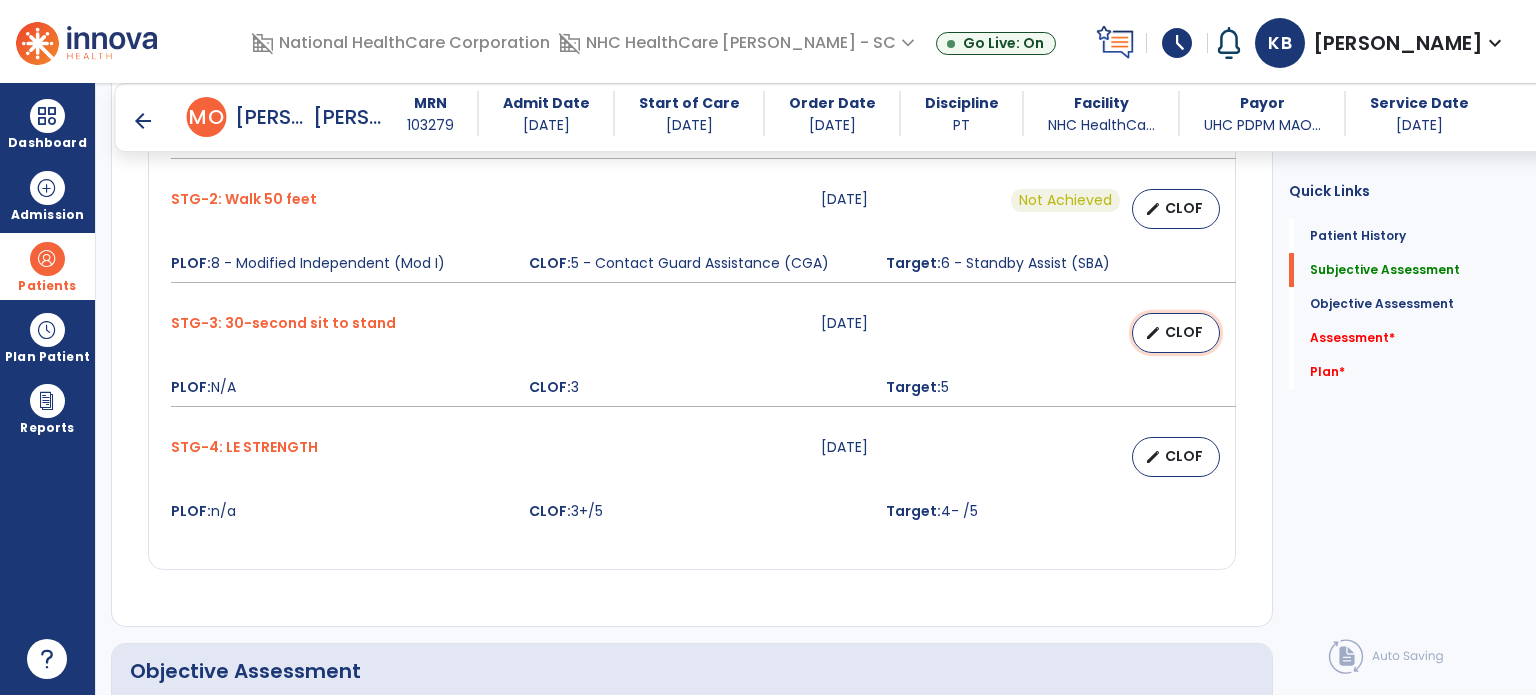 click on "CLOF" at bounding box center [1184, 332] 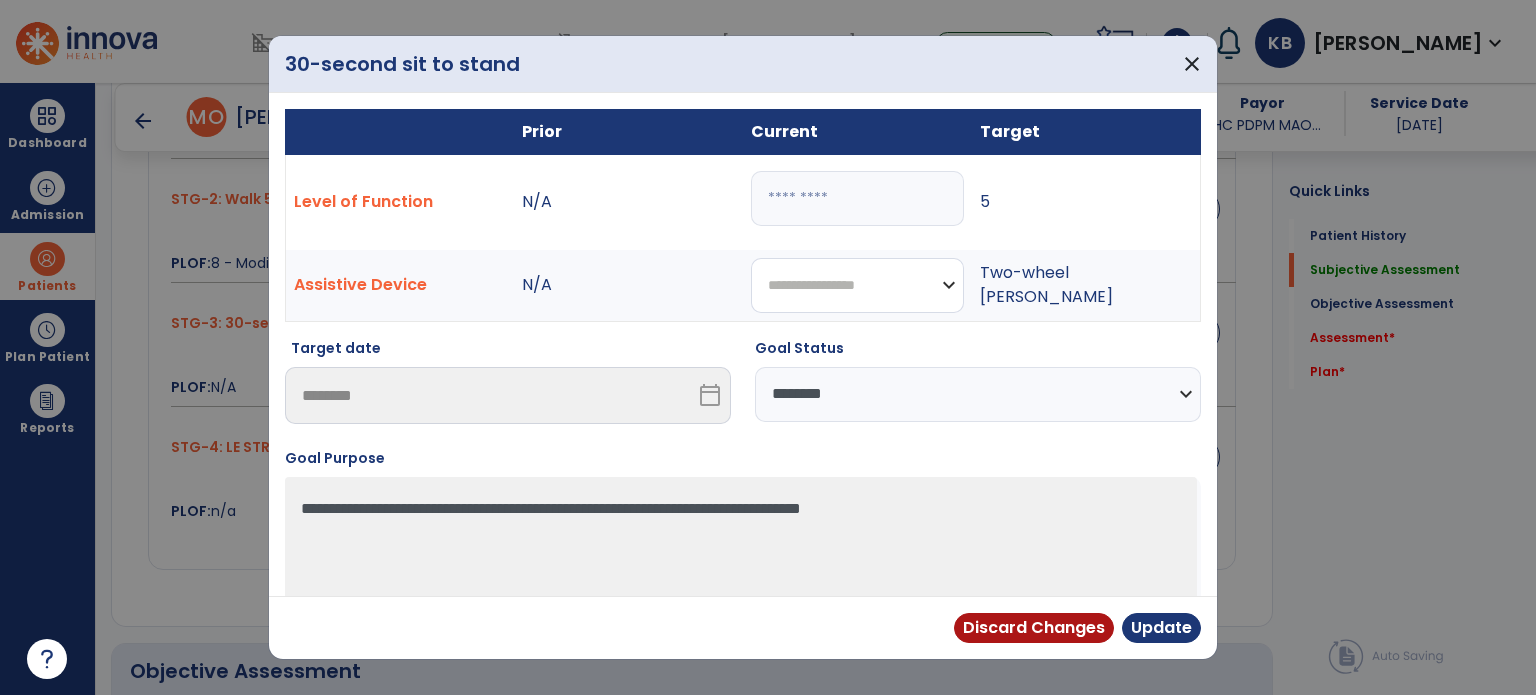 click on "**********" at bounding box center [857, 285] 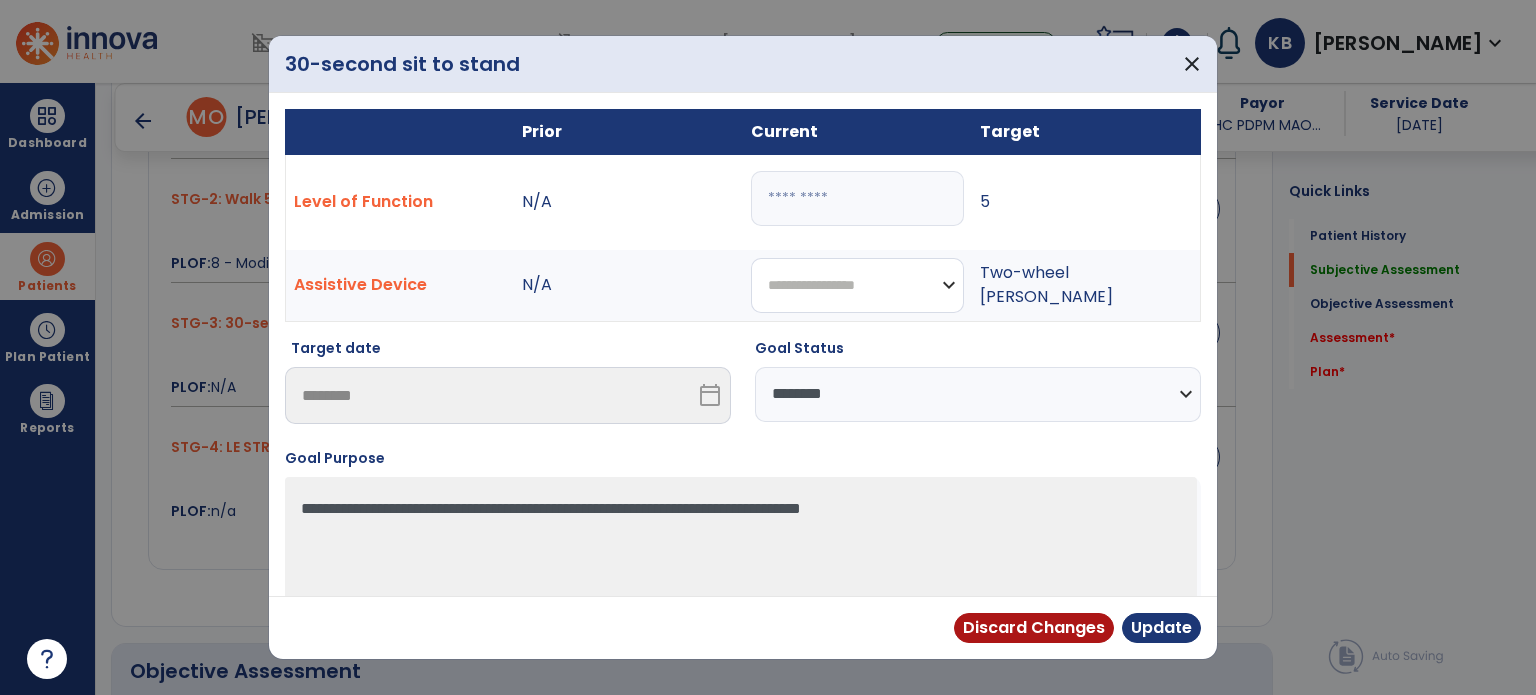 select on "**********" 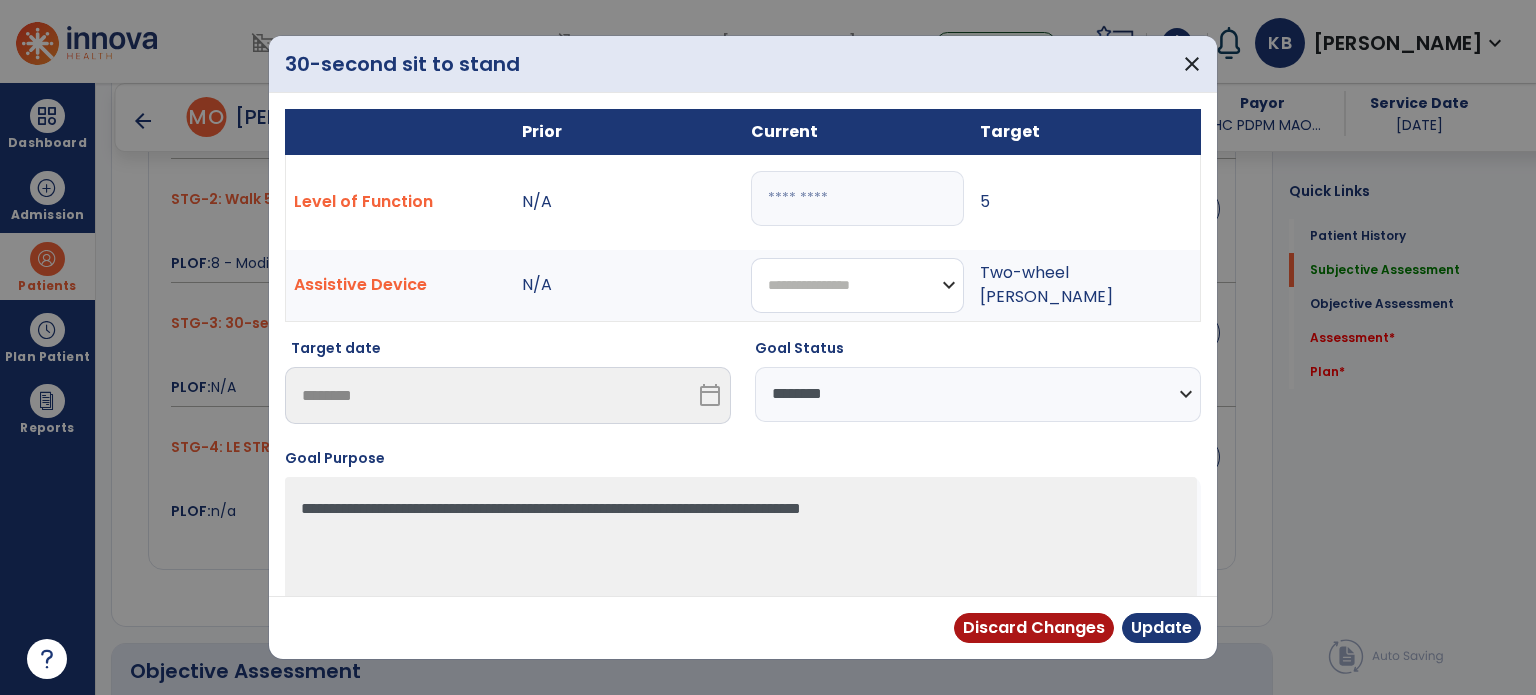 click on "**********" at bounding box center [857, 285] 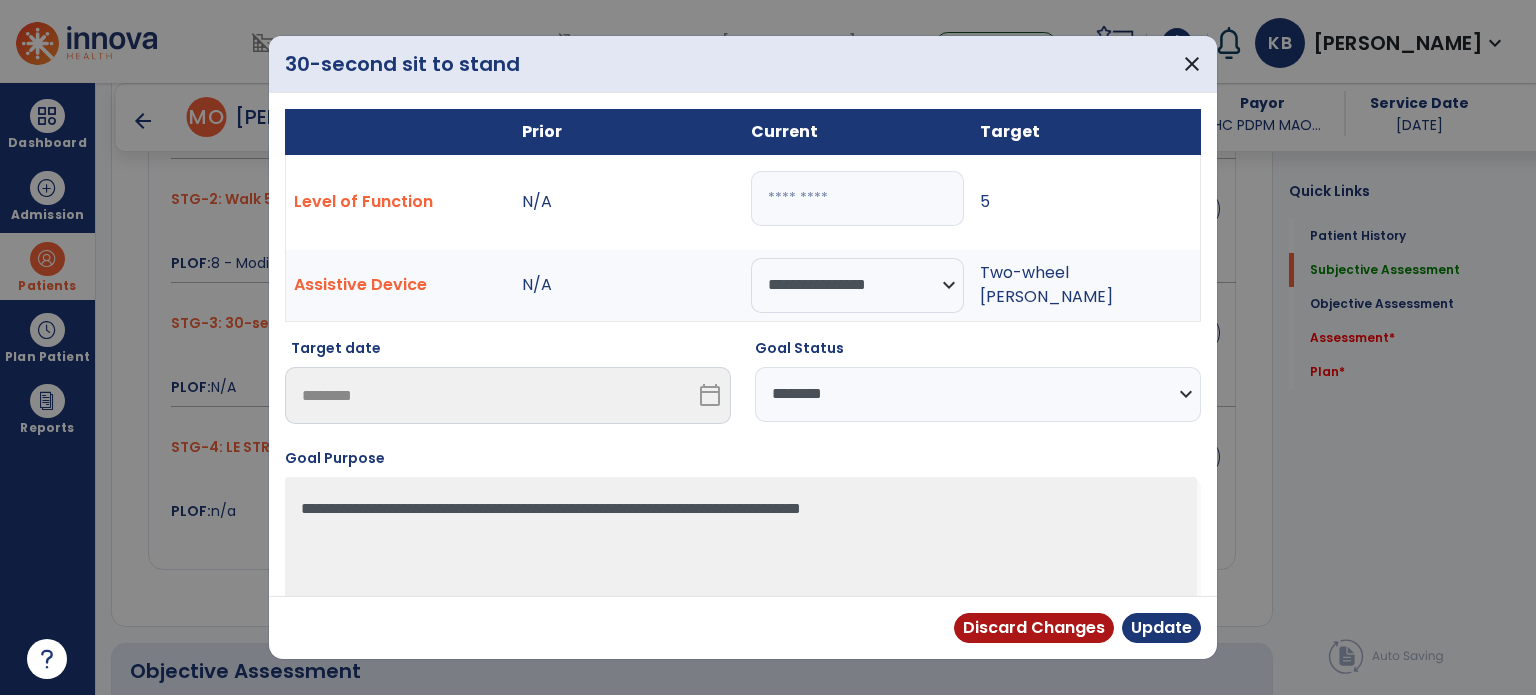 click on "**********" at bounding box center (978, 394) 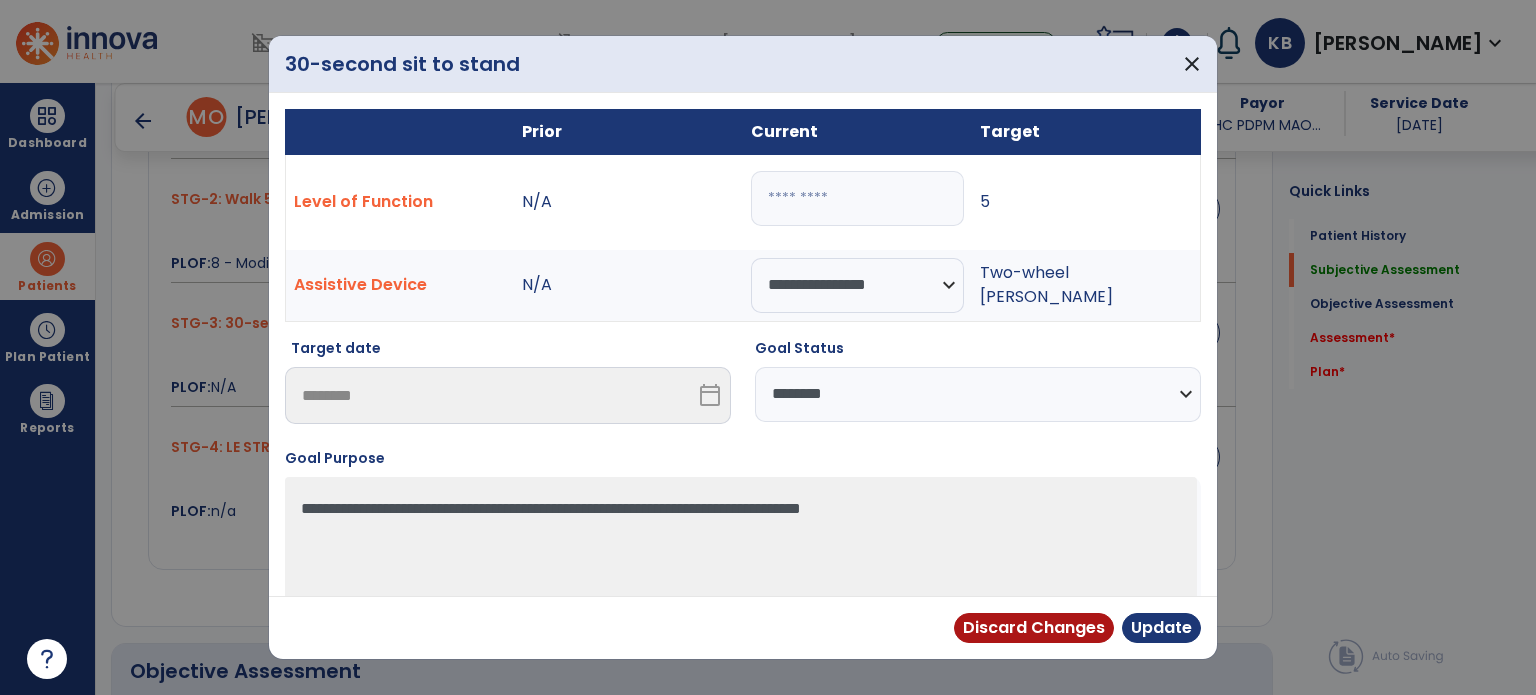 select on "**********" 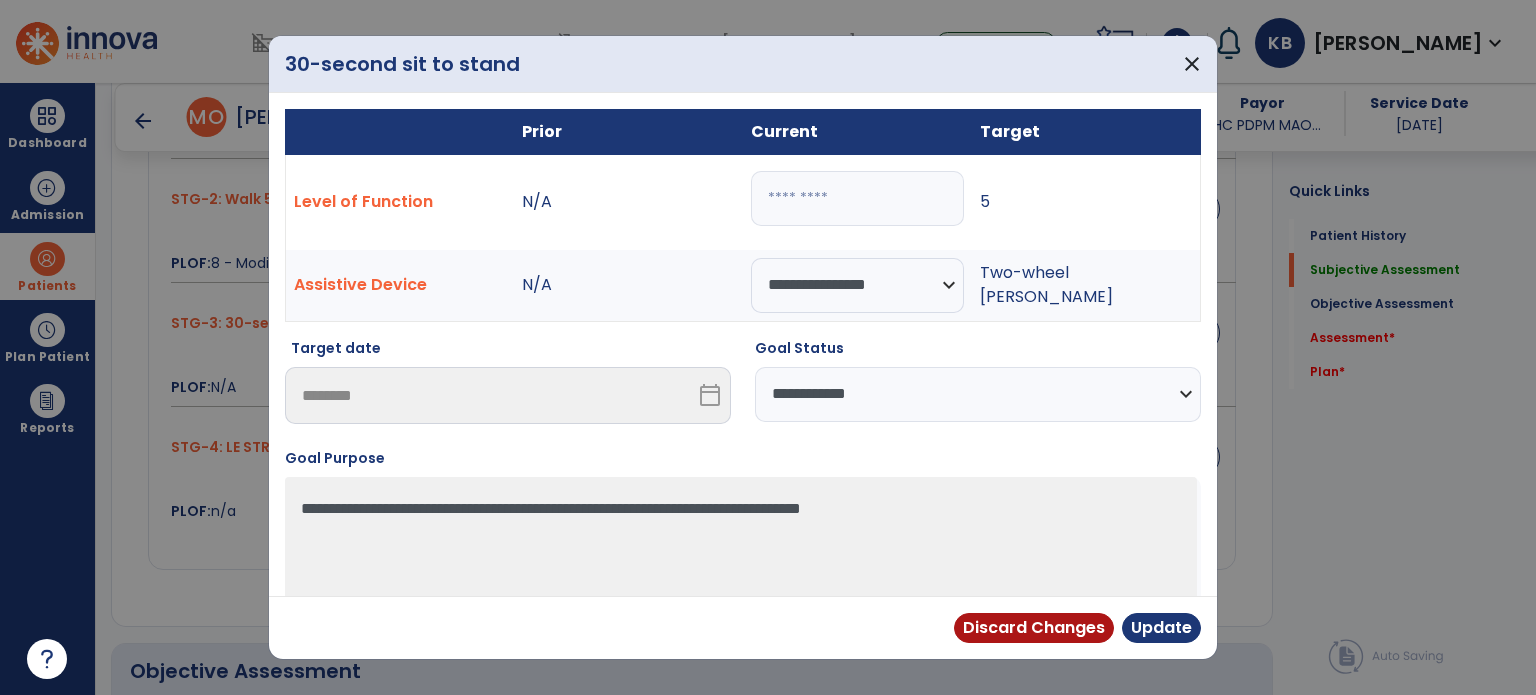 click on "**********" at bounding box center [978, 394] 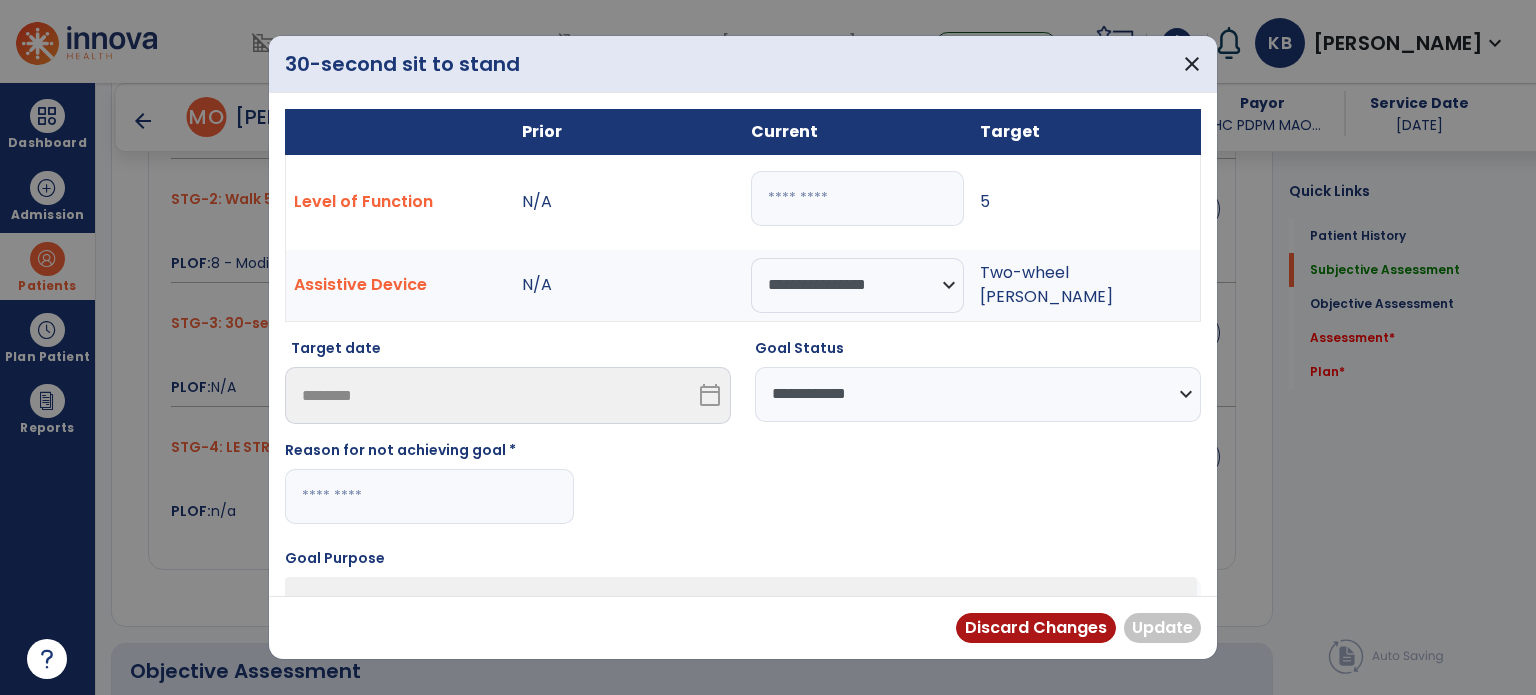 click at bounding box center [429, 496] 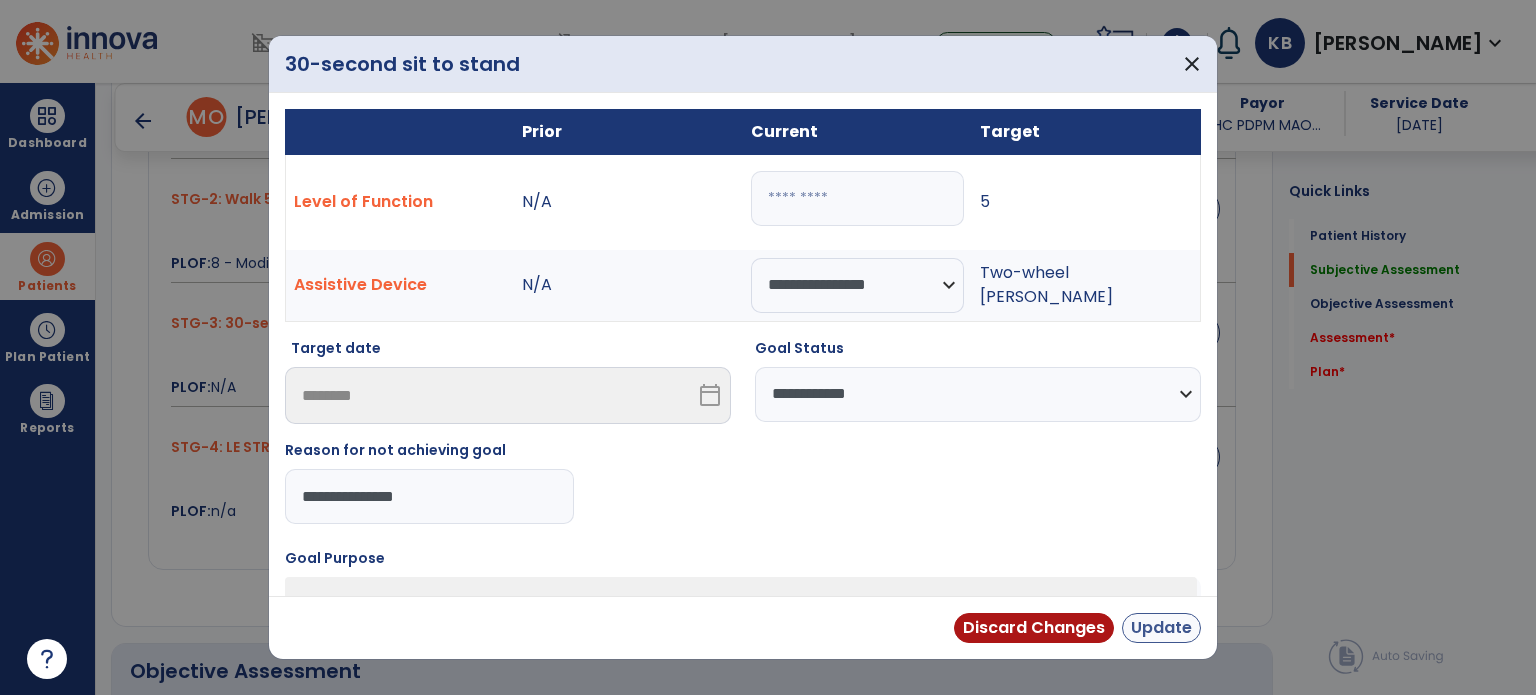 type on "**********" 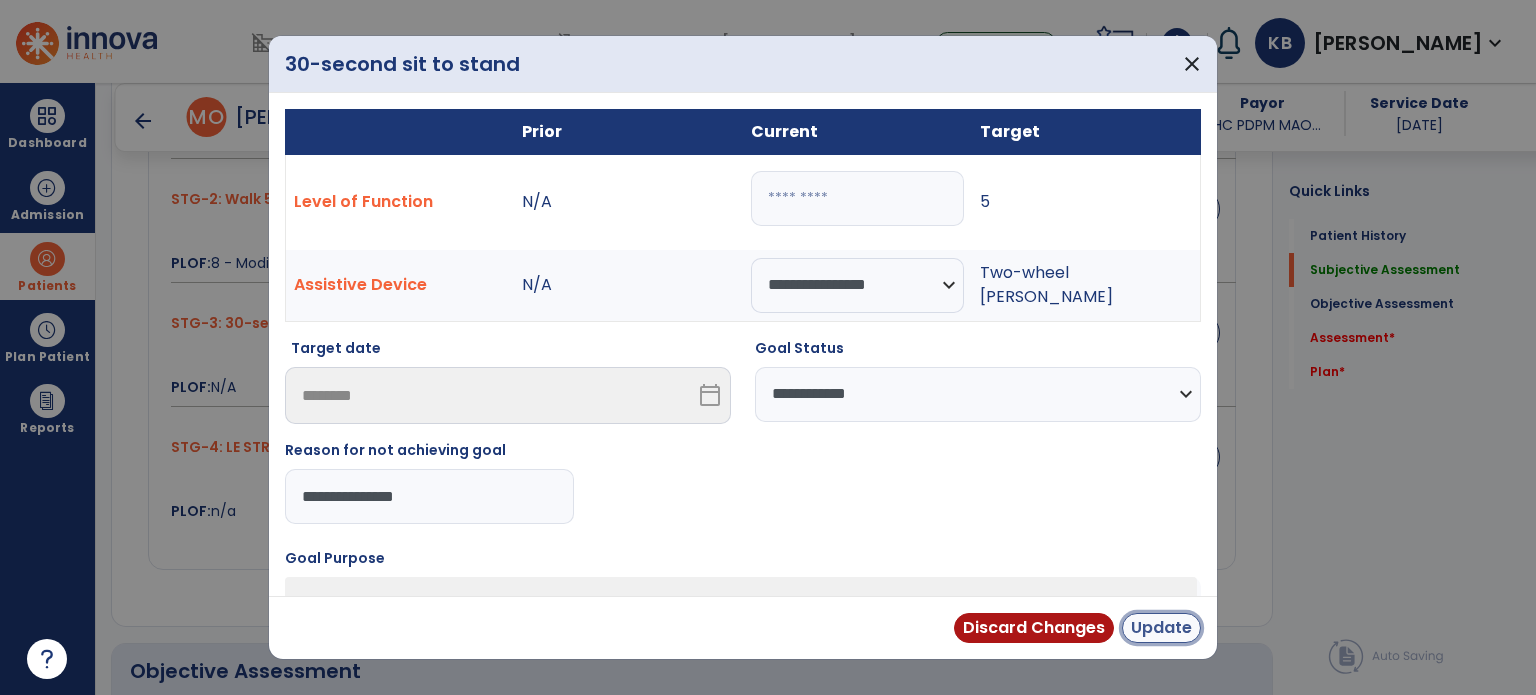 click on "Update" at bounding box center (1161, 628) 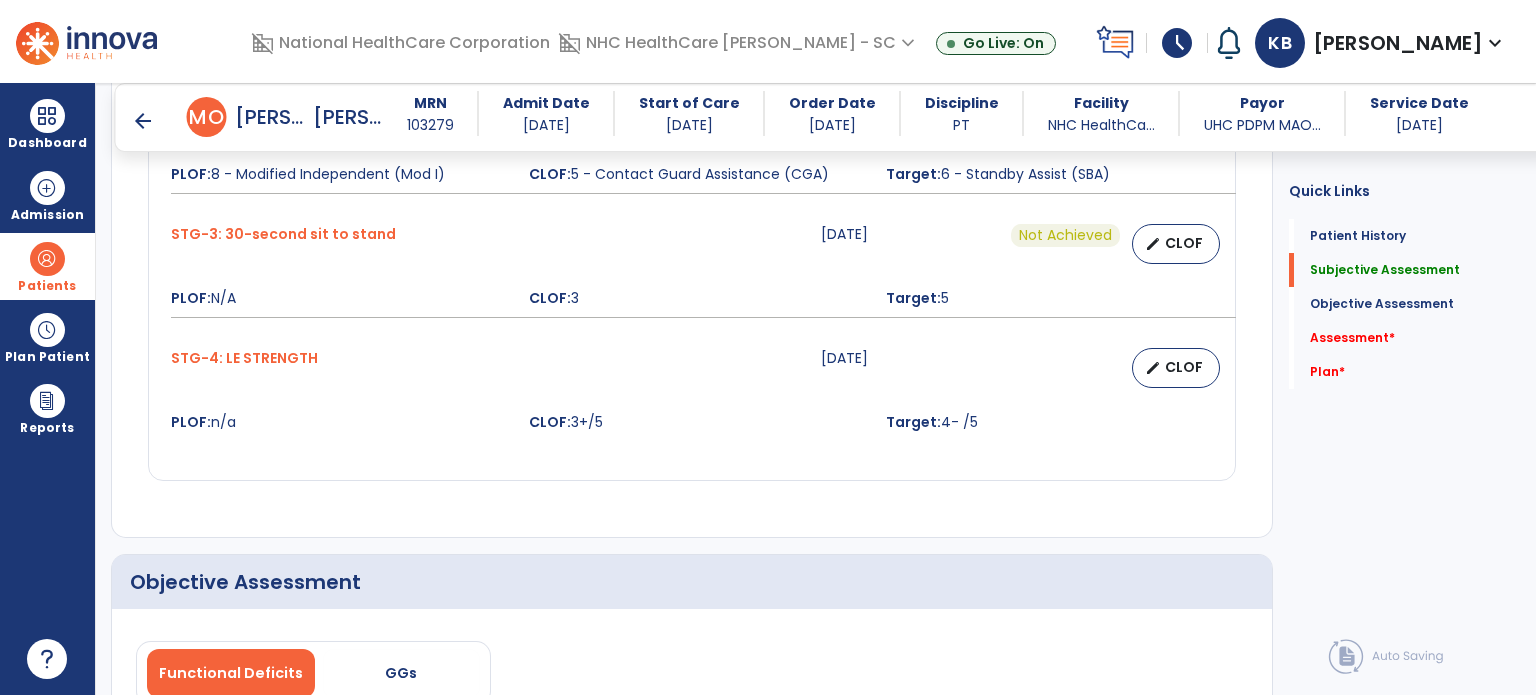 scroll, scrollTop: 1180, scrollLeft: 0, axis: vertical 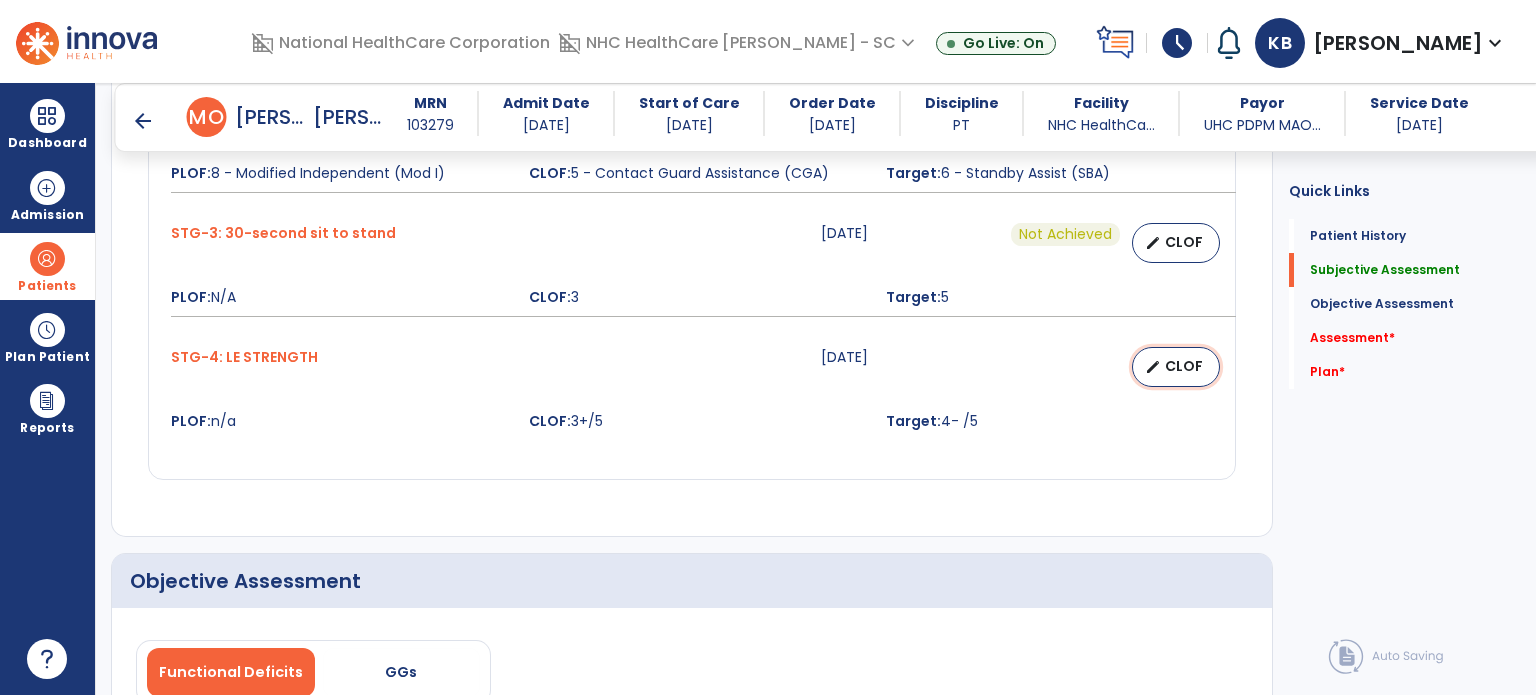 click on "CLOF" at bounding box center [1184, 366] 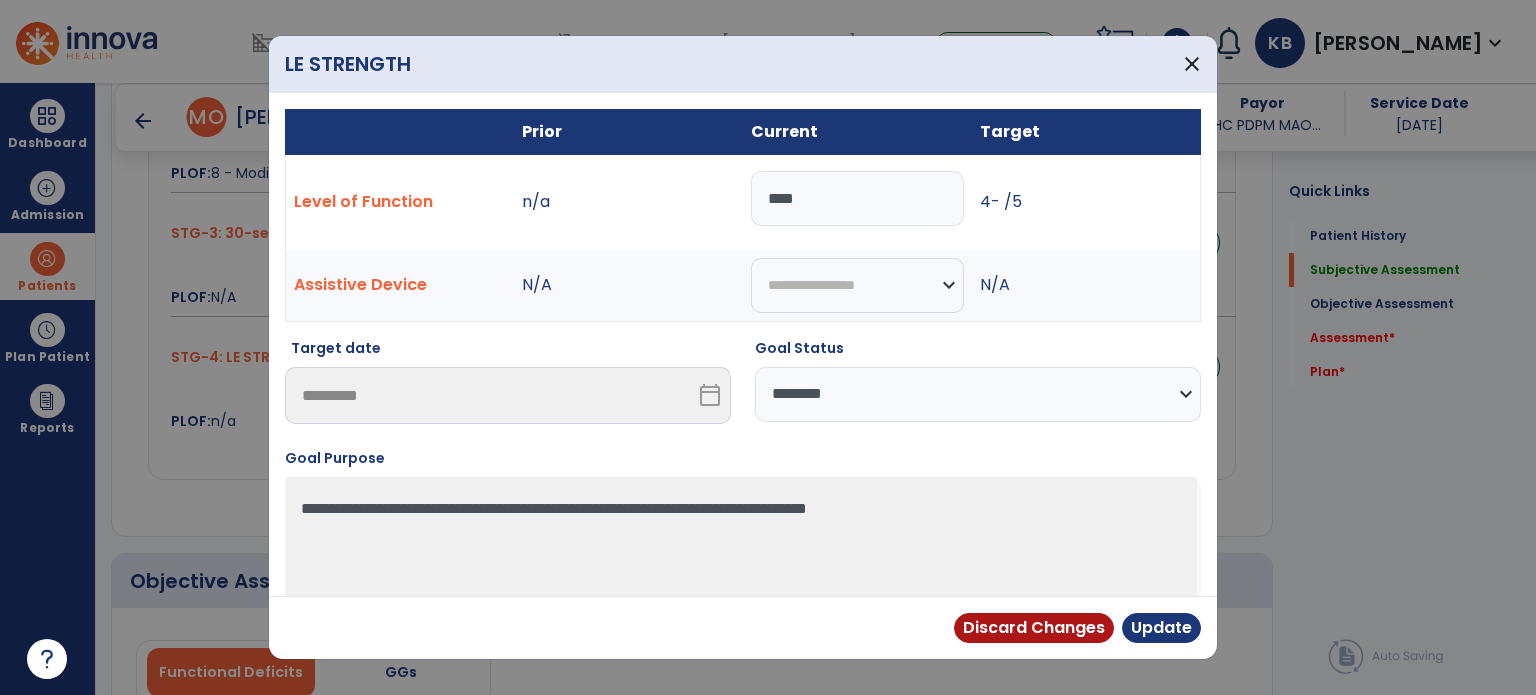 click on "****" at bounding box center [857, 198] 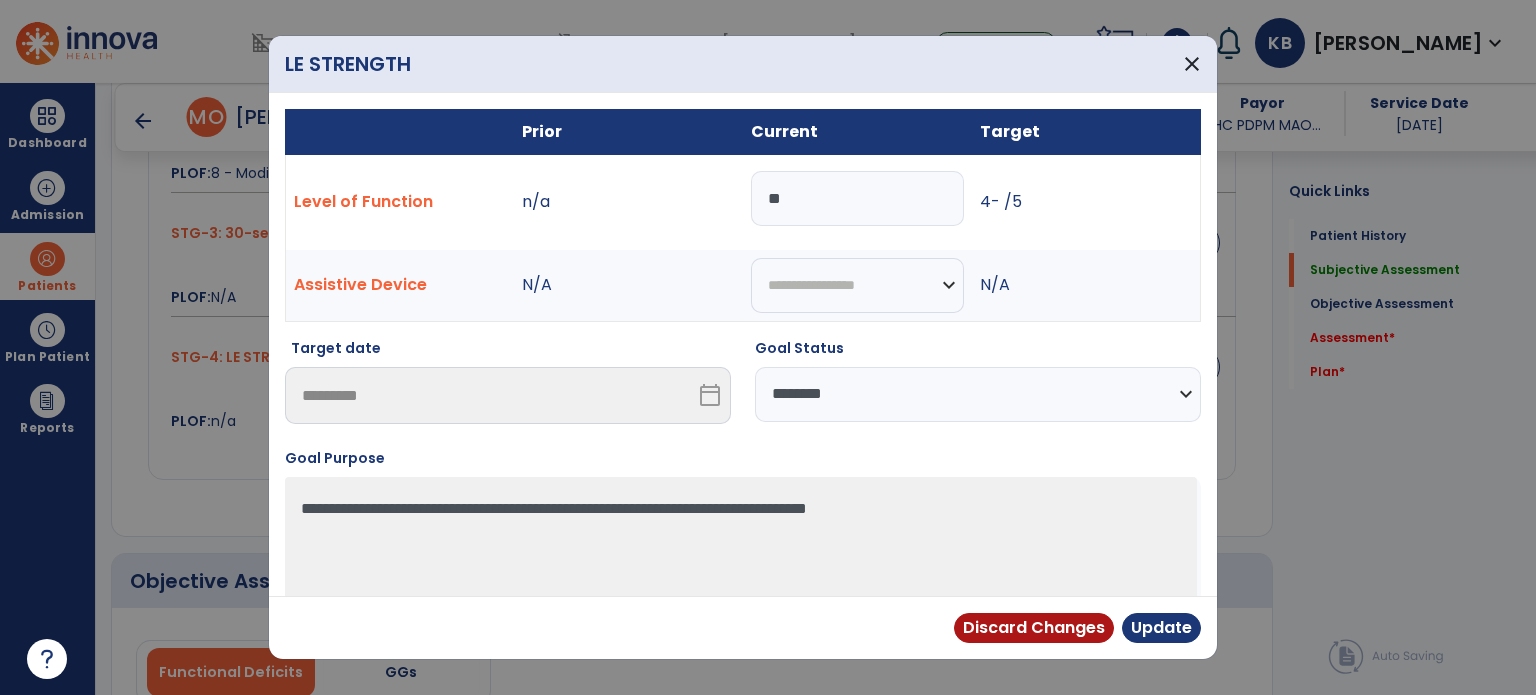type on "*" 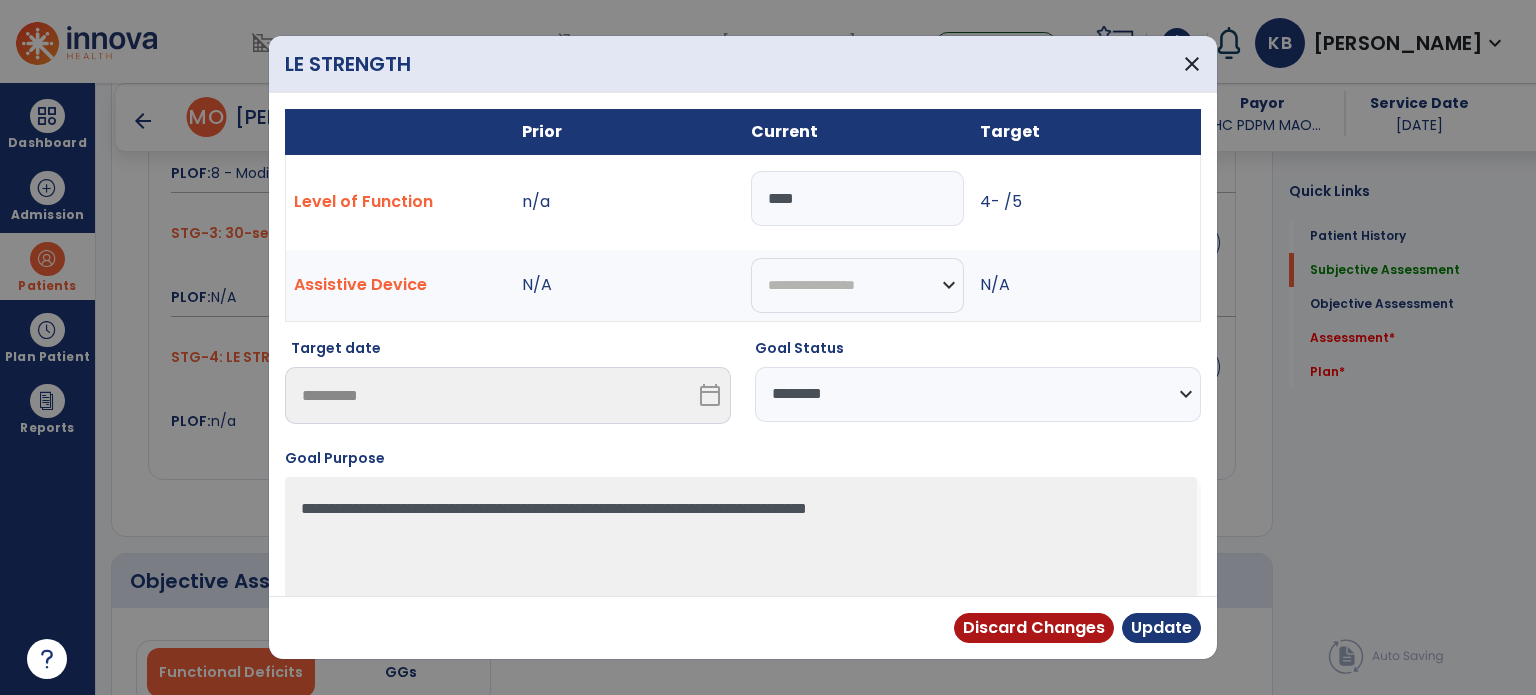type on "****" 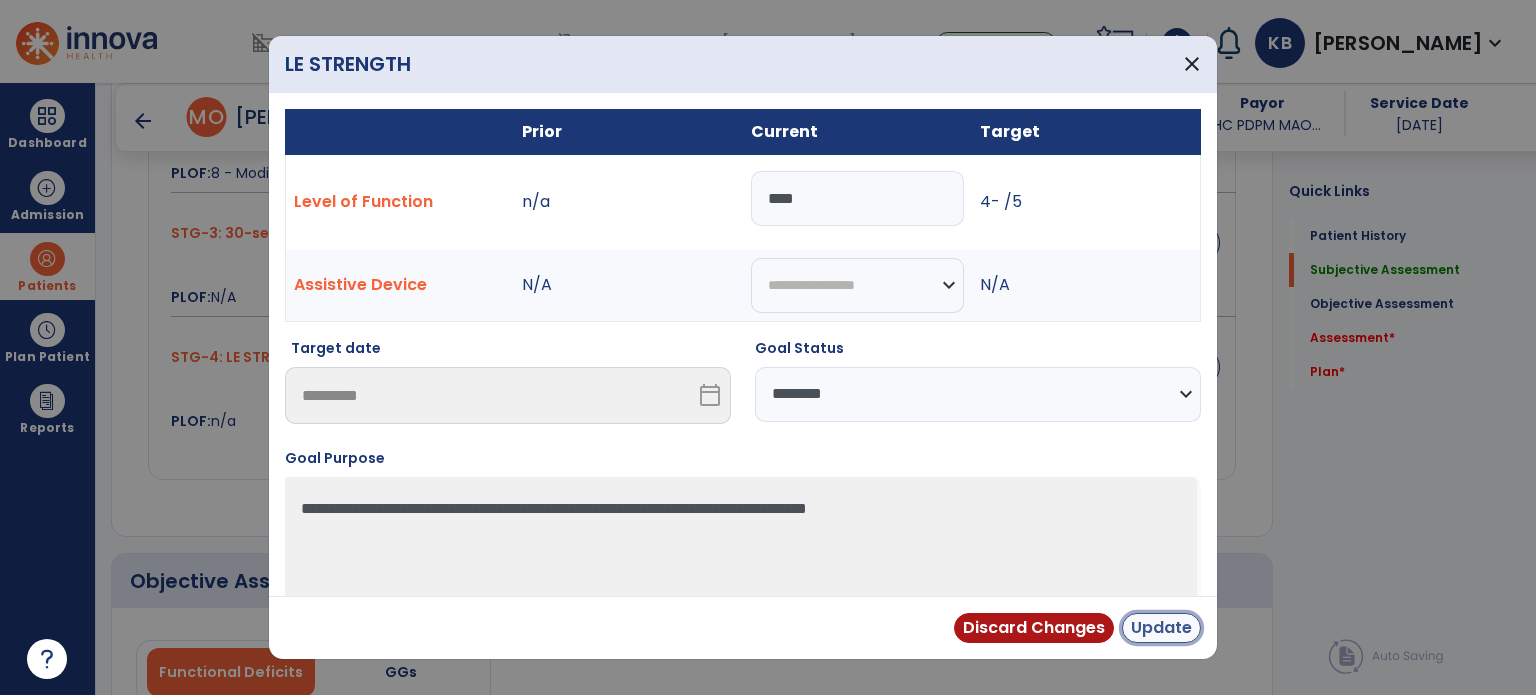click on "Update" at bounding box center [1161, 628] 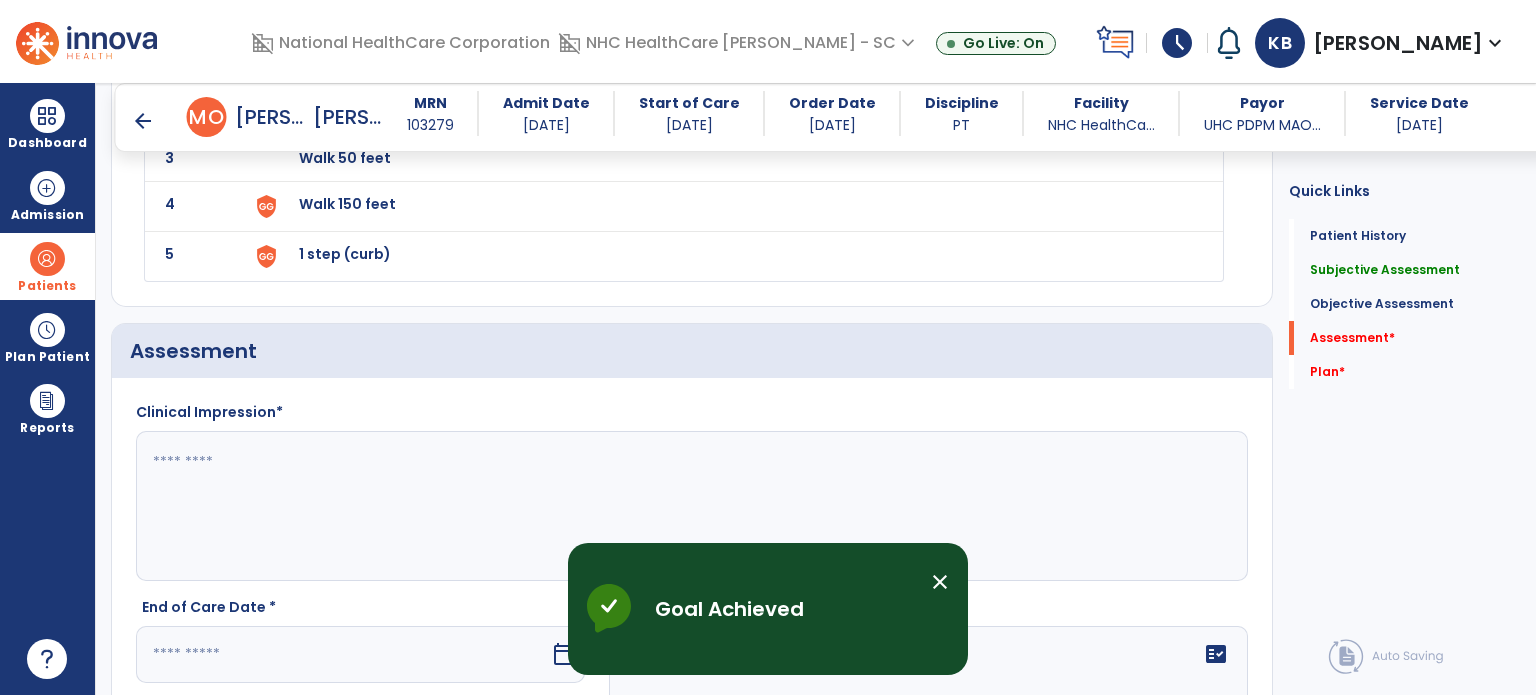 scroll, scrollTop: 2058, scrollLeft: 0, axis: vertical 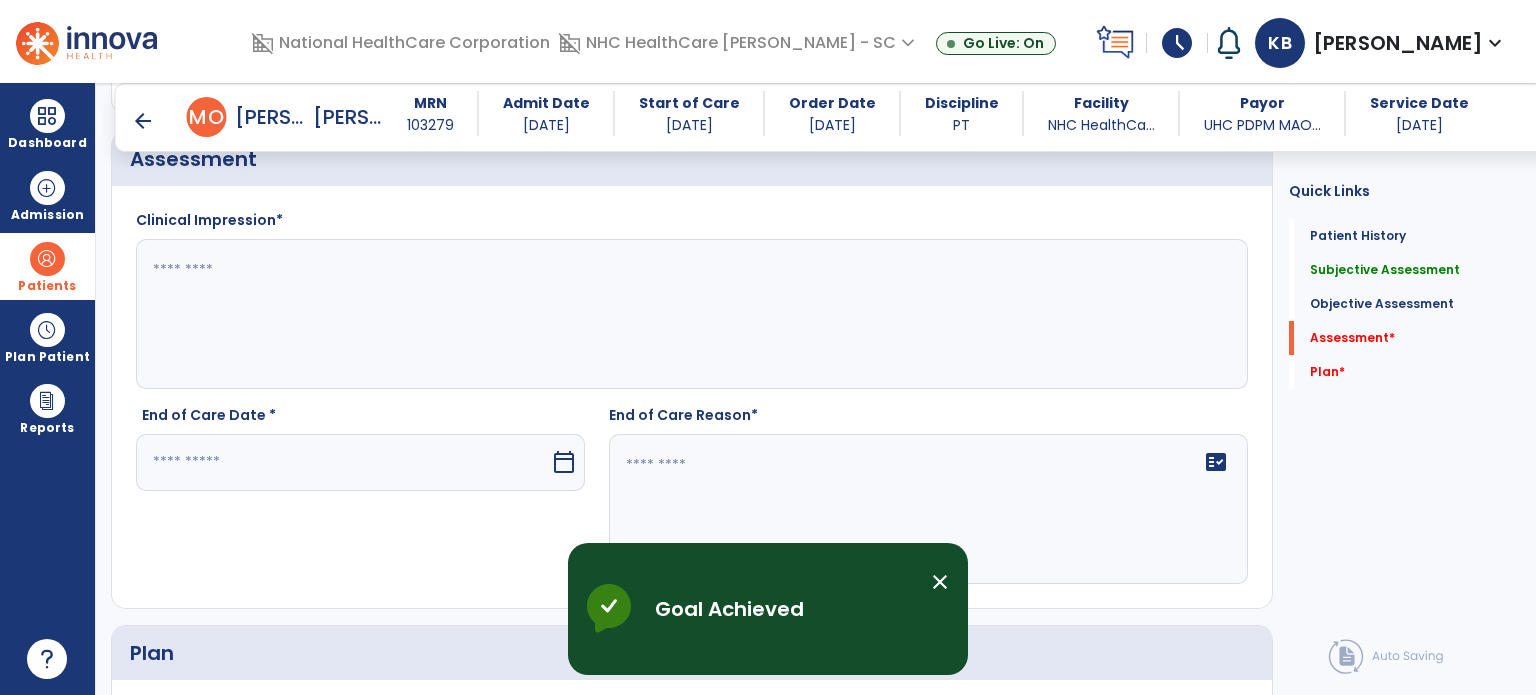 click 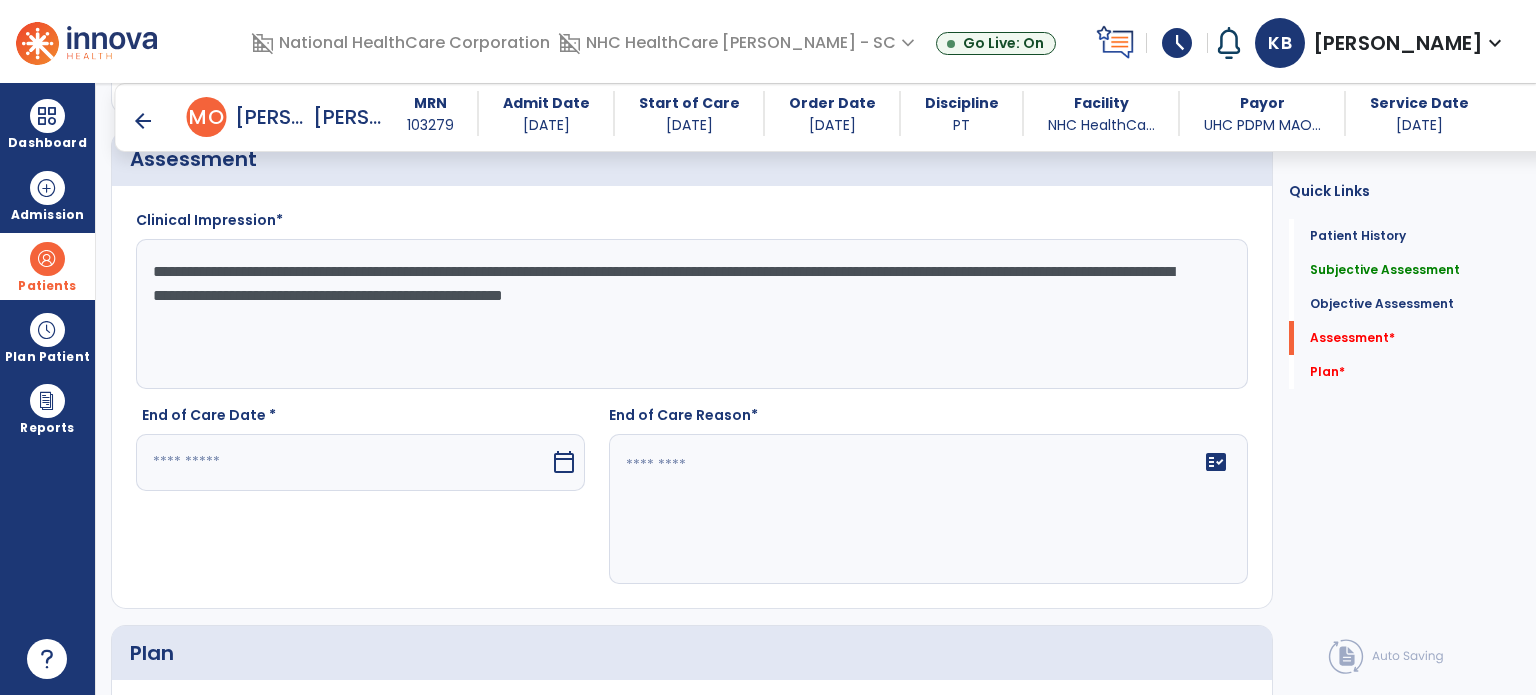 type on "**********" 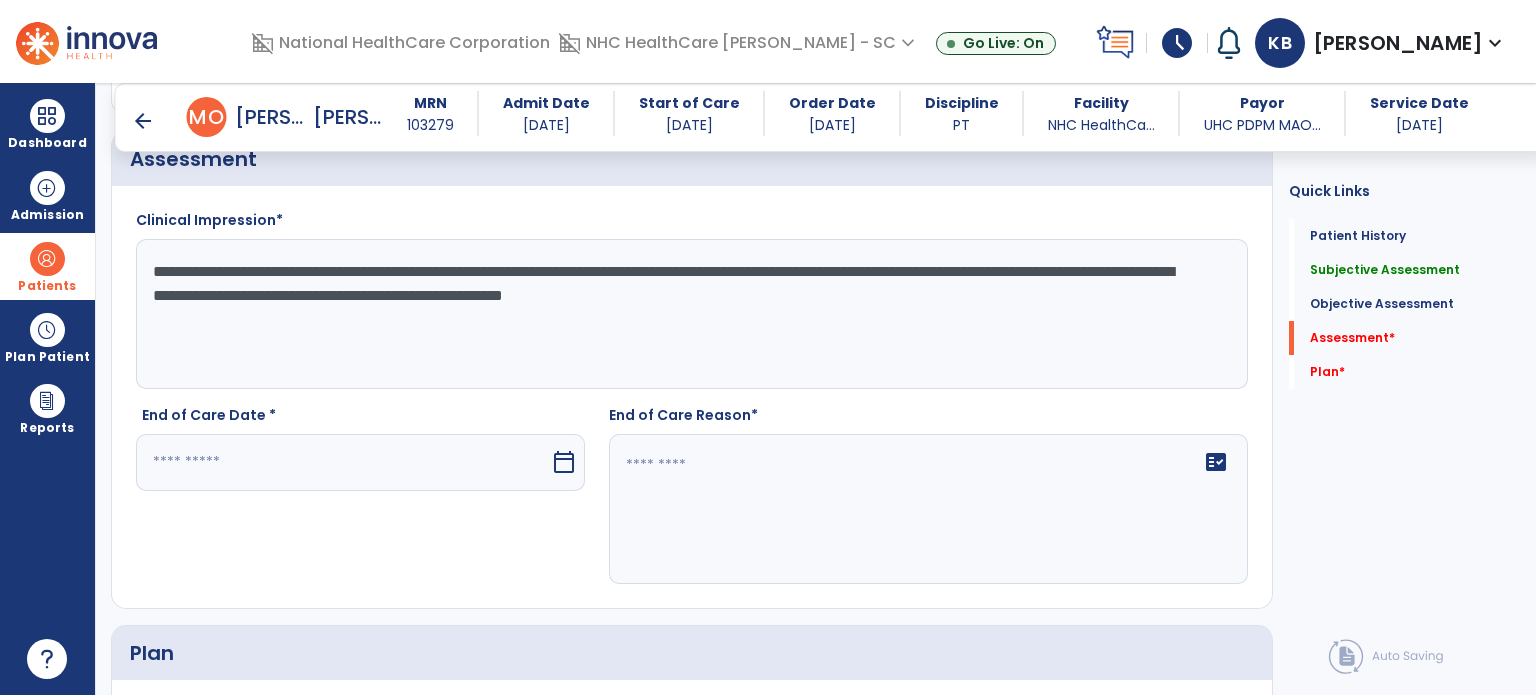 click at bounding box center [343, 462] 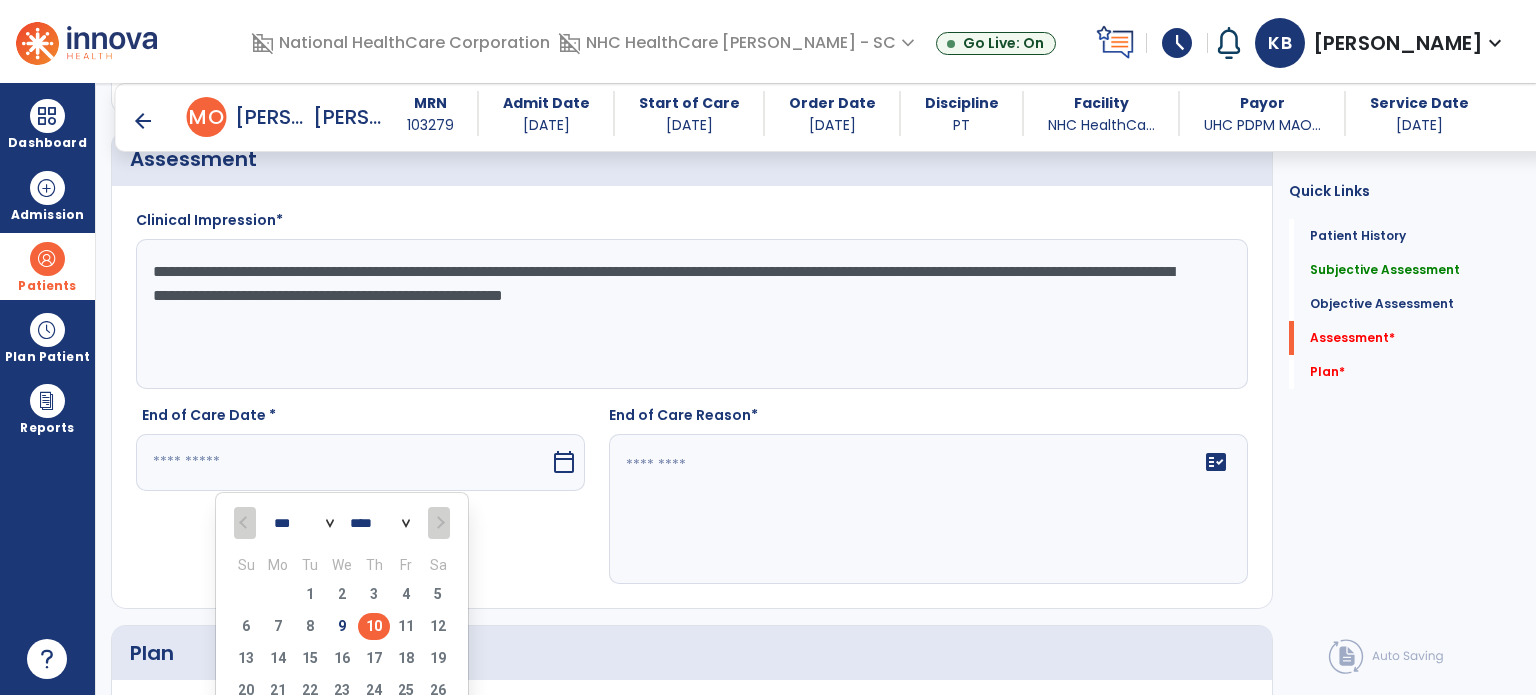 click on "10" at bounding box center (374, 626) 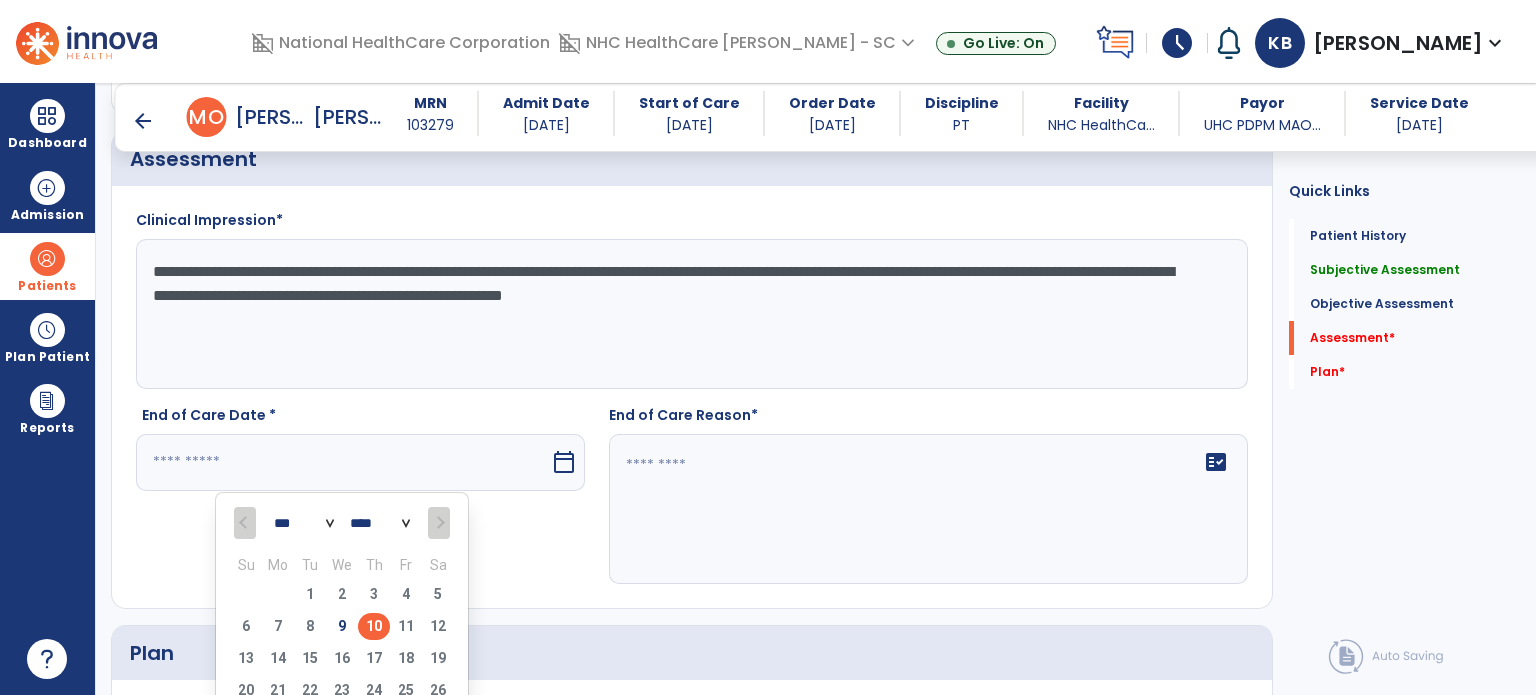 type on "*********" 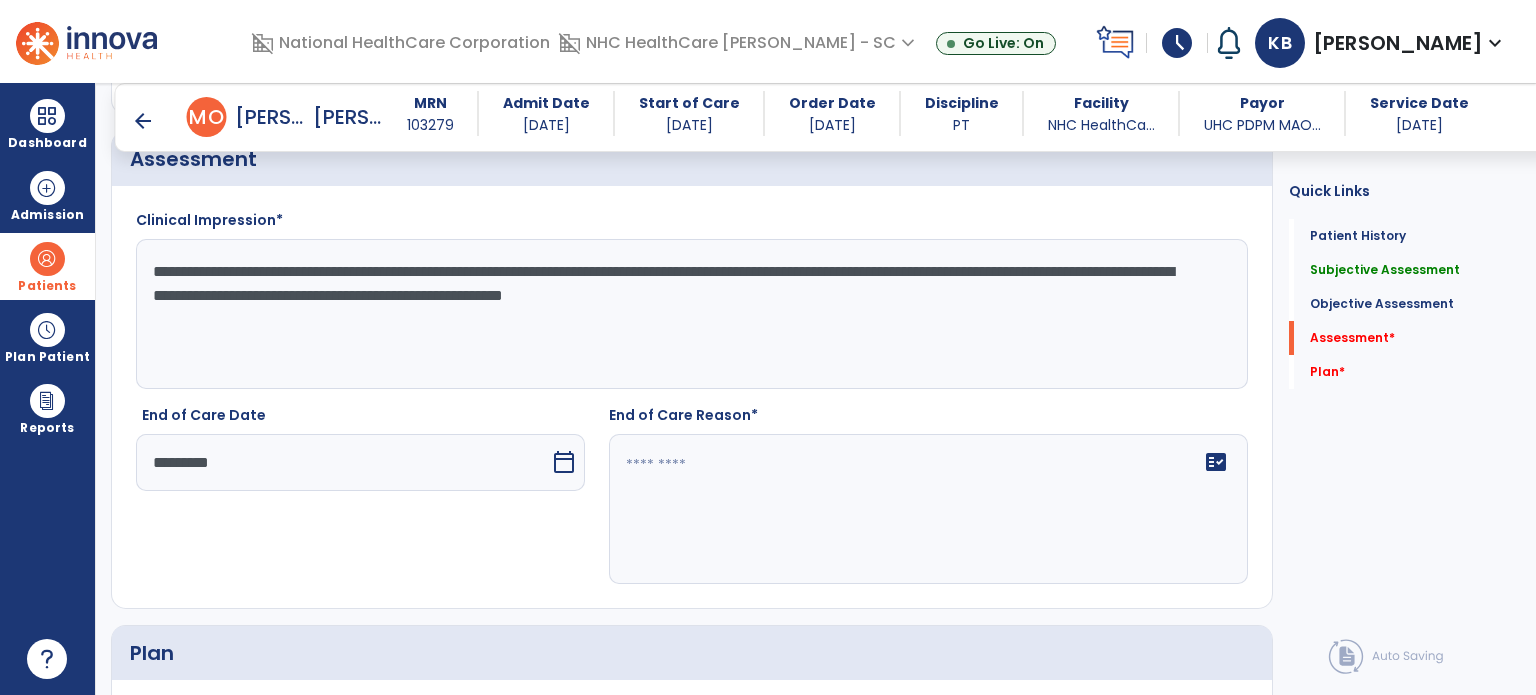 click on "**********" 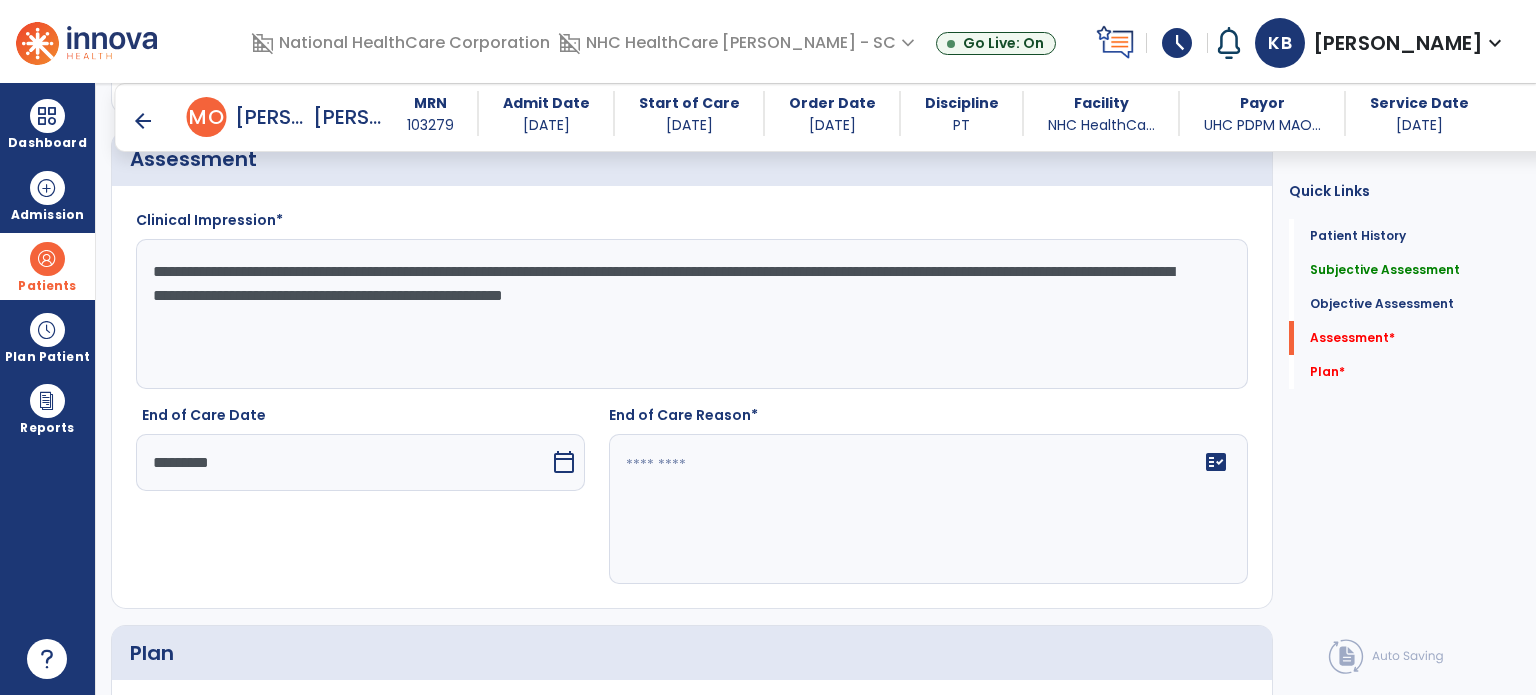 drag, startPoint x: 149, startPoint y: 296, endPoint x: 260, endPoint y: 281, distance: 112.00893 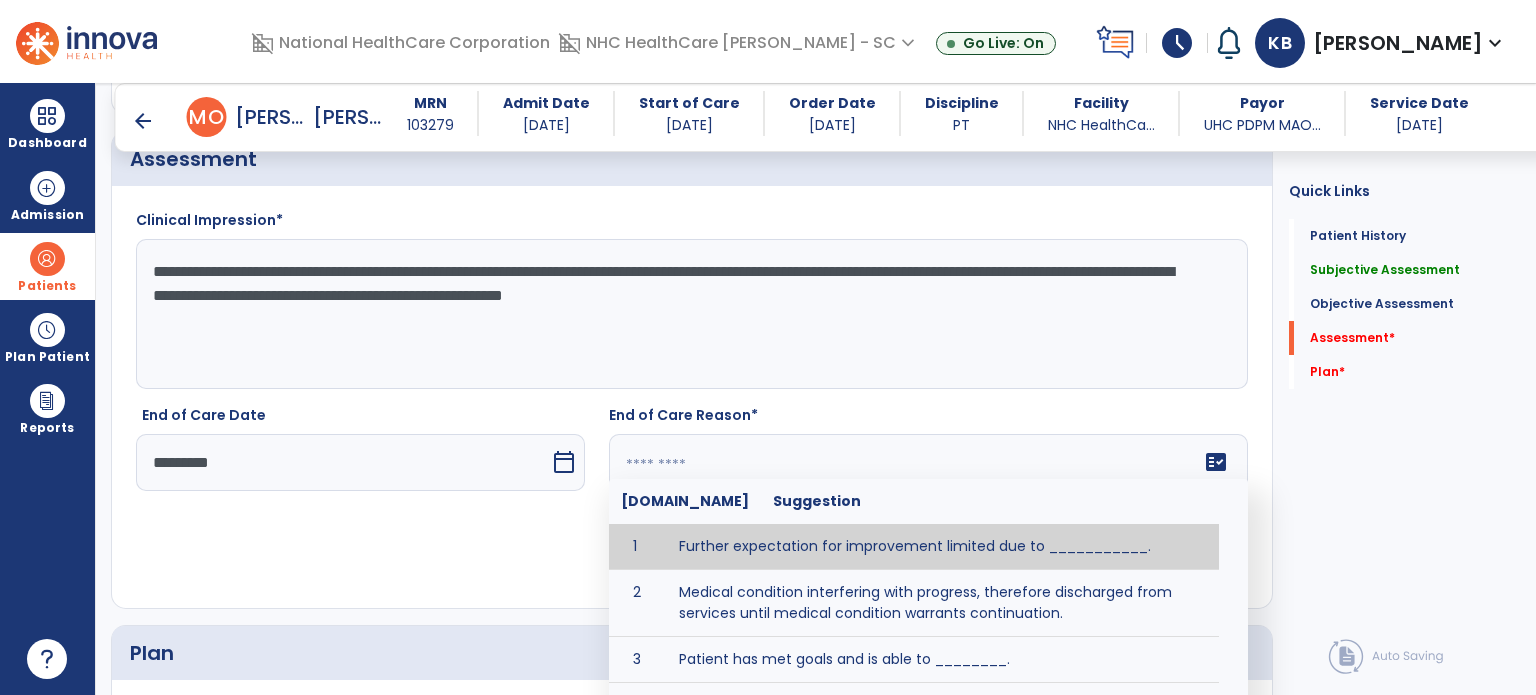 click on "fact_check  [DOMAIN_NAME] Suggestion 1 Further expectation for improvement limited due to ___________. 2 Medical condition interfering with progress, therefore discharged from services until medical condition warrants continuation. 3 Patient has met goals and is able to ________. 4 Patient has reached safe level of _______ and is competent to follow prescribed home exercise program. 5 Patient responded to therapy ____________. 6 Unexpected facility discharge - patient continues to warrant further therapy and will be re-screened upon readmission. 7 Unstable medical condition makes continued services inappropriate at this time." 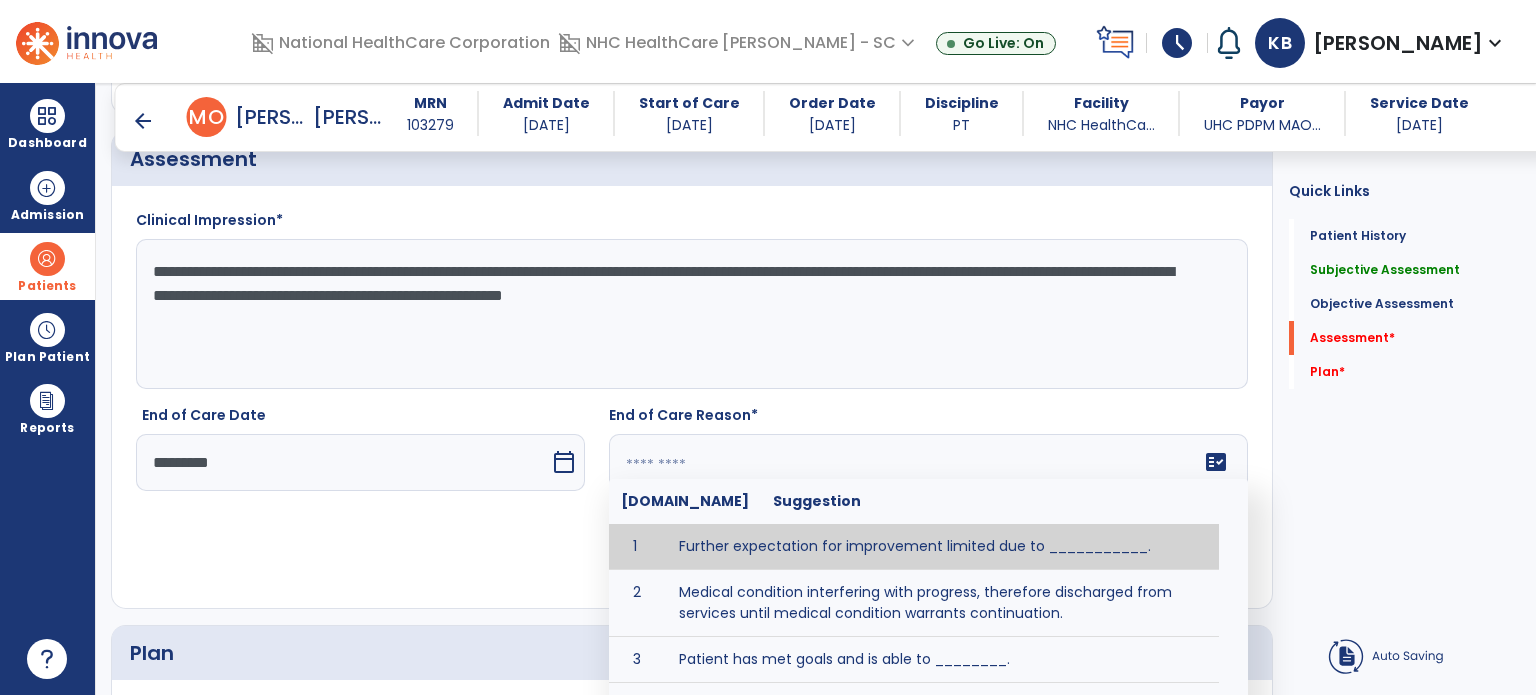 paste on "**********" 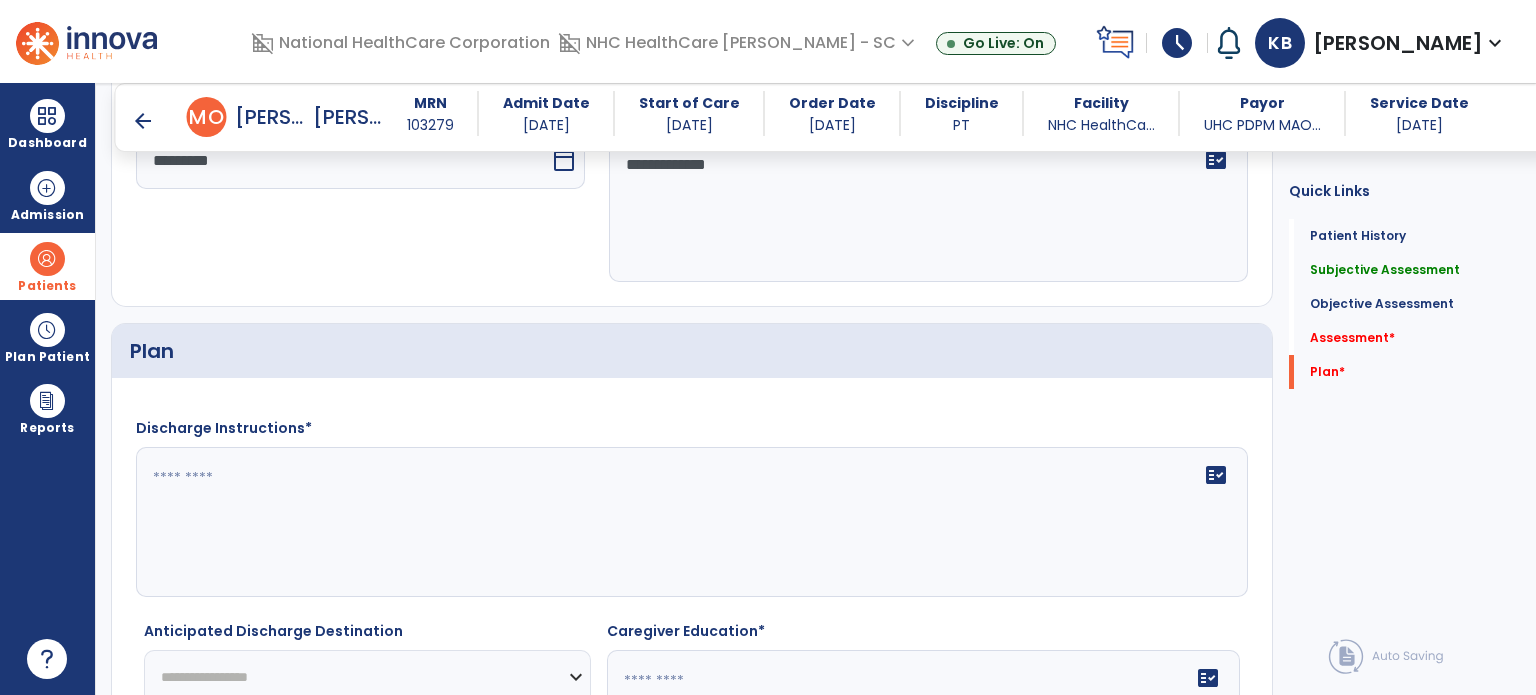 scroll, scrollTop: 2394, scrollLeft: 0, axis: vertical 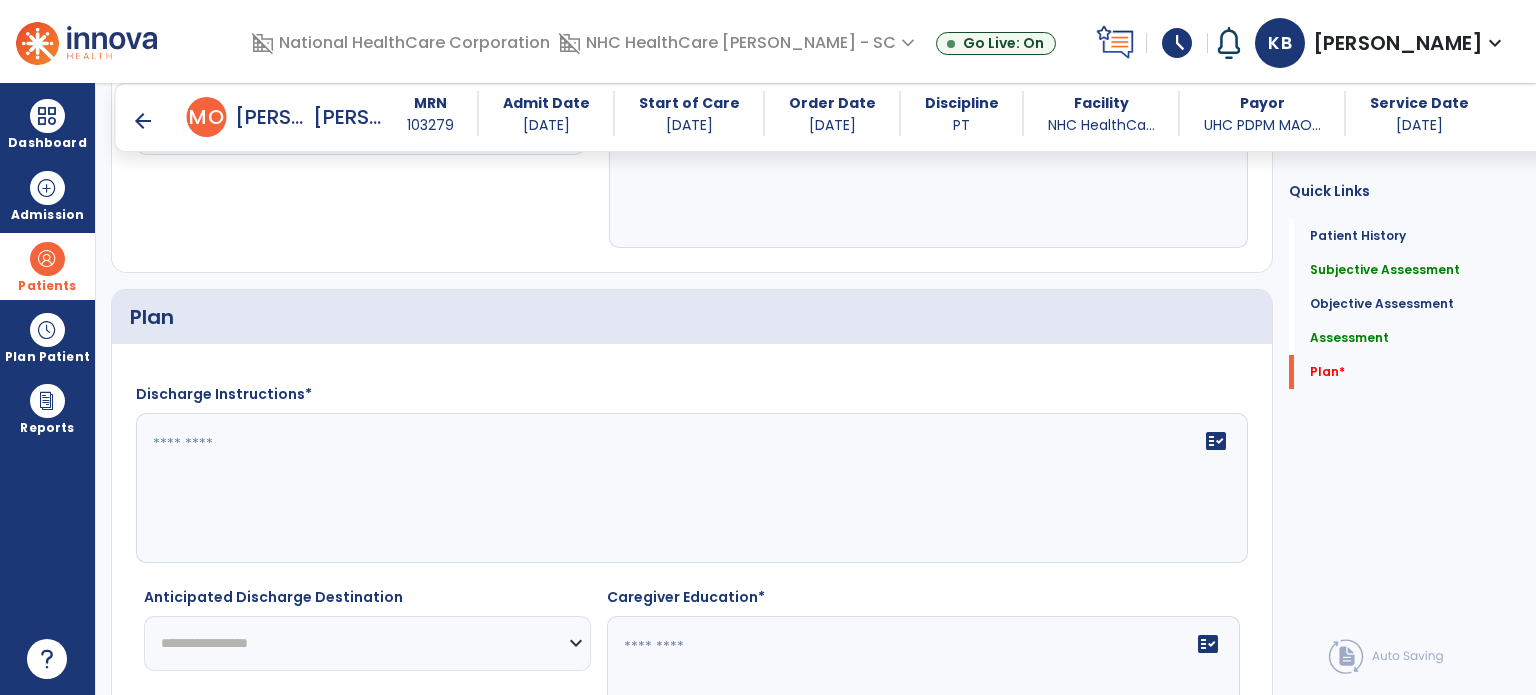 type on "**********" 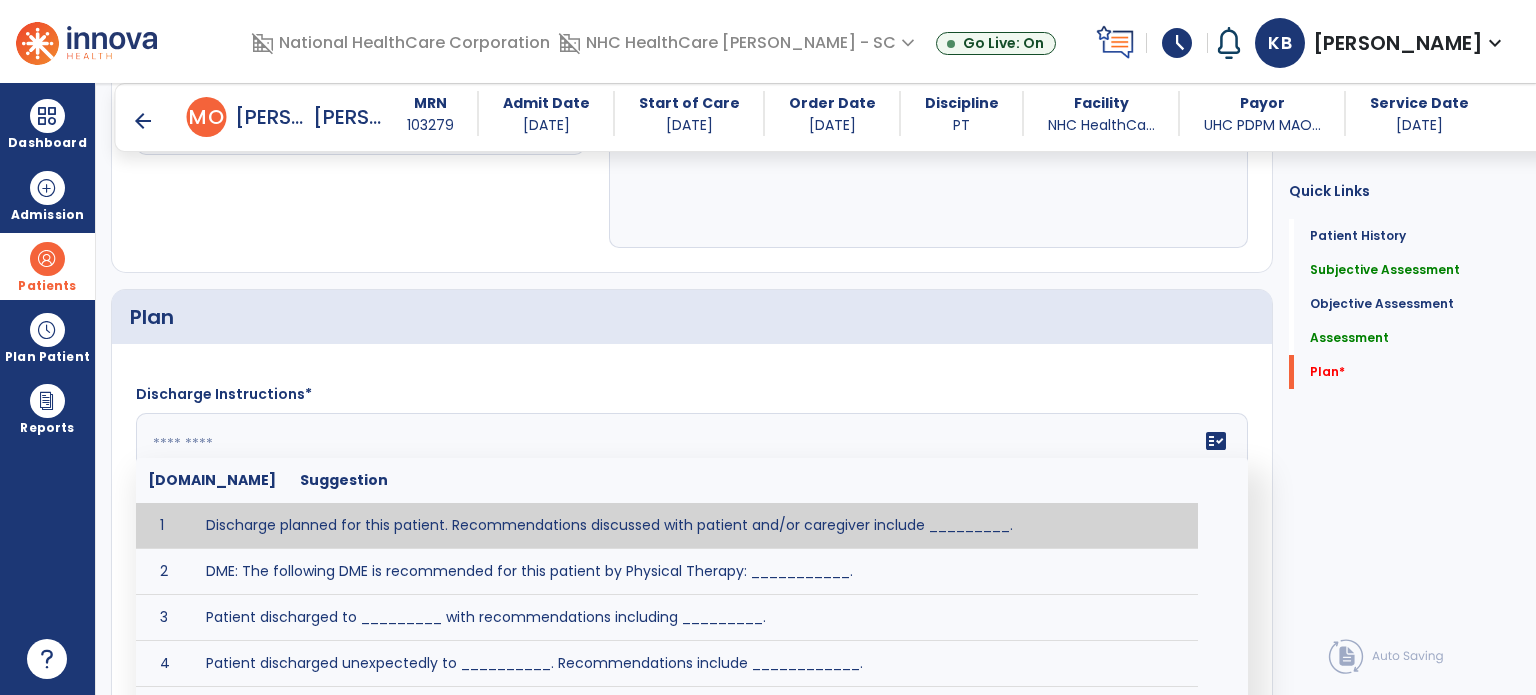 click on "fact_check  [DOMAIN_NAME] Suggestion 1 Discharge planned for this patient. Recommendations discussed with patient and/or caregiver include _________. 2 DME: The following DME is recommended for this patient by Physical Therapy: ___________. 3 Patient discharged to _________ with recommendations including _________. 4 Patient discharged unexpectedly to __________. Recommendations include ____________." 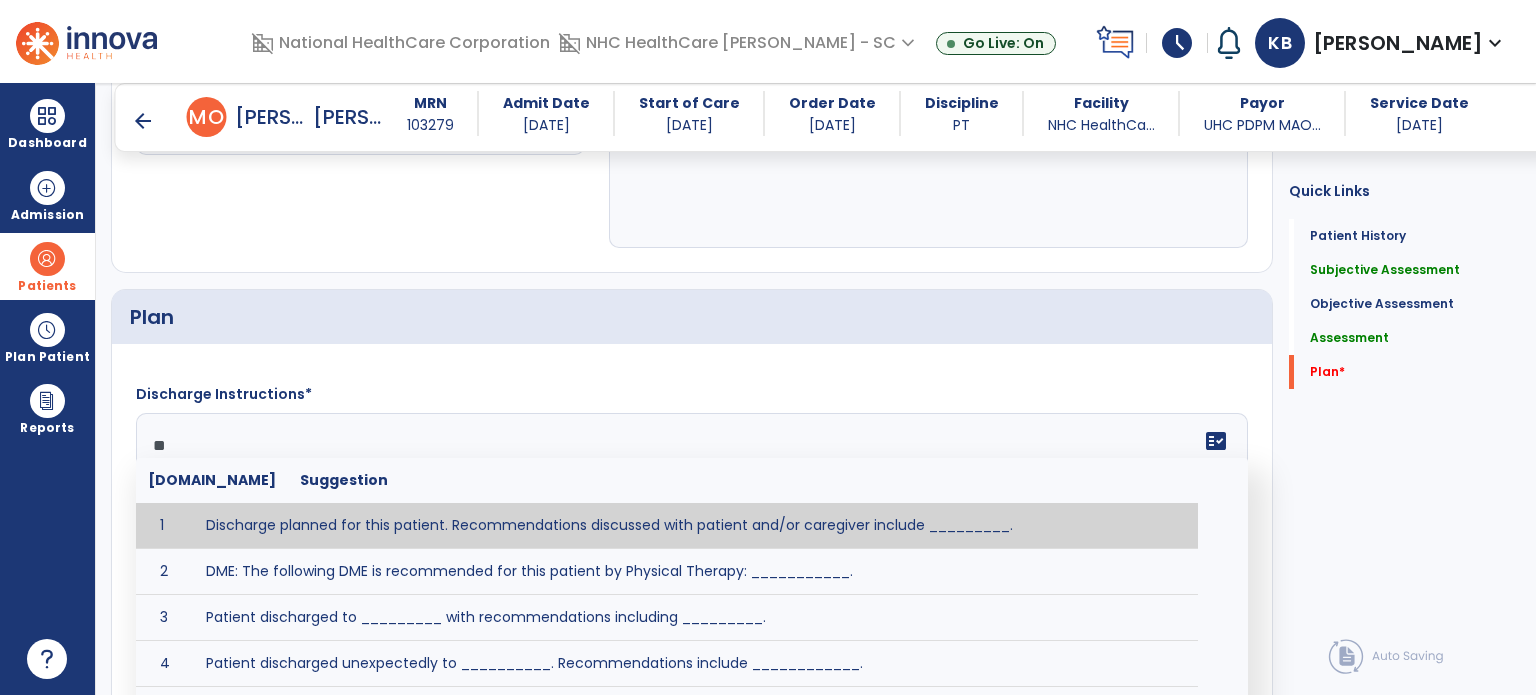 type on "*" 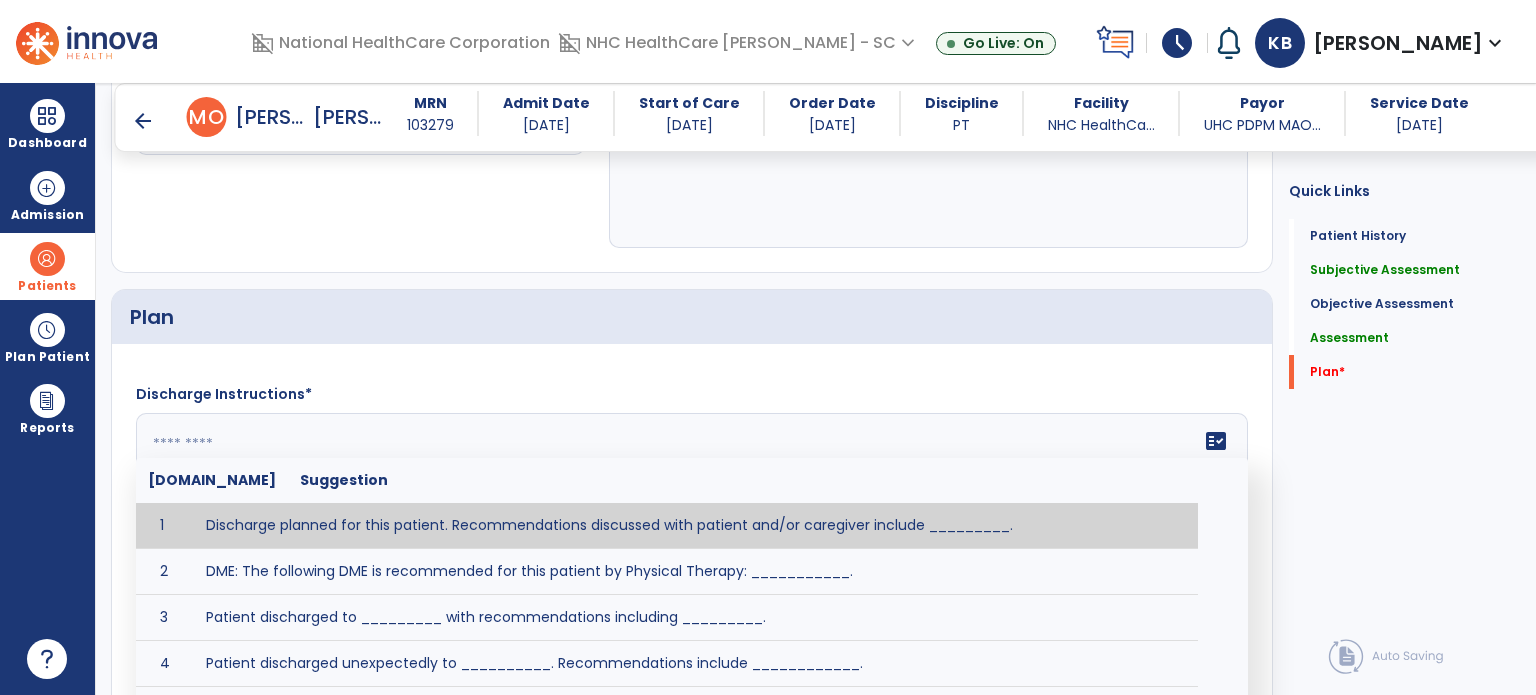 click on "fact_check  [DOMAIN_NAME] Suggestion 1 Discharge planned for this patient. Recommendations discussed with patient and/or caregiver include _________. 2 DME: The following DME is recommended for this patient by Physical Therapy: ___________. 3 Patient discharged to _________ with recommendations including _________. 4 Patient discharged unexpectedly to __________. Recommendations include ____________." 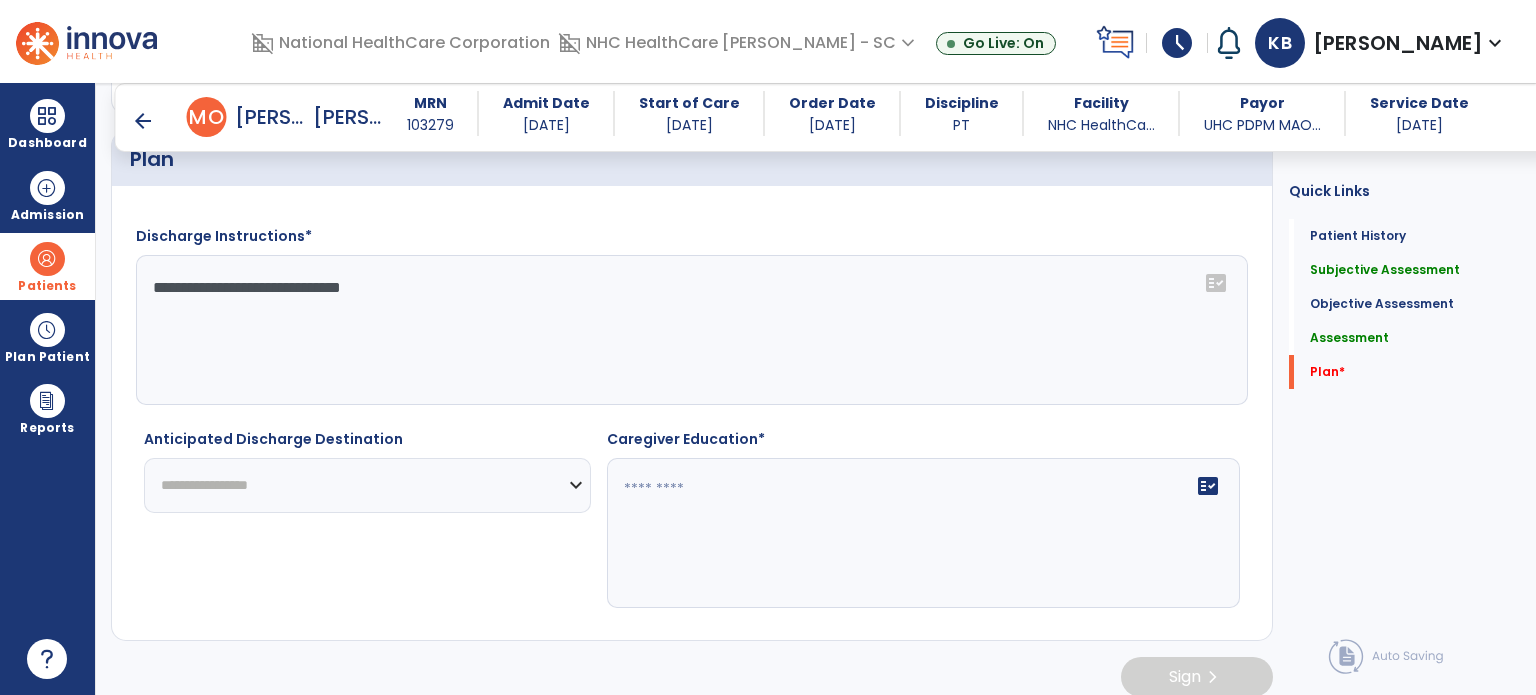 scroll, scrollTop: 2562, scrollLeft: 0, axis: vertical 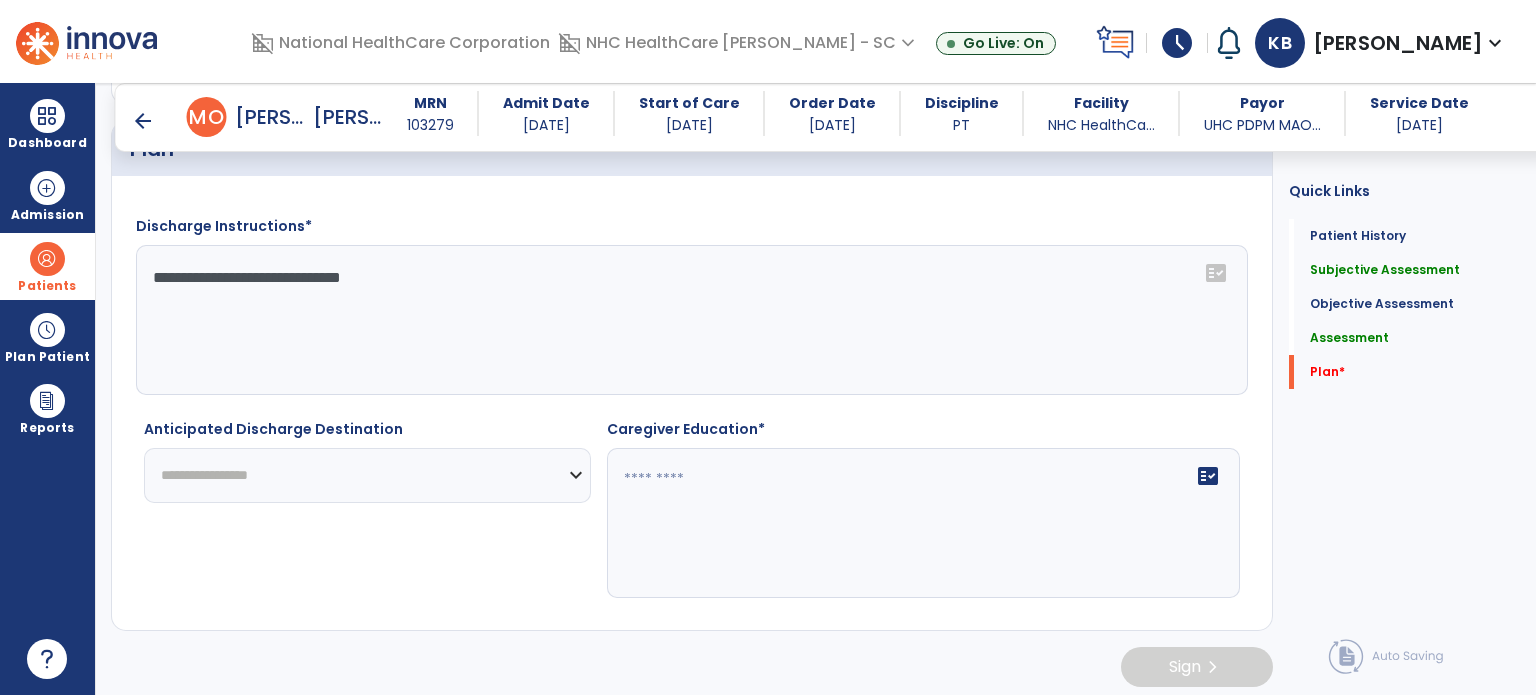 type on "**********" 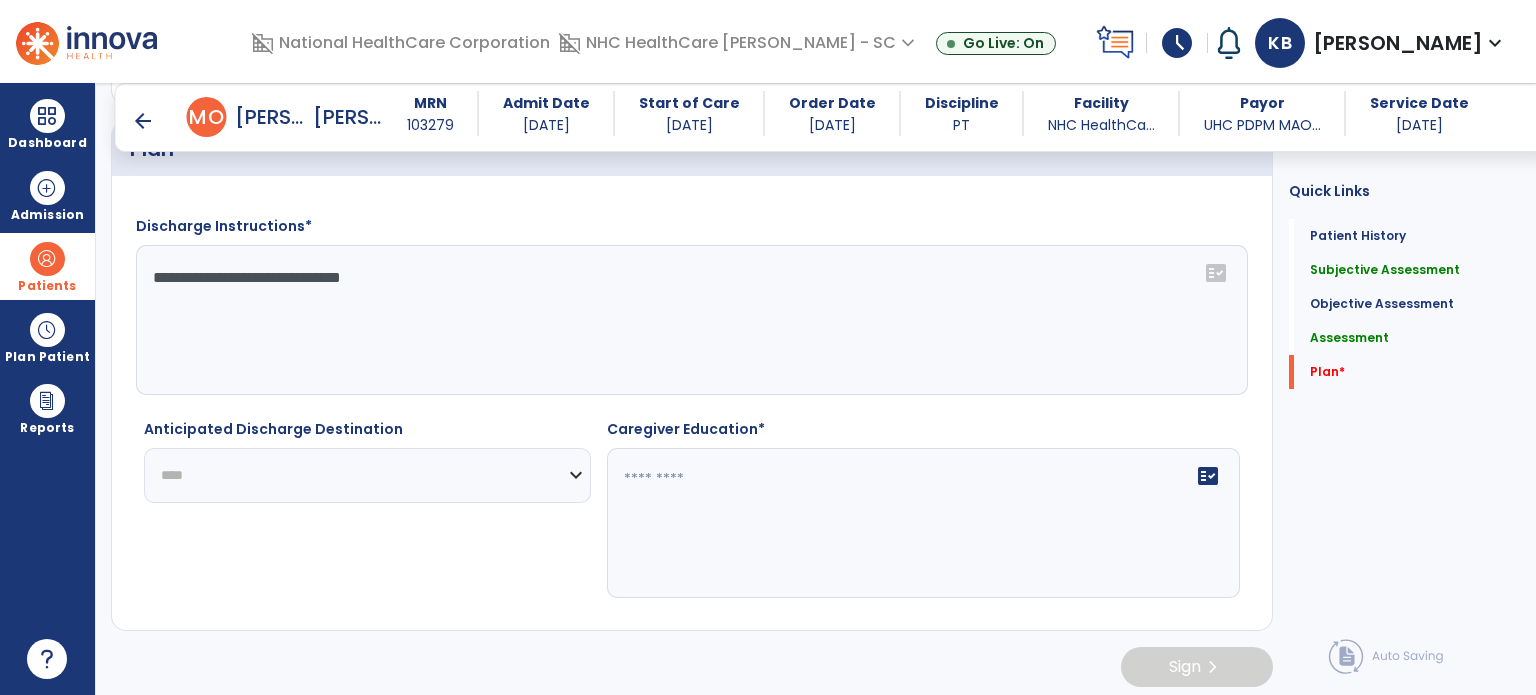 click on "**********" 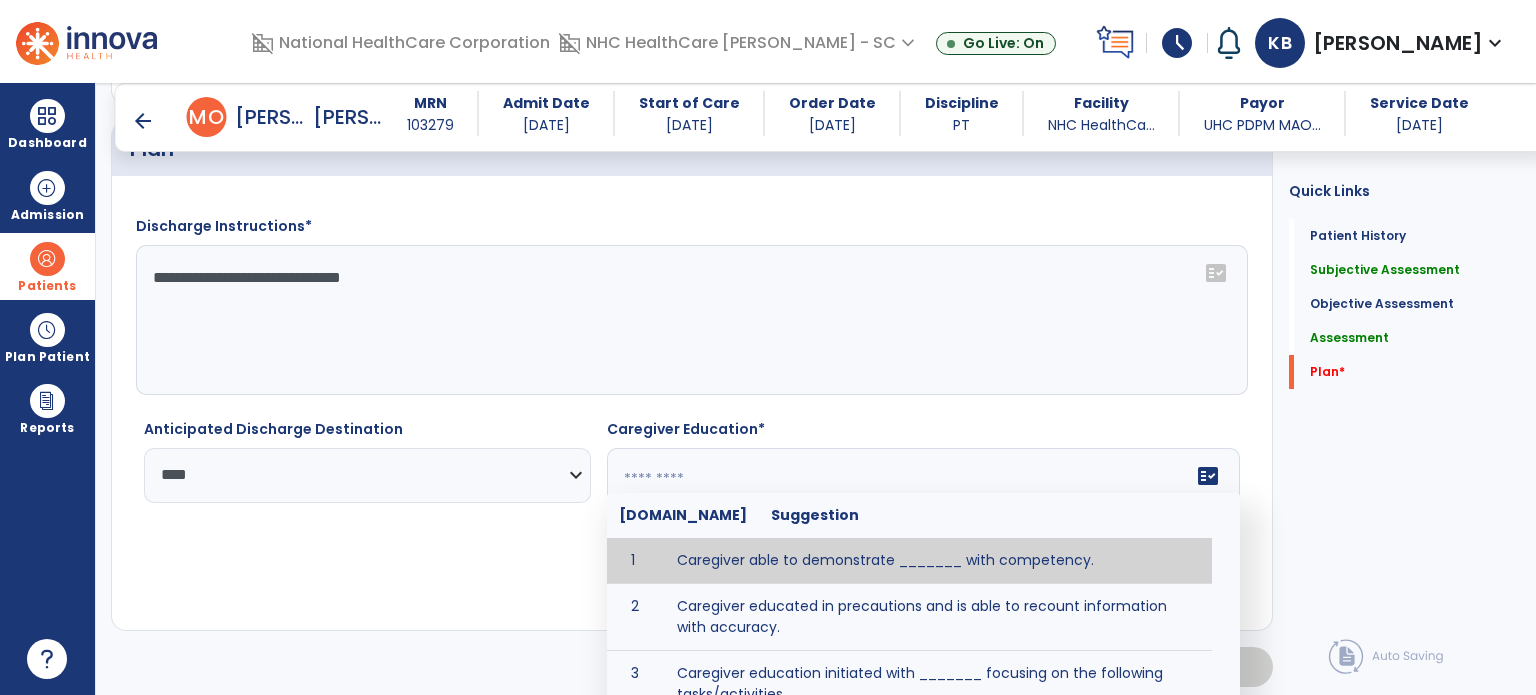 click 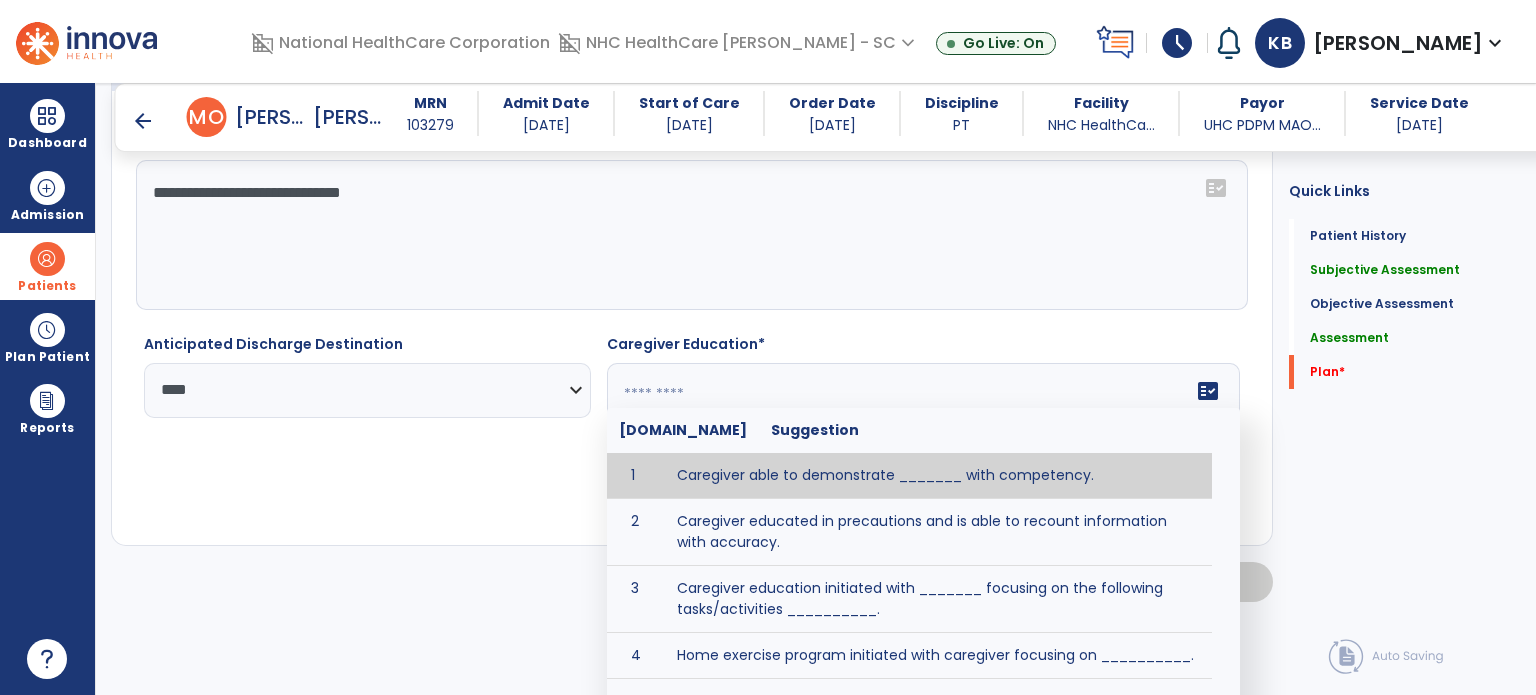 scroll, scrollTop: 2664, scrollLeft: 0, axis: vertical 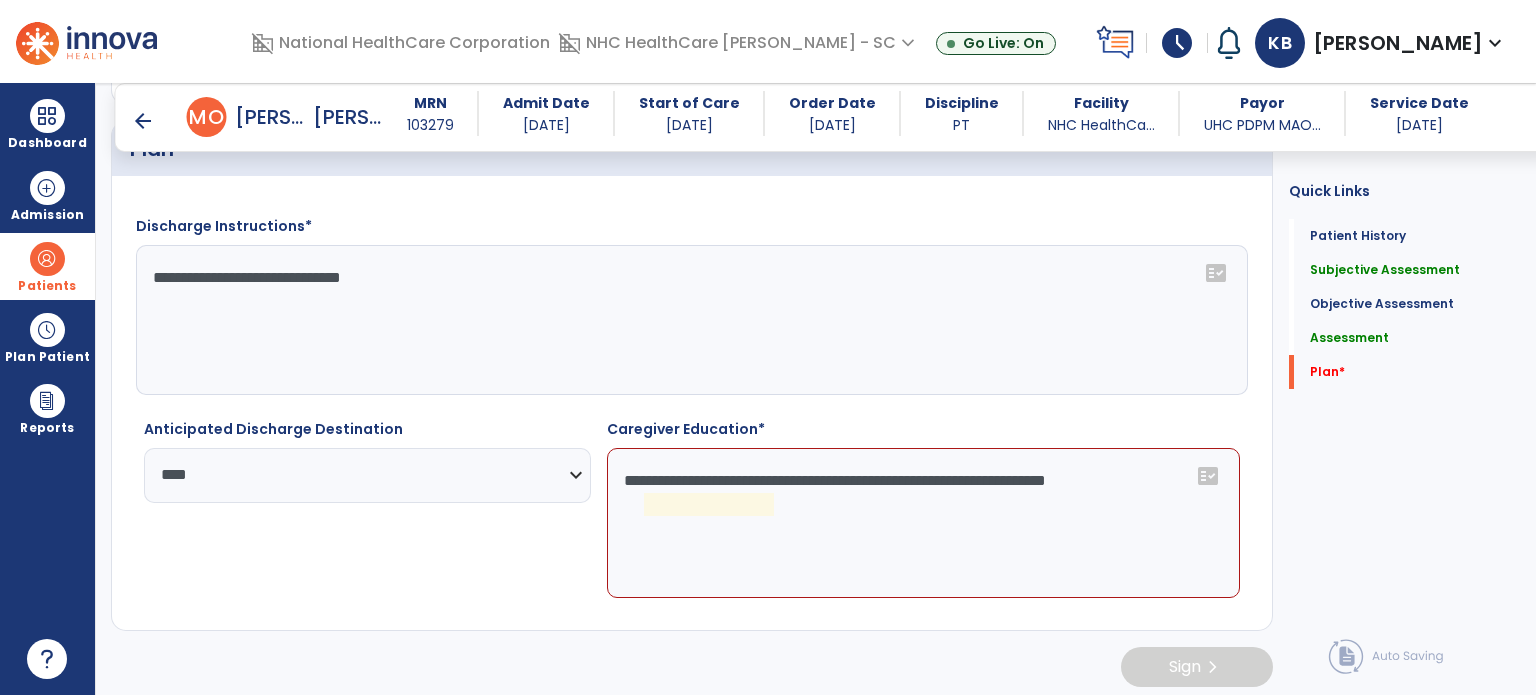 click on "**********" 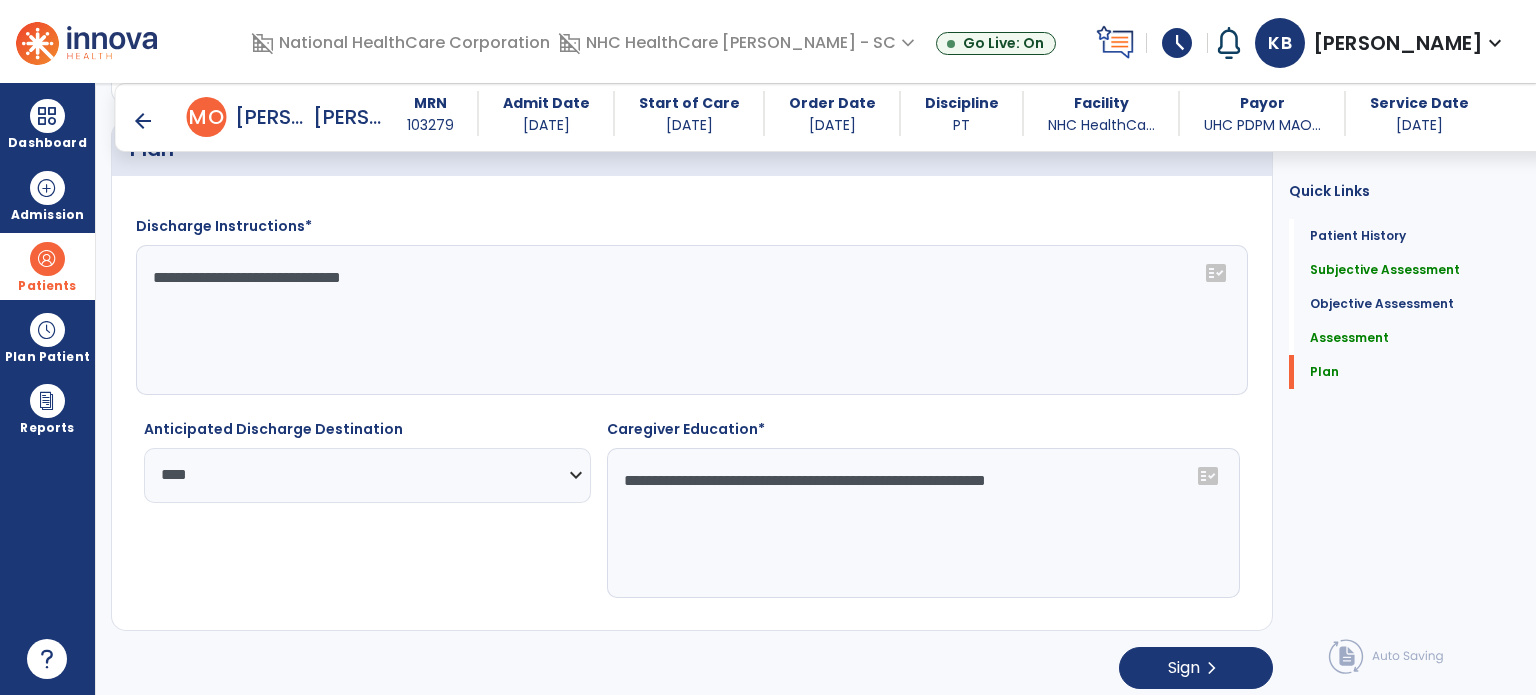 click on "**********" 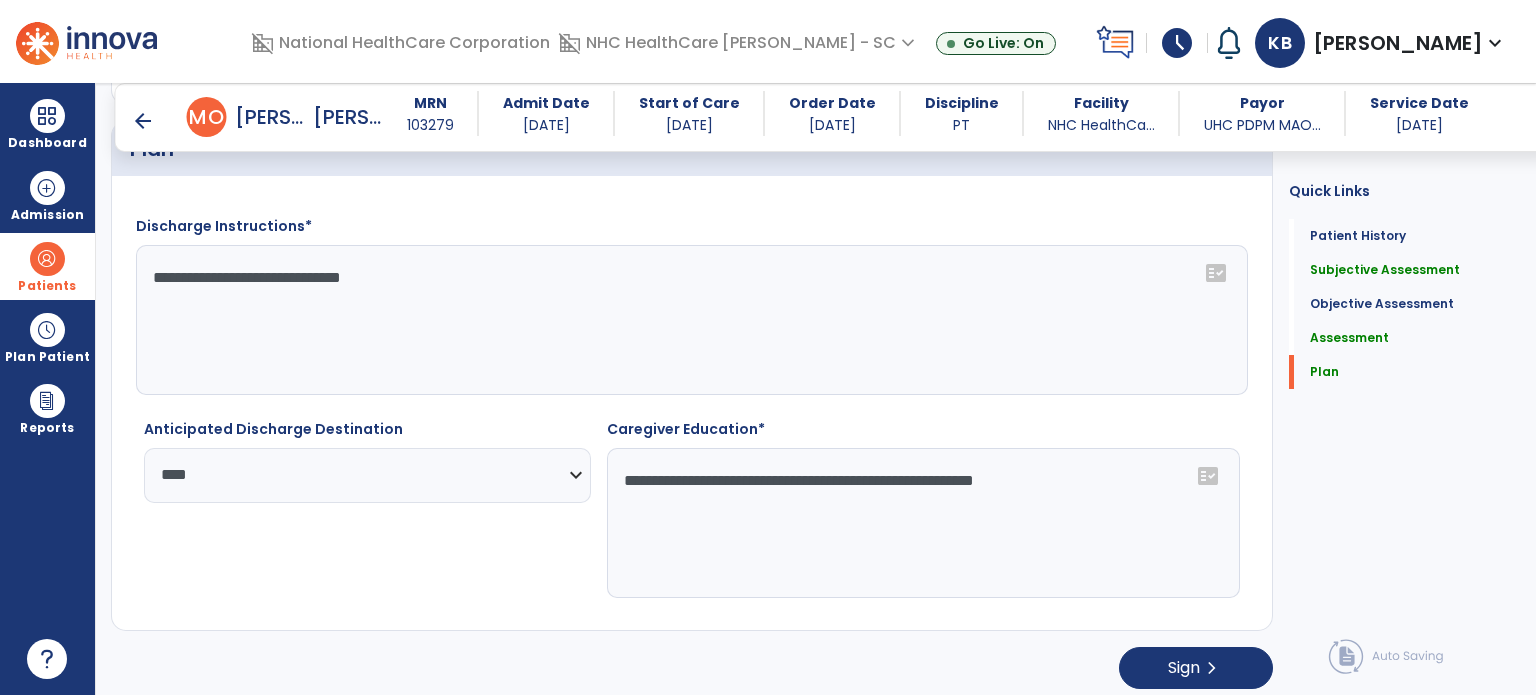 click on "**********" 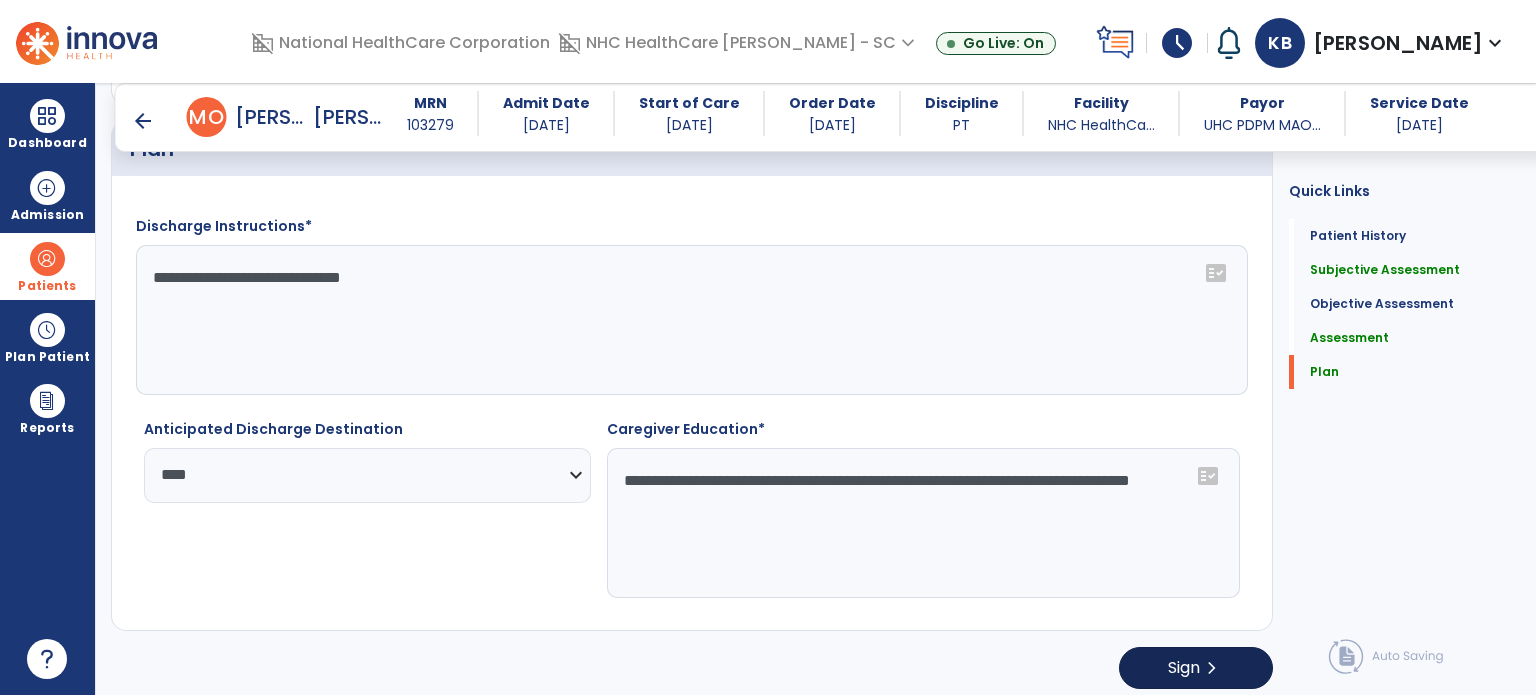 type on "**********" 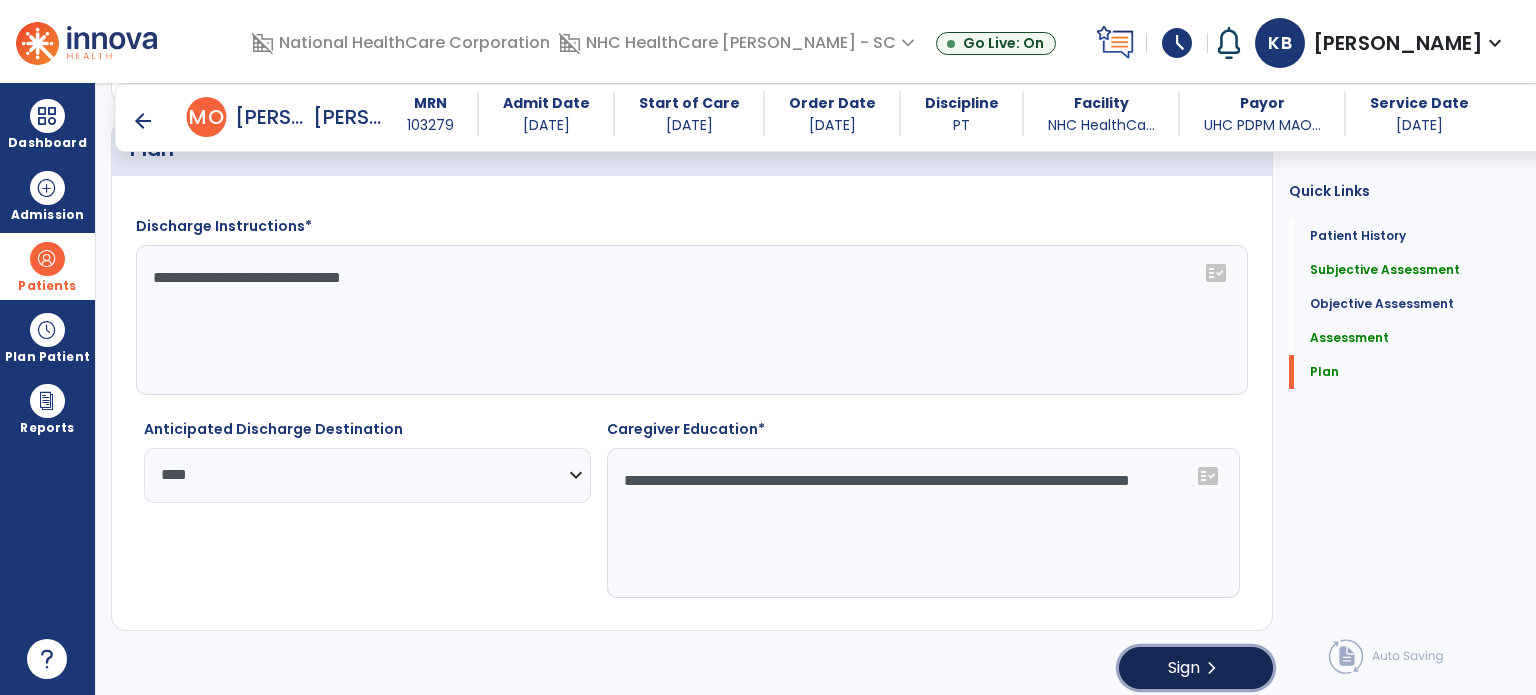click on "Sign  chevron_right" 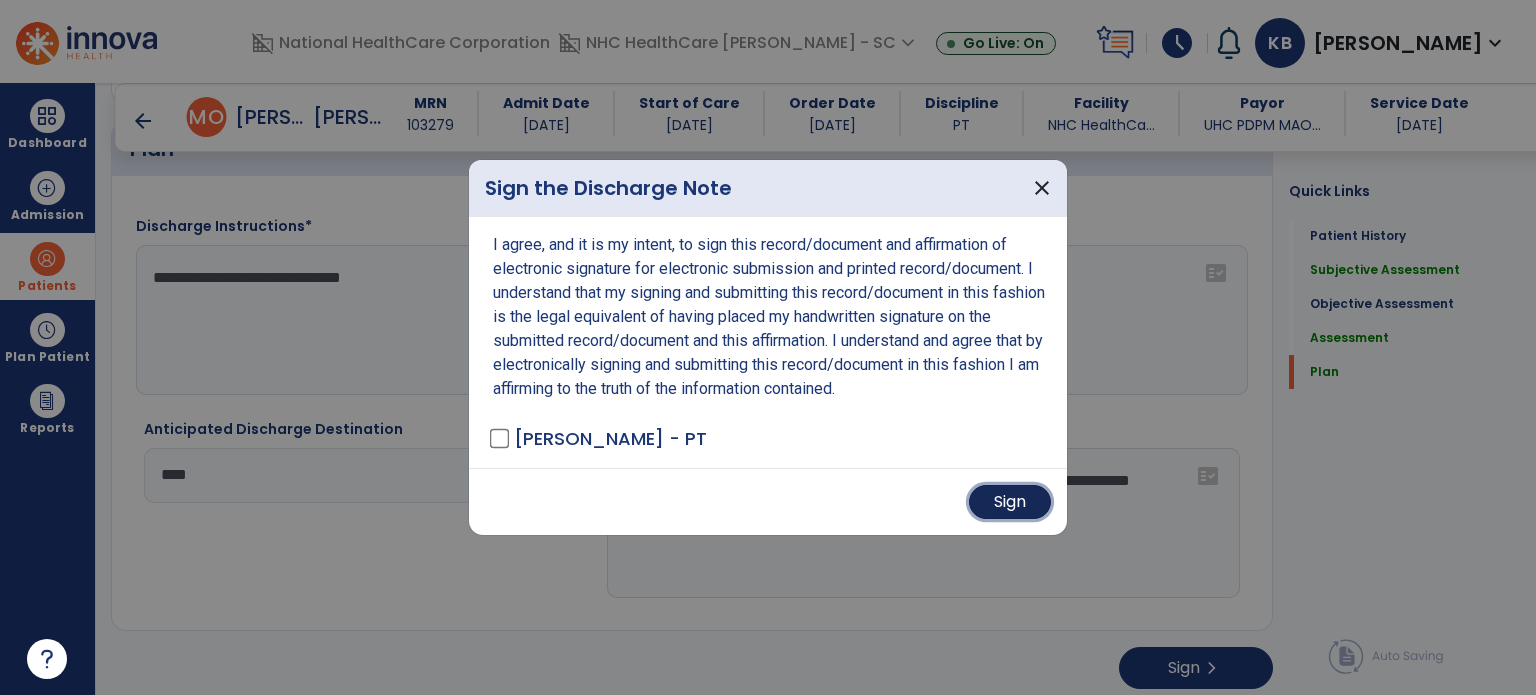 click on "Sign" at bounding box center (1010, 502) 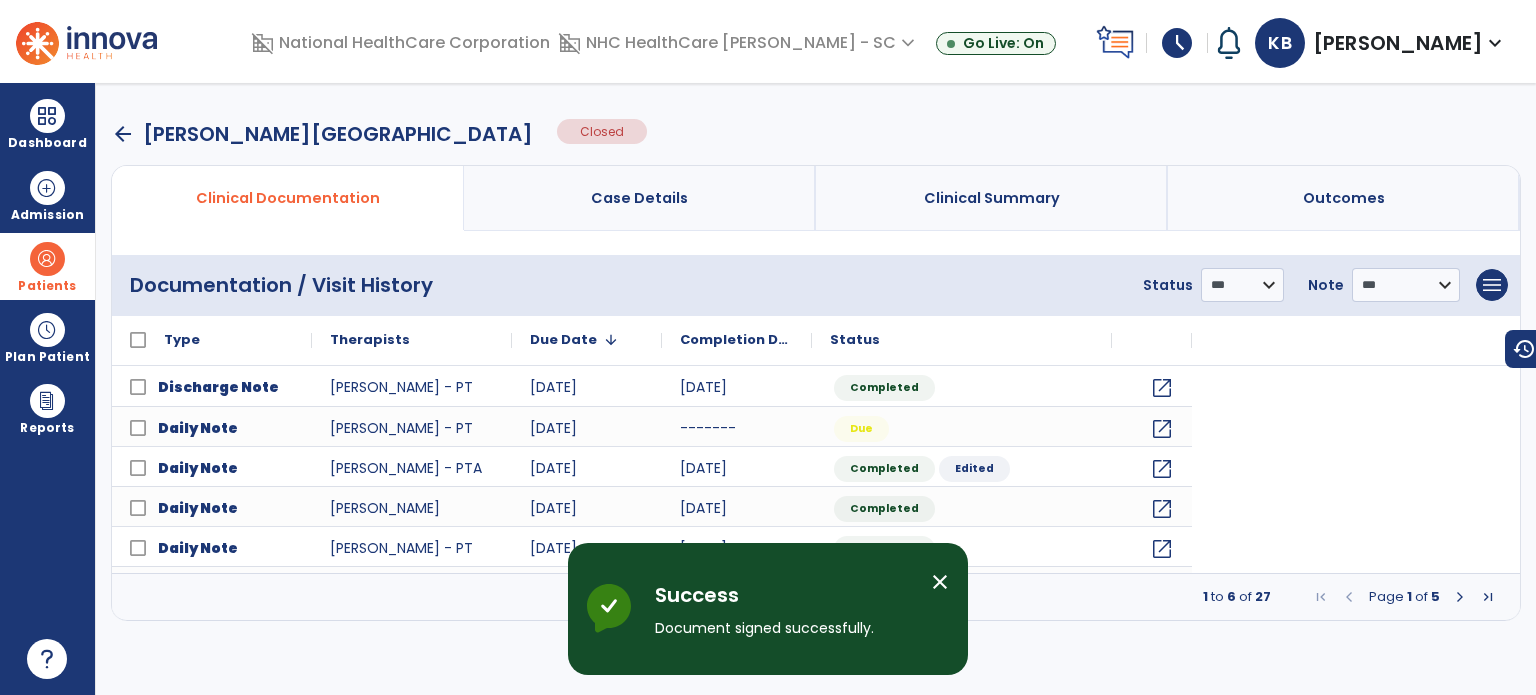 scroll, scrollTop: 0, scrollLeft: 0, axis: both 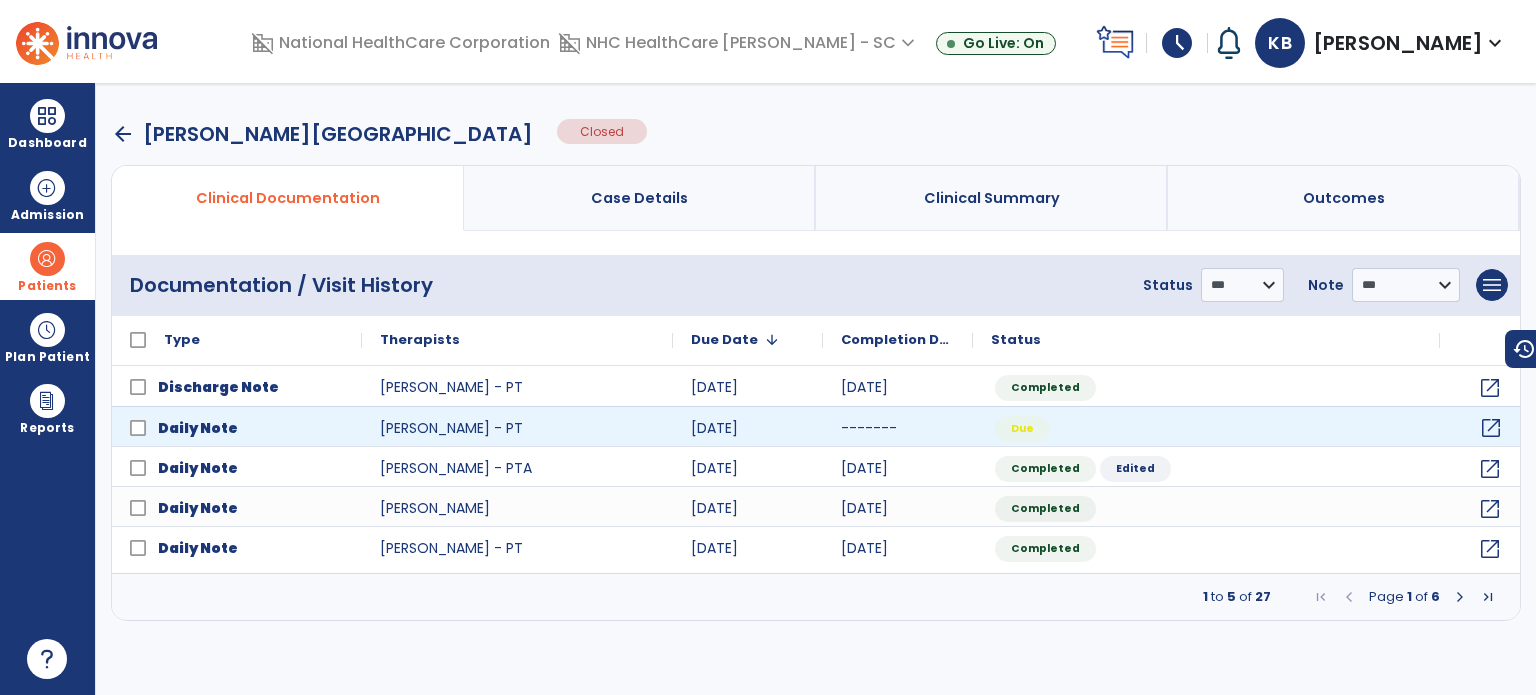 click on "open_in_new" 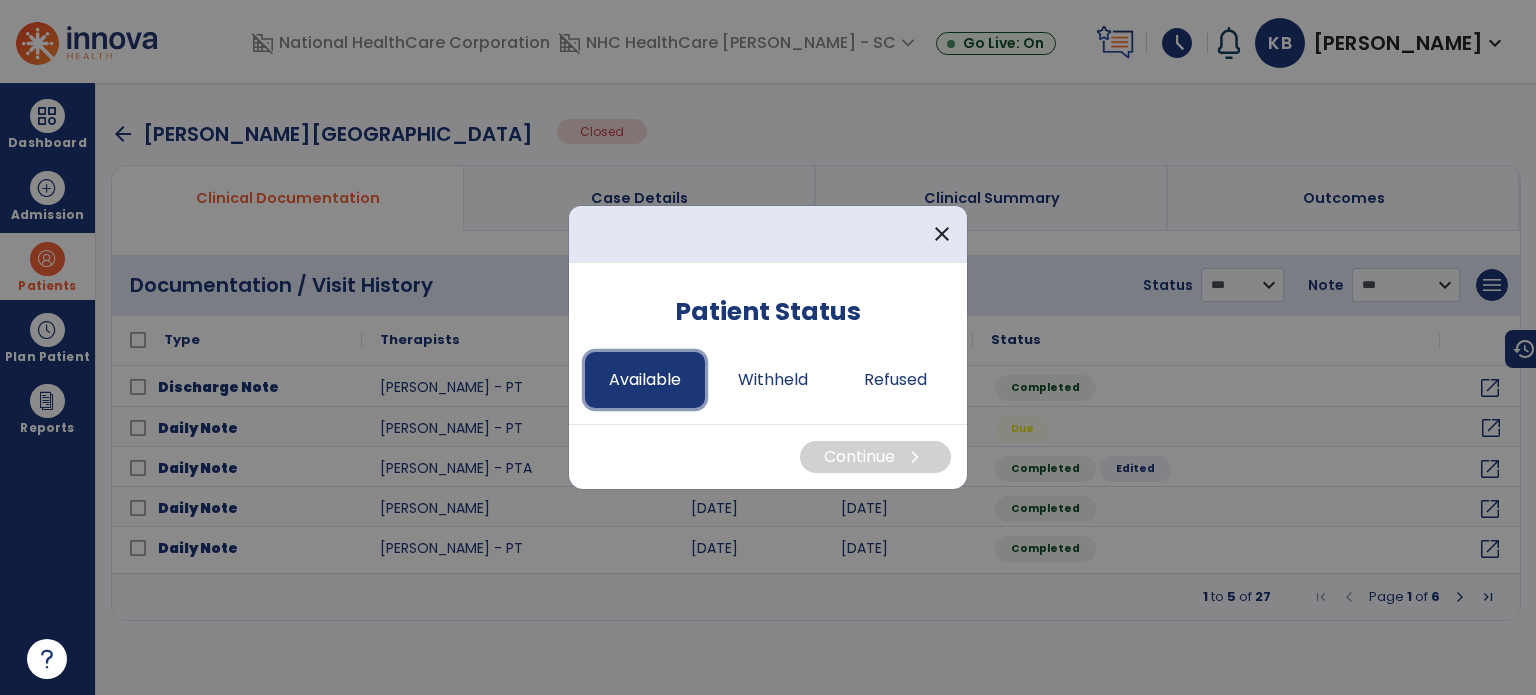 click on "Available" at bounding box center (645, 380) 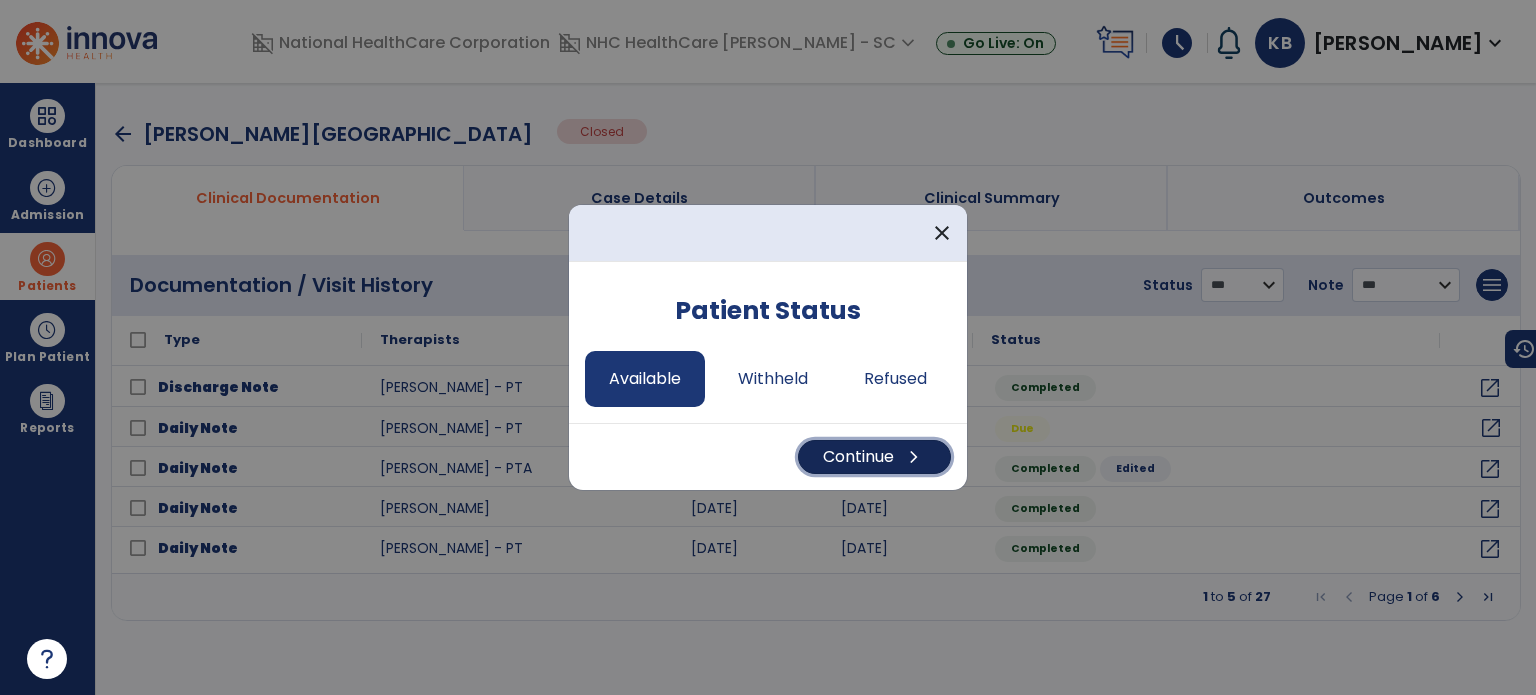 click on "Continue   chevron_right" at bounding box center [874, 457] 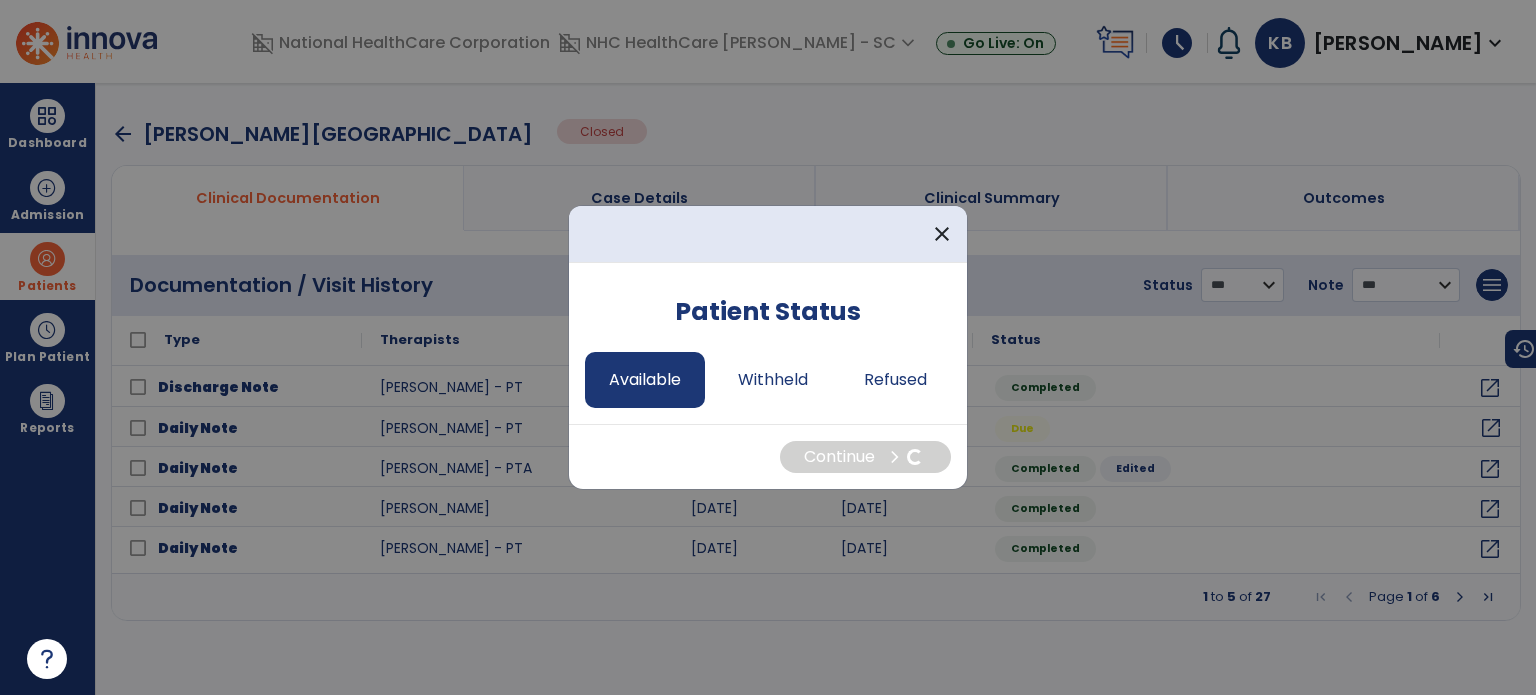 select on "*" 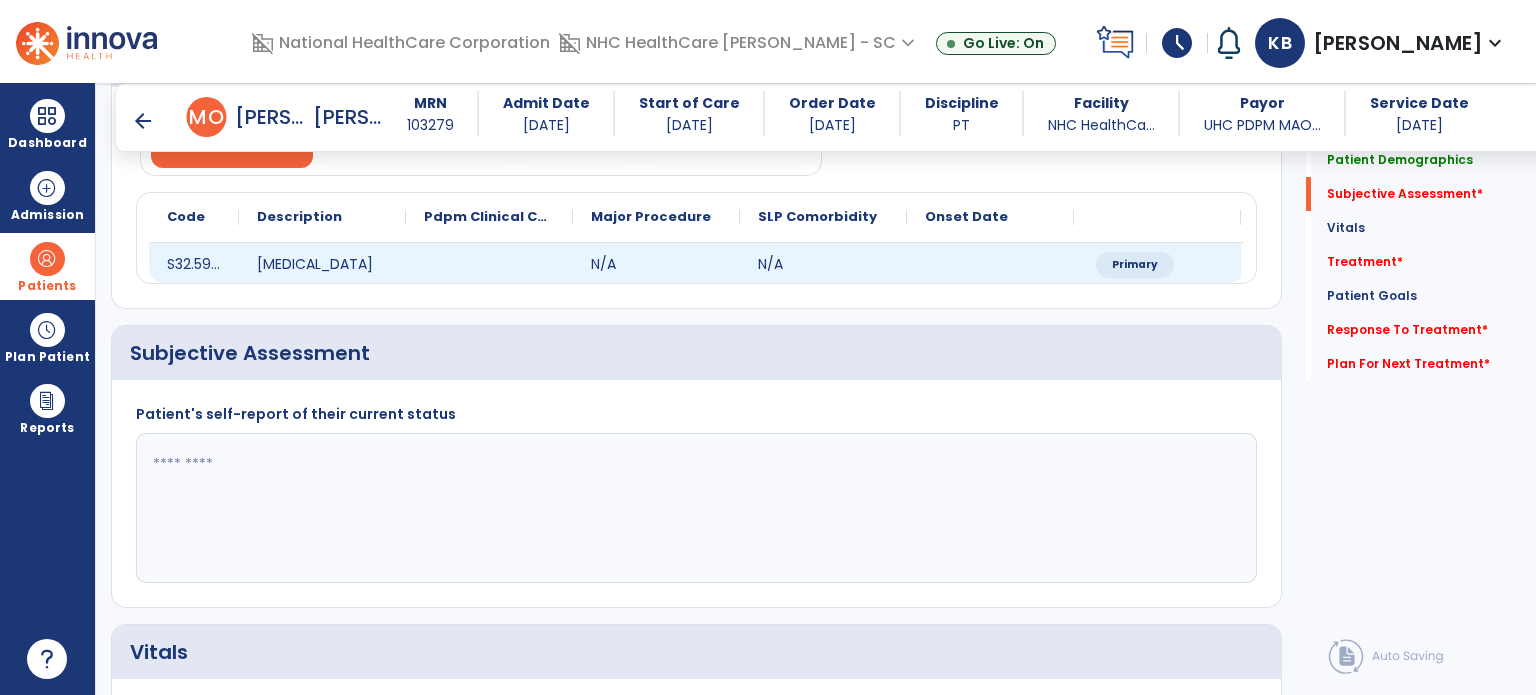 scroll, scrollTop: 204, scrollLeft: 0, axis: vertical 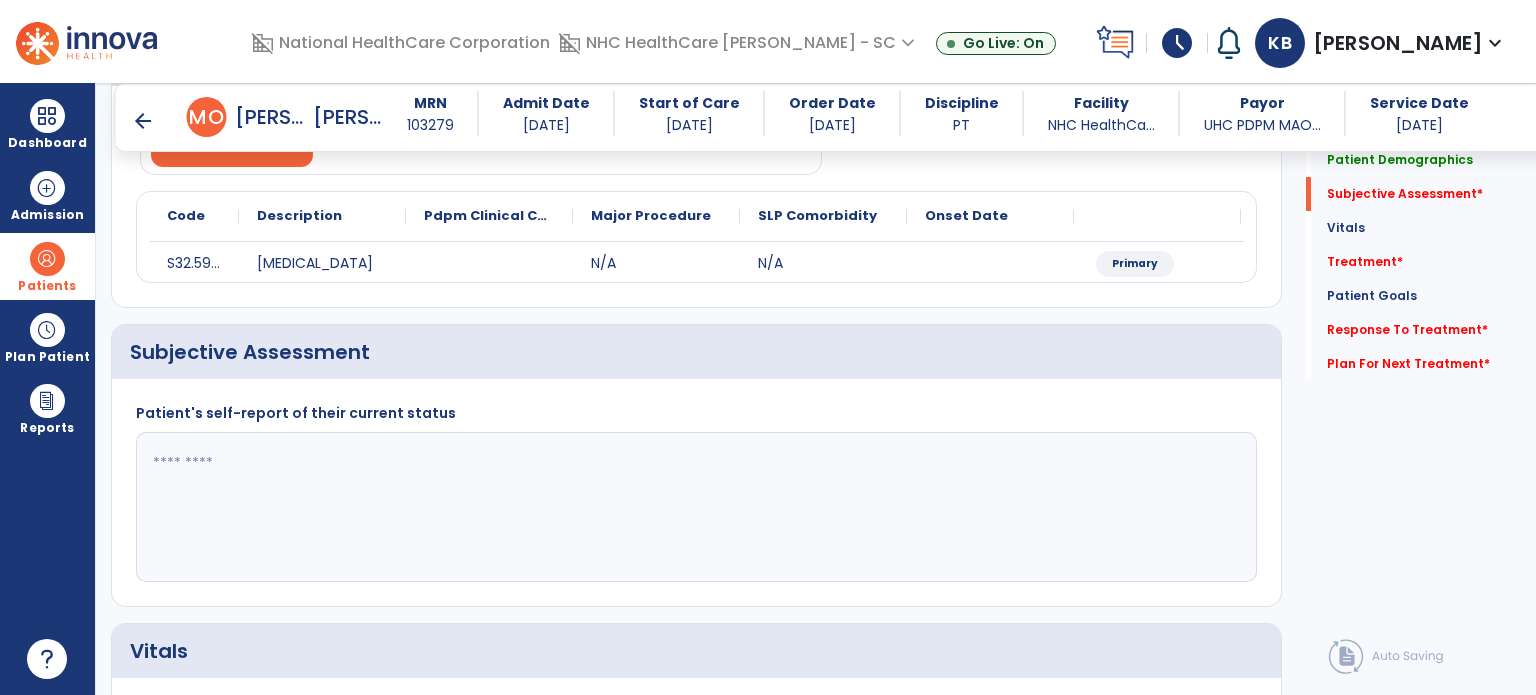 click 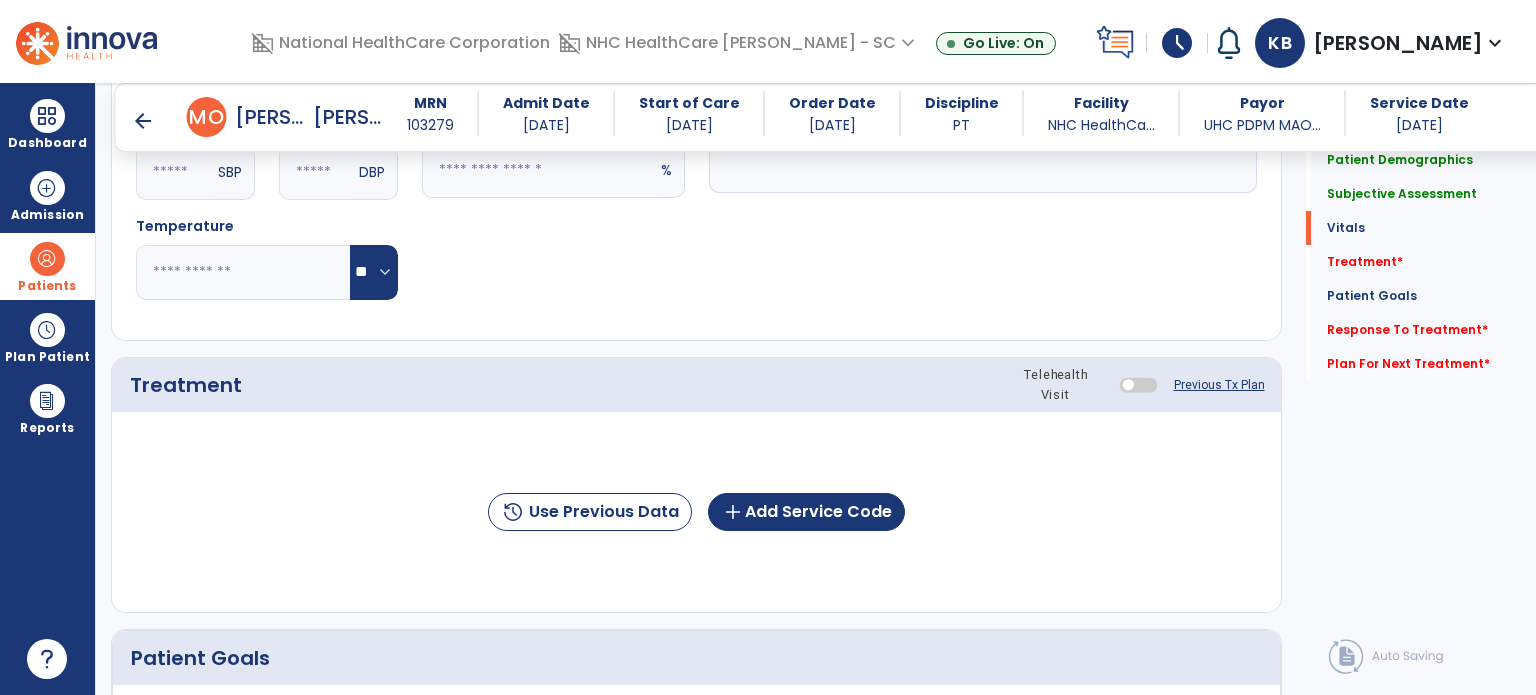 scroll, scrollTop: 894, scrollLeft: 0, axis: vertical 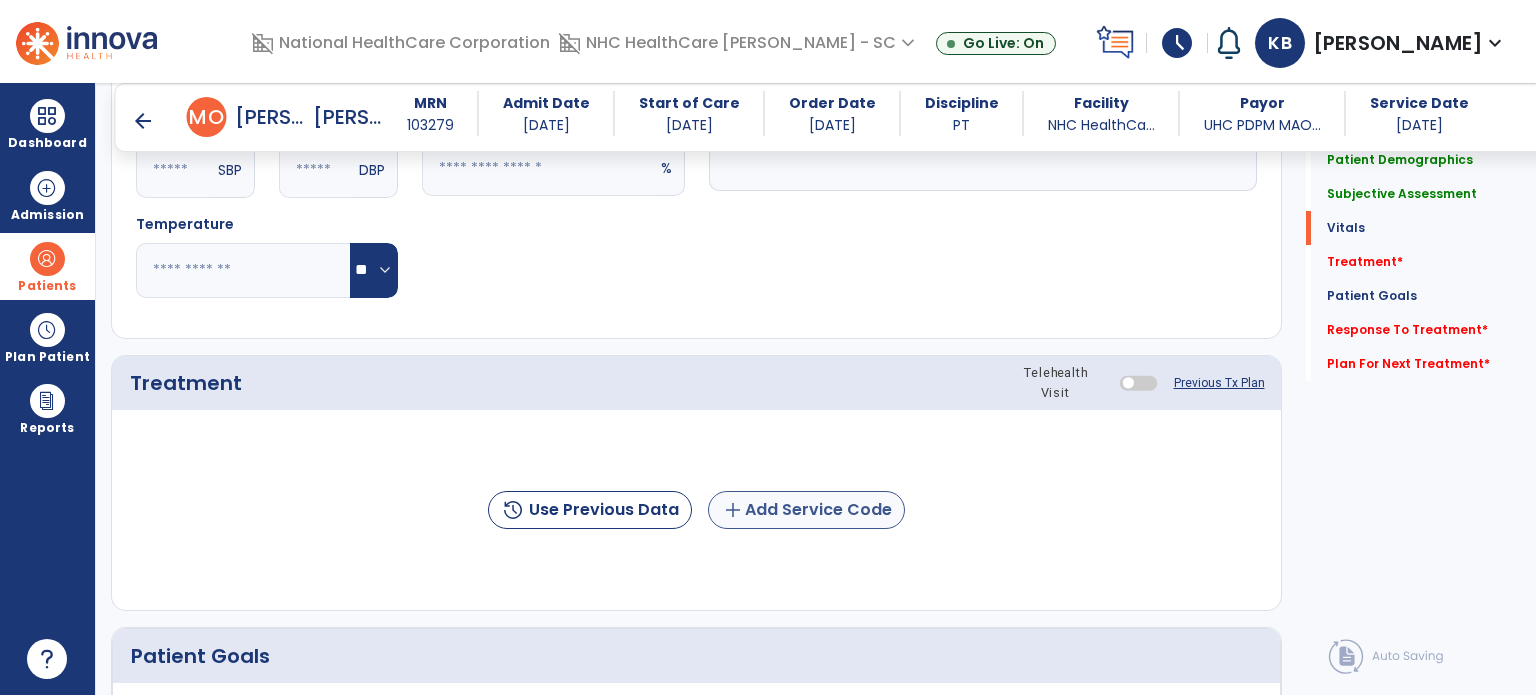 type on "**********" 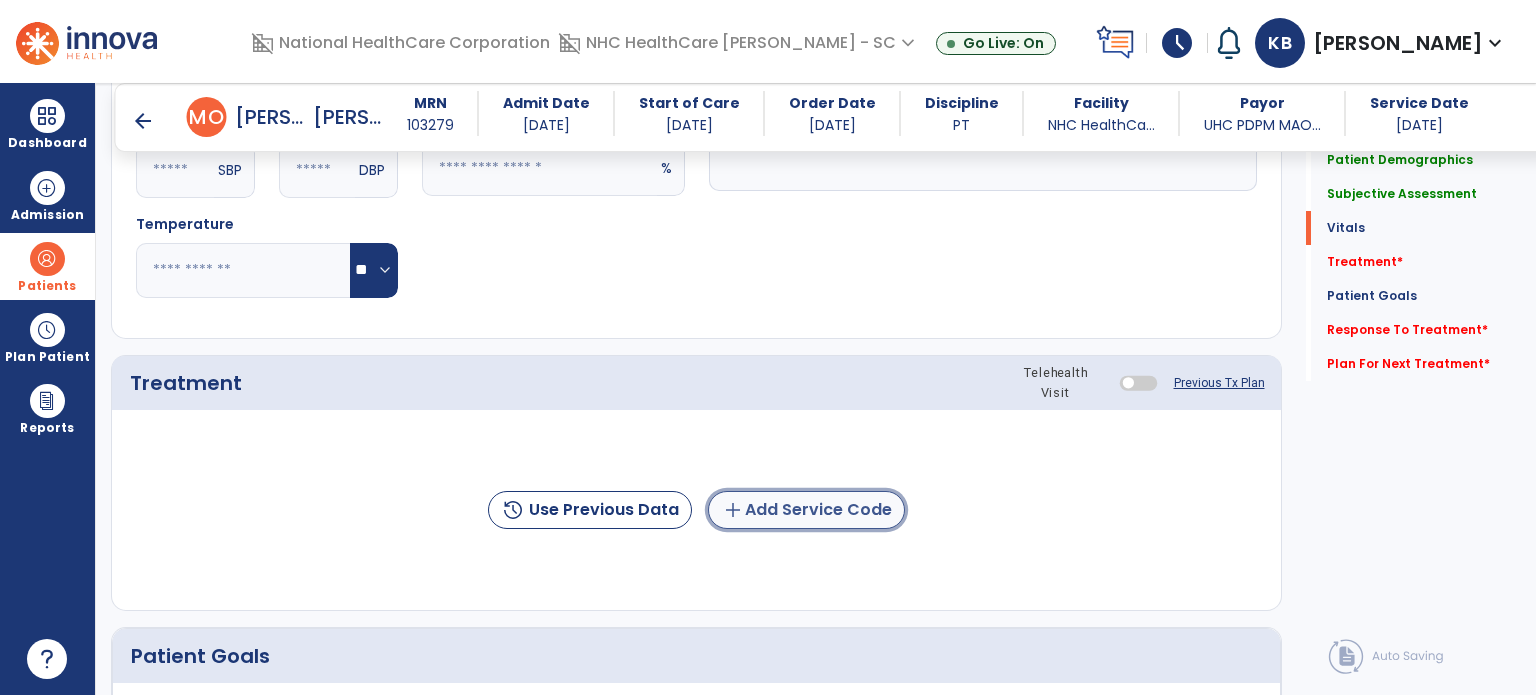 click on "add  Add Service Code" 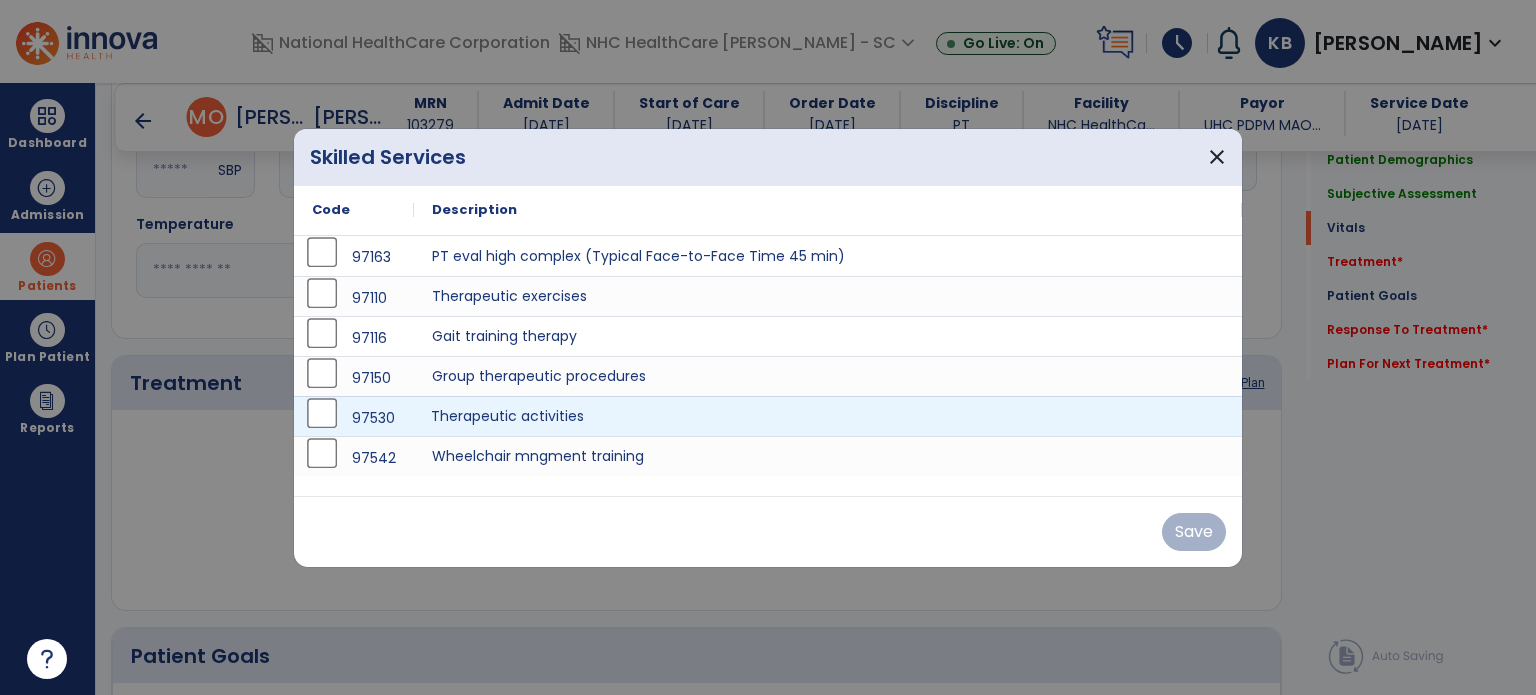 click on "Therapeutic activities" at bounding box center (828, 416) 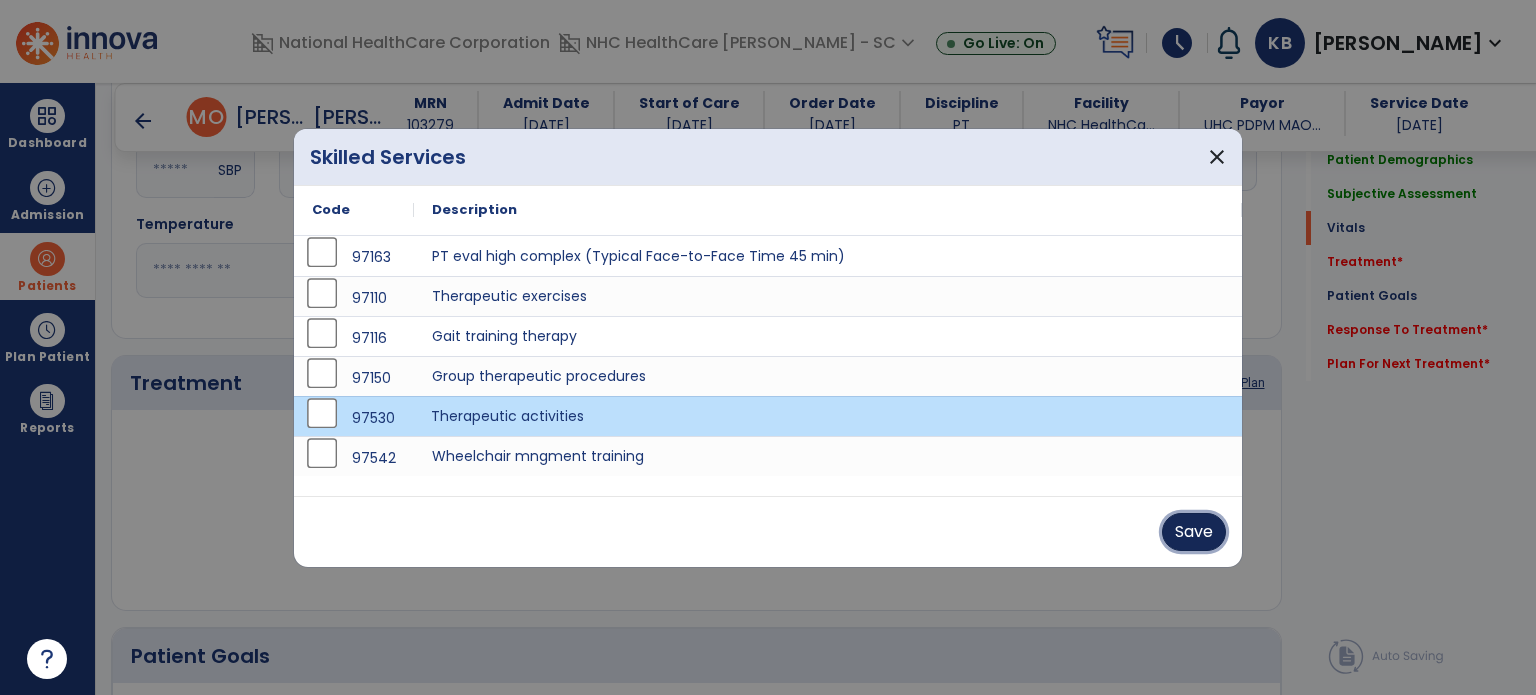 click on "Save" at bounding box center (1194, 532) 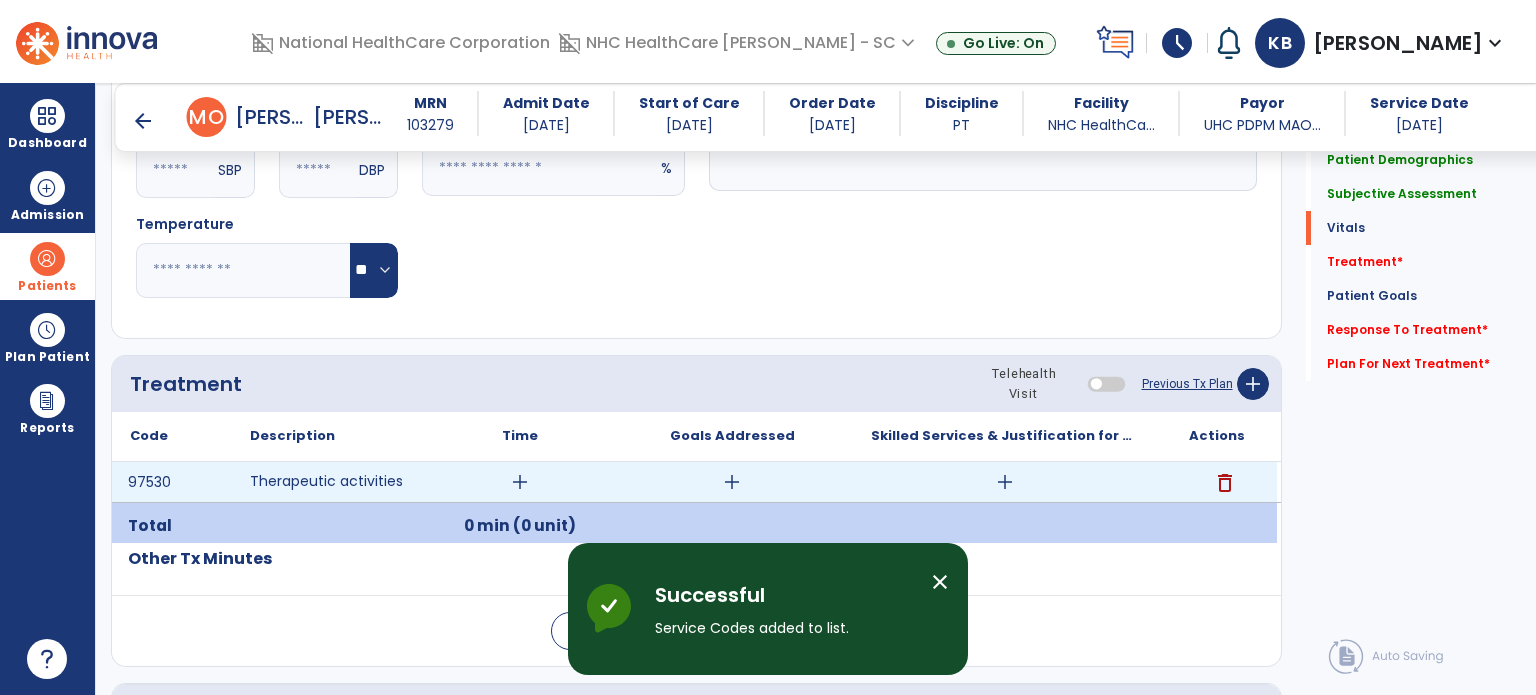click on "add" at bounding box center [520, 482] 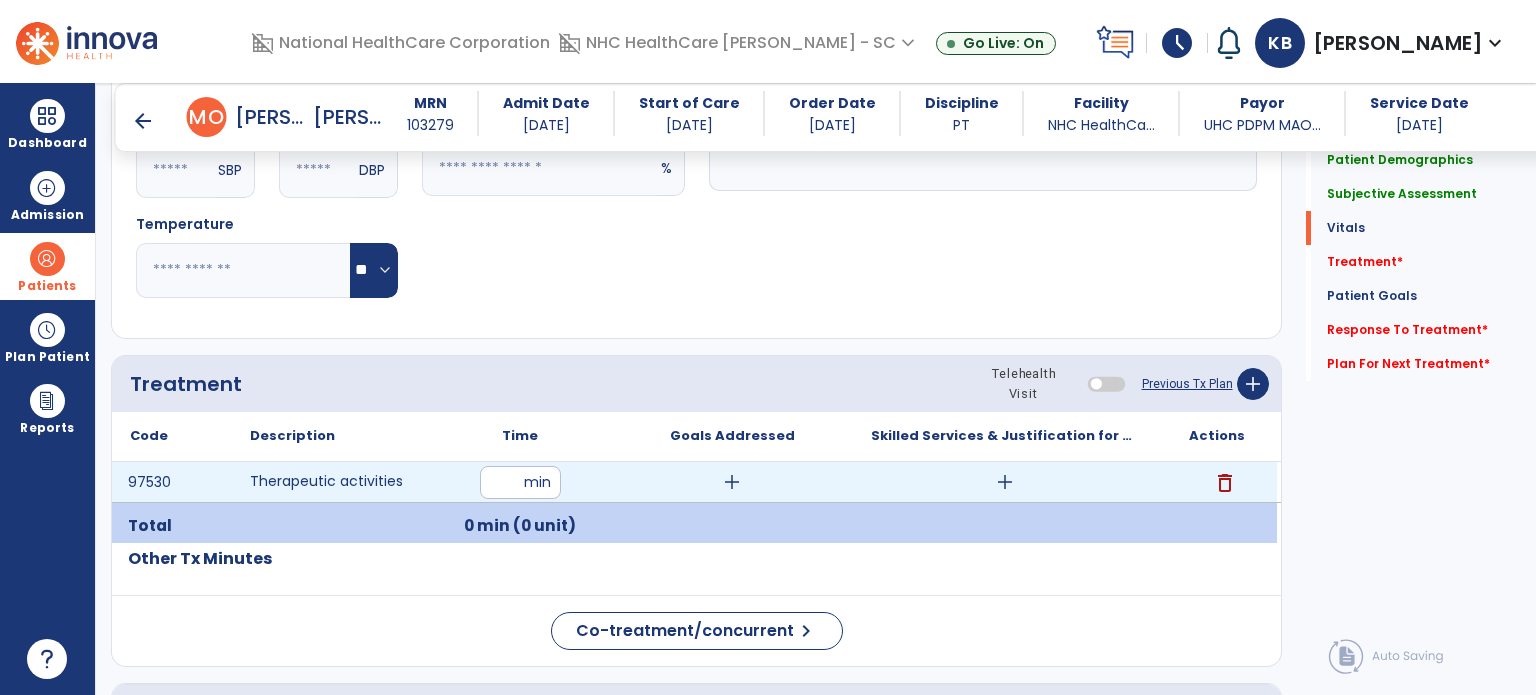 type on "**" 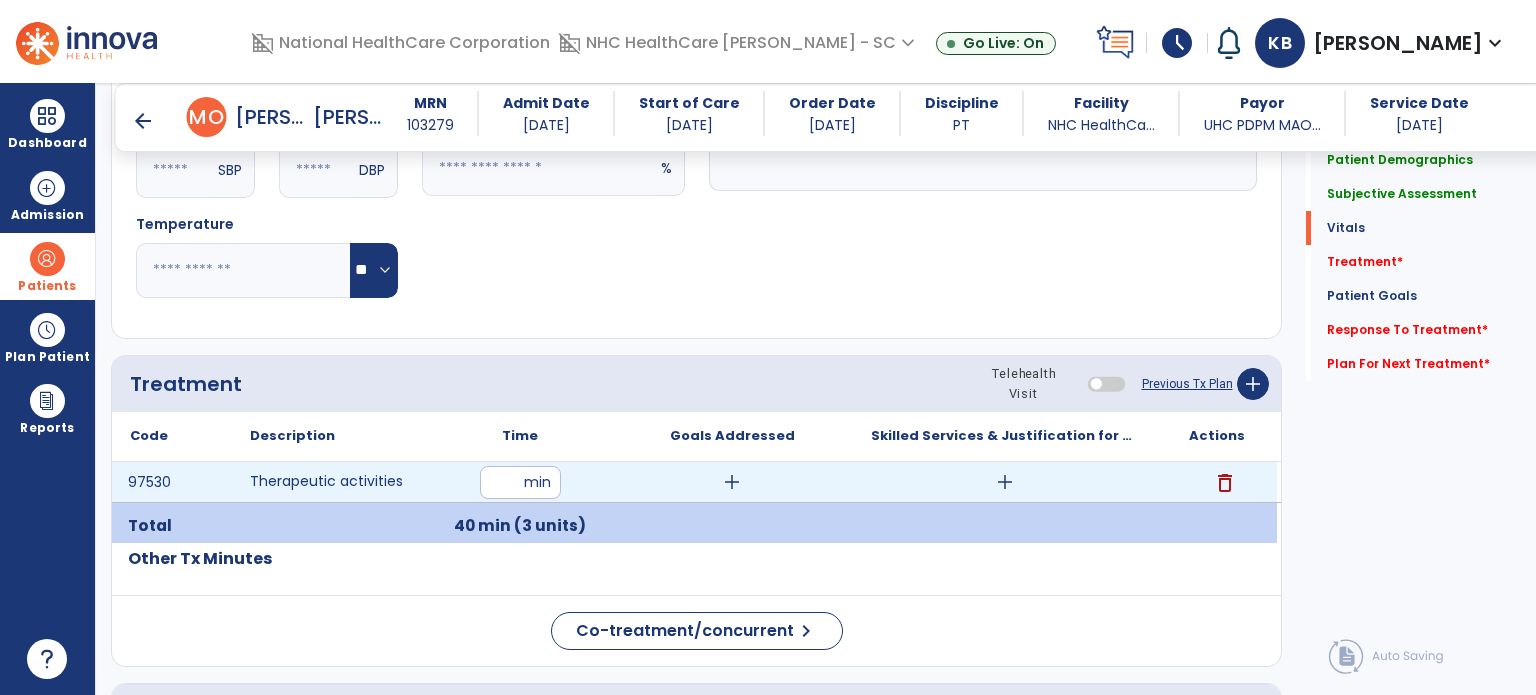click on "add" at bounding box center [1005, 482] 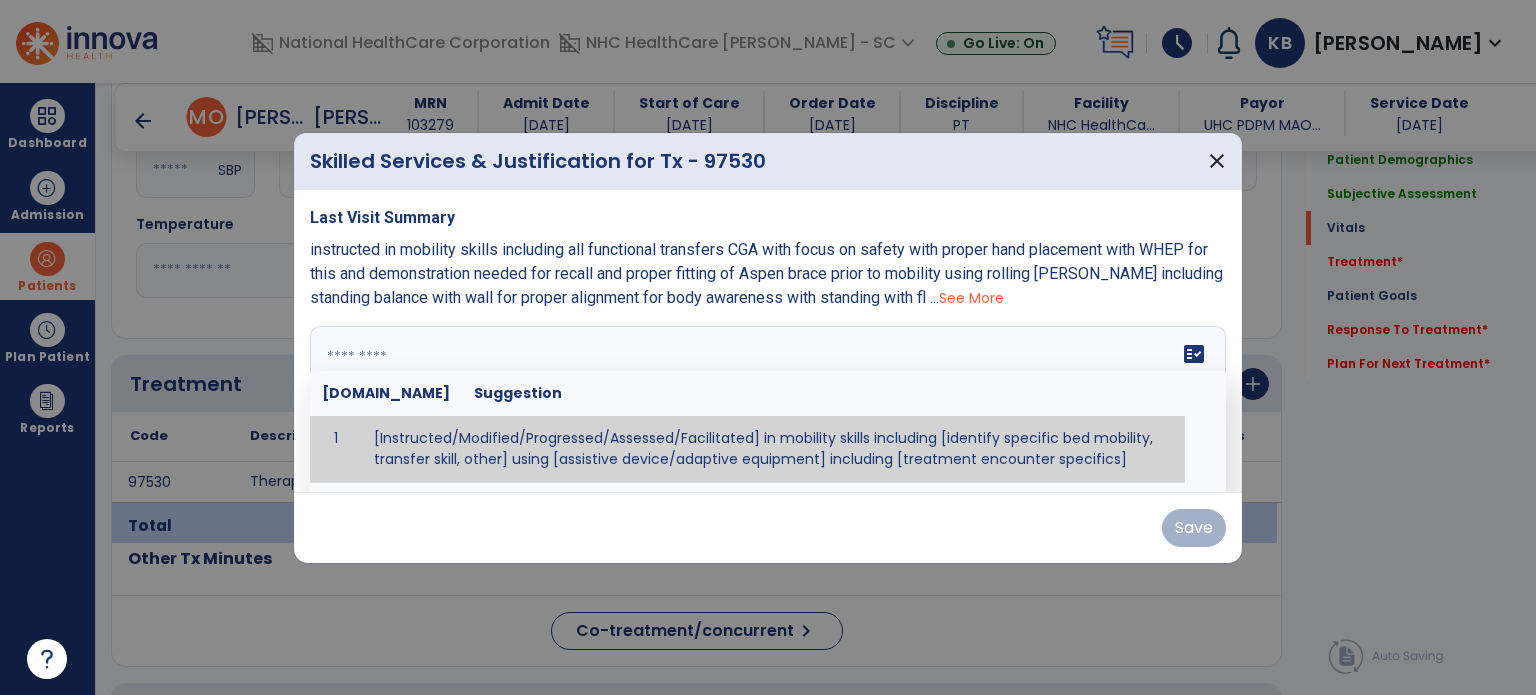 click on "fact_check  [DOMAIN_NAME] Suggestion 1 [Instructed/Modified/Progressed/Assessed/Facilitated] in mobility skills including [identify specific bed mobility, transfer skill, other] using [assistive device/adaptive equipment] including [treatment encounter specifics]" at bounding box center [768, 401] 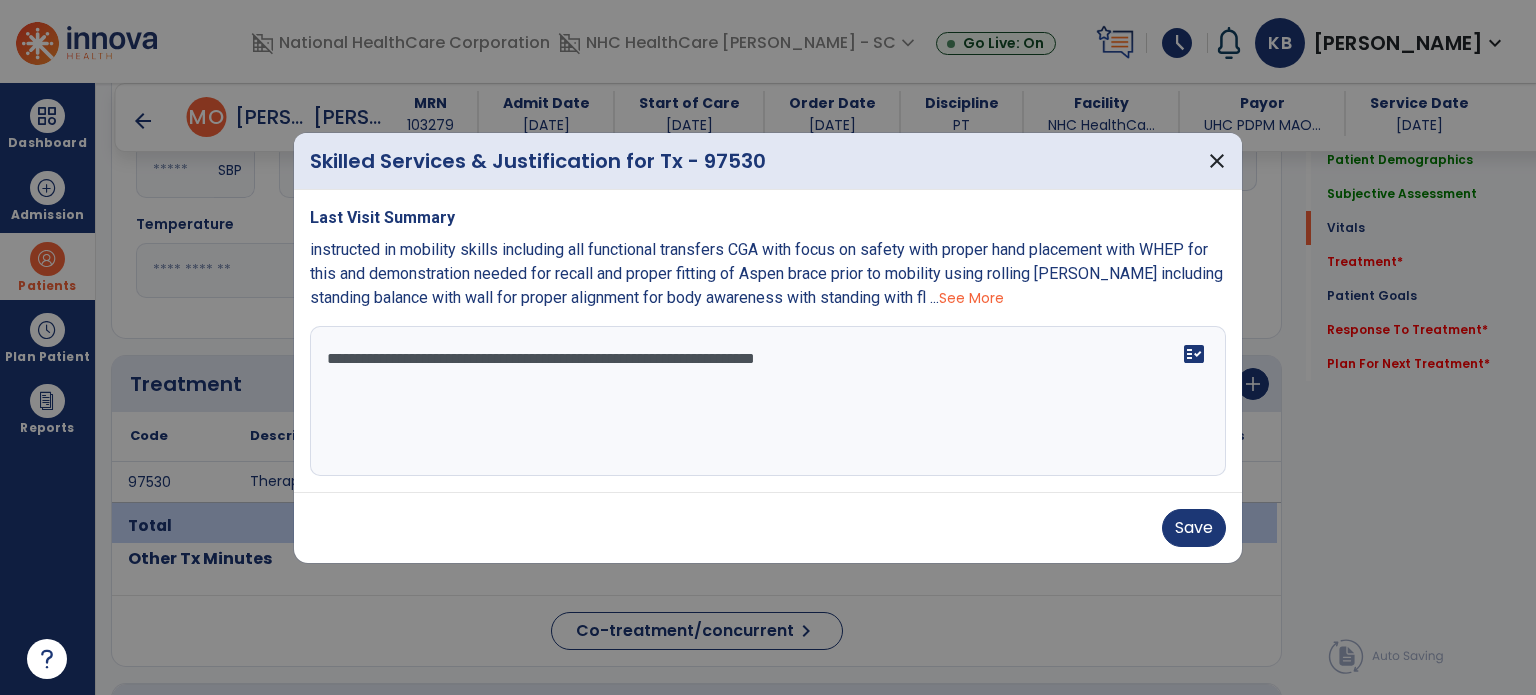 click on "**********" at bounding box center [768, 401] 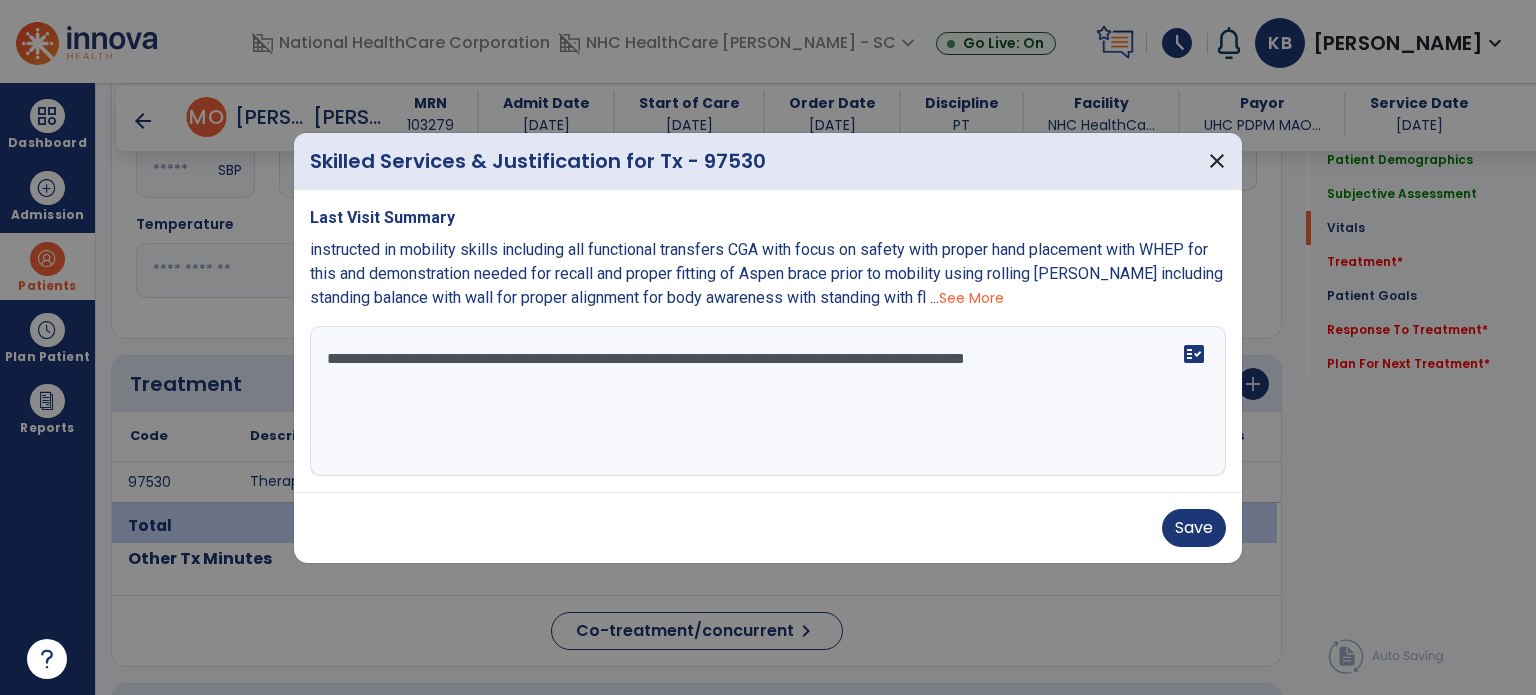 click on "**********" at bounding box center (768, 401) 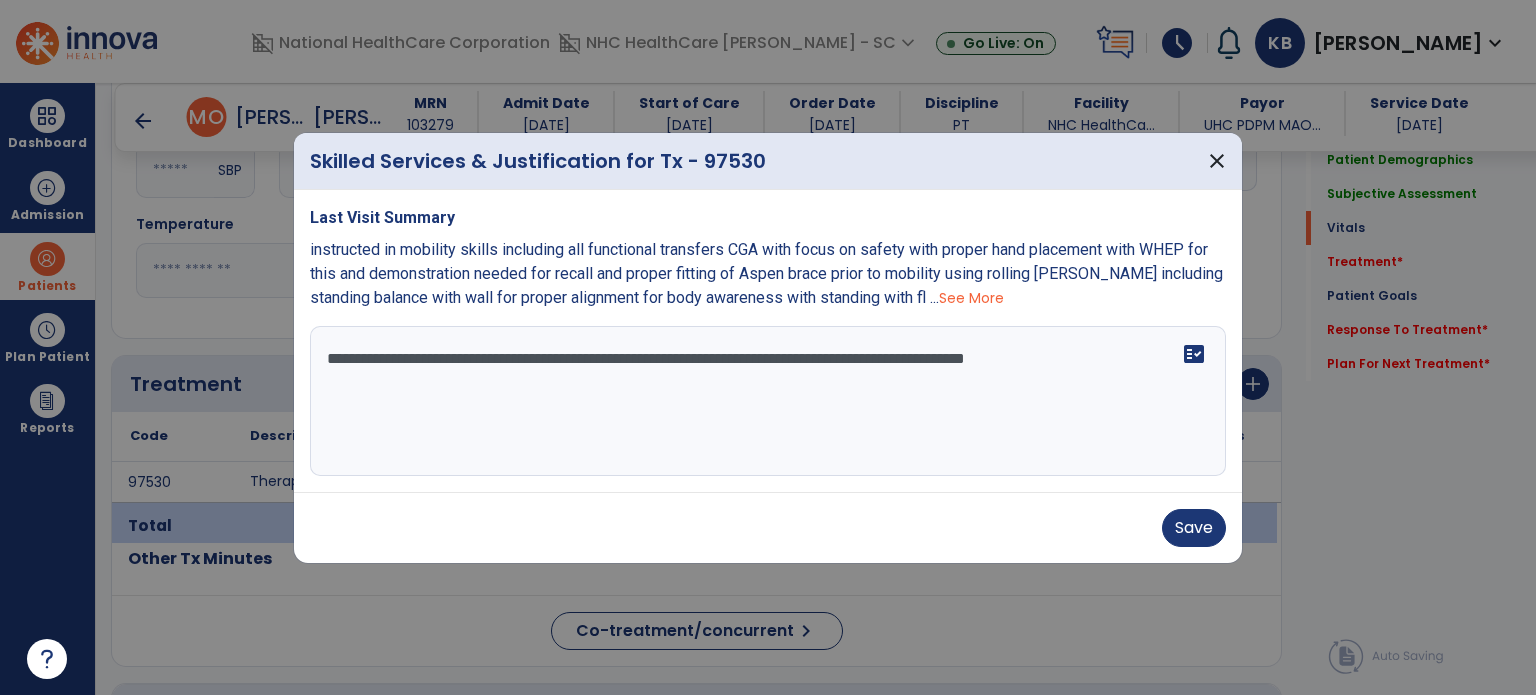 click on "**********" at bounding box center (768, 401) 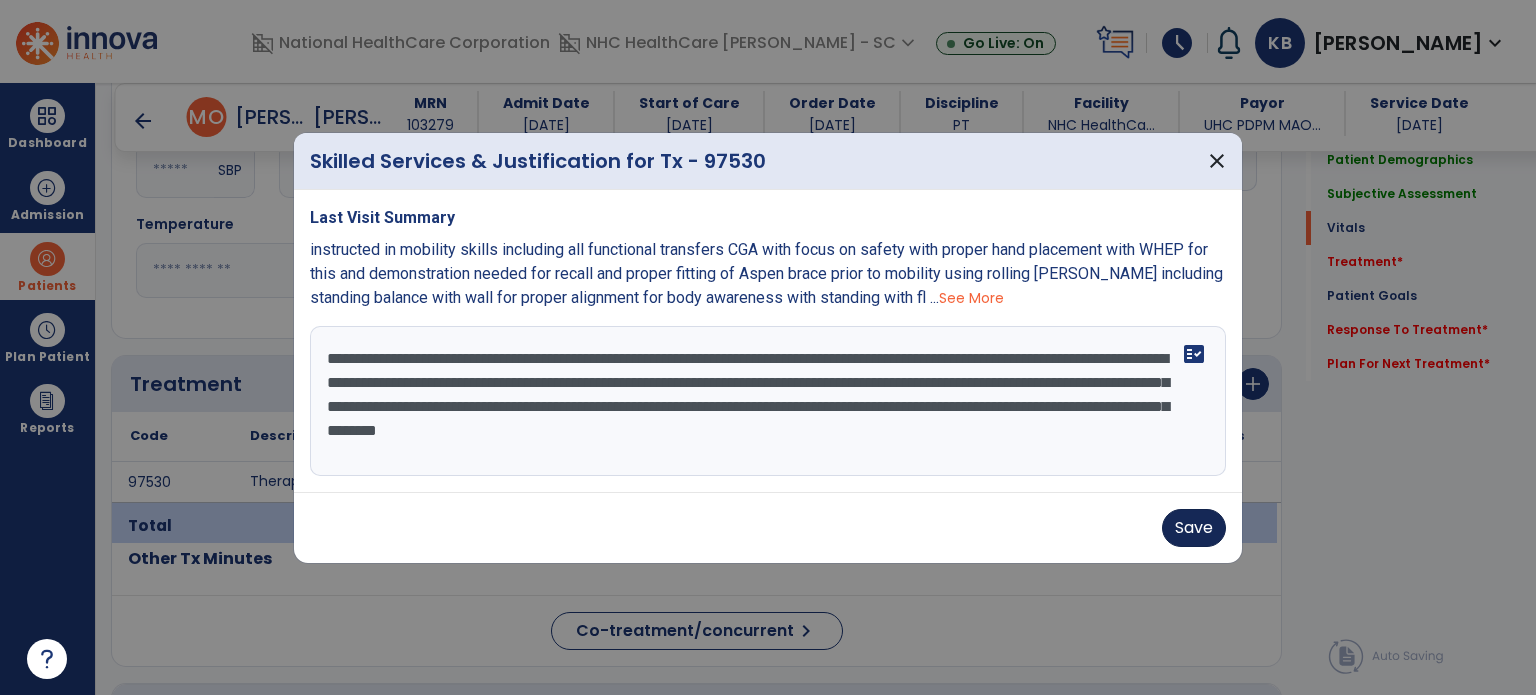 type on "**********" 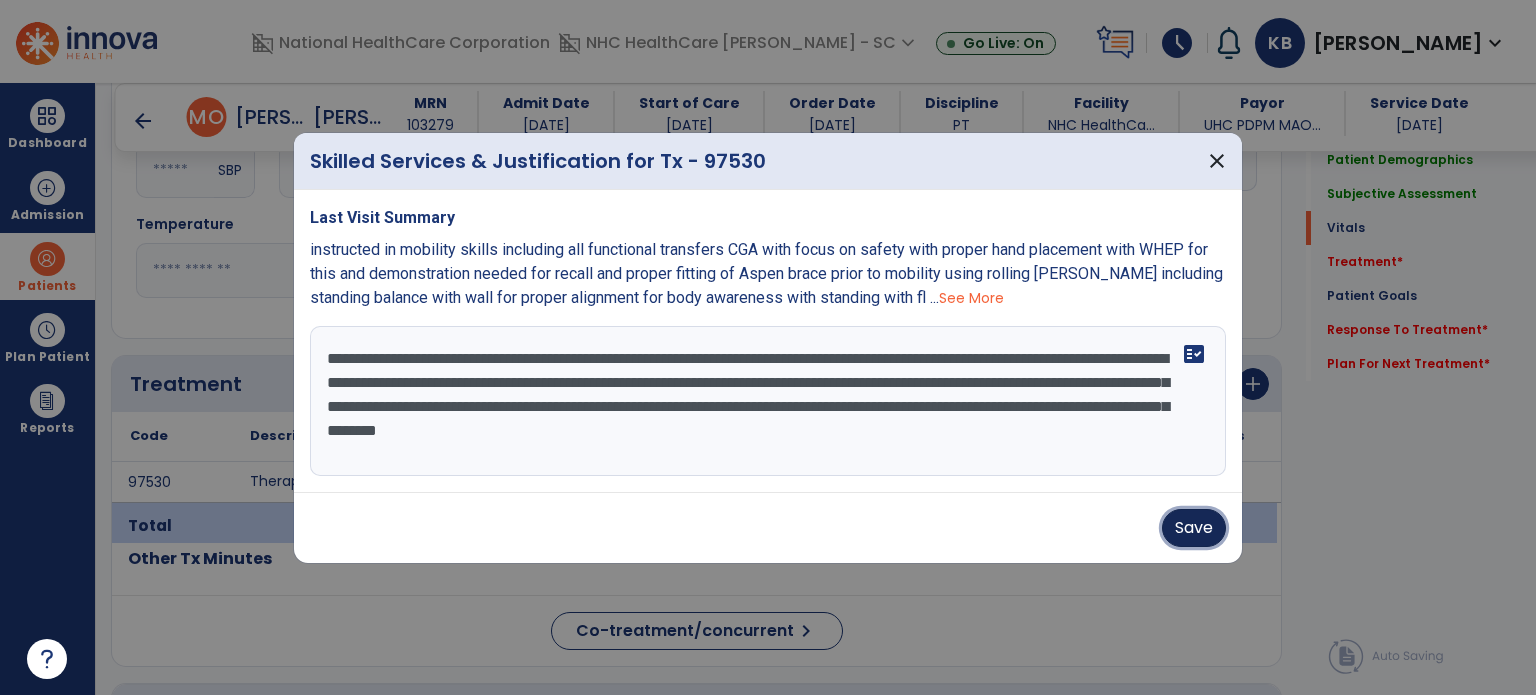 click on "Save" at bounding box center [1194, 528] 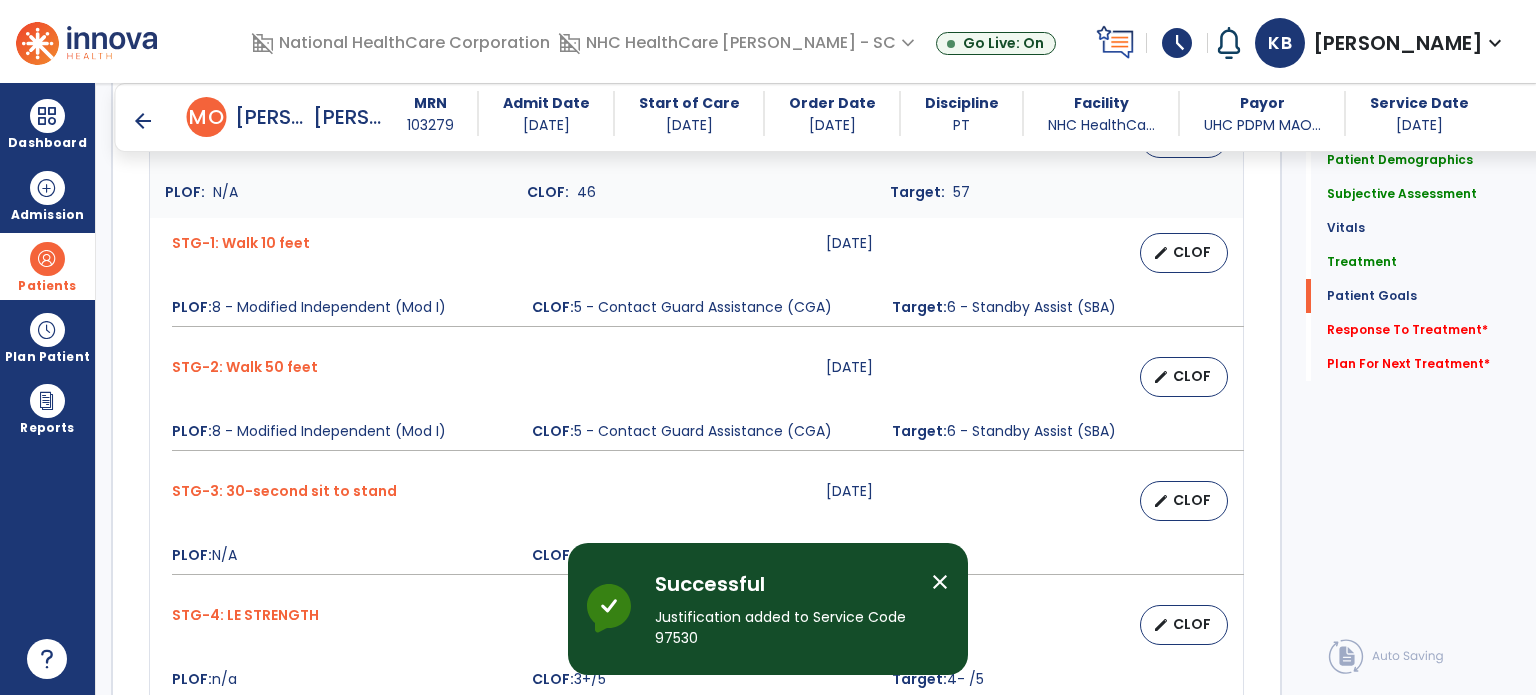 scroll, scrollTop: 2038, scrollLeft: 0, axis: vertical 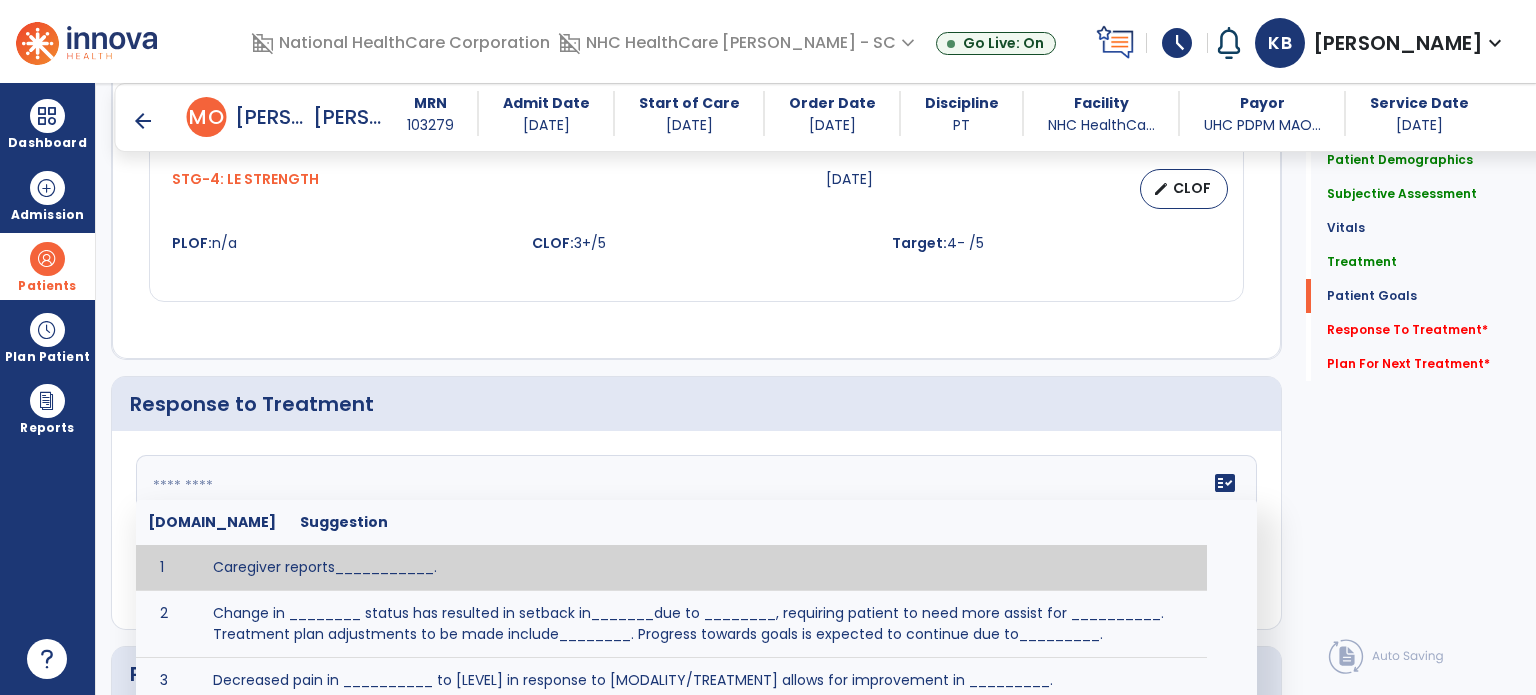 click on "fact_check  [DOMAIN_NAME] Suggestion 1 Caregiver reports___________. 2 Change in ________ status has resulted in setback in_______due to ________, requiring patient to need more assist for __________.   Treatment plan adjustments to be made include________.  Progress towards goals is expected to continue due to_________. 3 Decreased pain in __________ to [LEVEL] in response to [MODALITY/TREATMENT] allows for improvement in _________. 4 Functional gains in _______ have impacted the patient's ability to perform_________ with a reduction in assist levels to_________. 5 Functional progress this week has been significant due to__________. 6 Gains in ________ have improved the patient's ability to perform ______with decreased levels of assist to___________. 7 Improvement in ________allows patient to tolerate higher levels of challenges in_________. 8 Pain in [AREA] has decreased to [LEVEL] in response to [TREATMENT/MODALITY], allowing fore ease in completing__________. 9 10 11 12 13 14 15 16 17 18 19 20 21" 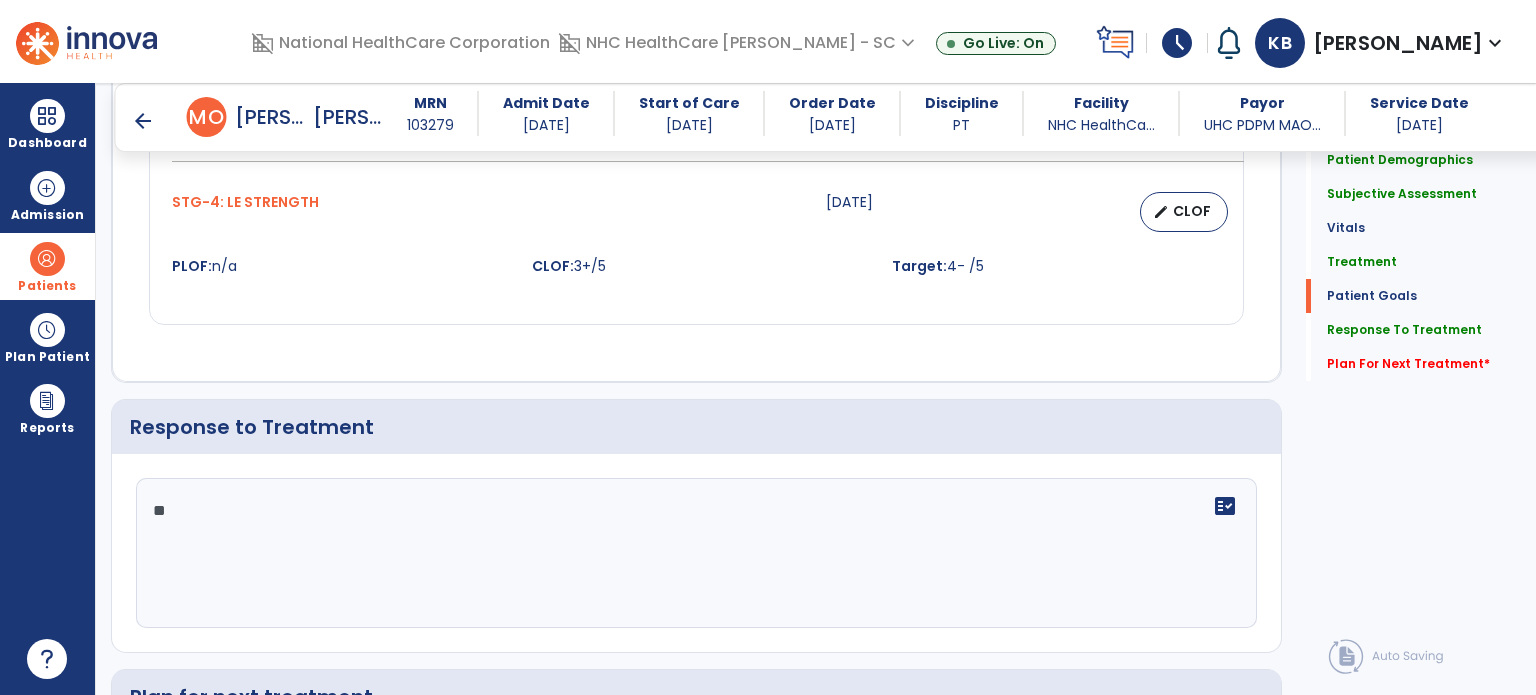 scroll, scrollTop: 2038, scrollLeft: 0, axis: vertical 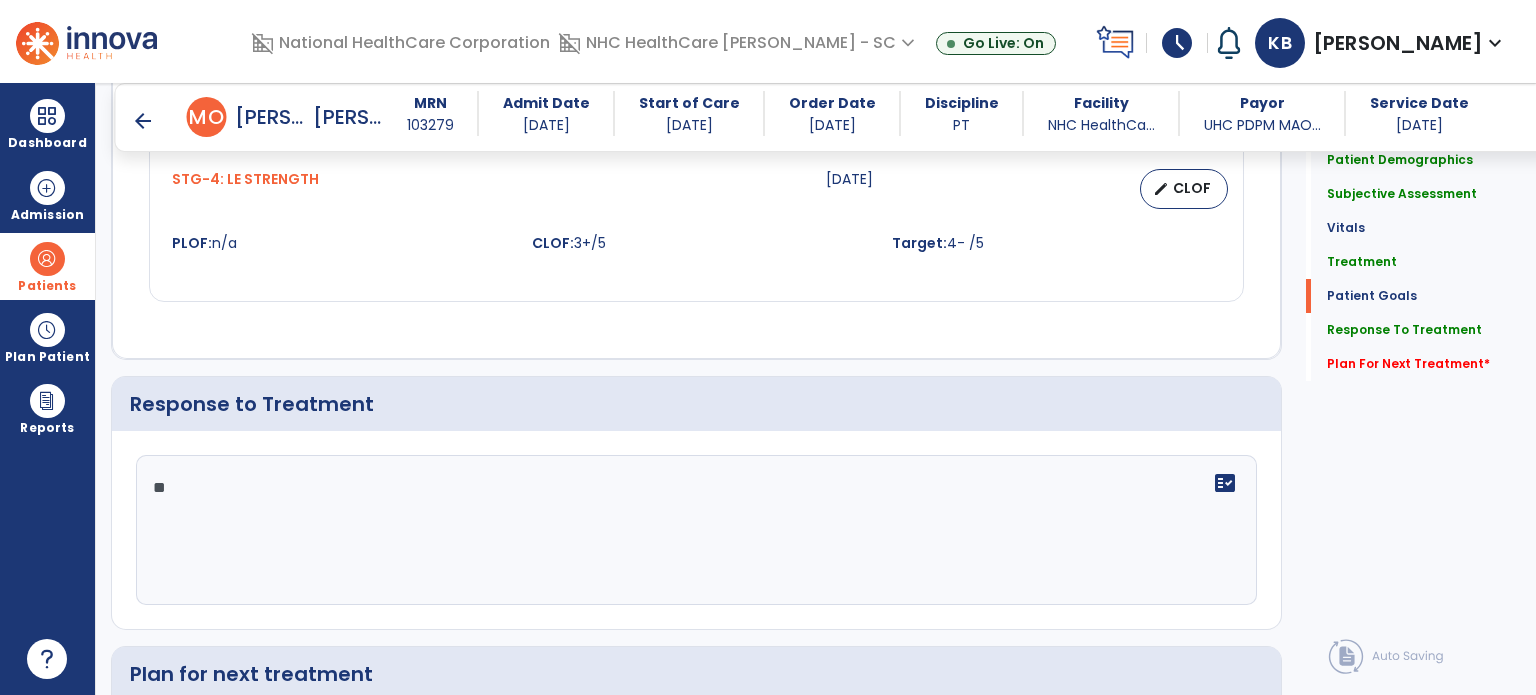 click on "**" 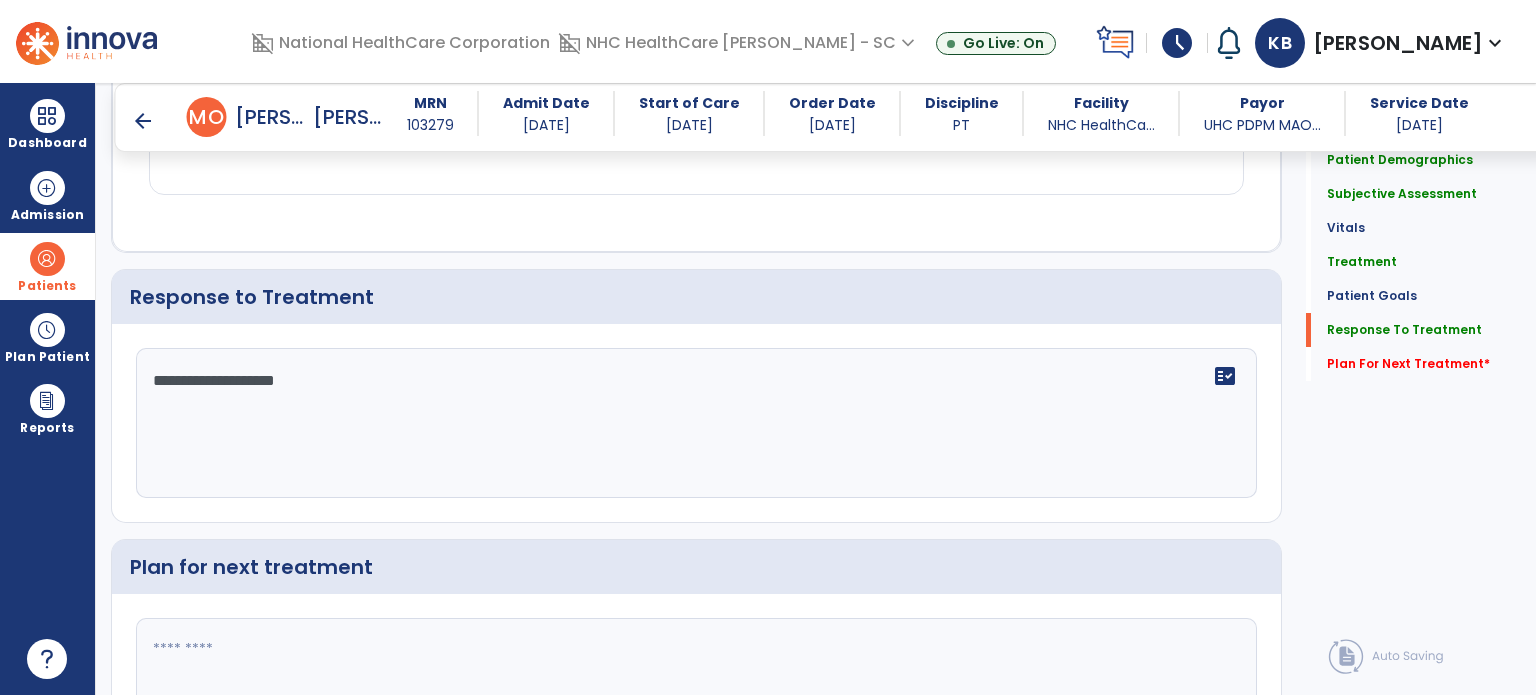 scroll, scrollTop: 2168, scrollLeft: 0, axis: vertical 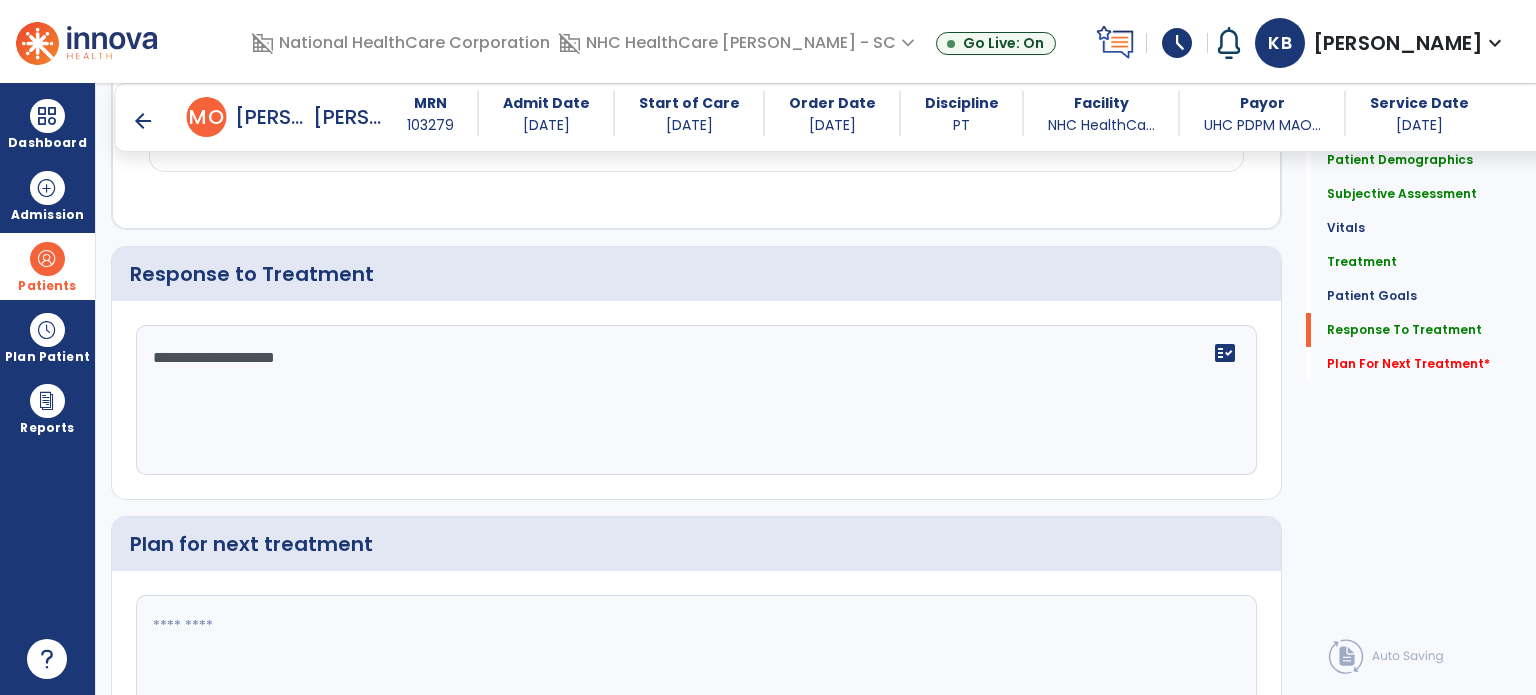 type on "**********" 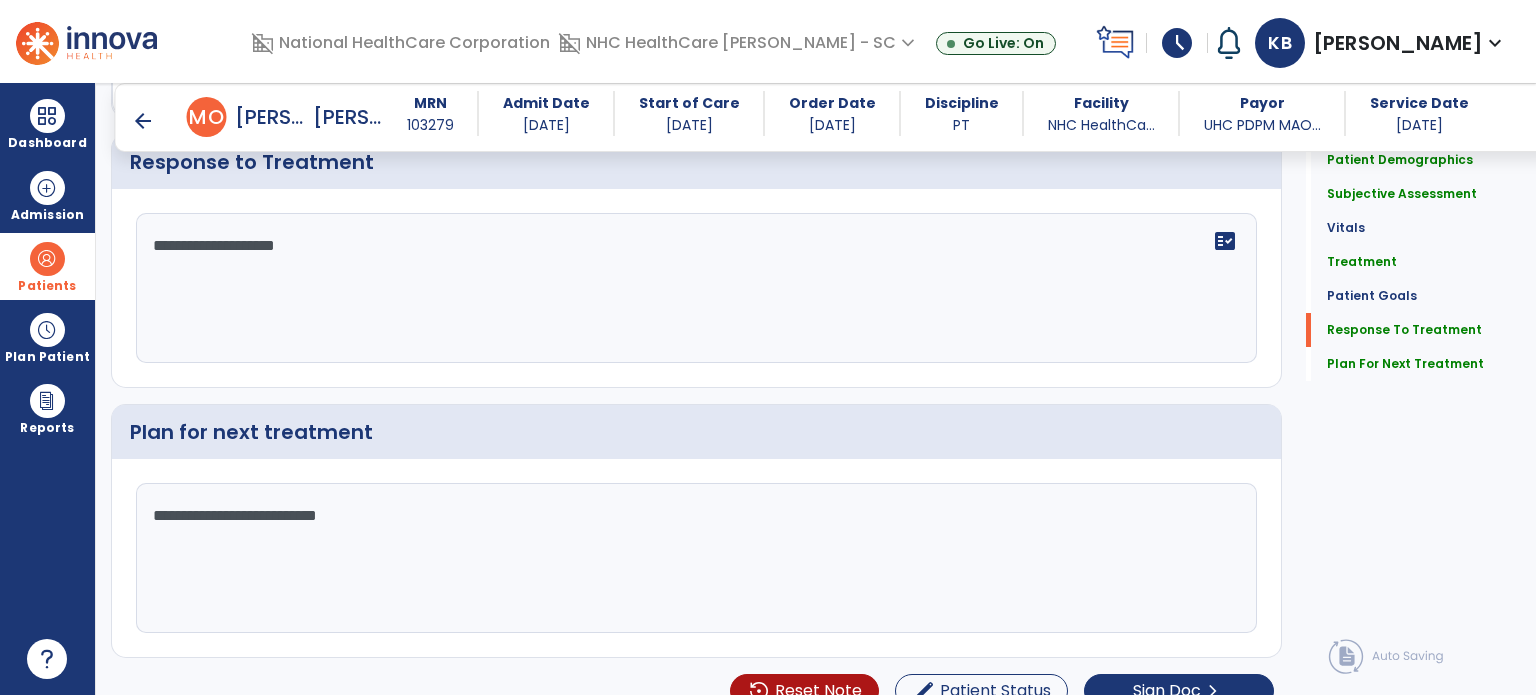 scroll, scrollTop: 2302, scrollLeft: 0, axis: vertical 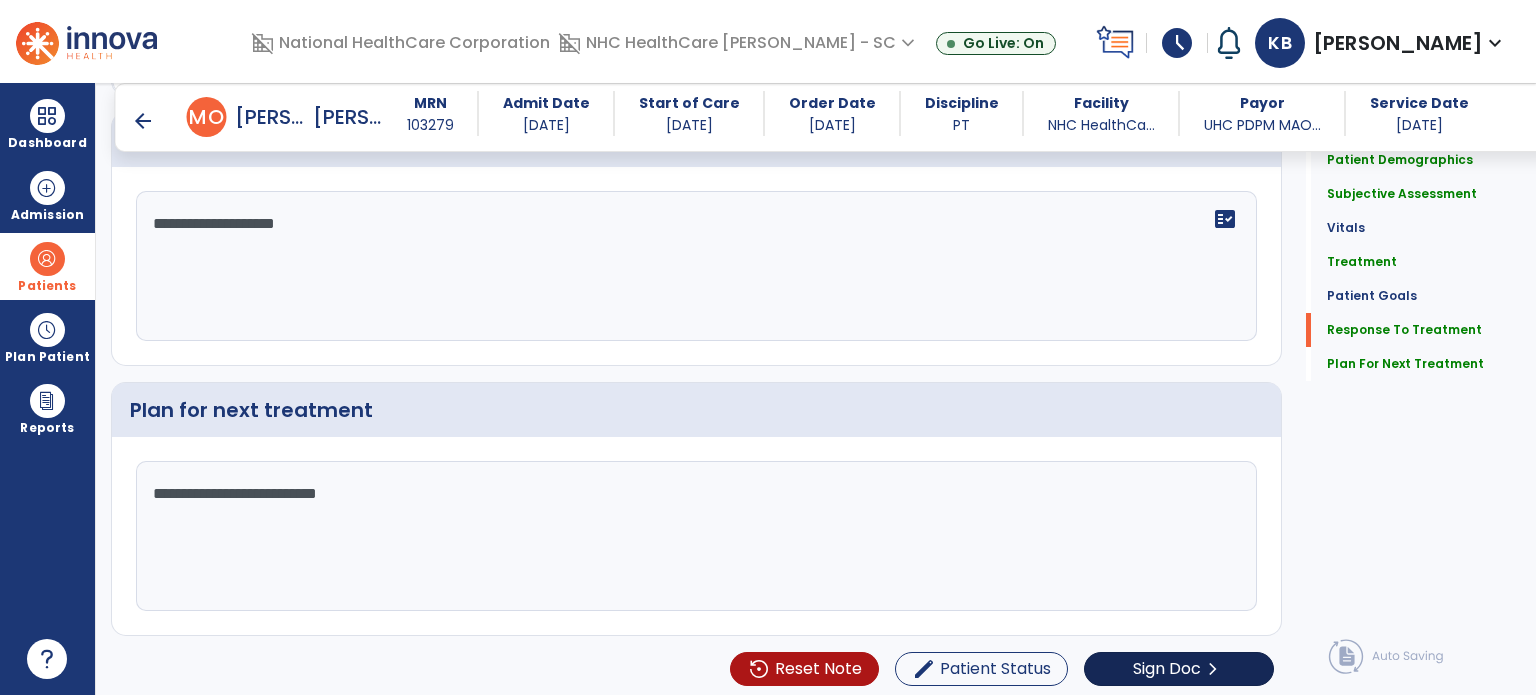 type on "**********" 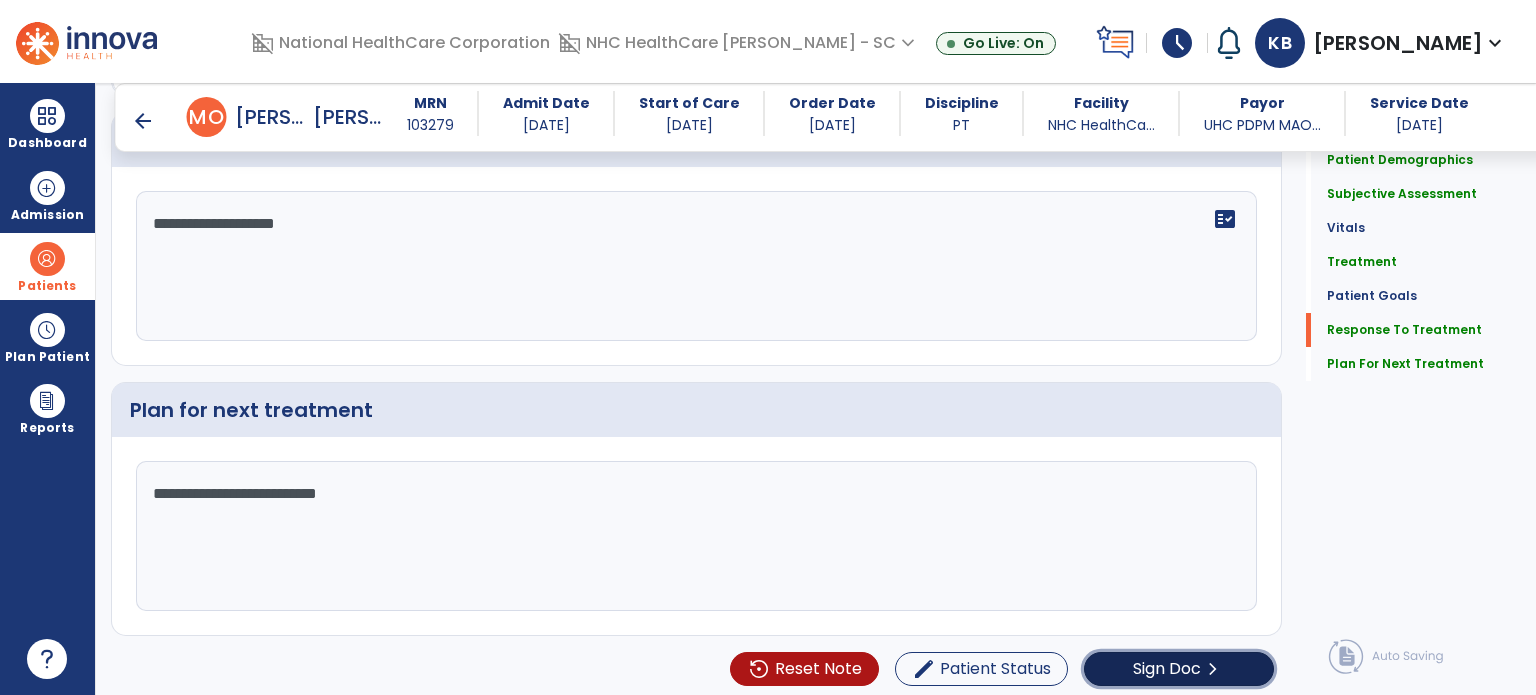 click on "Sign Doc" 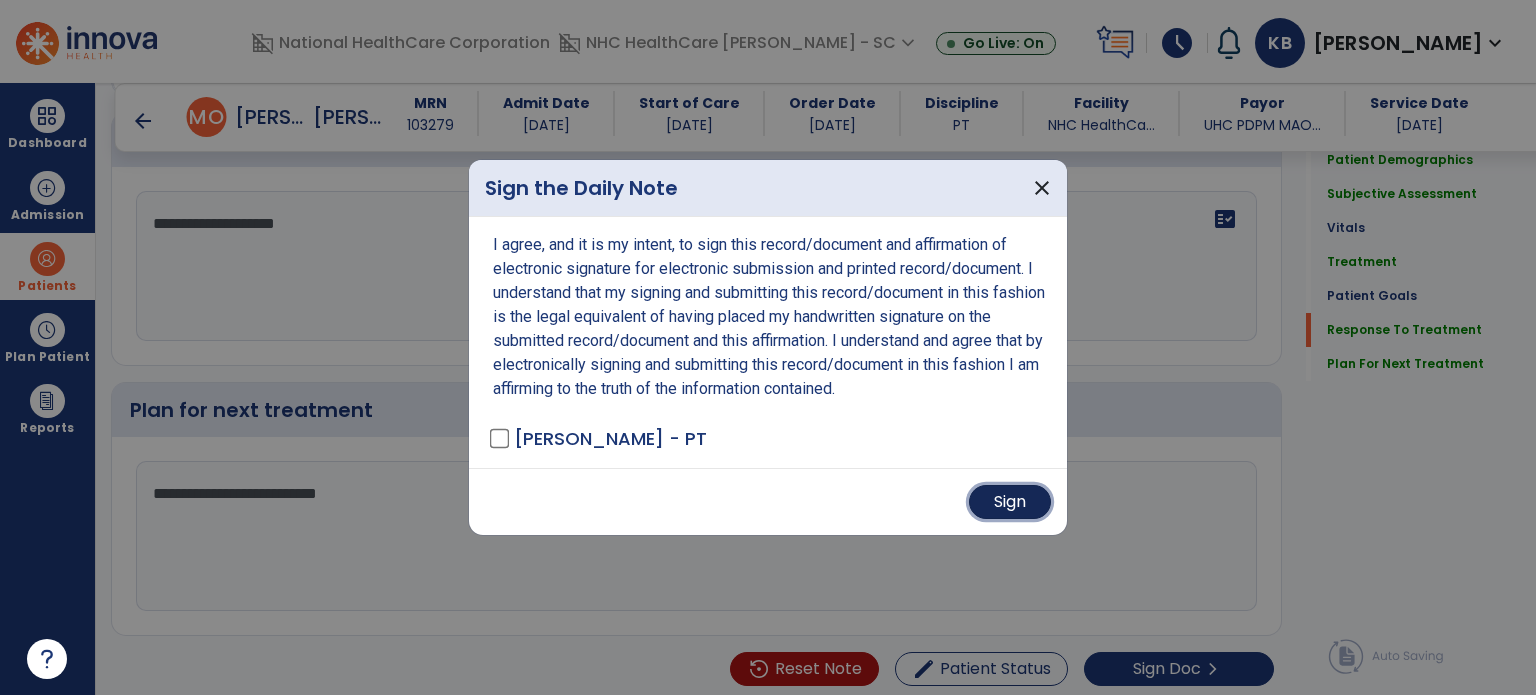 click on "Sign" at bounding box center (1010, 502) 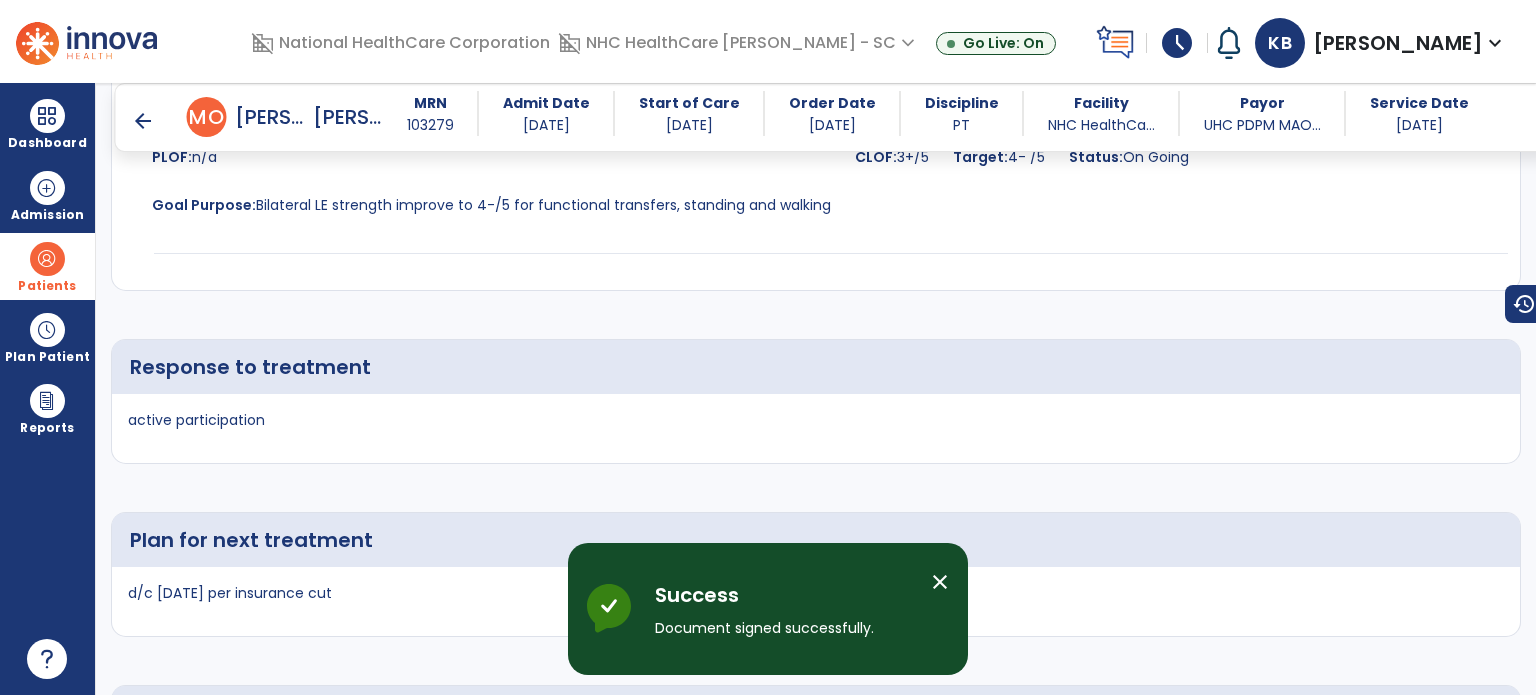 scroll, scrollTop: 3408, scrollLeft: 0, axis: vertical 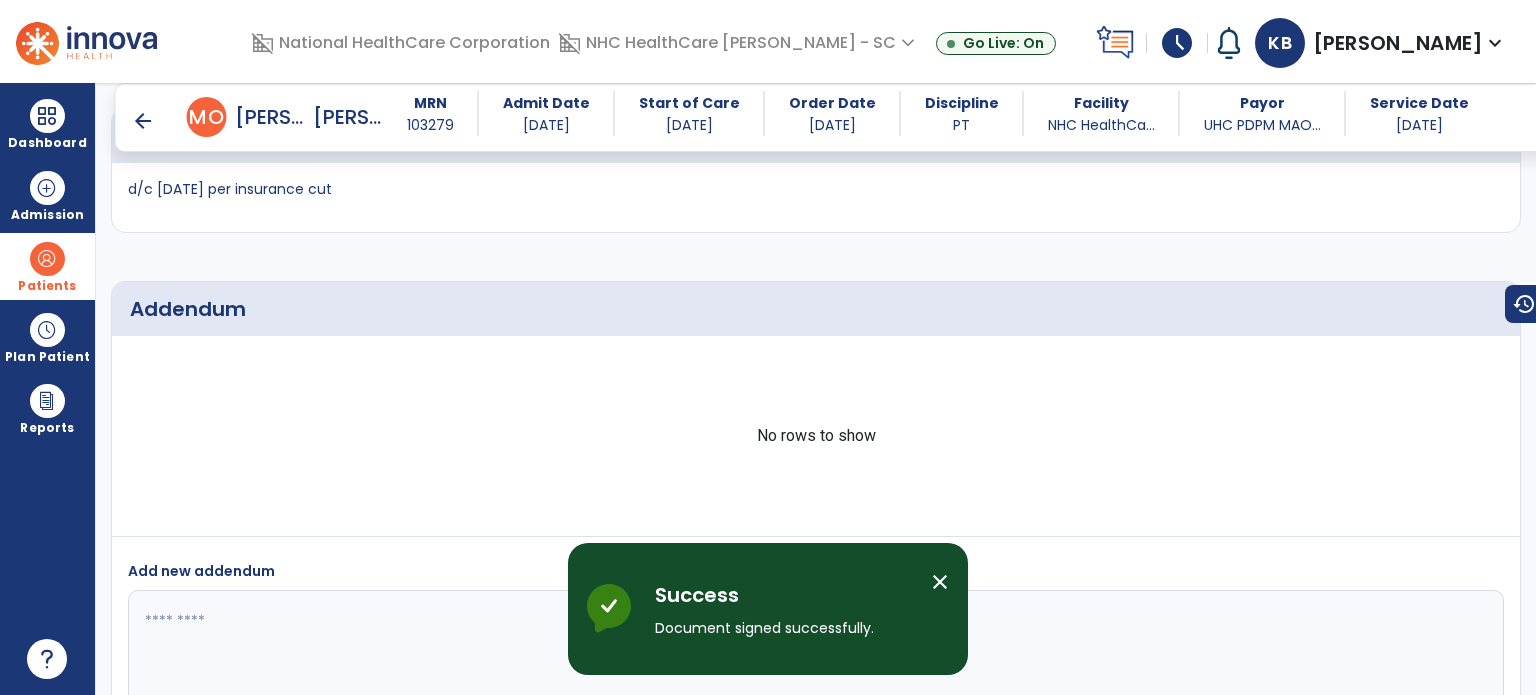 click on "arrow_back" at bounding box center (143, 121) 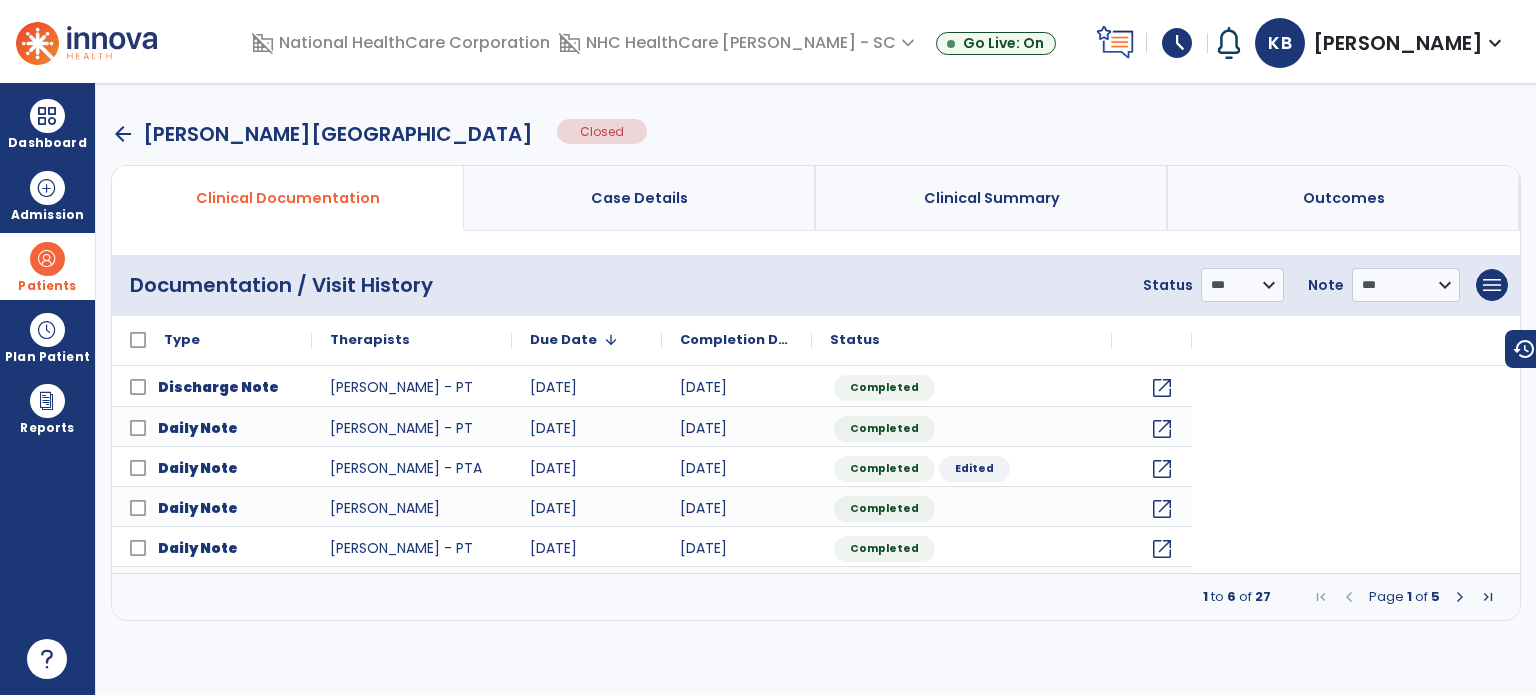 scroll, scrollTop: 0, scrollLeft: 0, axis: both 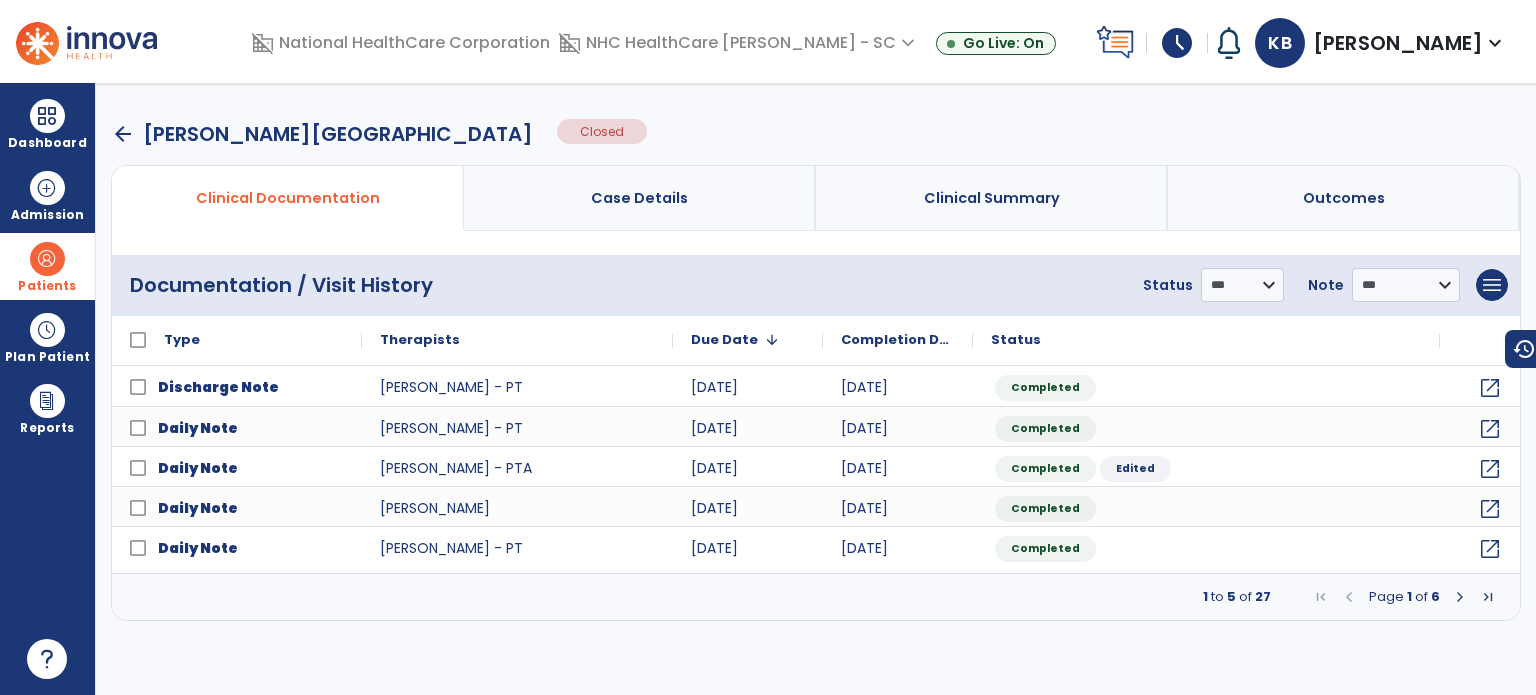 click on "arrow_back" at bounding box center [123, 134] 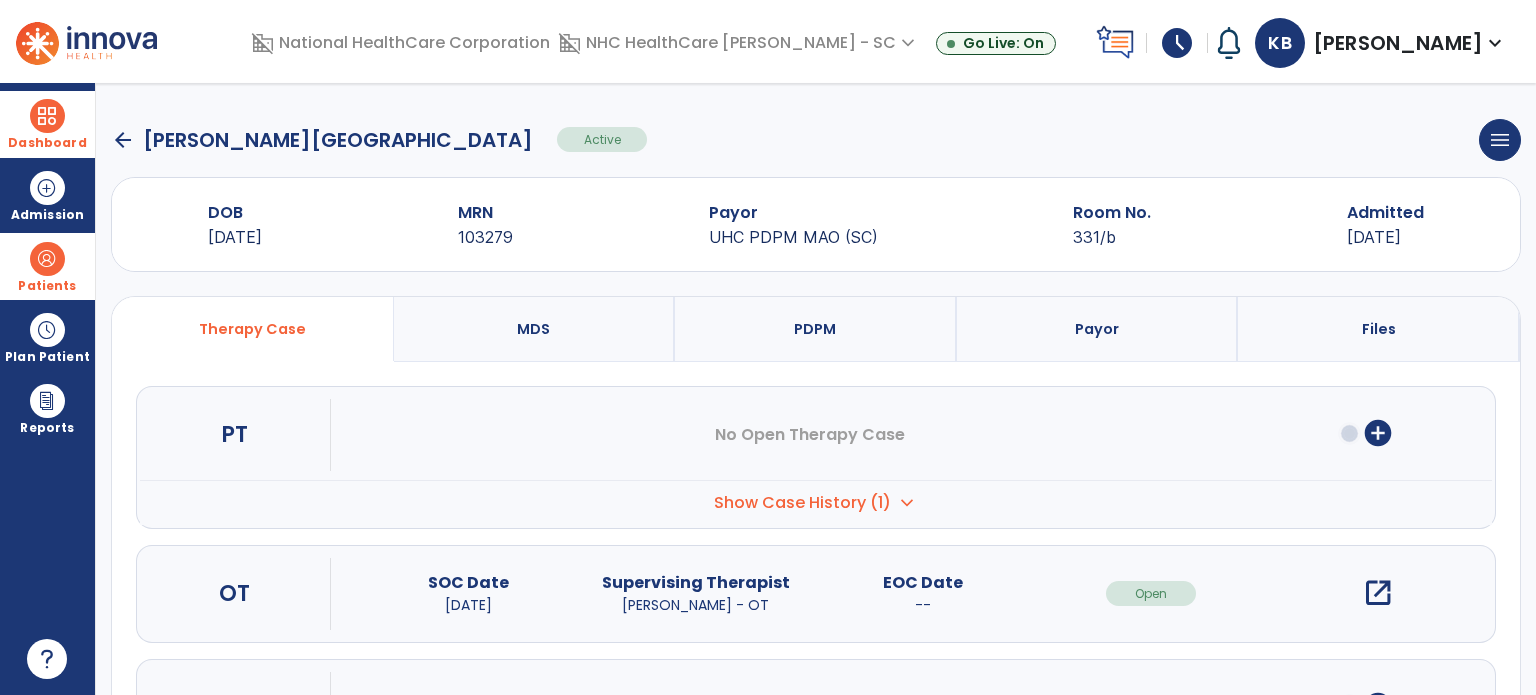 click at bounding box center (47, 116) 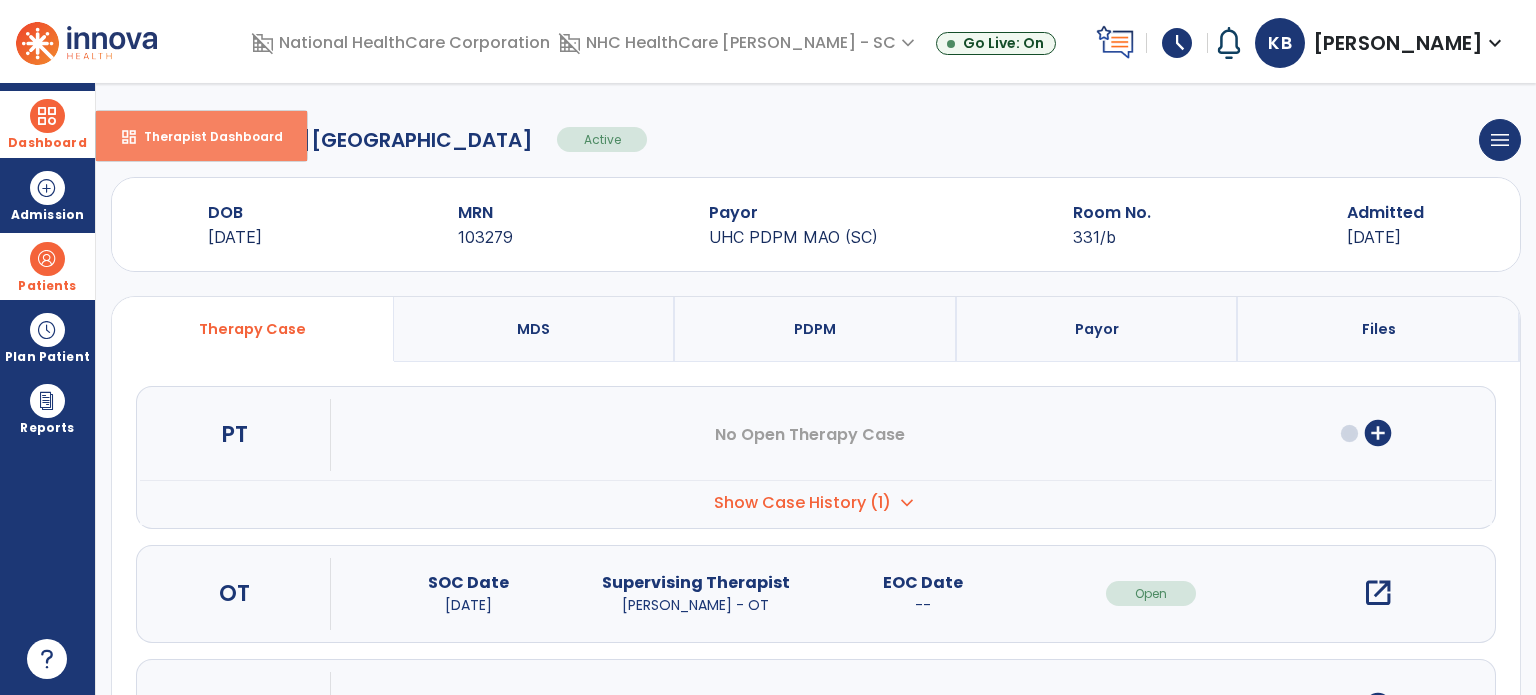 click on "Therapist Dashboard" at bounding box center (205, 136) 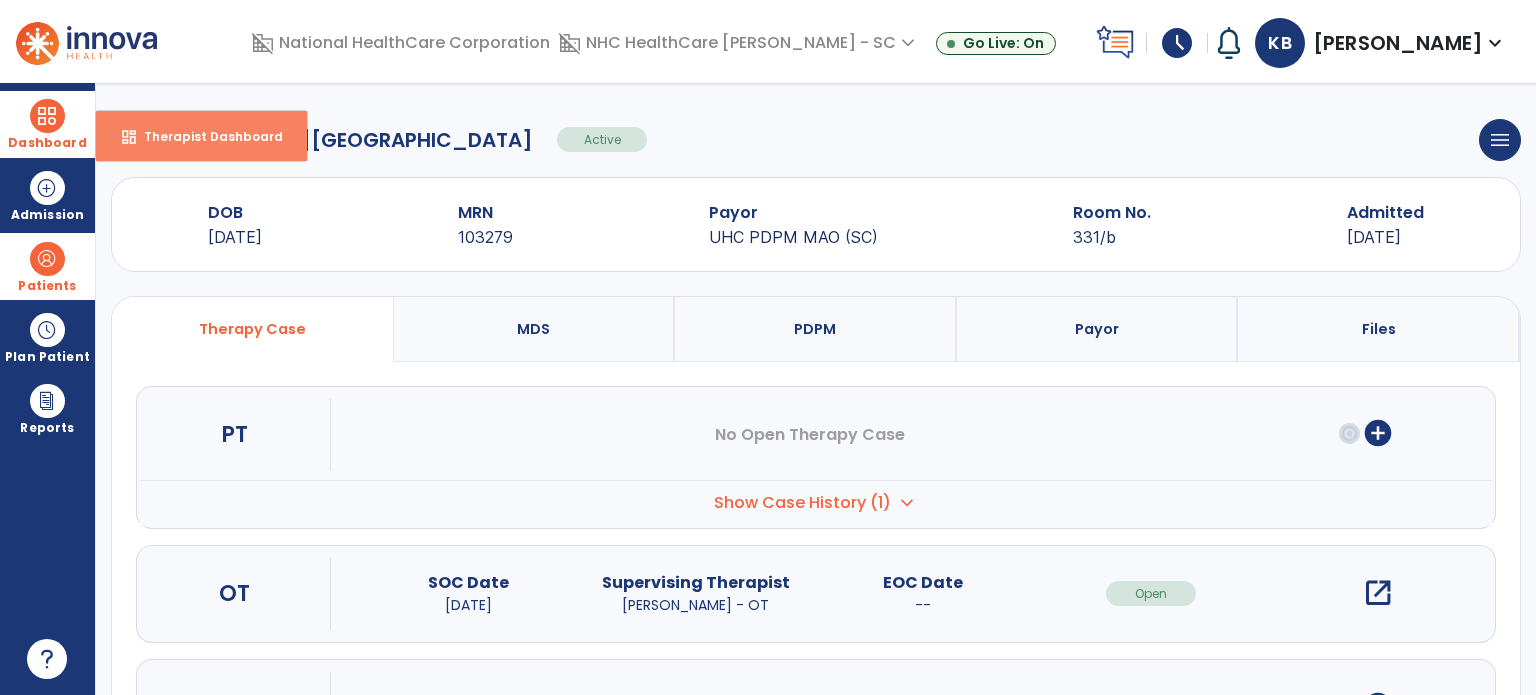 select on "****" 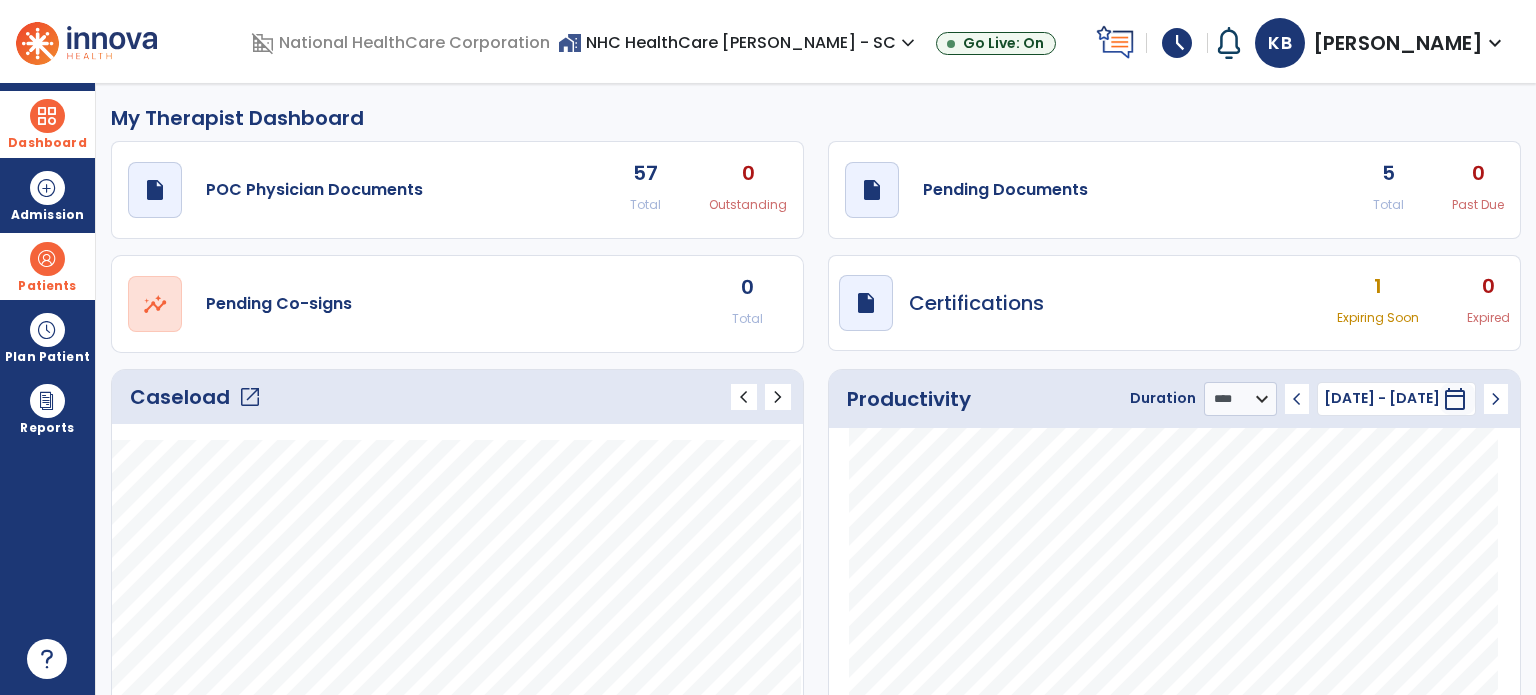 click on "open_in_new" 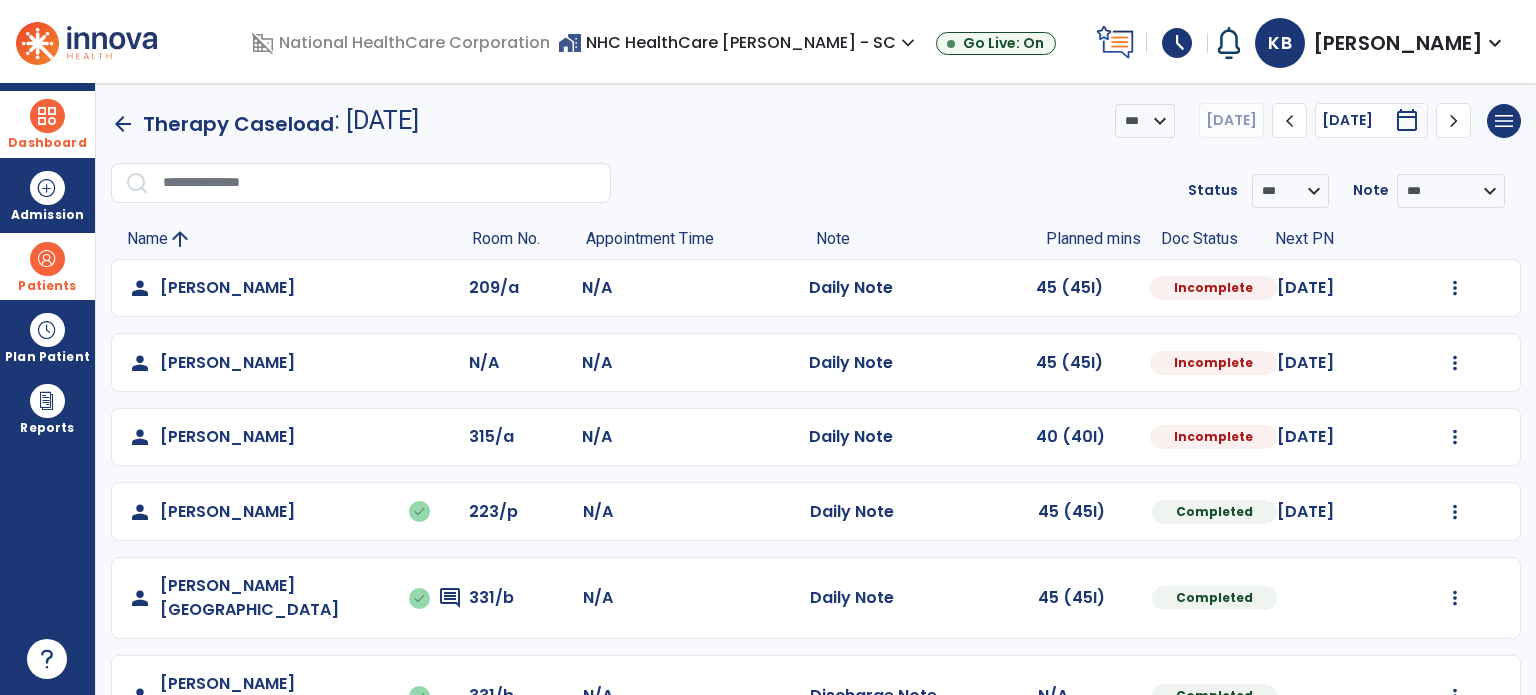 scroll, scrollTop: 169, scrollLeft: 0, axis: vertical 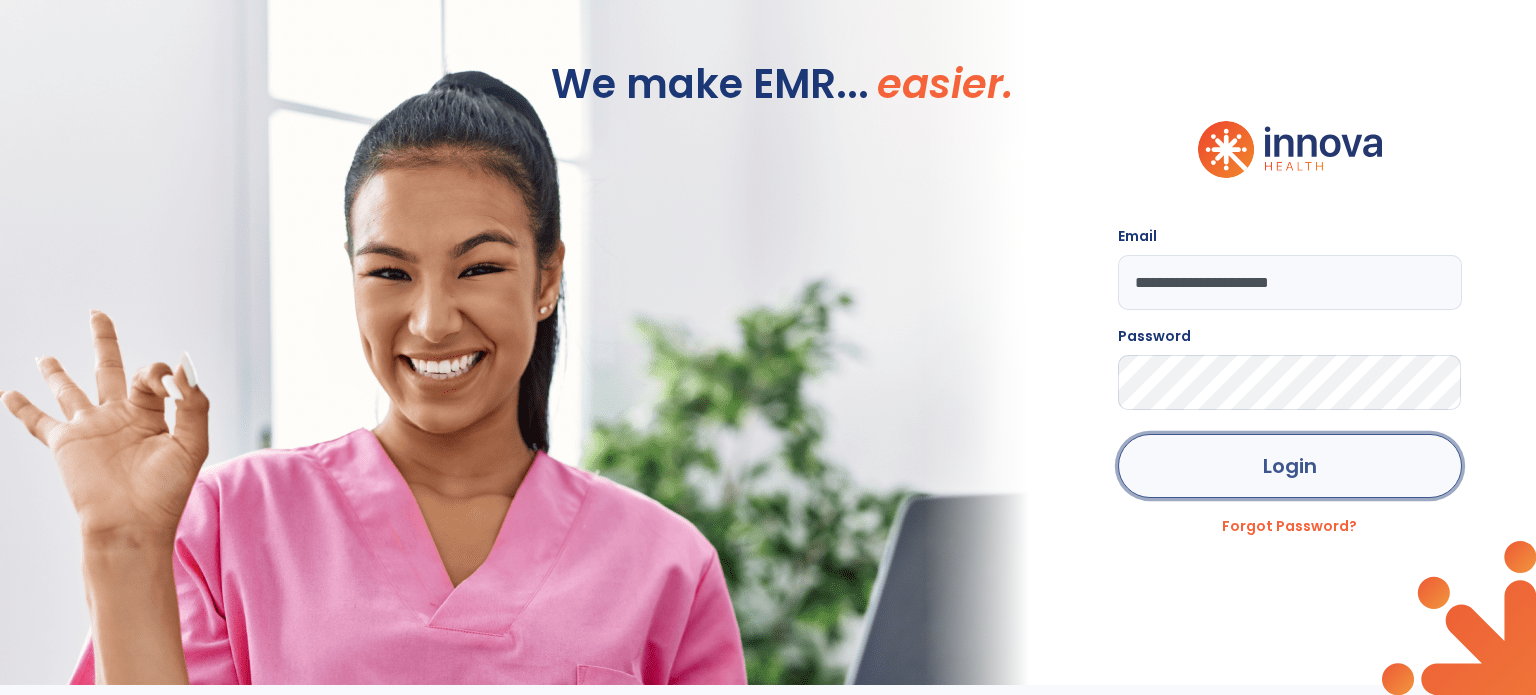 click on "Login" 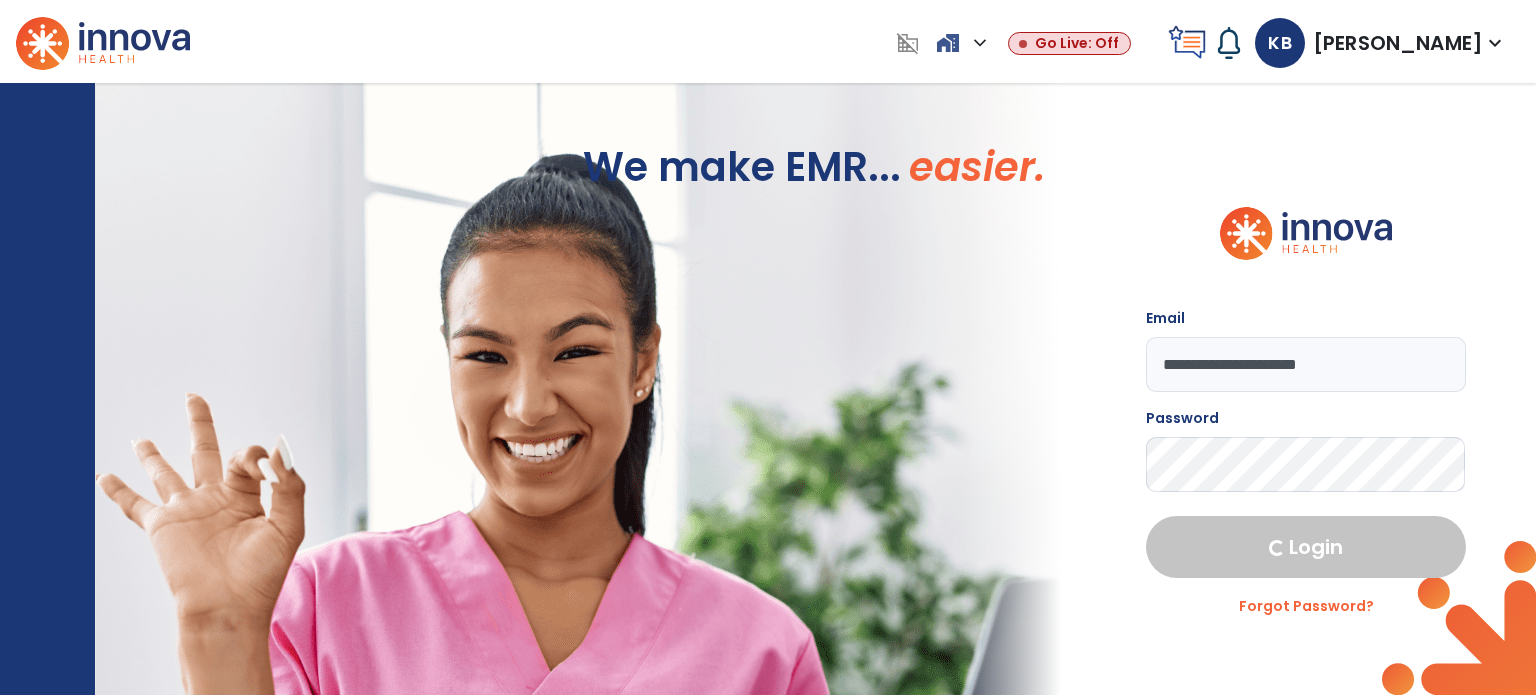 select on "****" 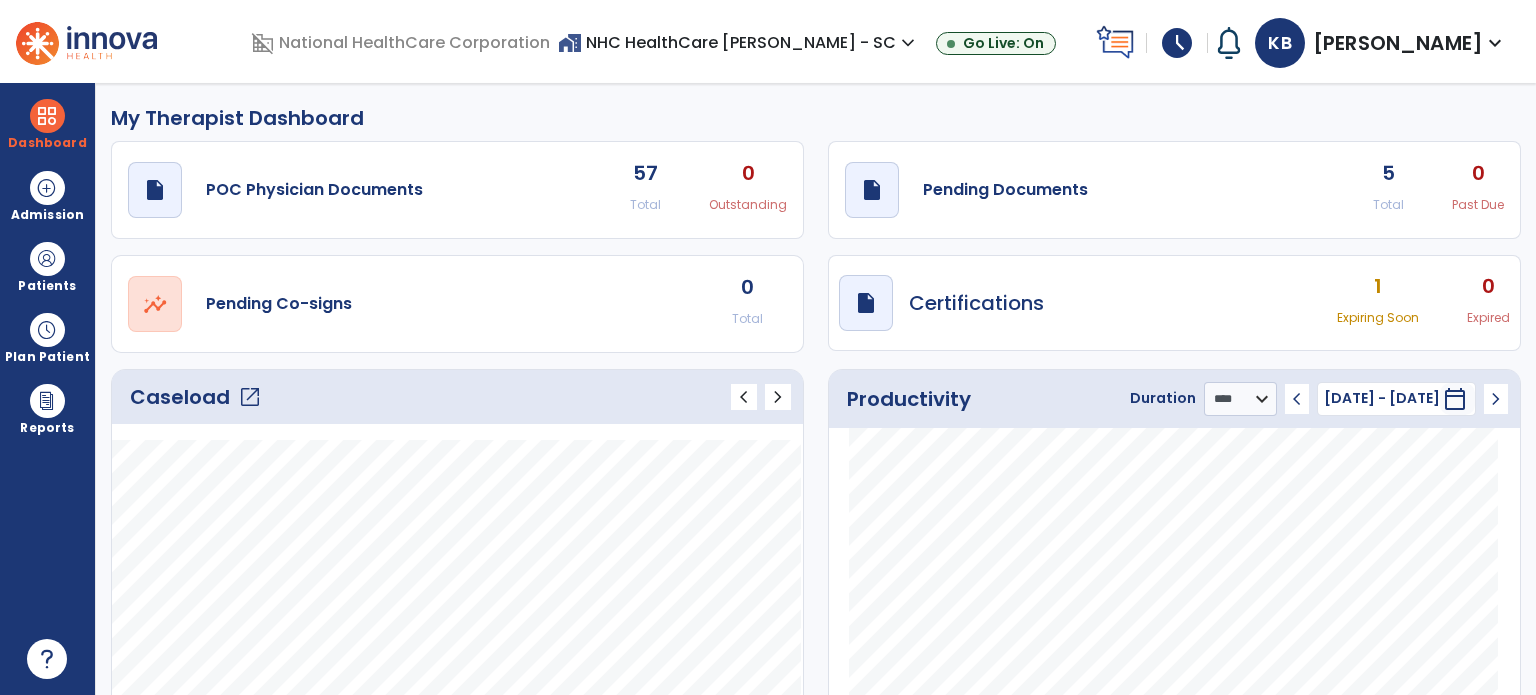 click on "open_in_new" 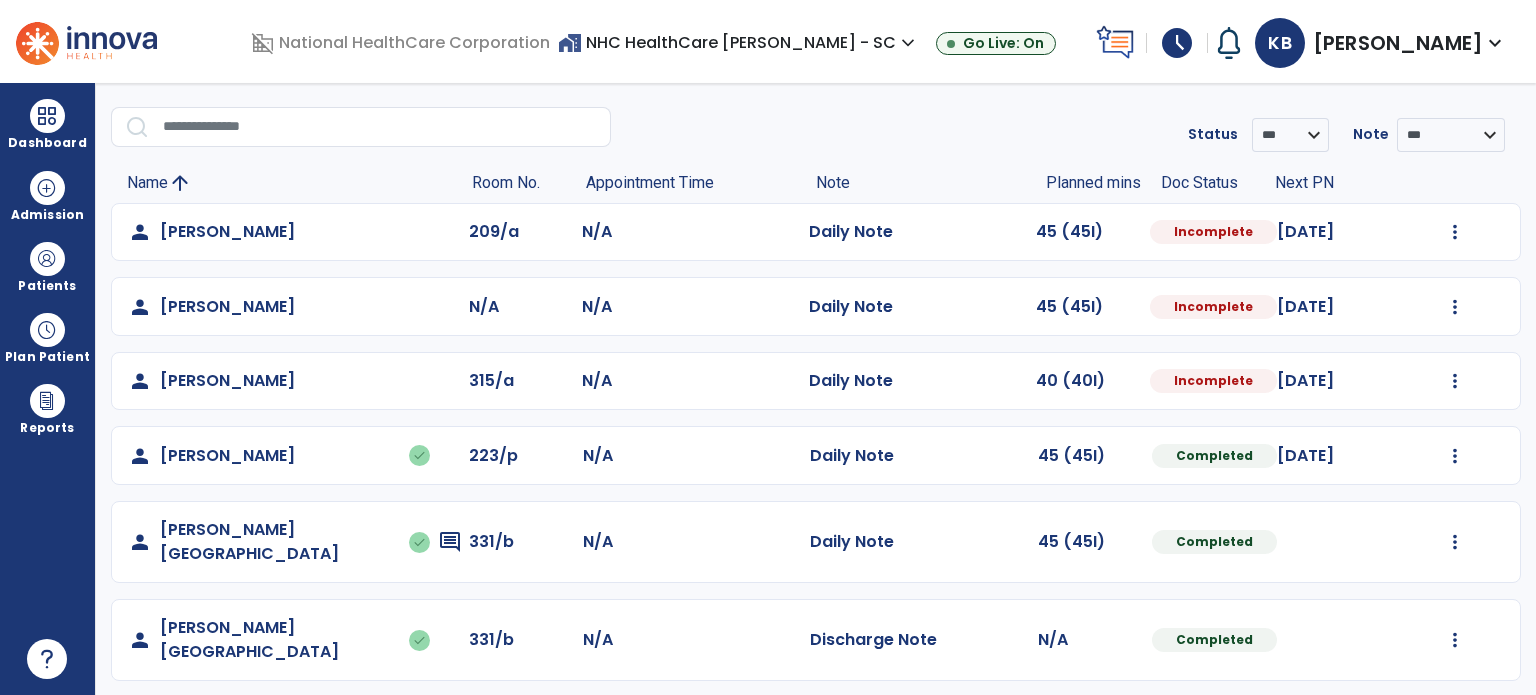 scroll, scrollTop: 56, scrollLeft: 0, axis: vertical 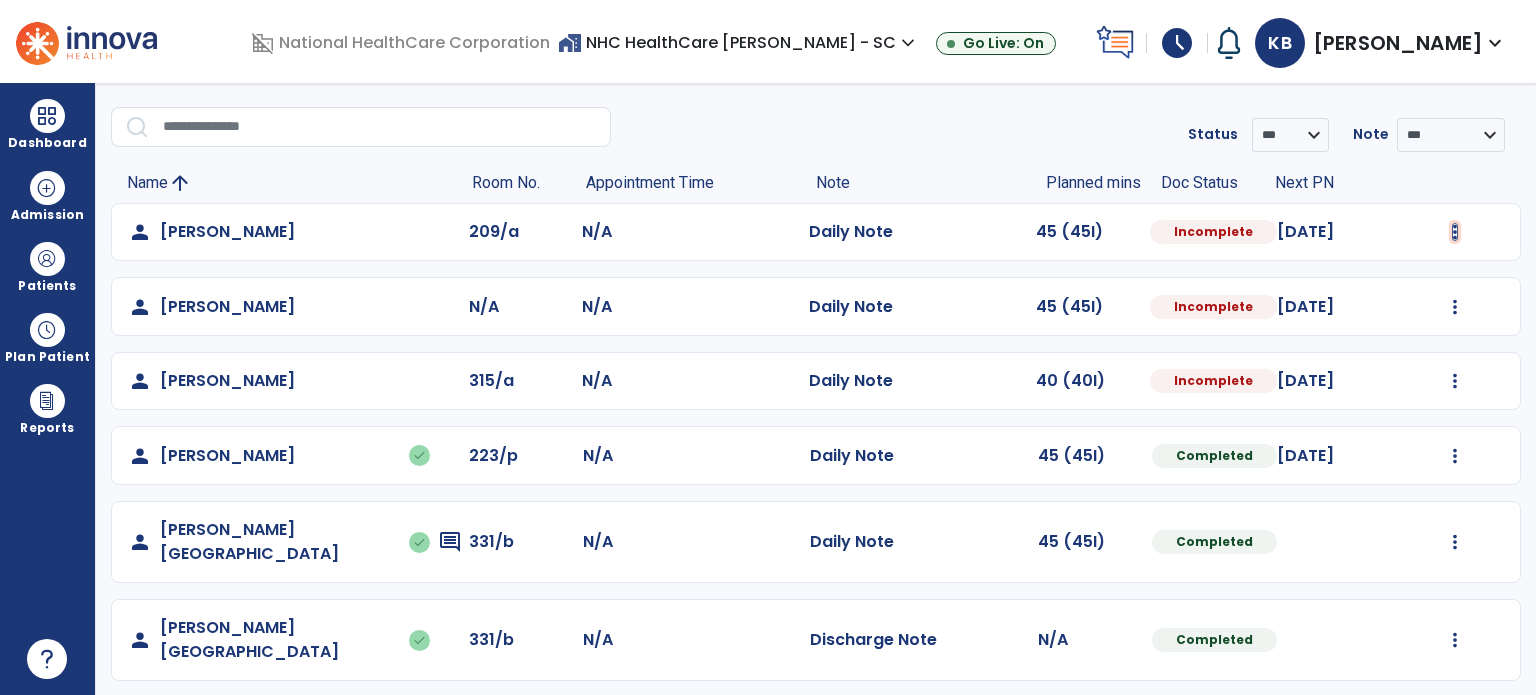 click at bounding box center [1455, 232] 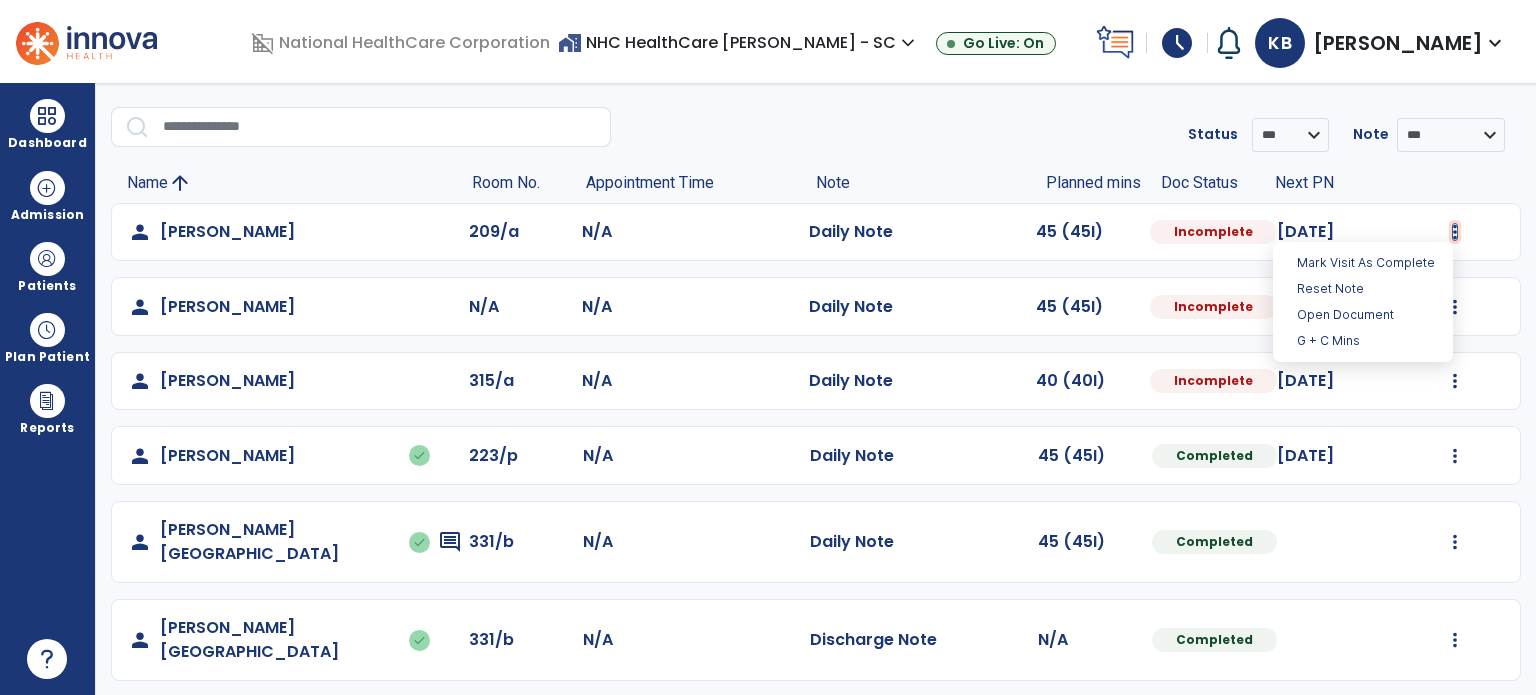 click at bounding box center [1455, 232] 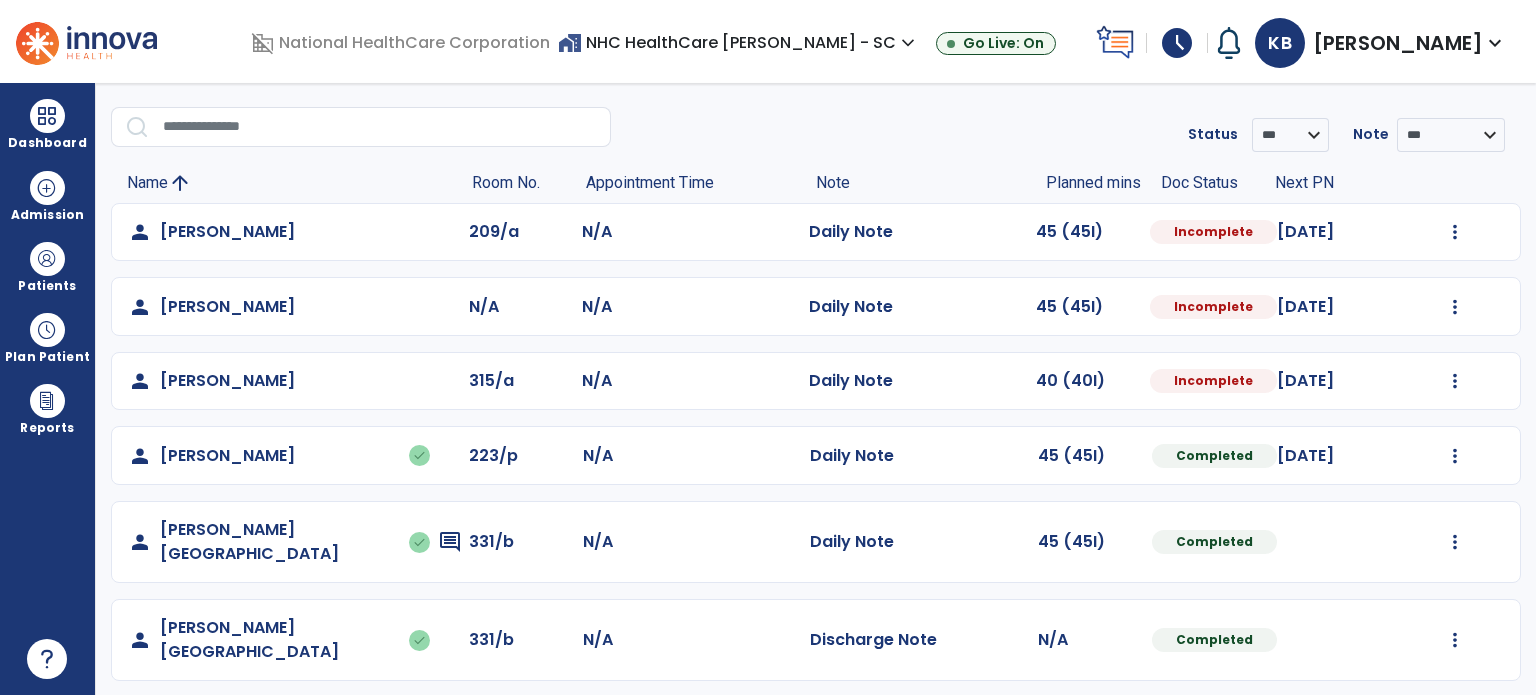 click on "person   [PERSON_NAME], Francisco  209/a N/A  Daily Note   45 (45I)  Incomplete [DATE]  Mark Visit As Complete   Reset Note   Open Document   G + C Mins" 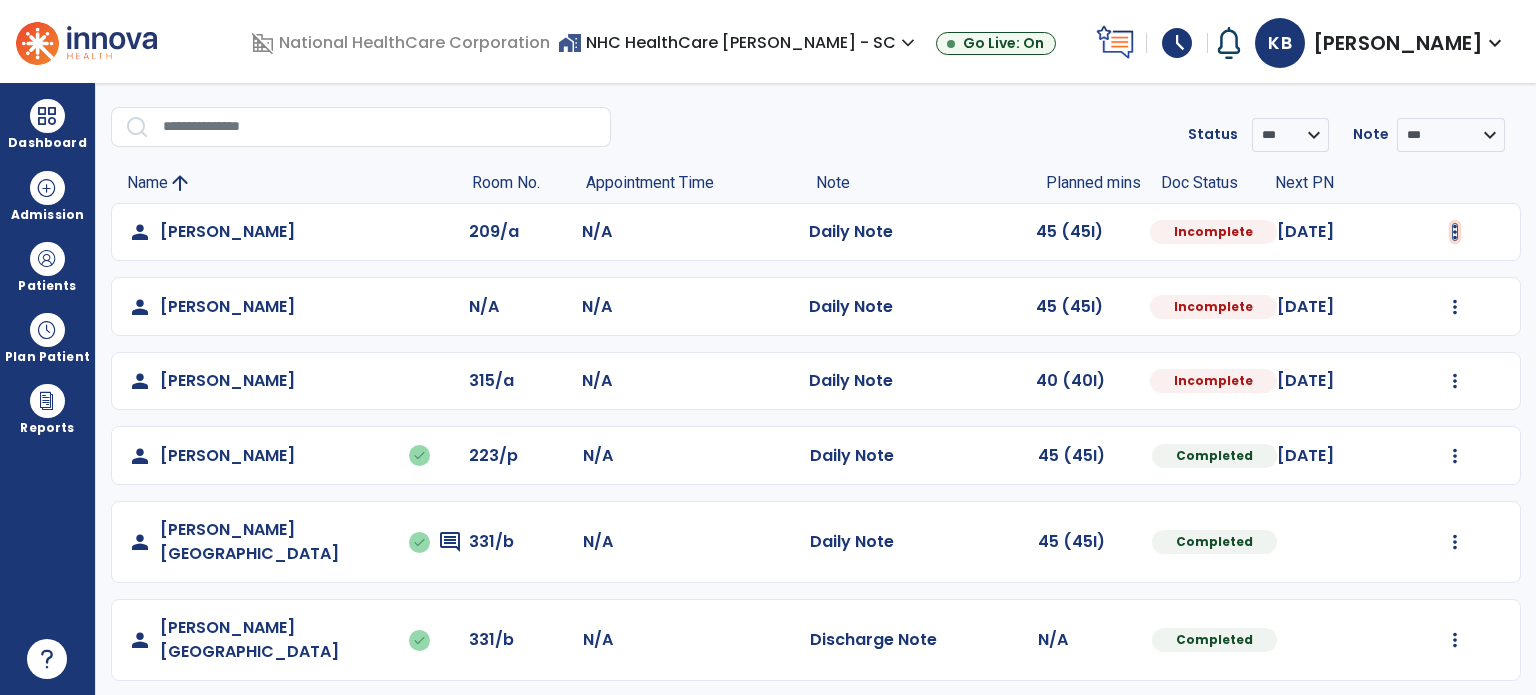 click at bounding box center [1455, 232] 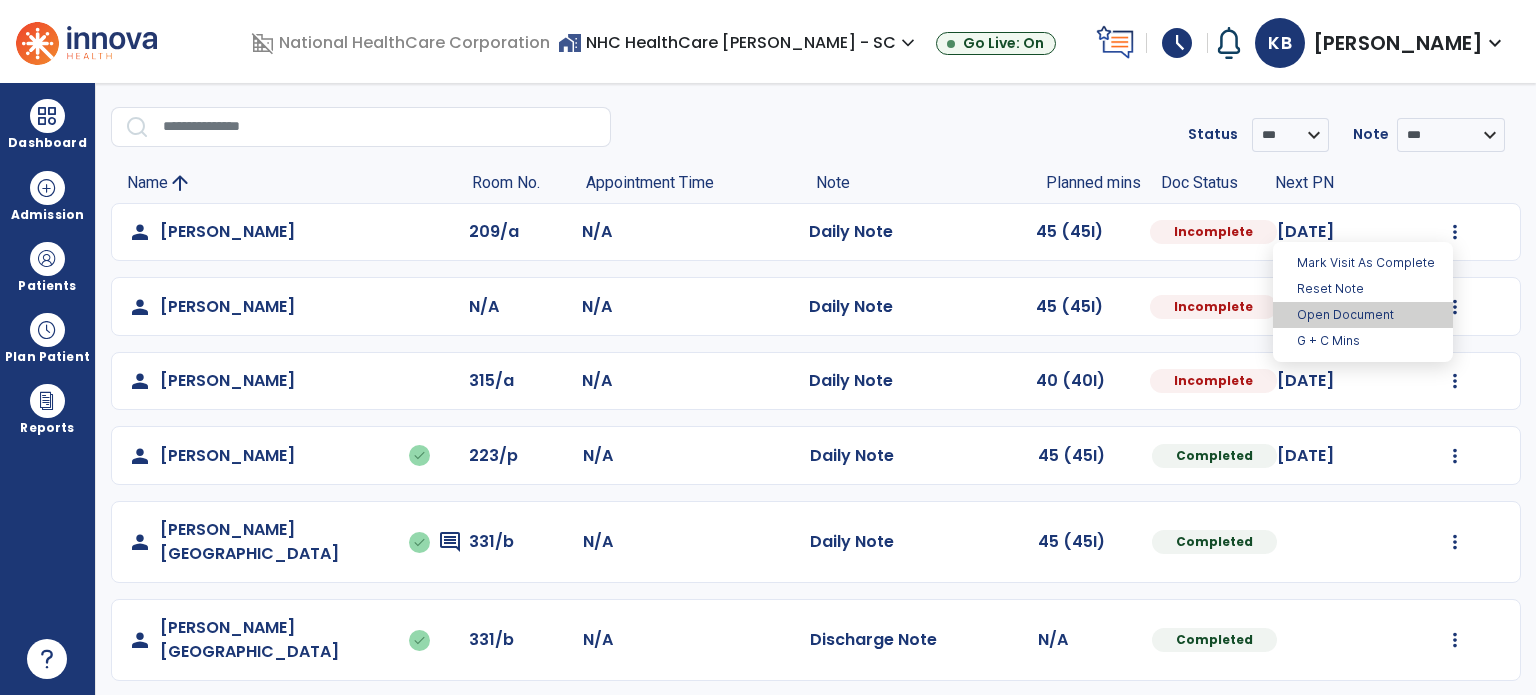 click on "Open Document" at bounding box center (1363, 315) 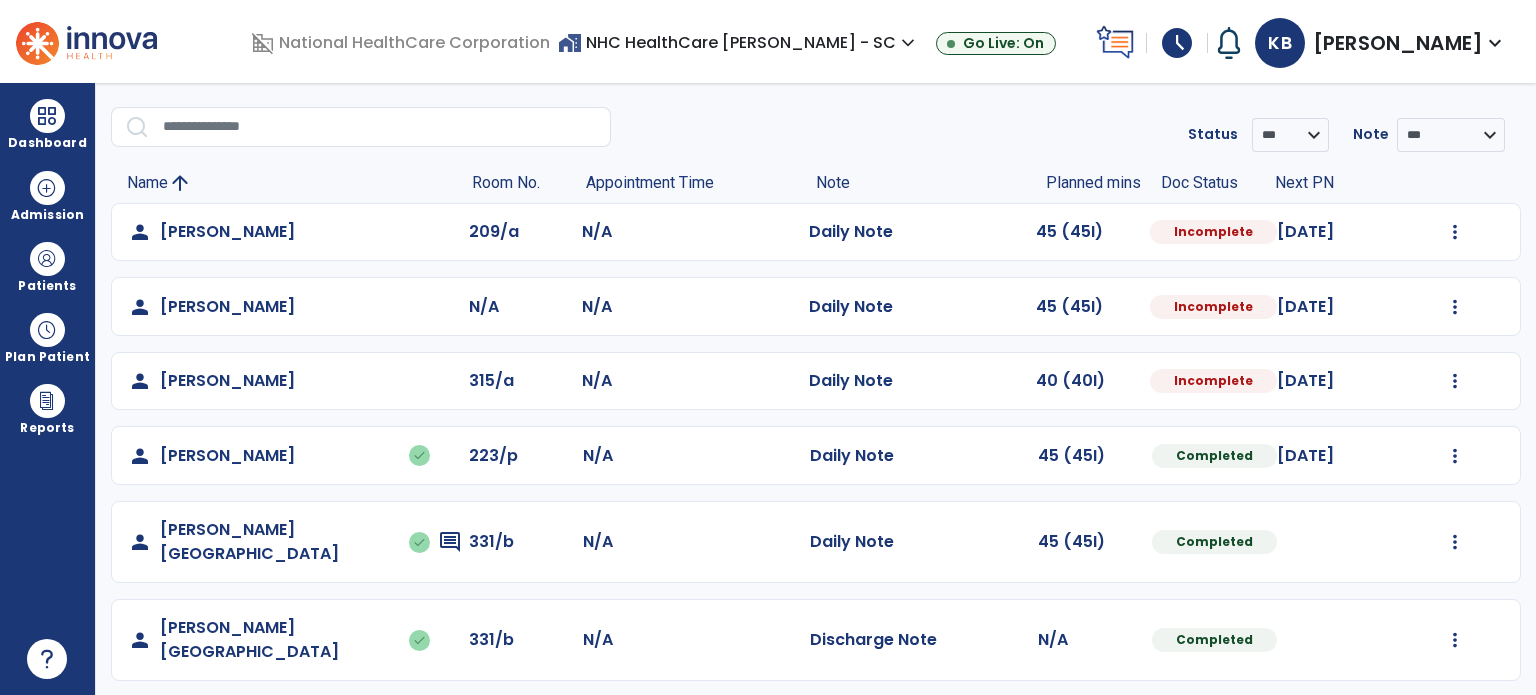 select on "*" 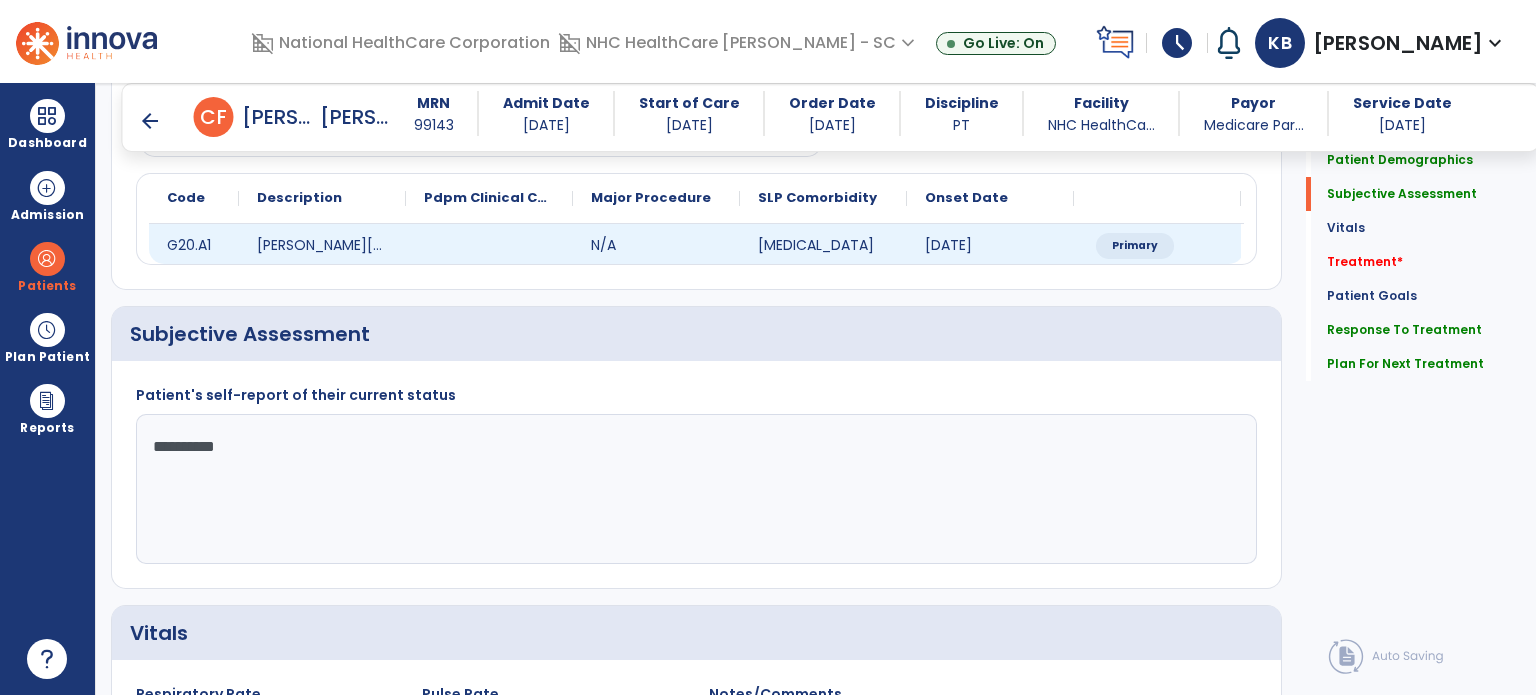 scroll, scrollTop: 223, scrollLeft: 0, axis: vertical 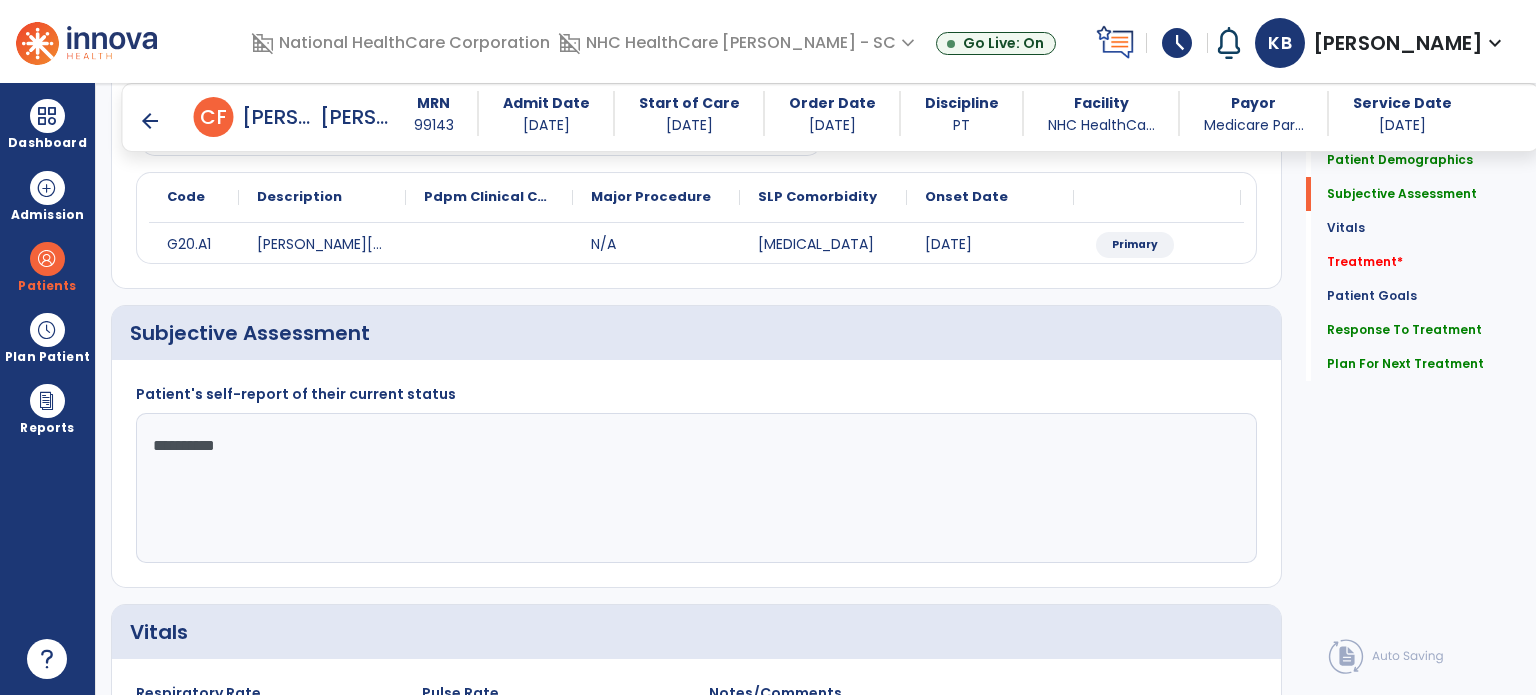 click on "**********" 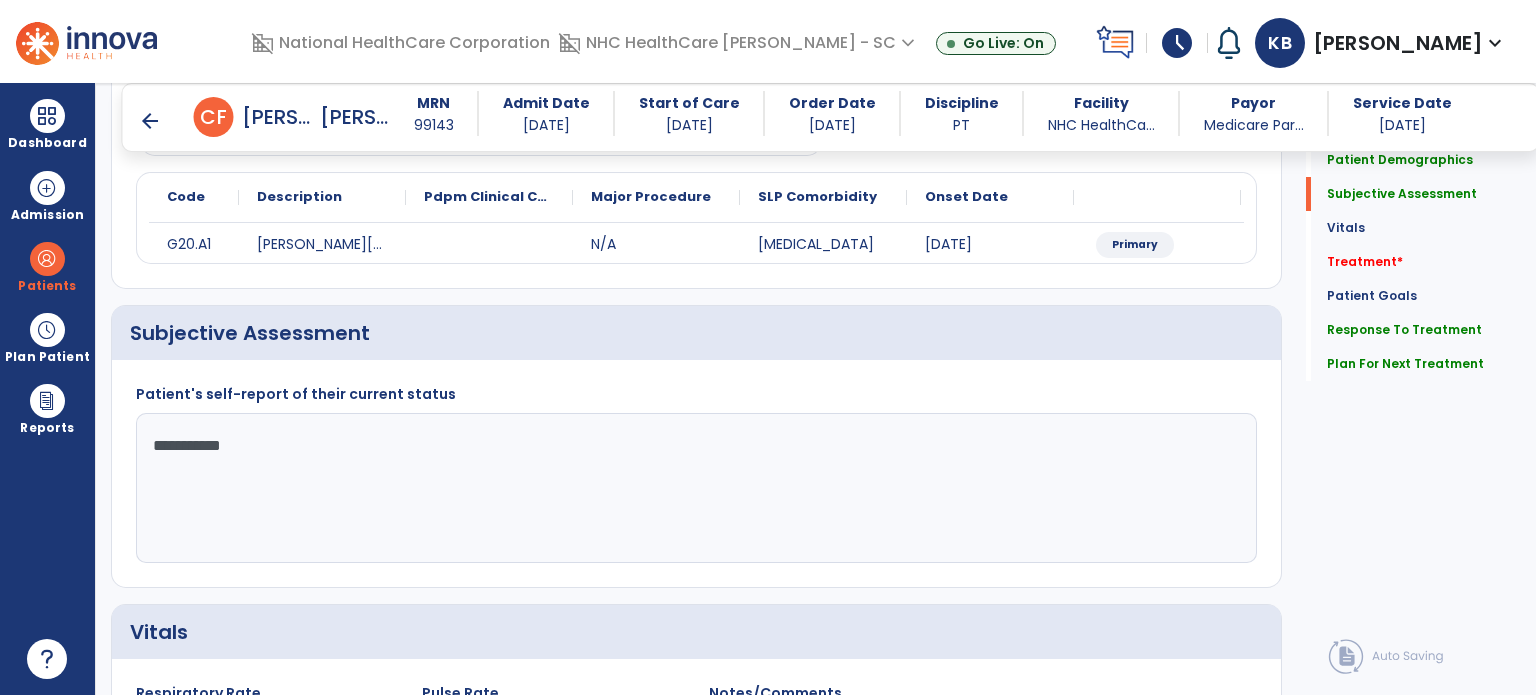 type on "**********" 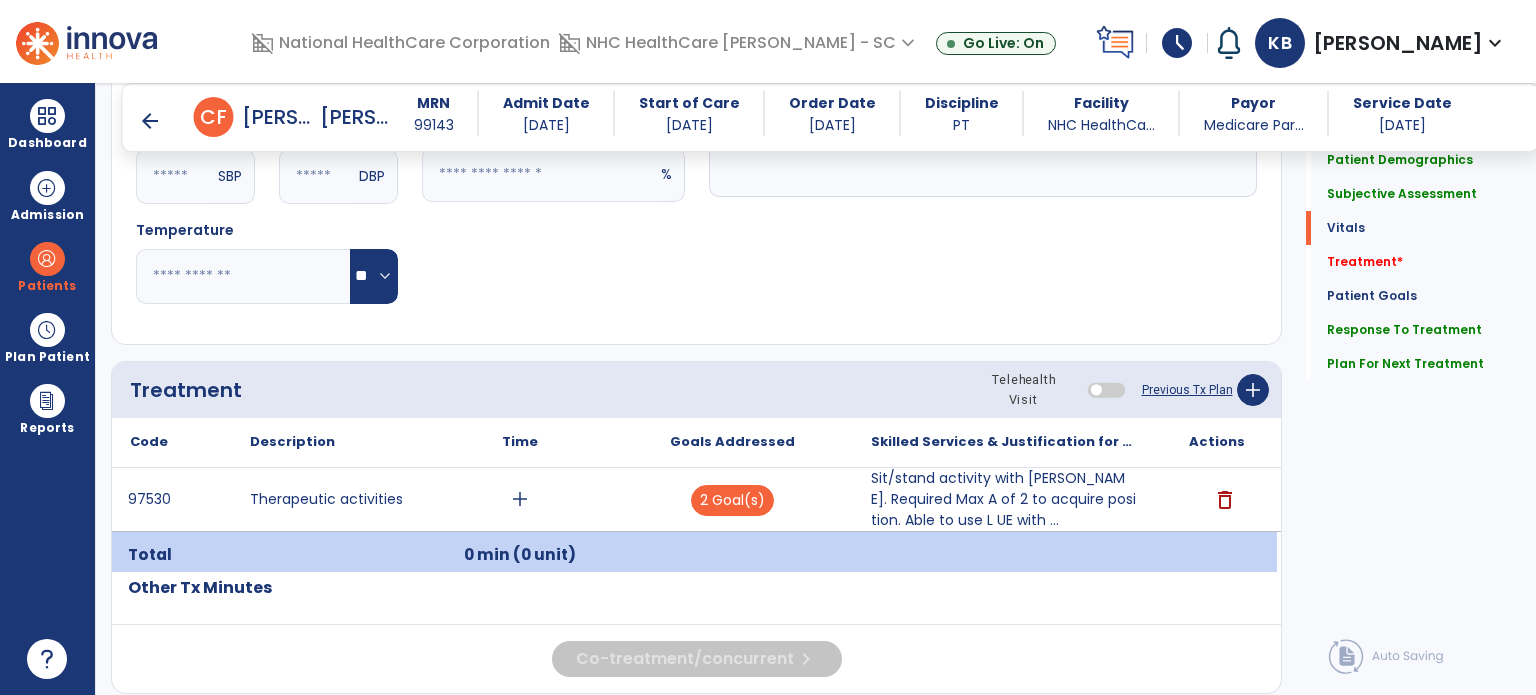 scroll, scrollTop: 895, scrollLeft: 0, axis: vertical 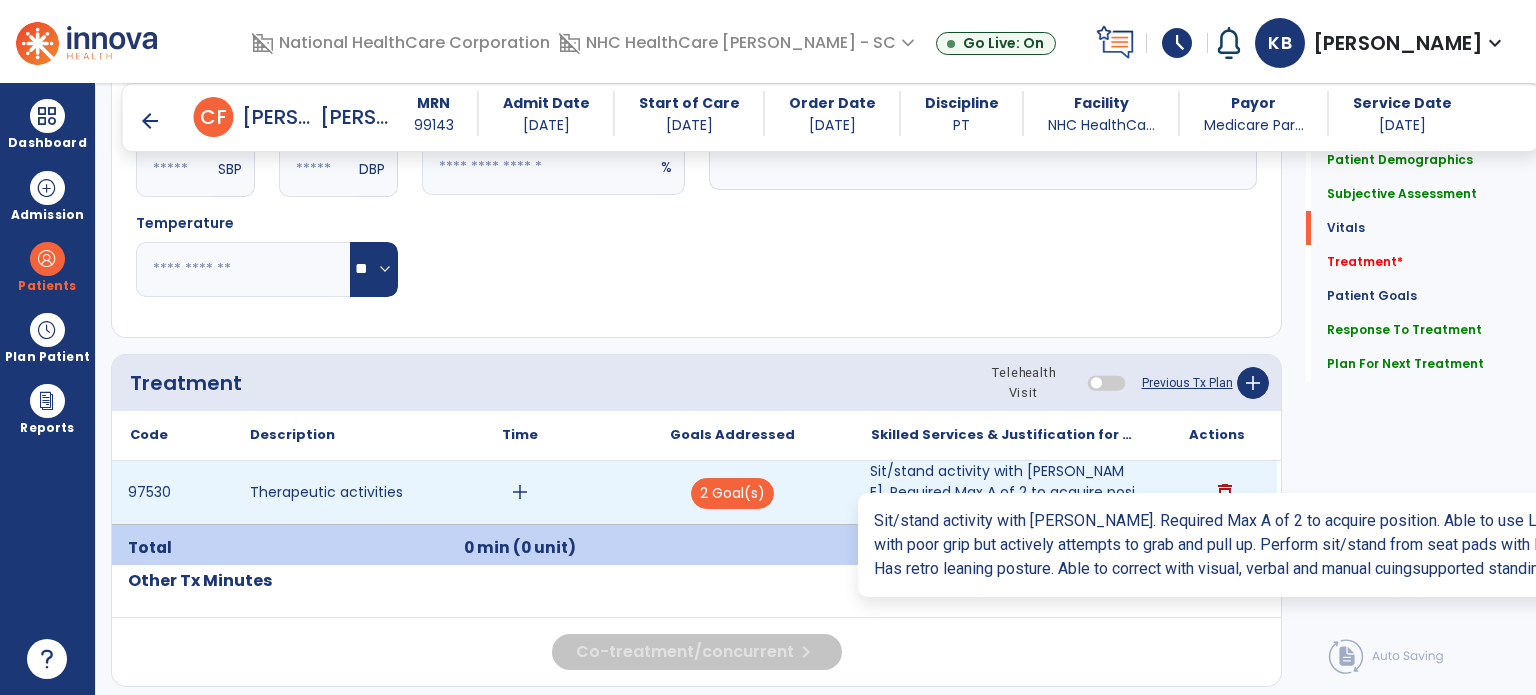 click on "Sit/stand activity with [PERSON_NAME]. Required Max A of 2 to acquire position. Able to use L UE with ..." at bounding box center [1004, 492] 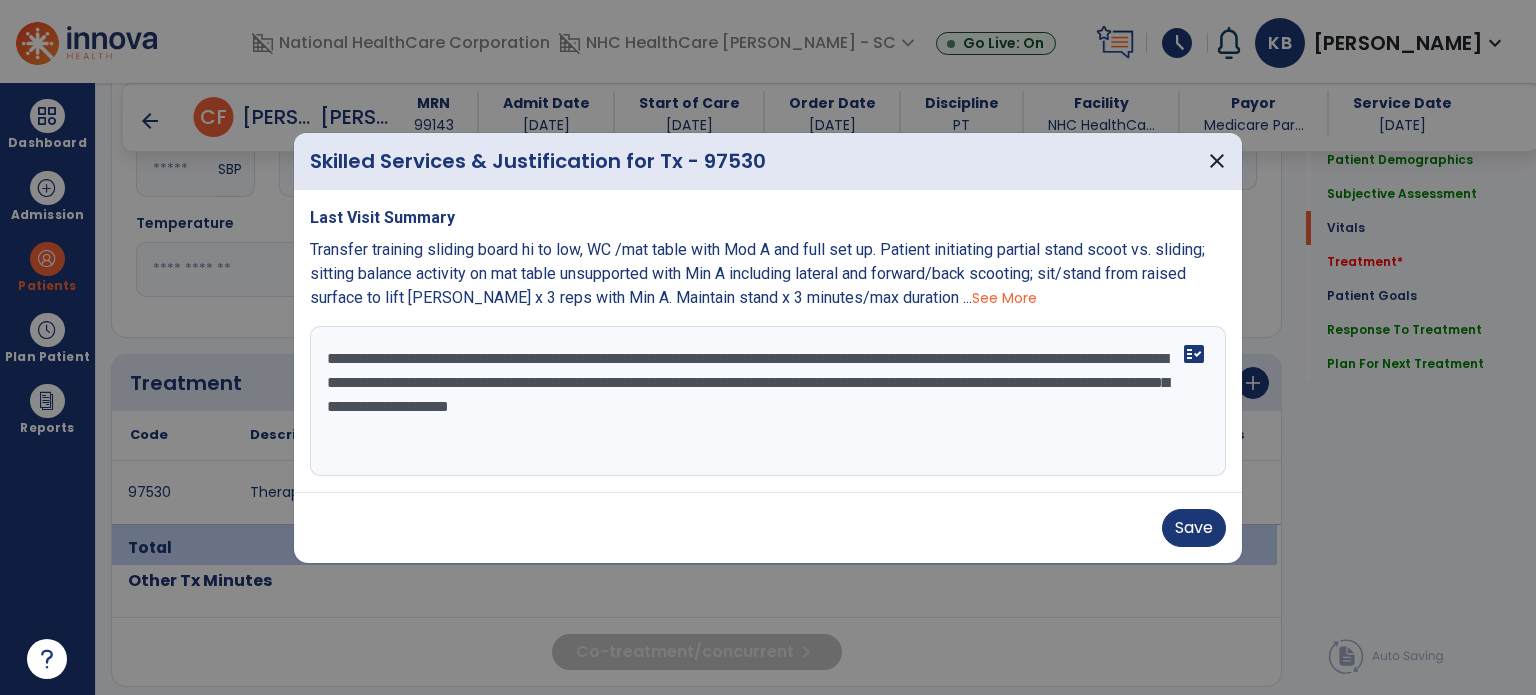 click on "**********" at bounding box center [768, 401] 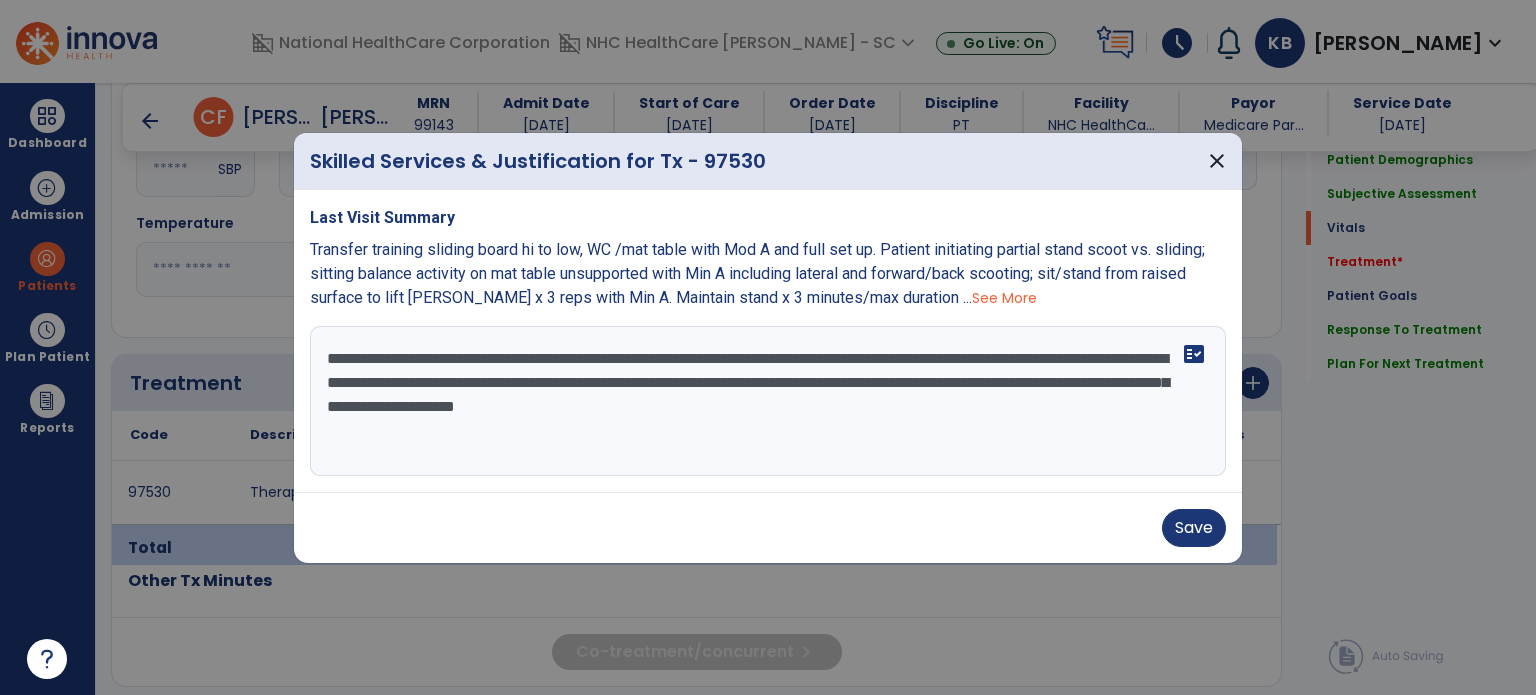 click on "**********" at bounding box center [768, 401] 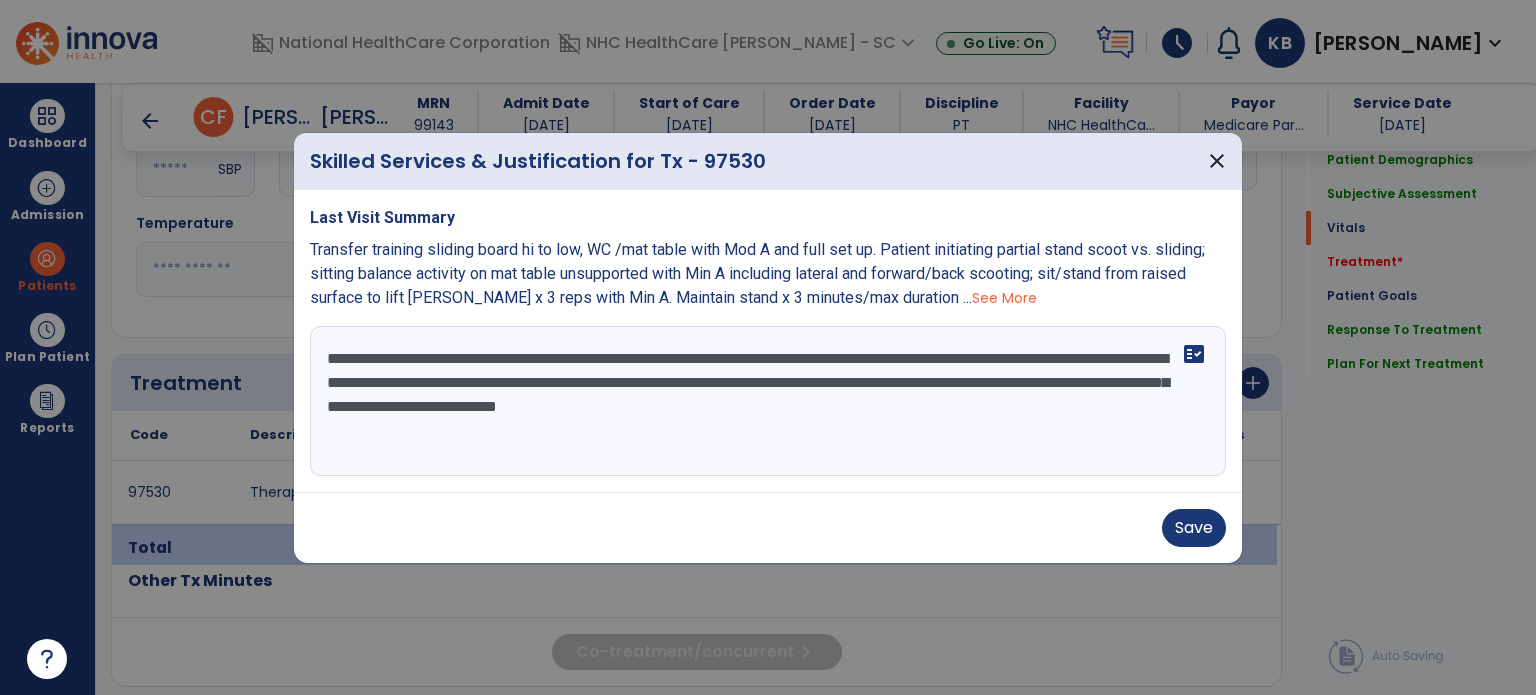click on "**********" at bounding box center [768, 401] 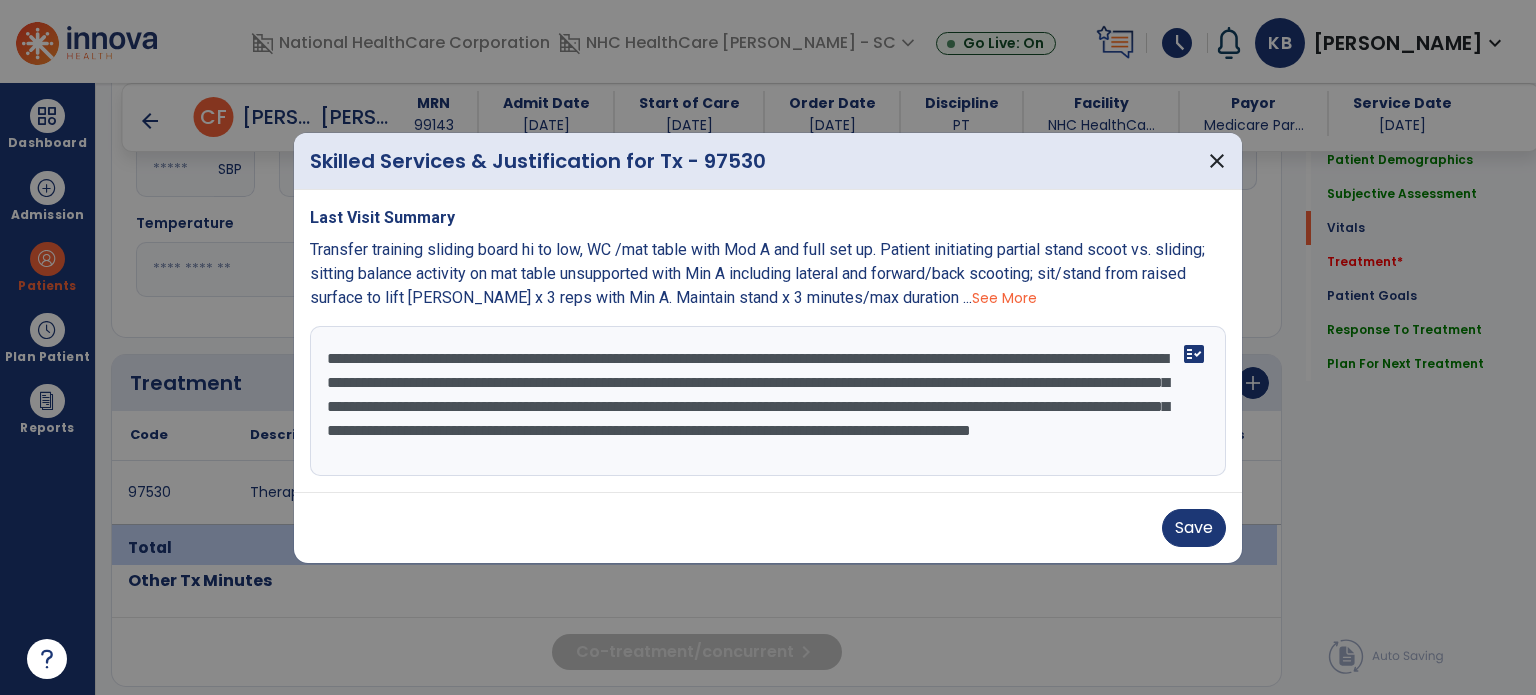 scroll, scrollTop: 15, scrollLeft: 0, axis: vertical 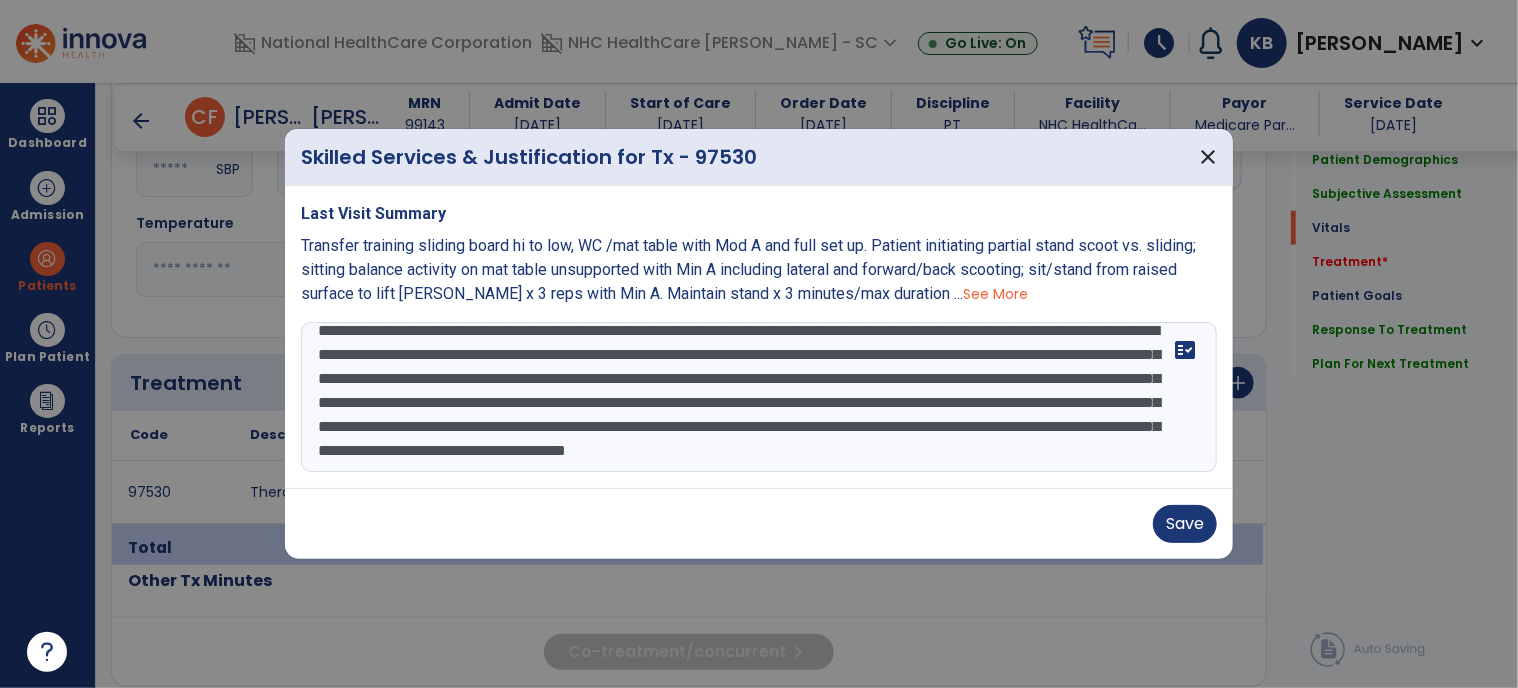 click on "**********" at bounding box center (759, 397) 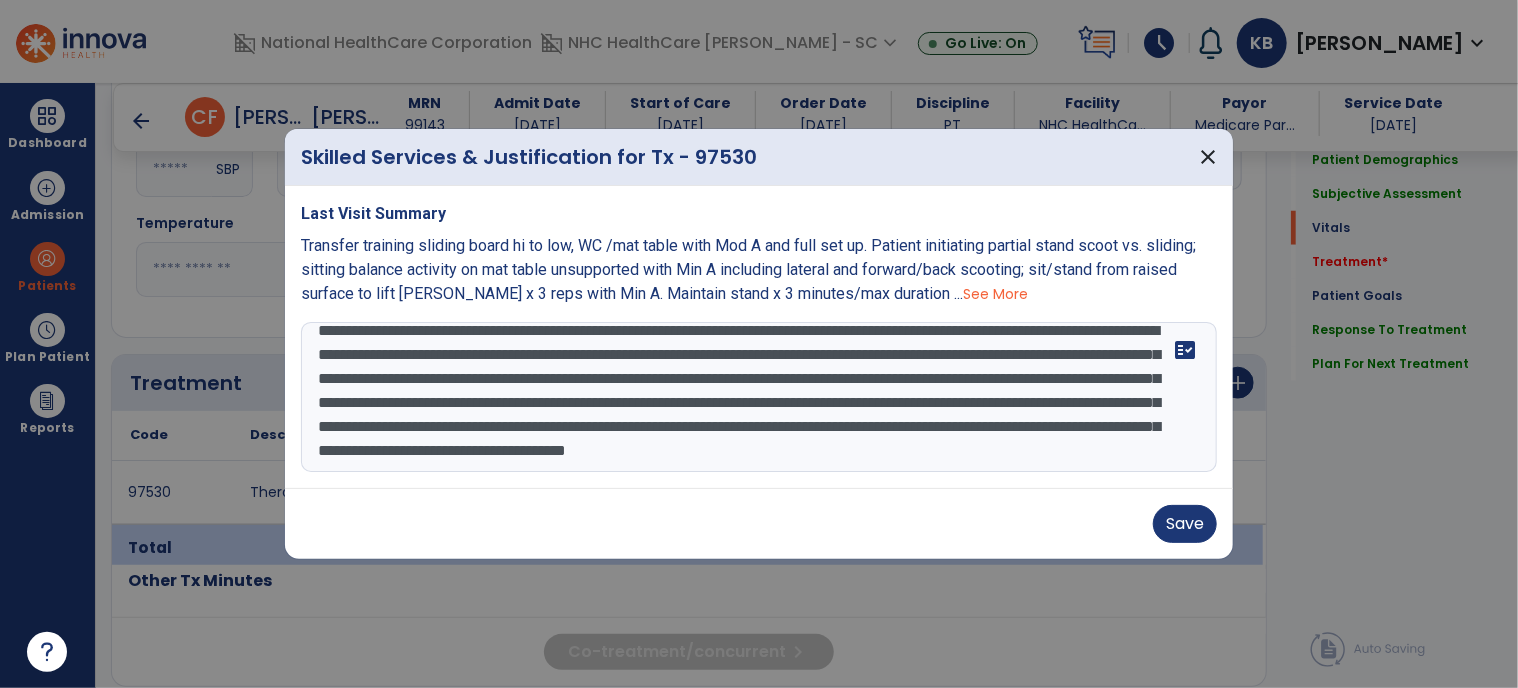 scroll, scrollTop: 72, scrollLeft: 0, axis: vertical 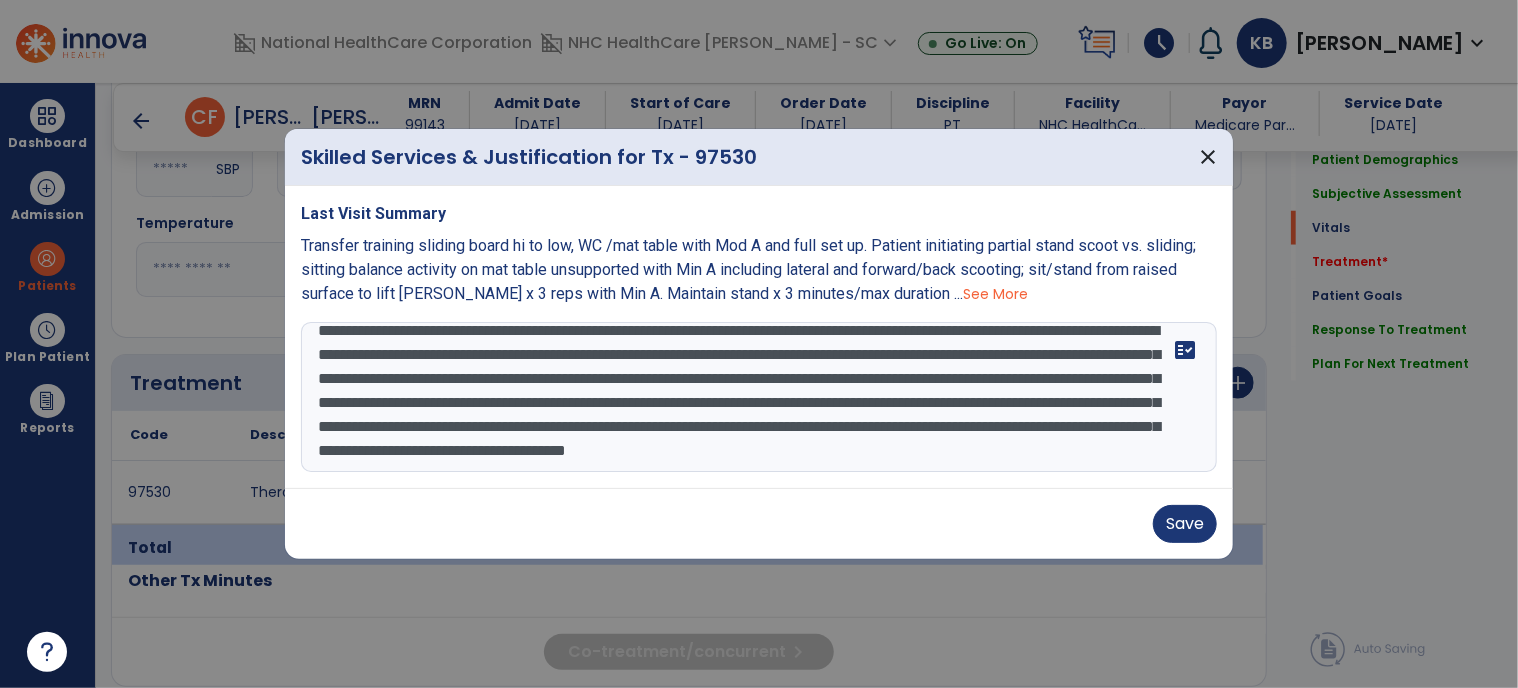 click on "**********" at bounding box center (759, 397) 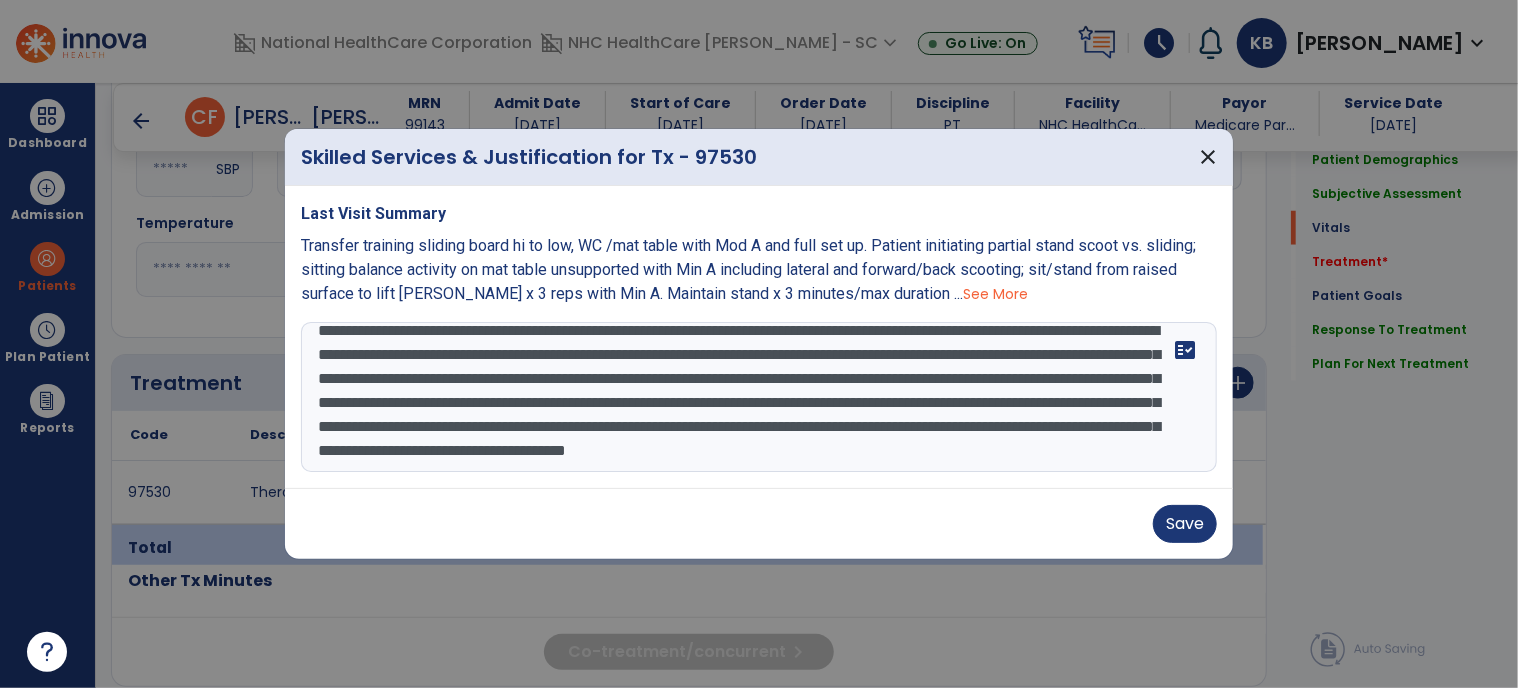 click on "**********" at bounding box center (759, 397) 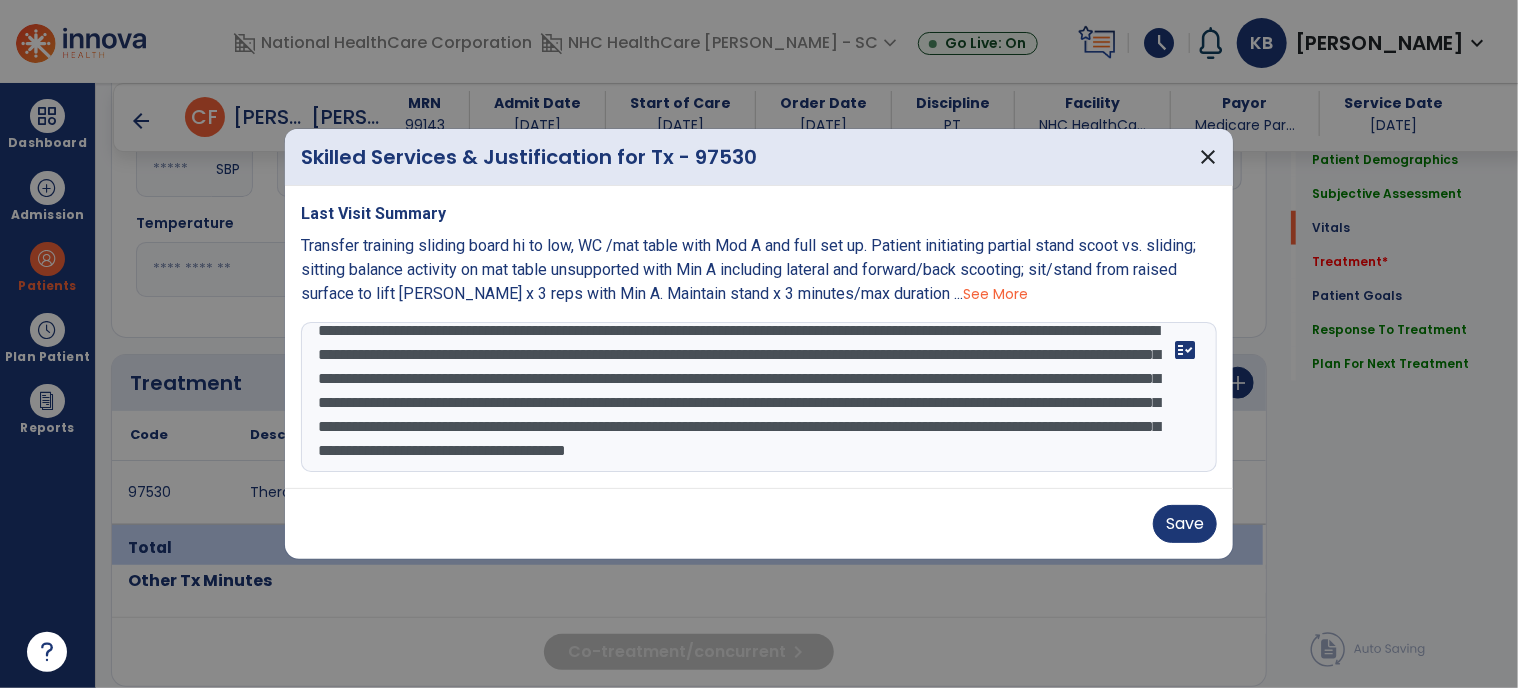 click on "**********" at bounding box center [759, 397] 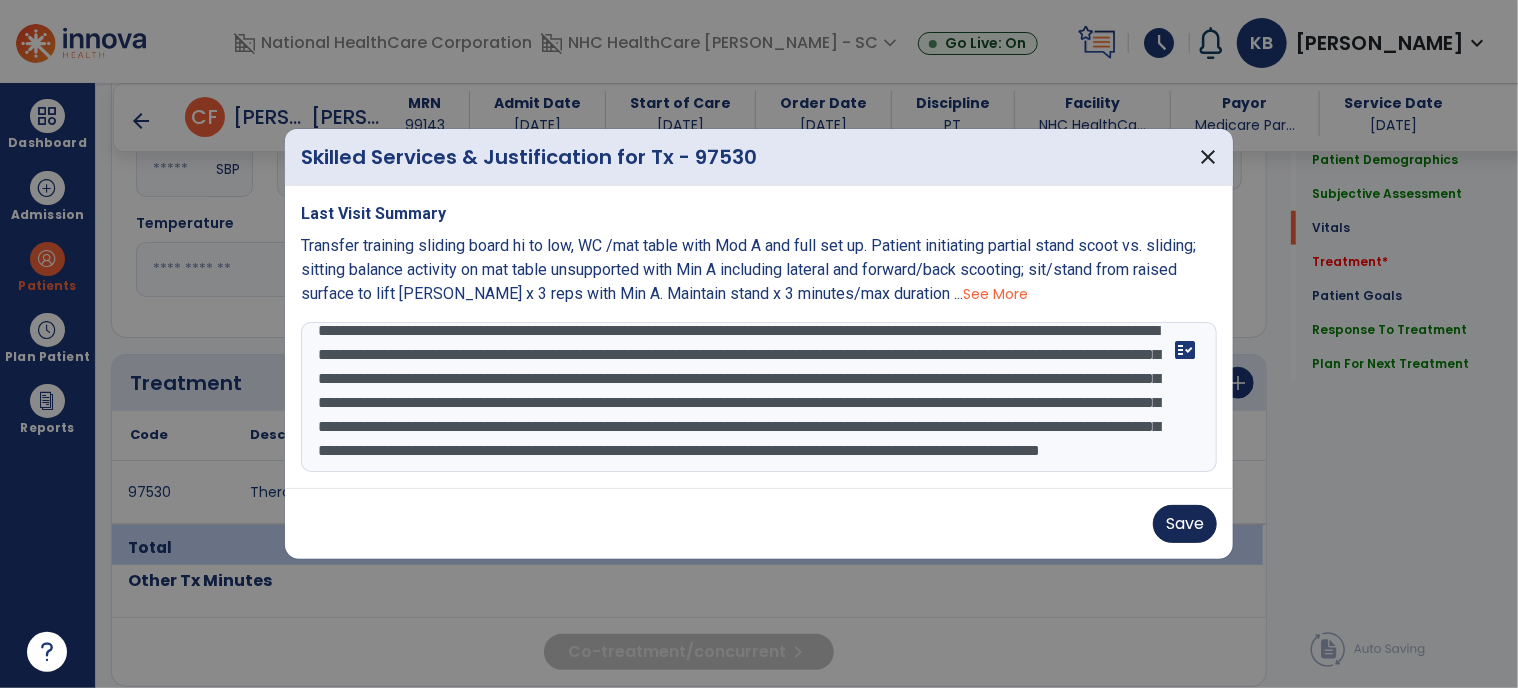 type on "**********" 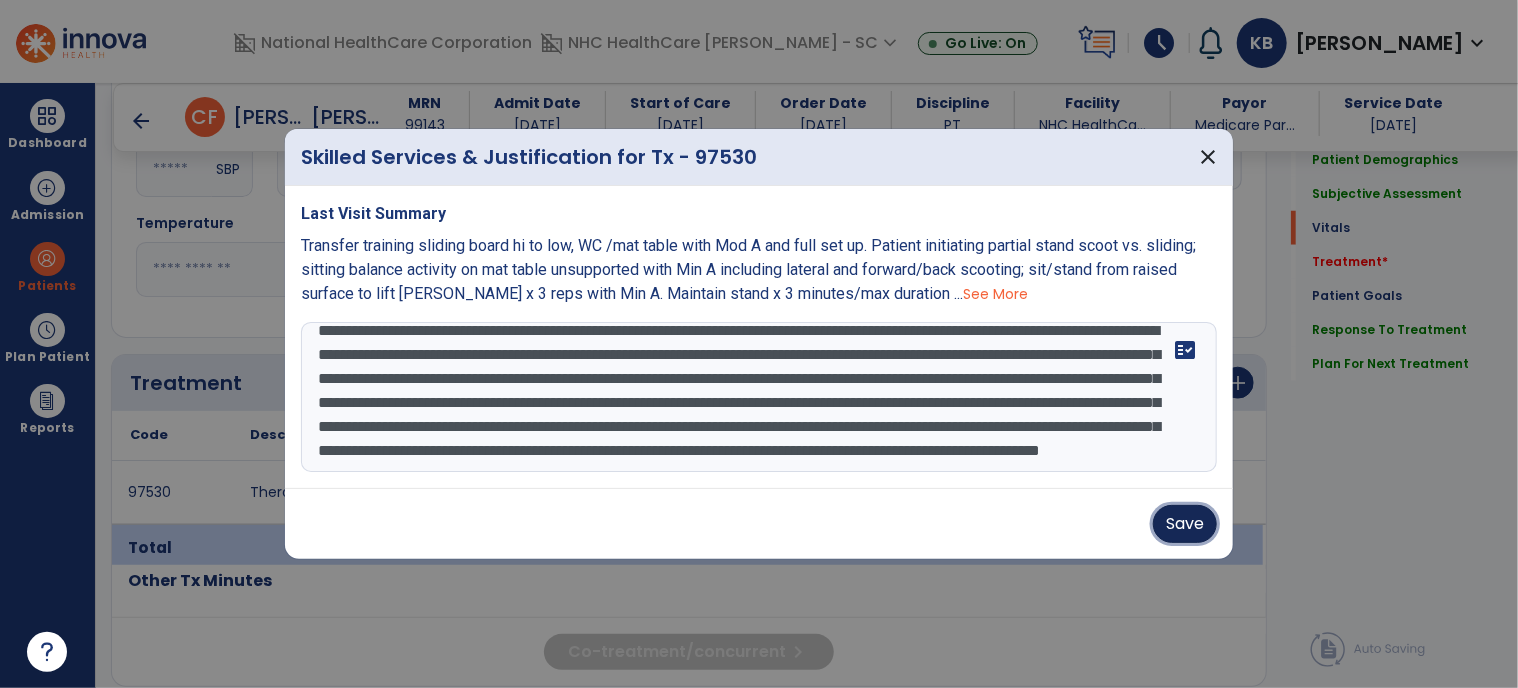 click on "Save" at bounding box center (1185, 524) 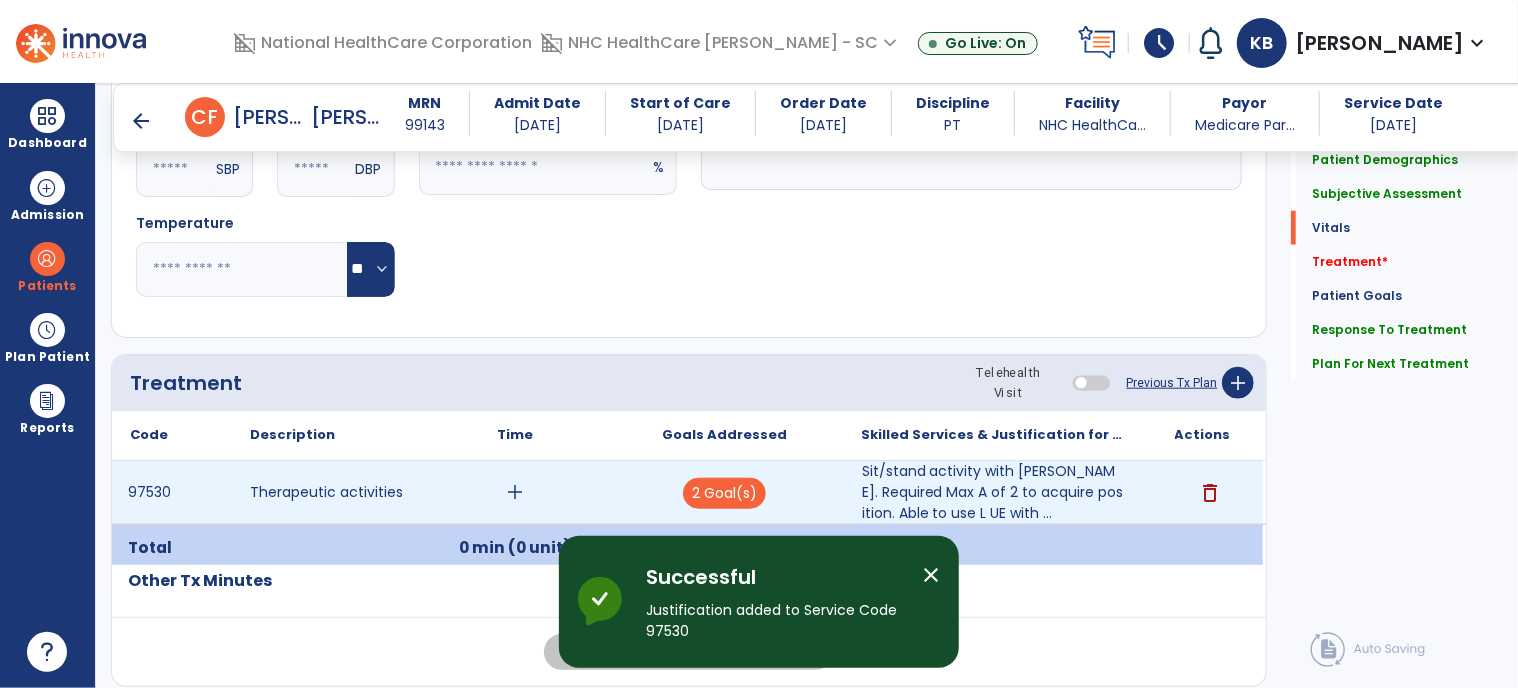 click on "add" at bounding box center [515, 492] 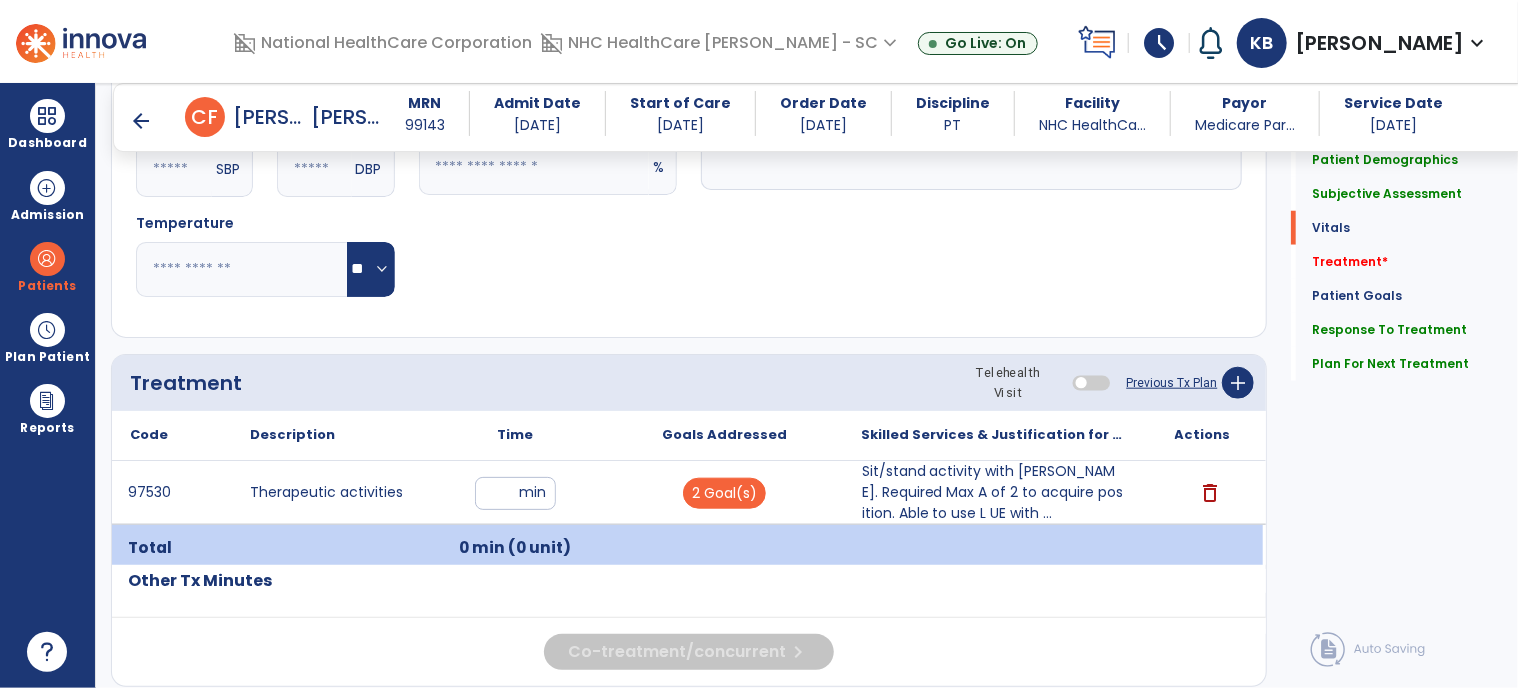 type on "**" 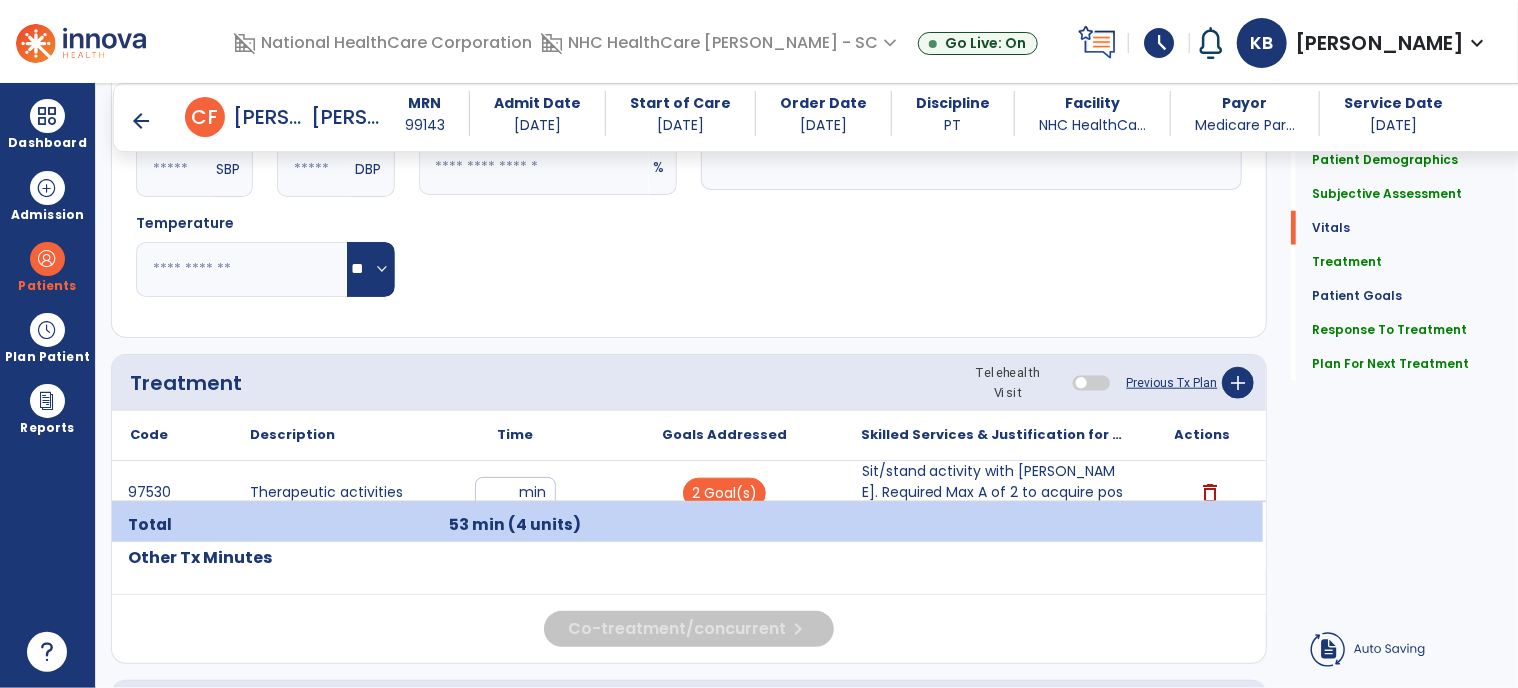 click on "Notes/Comments" 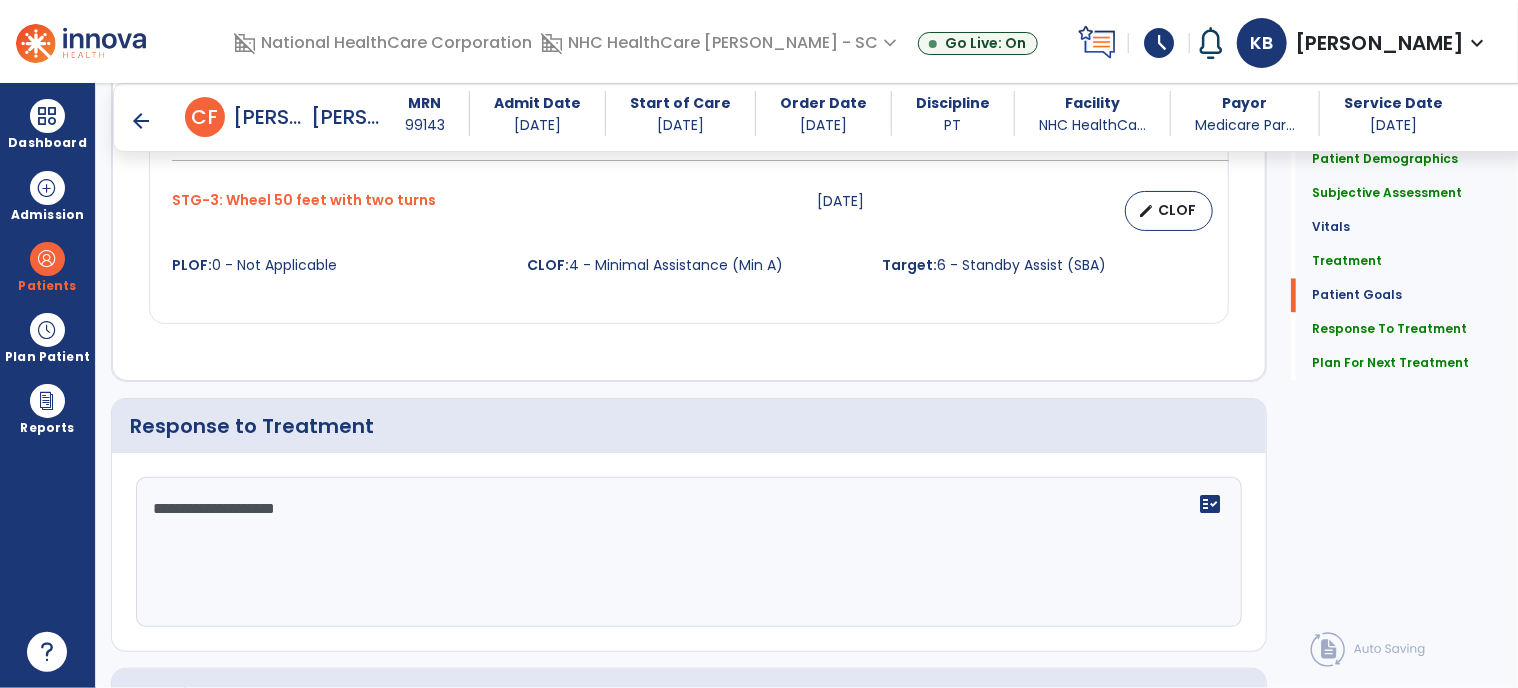 scroll, scrollTop: 2184, scrollLeft: 0, axis: vertical 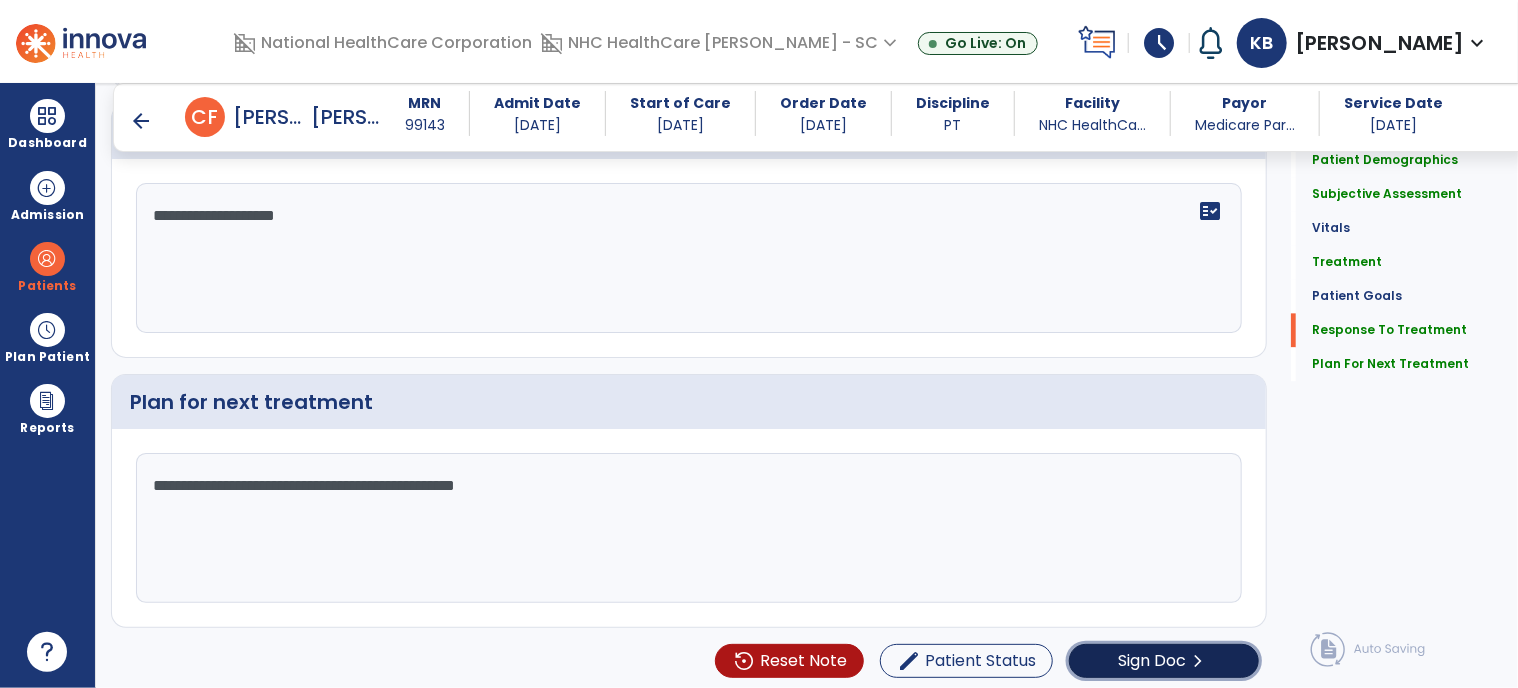 click on "Sign Doc" 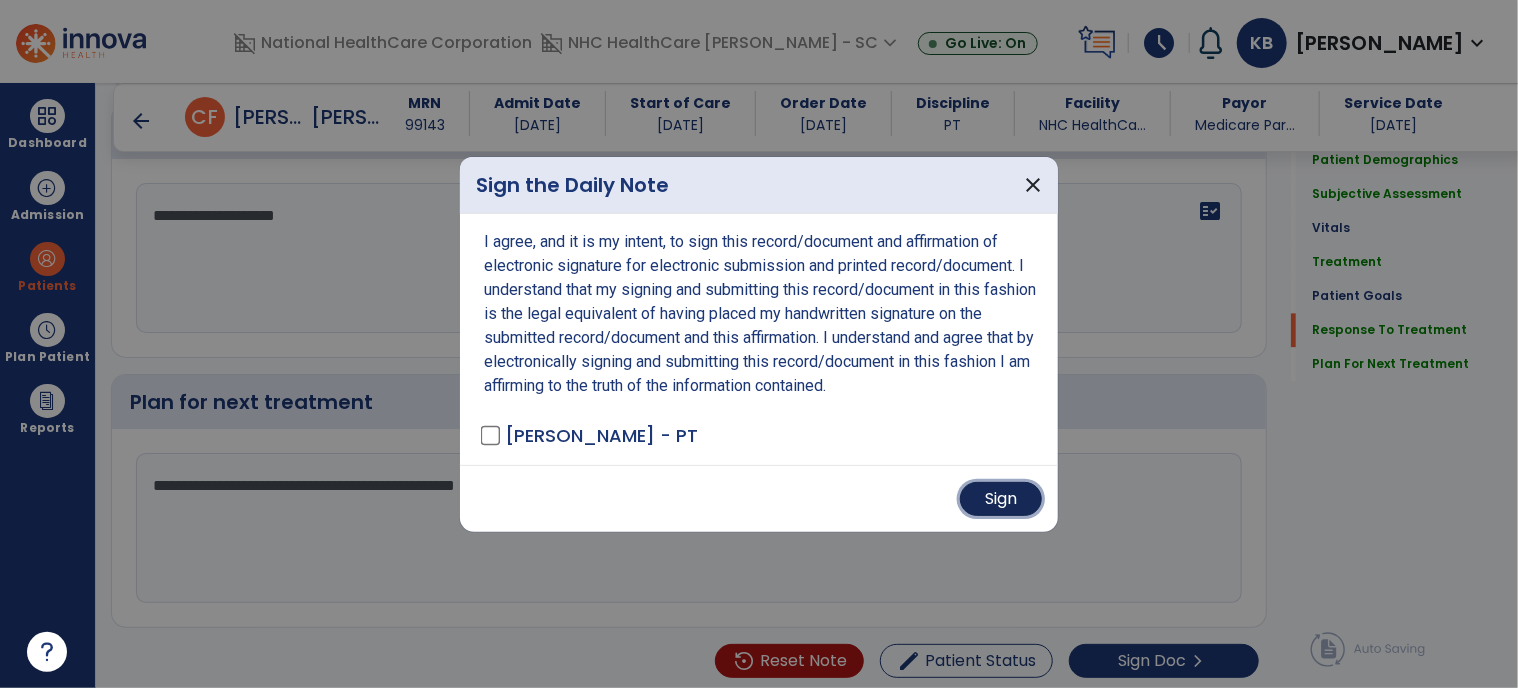 click on "Sign" at bounding box center (1001, 499) 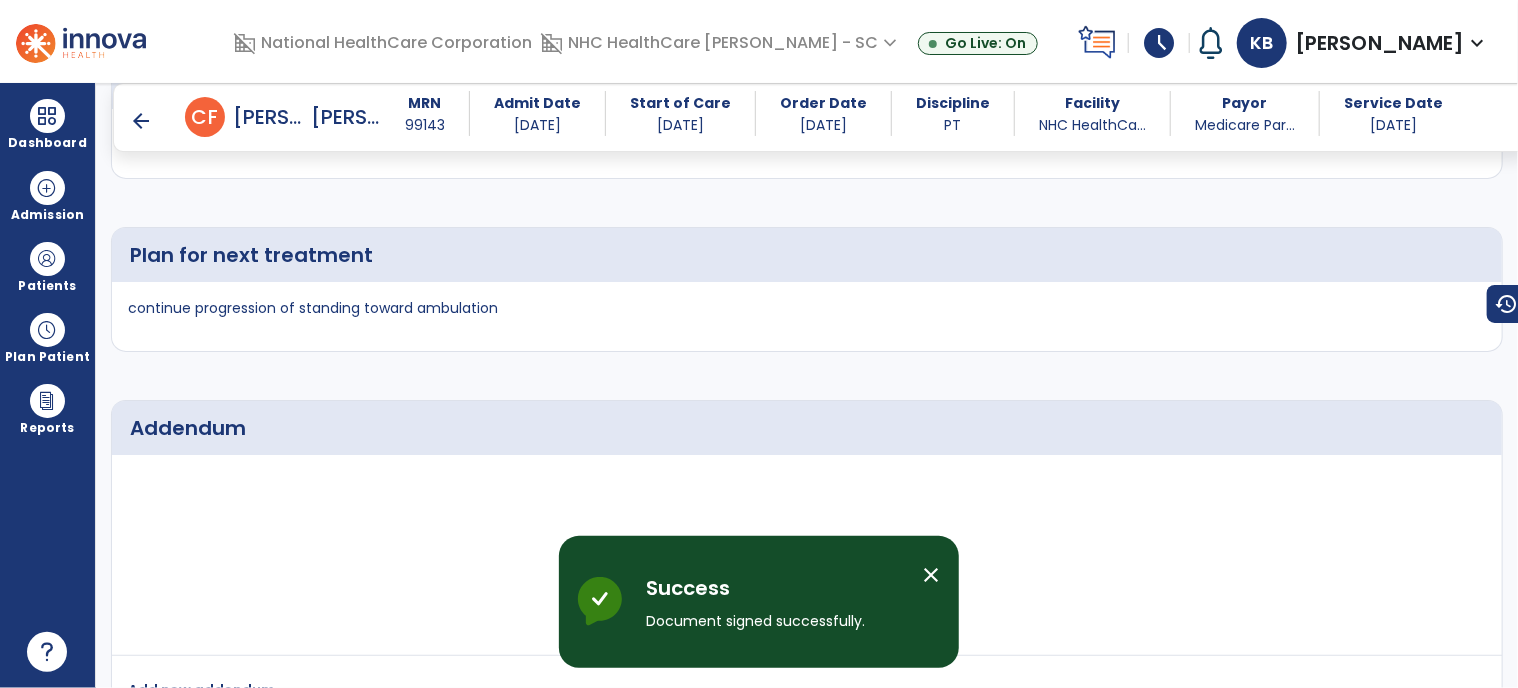 scroll, scrollTop: 3354, scrollLeft: 0, axis: vertical 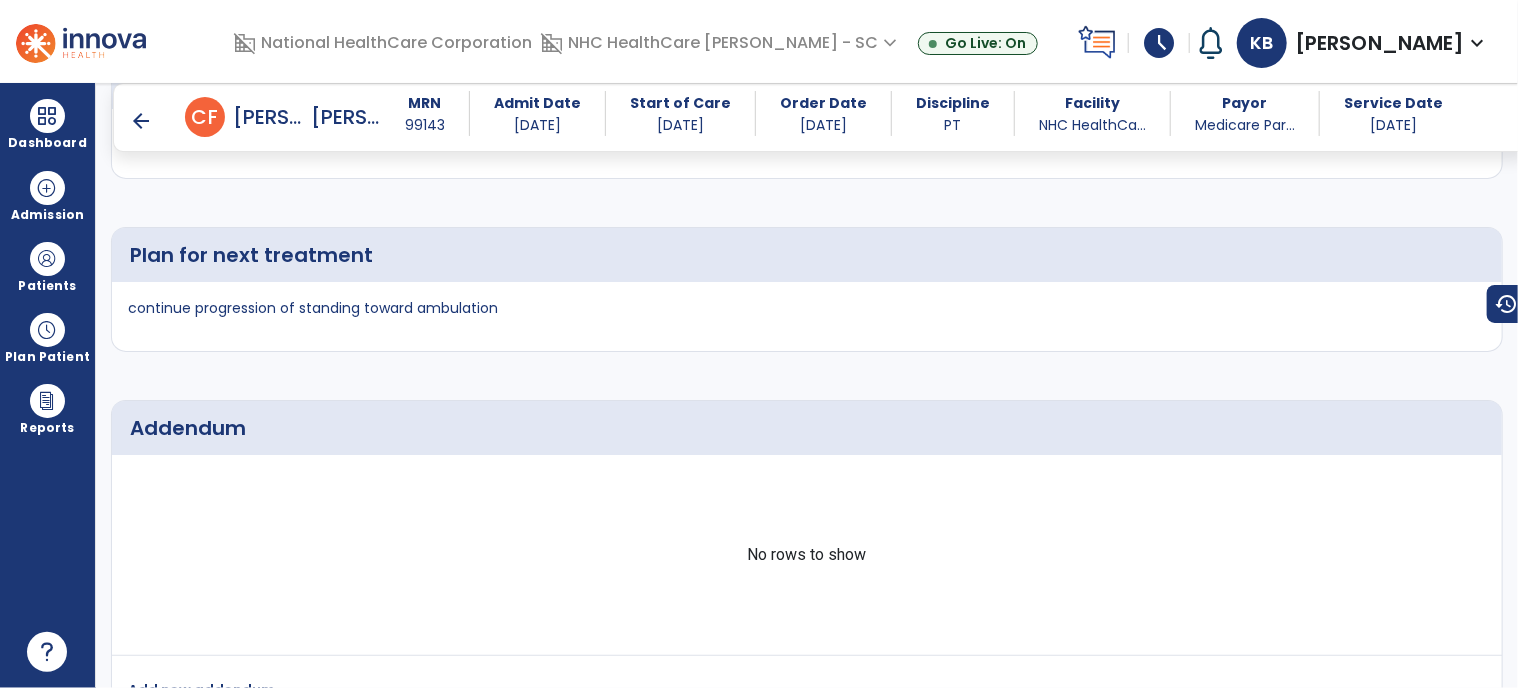 click on "arrow_back" at bounding box center (141, 121) 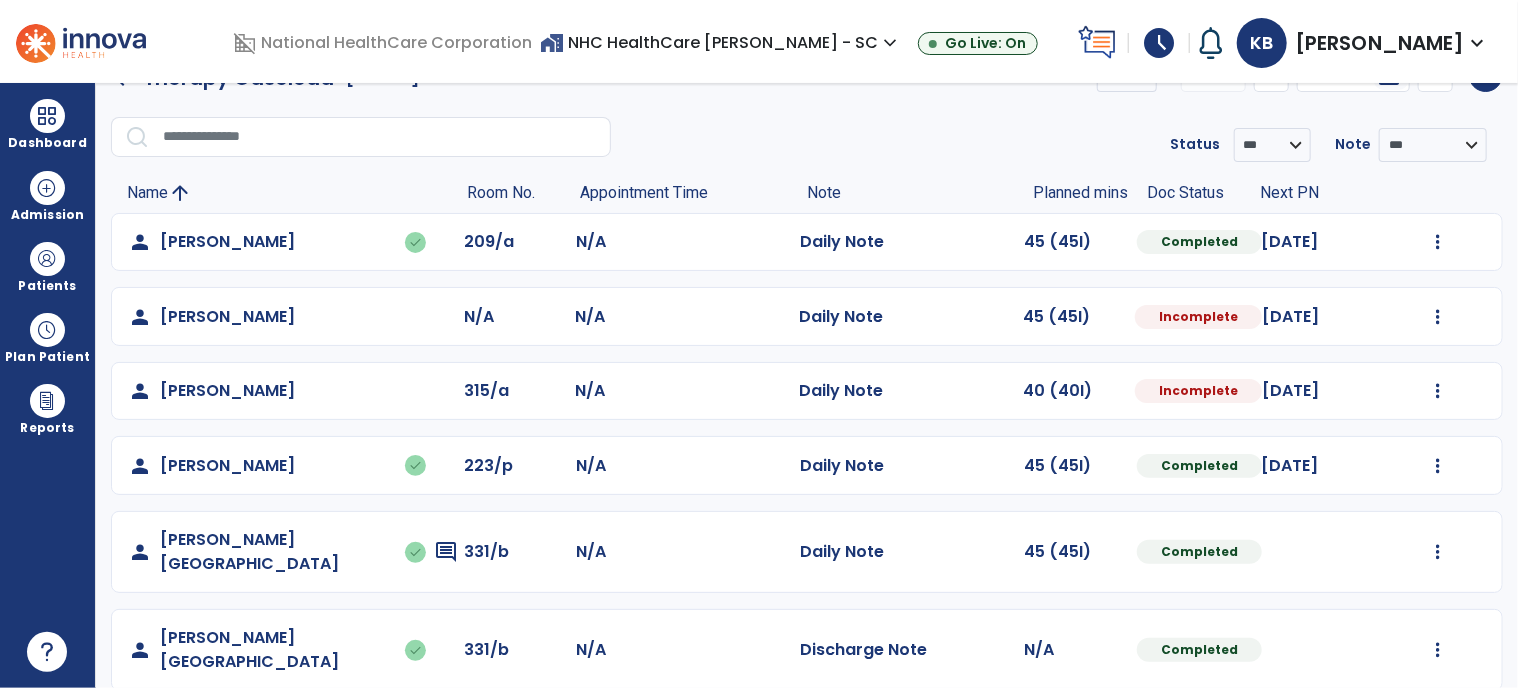 scroll, scrollTop: 48, scrollLeft: 0, axis: vertical 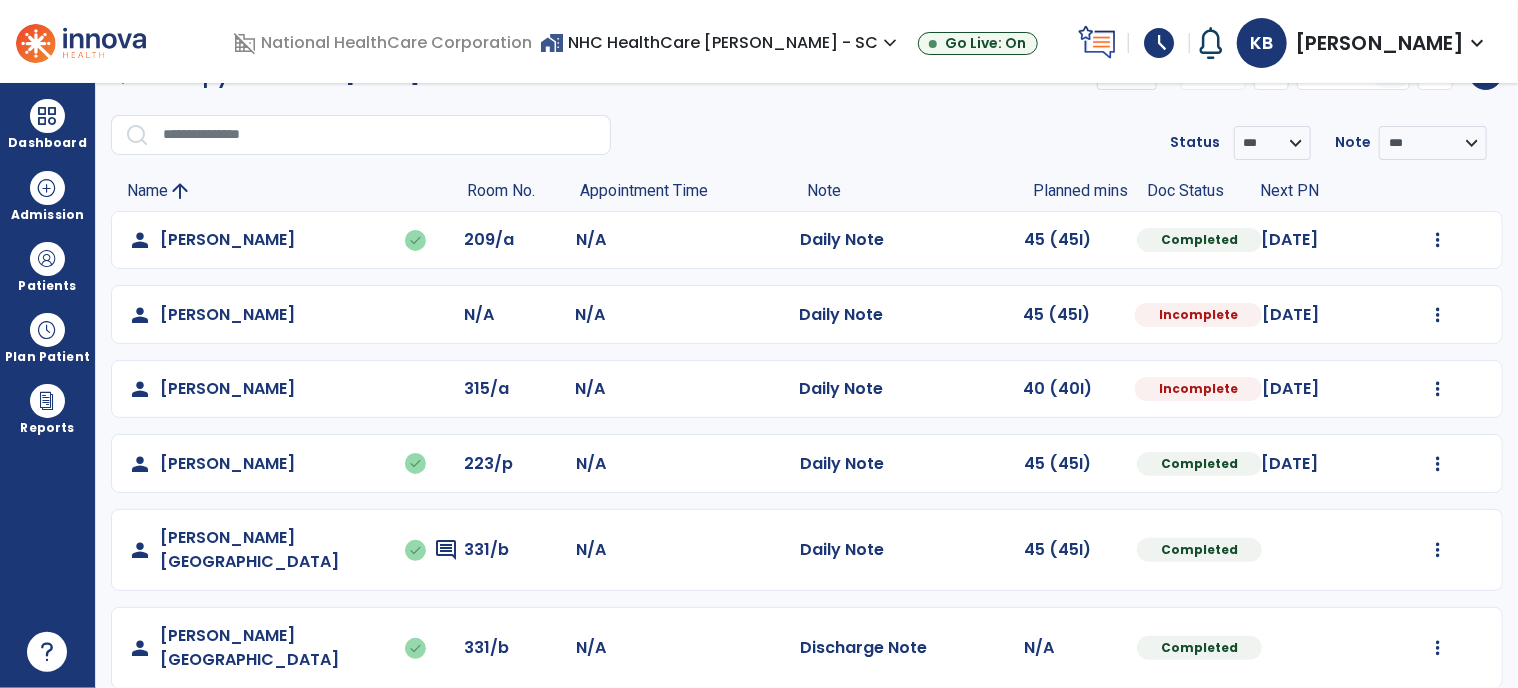click on "person   [PERSON_NAME]  315/a N/A  Daily Note   40 (40I)  Incomplete [DATE]  Mark Visit As Complete   Reset Note   Open Document   G + C Mins" 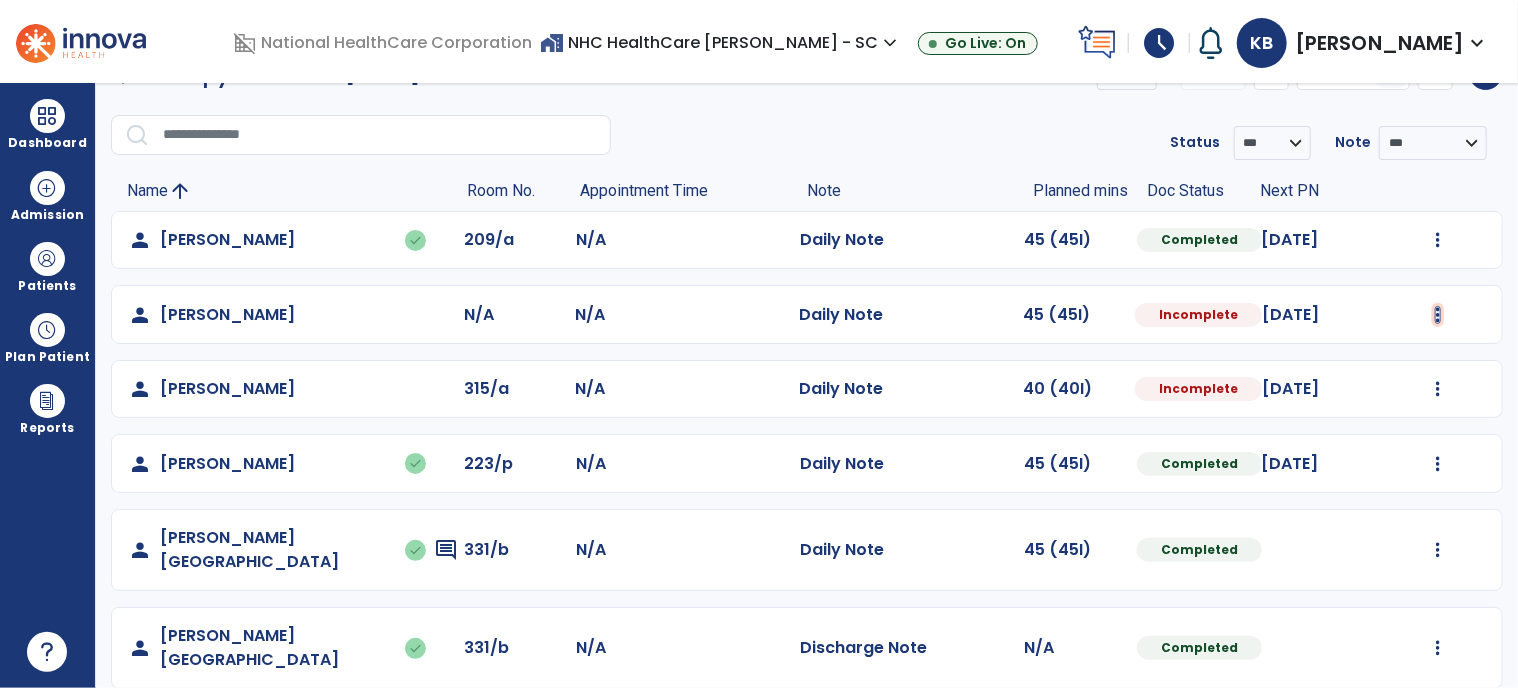 click at bounding box center [1438, 240] 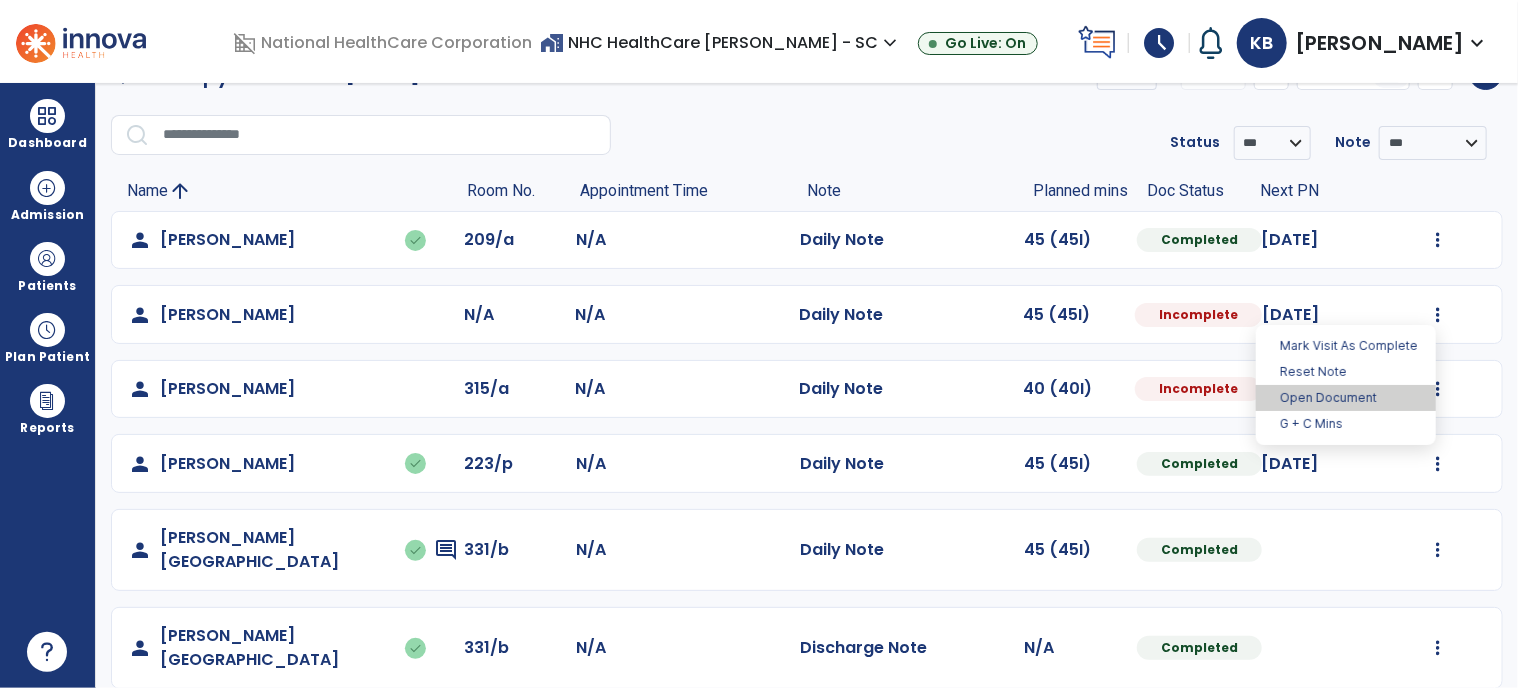 click on "Open Document" at bounding box center [1346, 398] 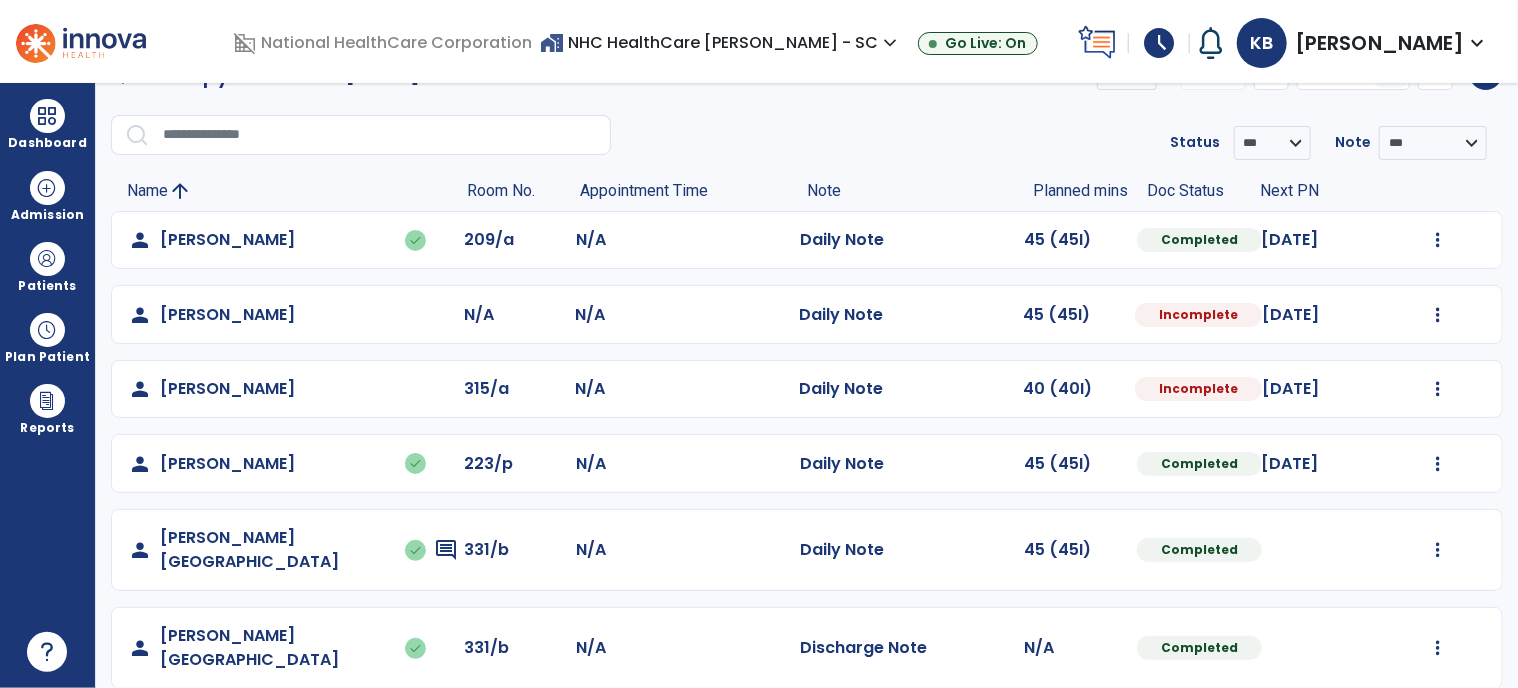 select on "*" 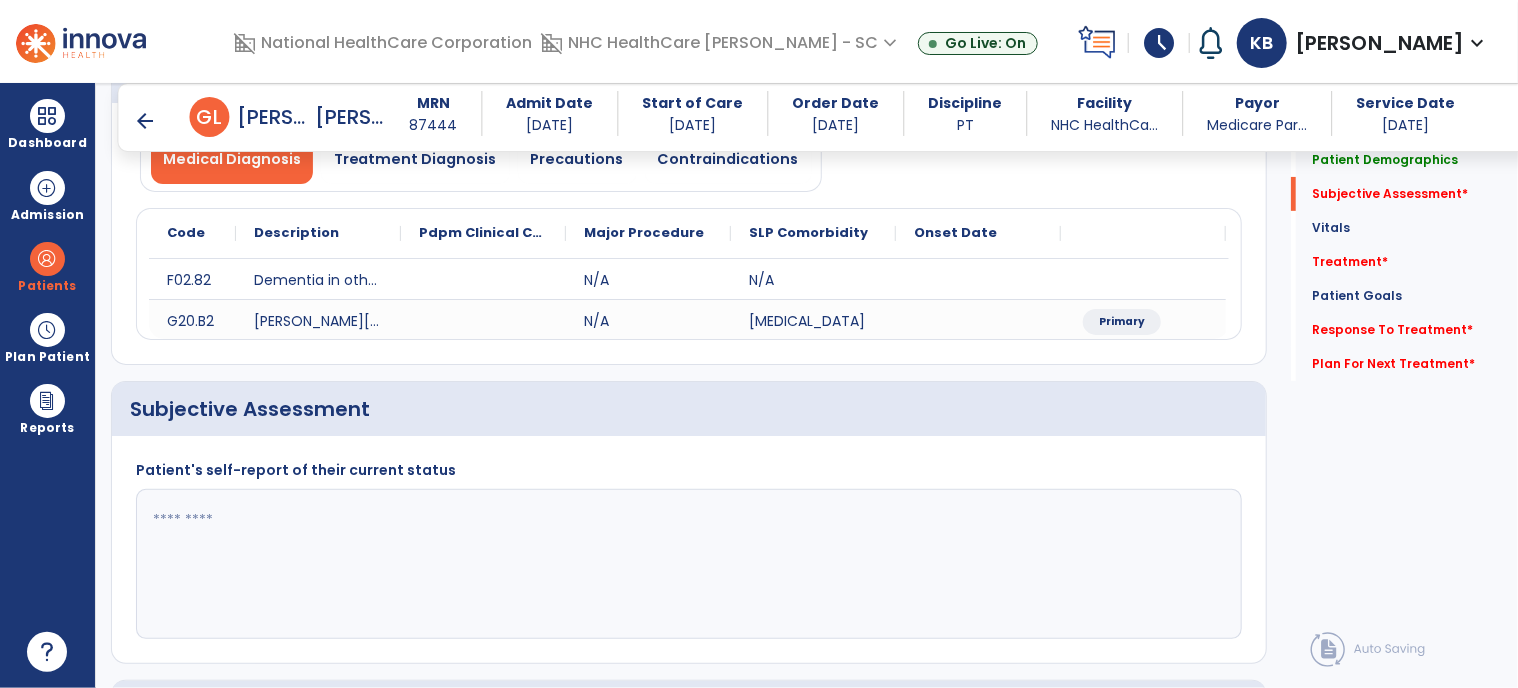 scroll, scrollTop: 416, scrollLeft: 0, axis: vertical 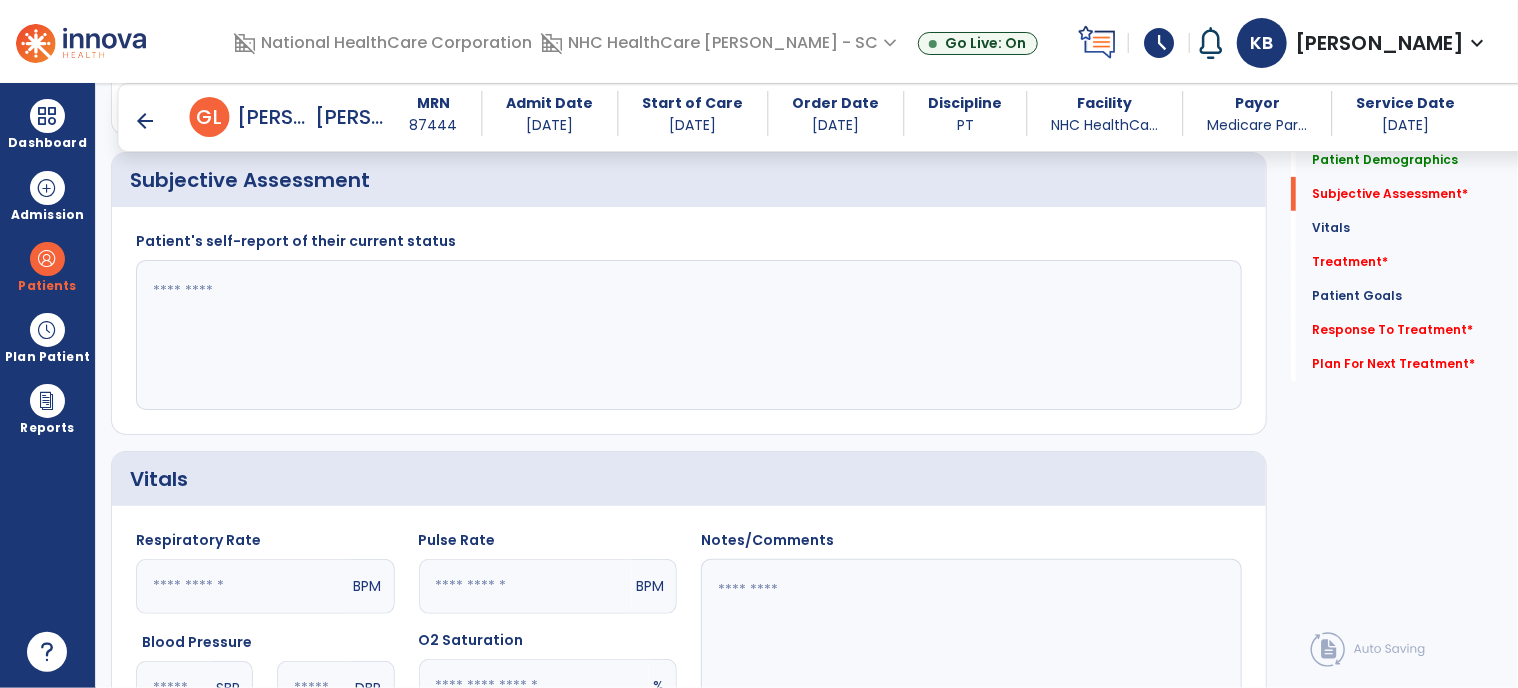 click 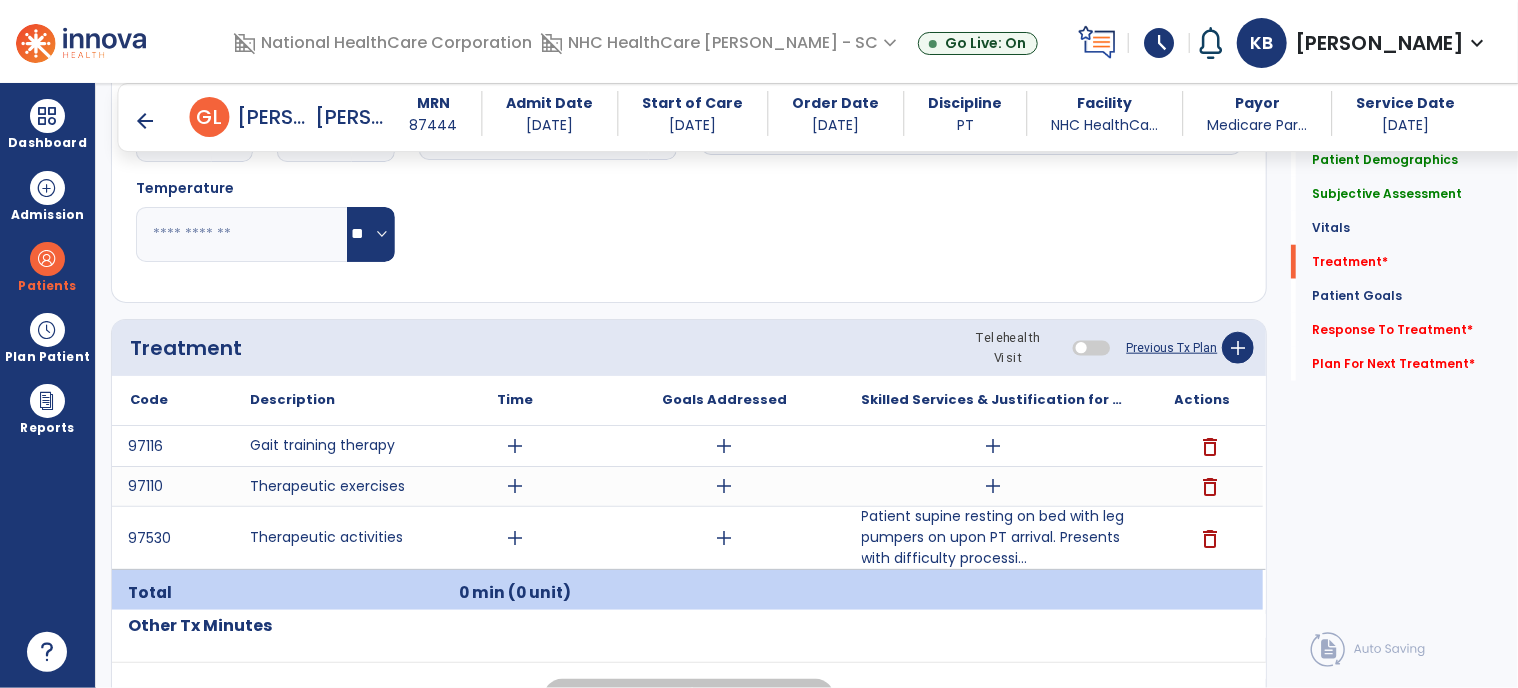 scroll, scrollTop: 976, scrollLeft: 0, axis: vertical 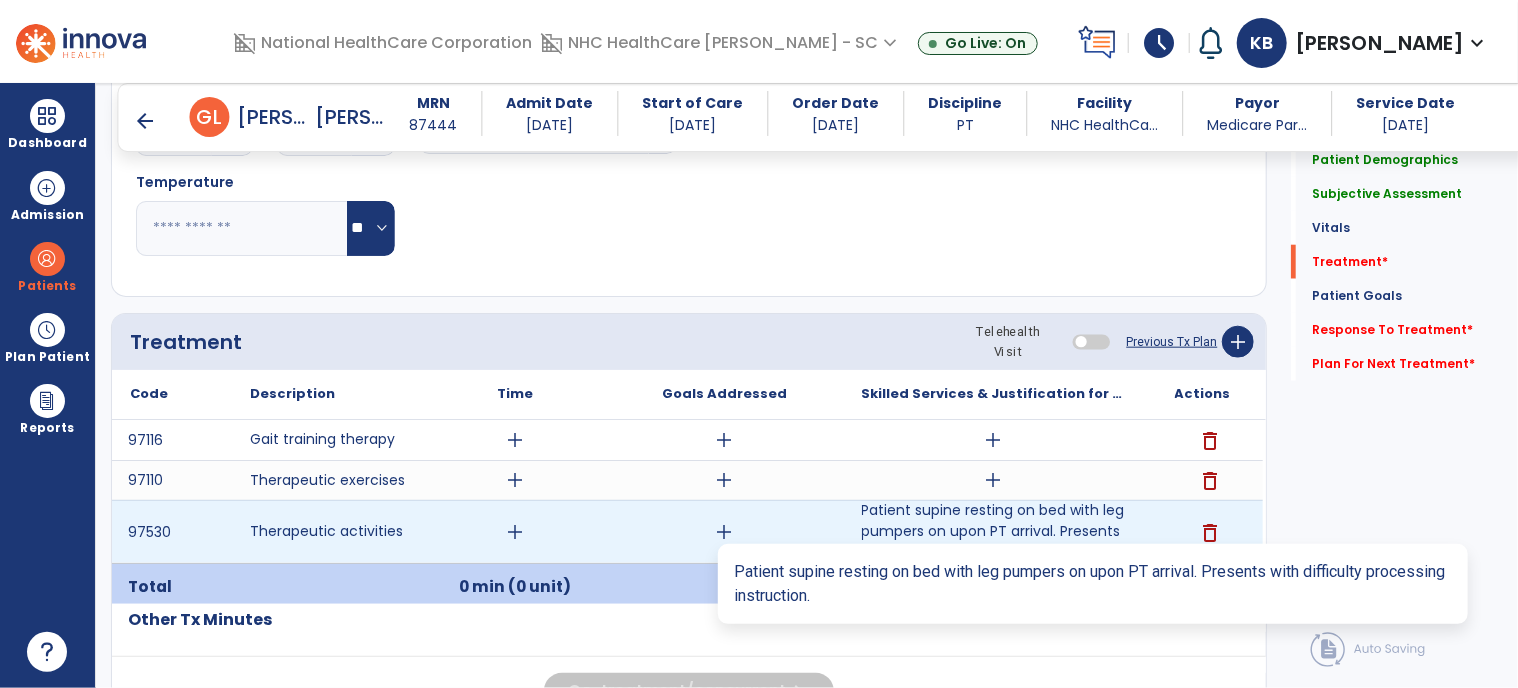 type on "**********" 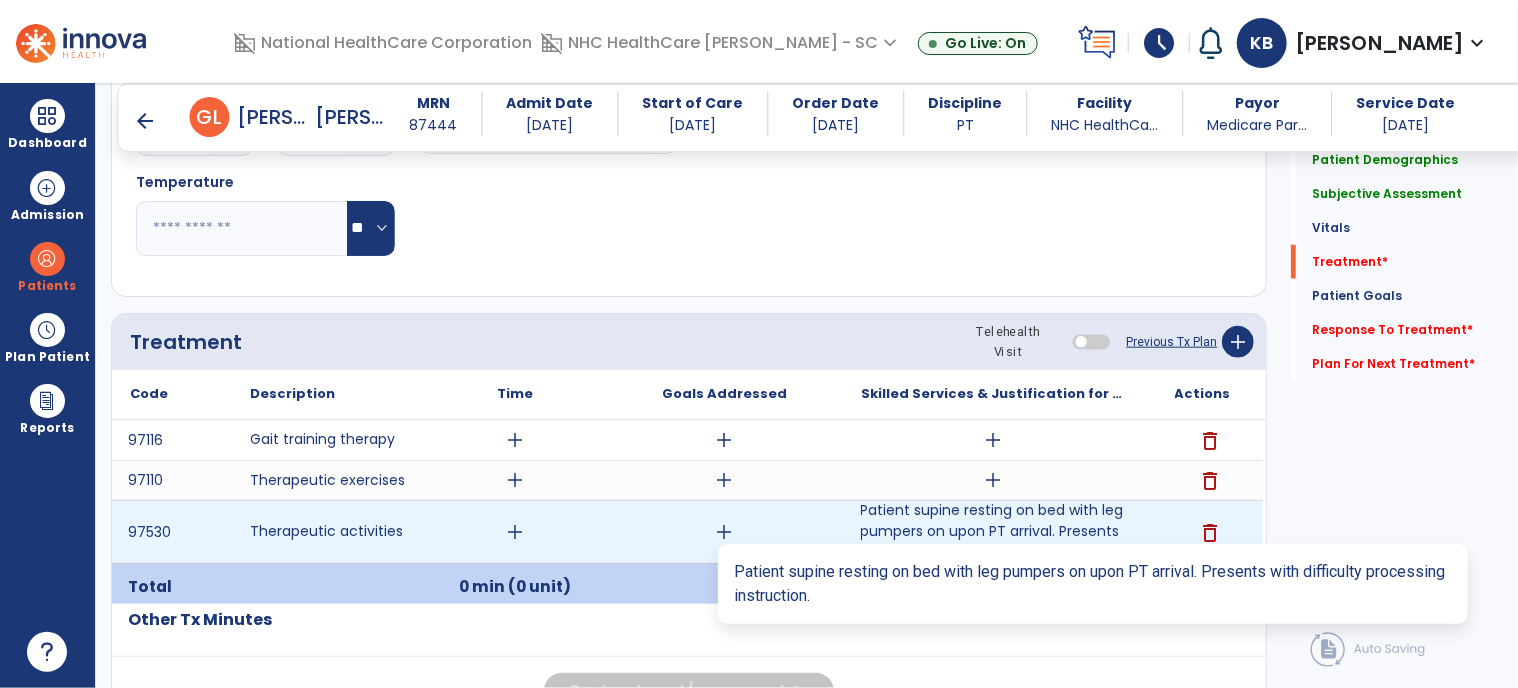 click on "Patient supine resting on bed with leg pumpers on upon PT arrival. Presents with difficulty processi..." at bounding box center (993, 531) 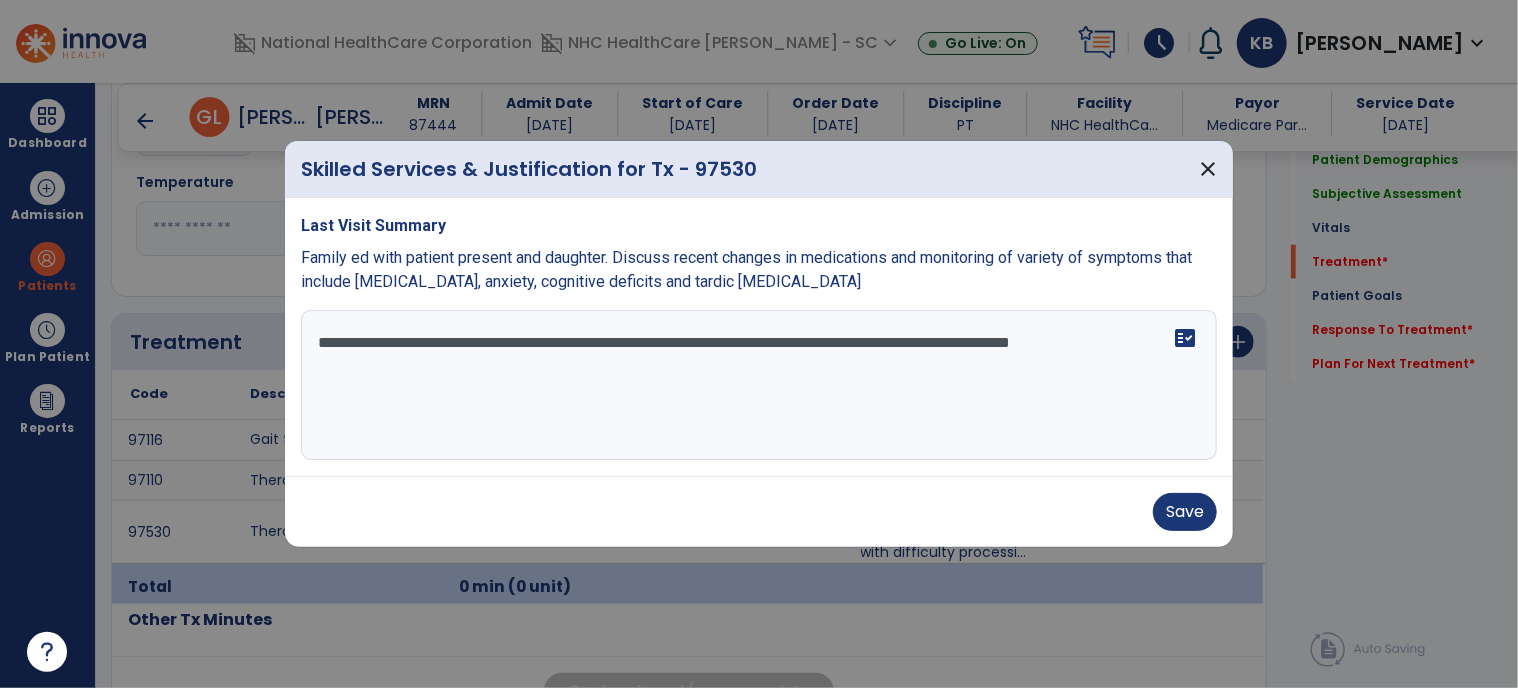 click on "**********" at bounding box center (759, 385) 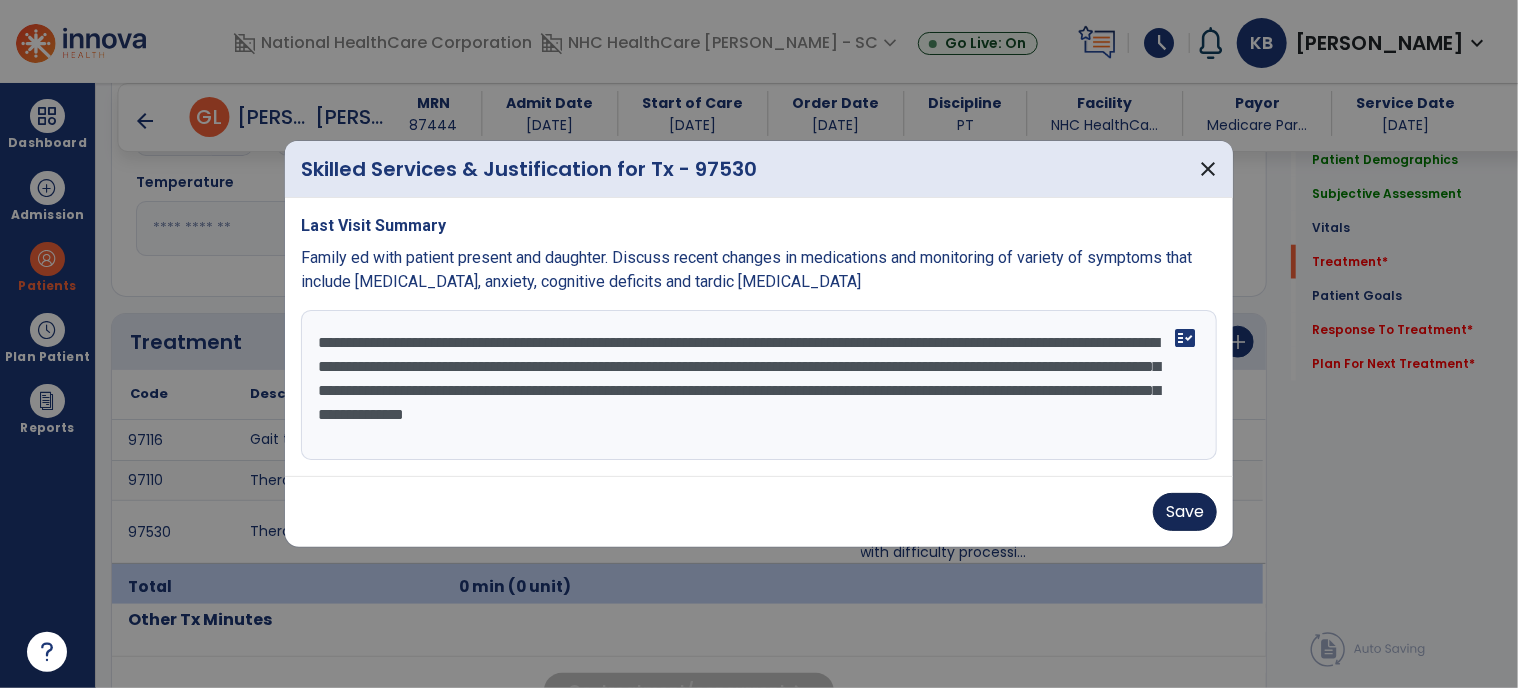 type on "**********" 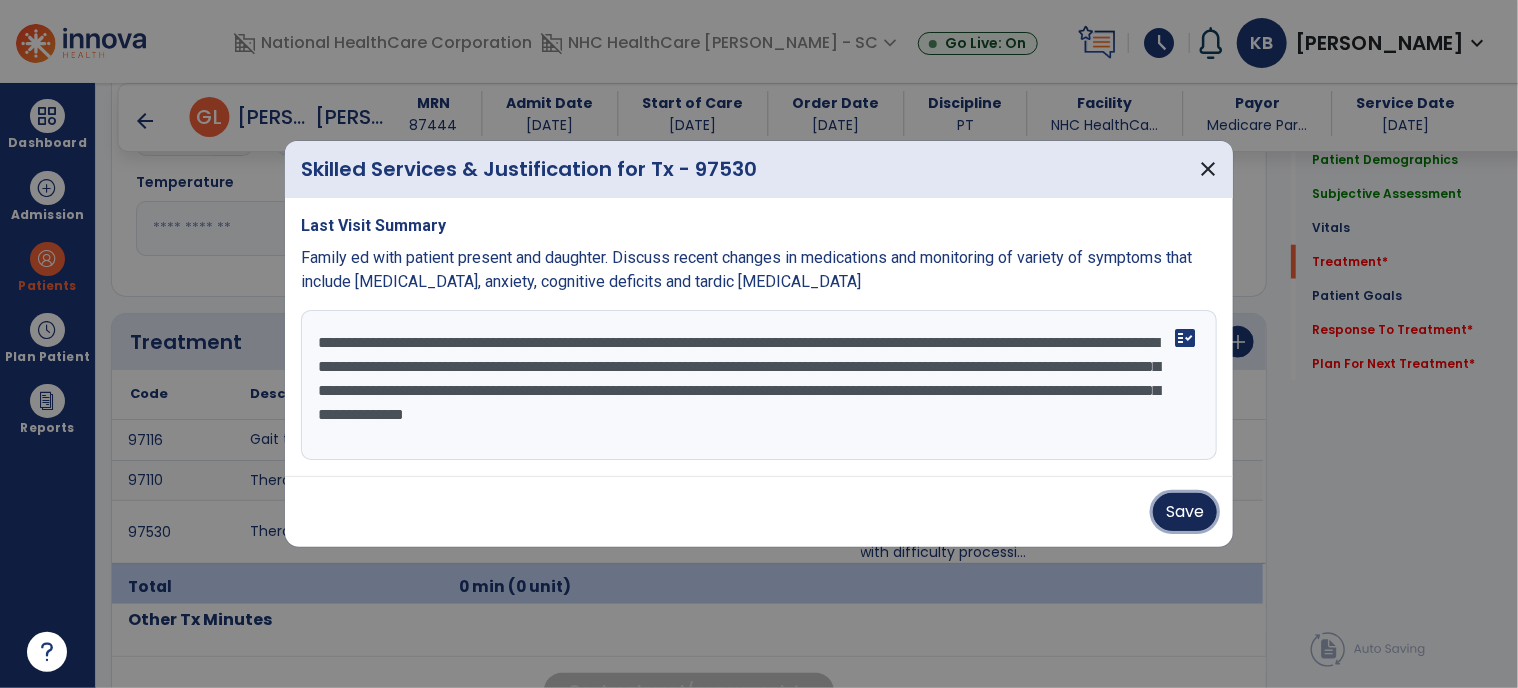 click on "Save" at bounding box center [1185, 512] 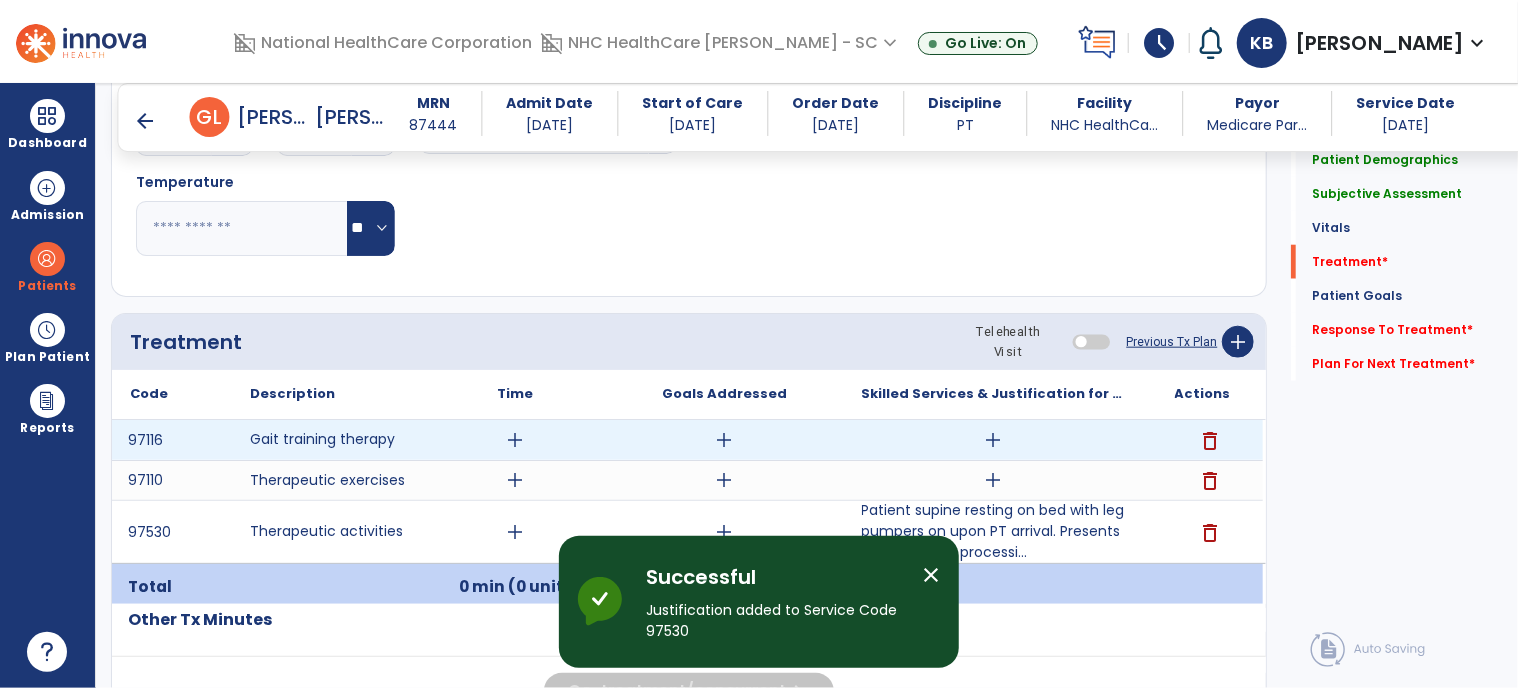 click on "add" at bounding box center (993, 440) 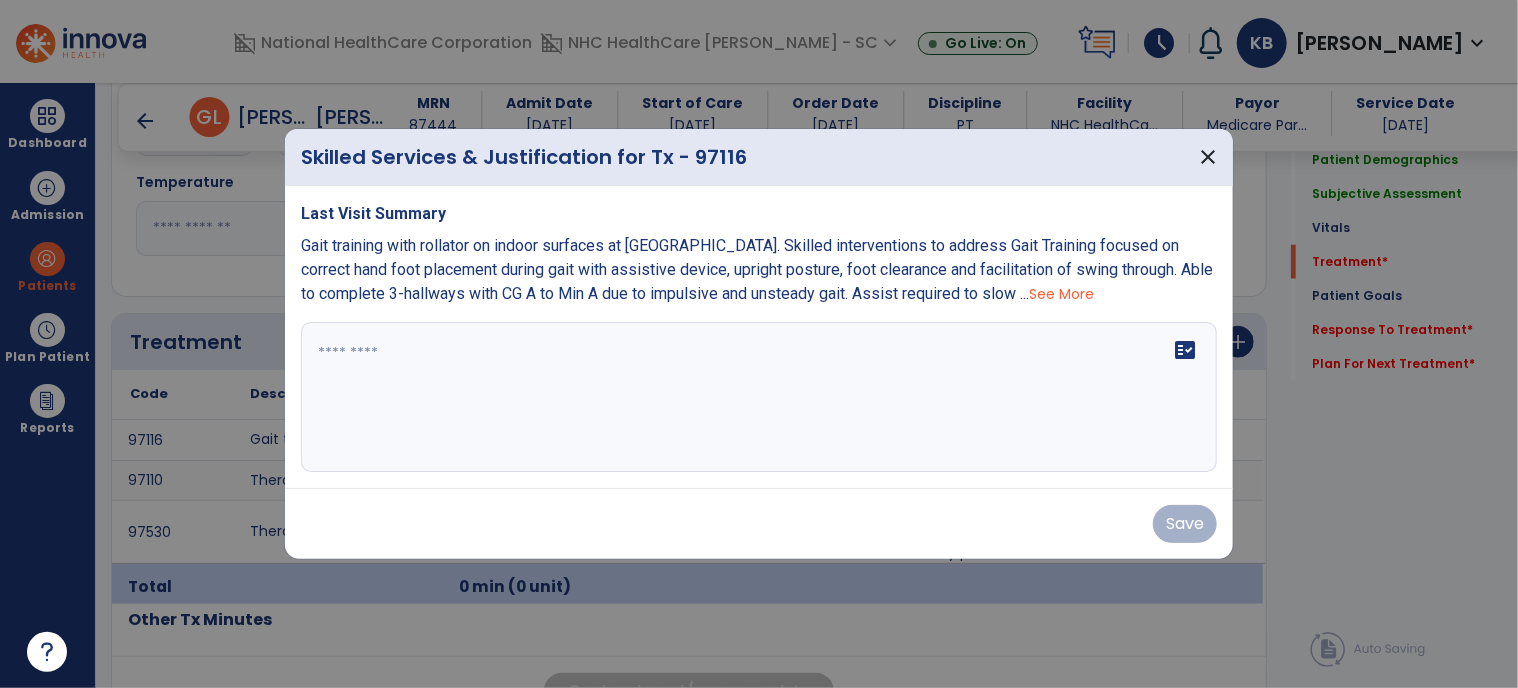 click on "fact_check" at bounding box center [759, 397] 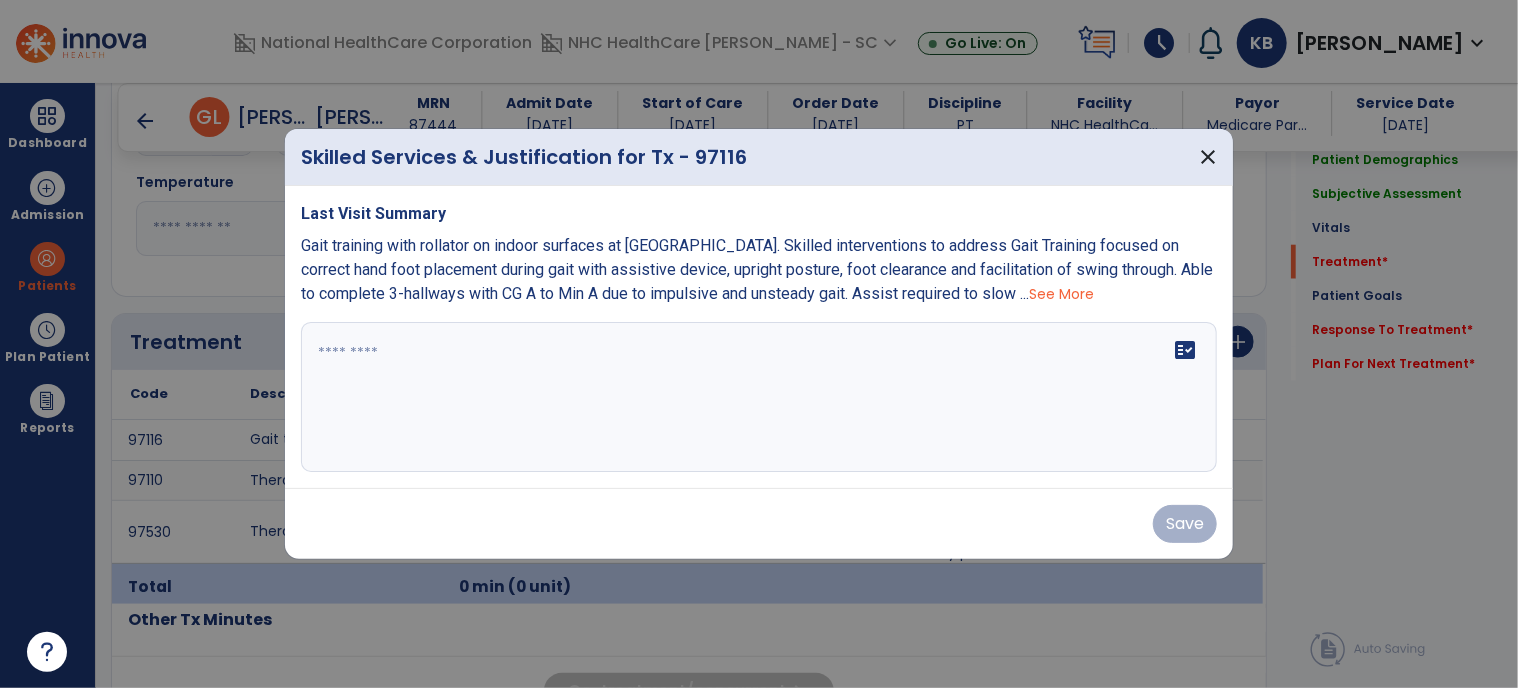 click on "See More" at bounding box center [1061, 294] 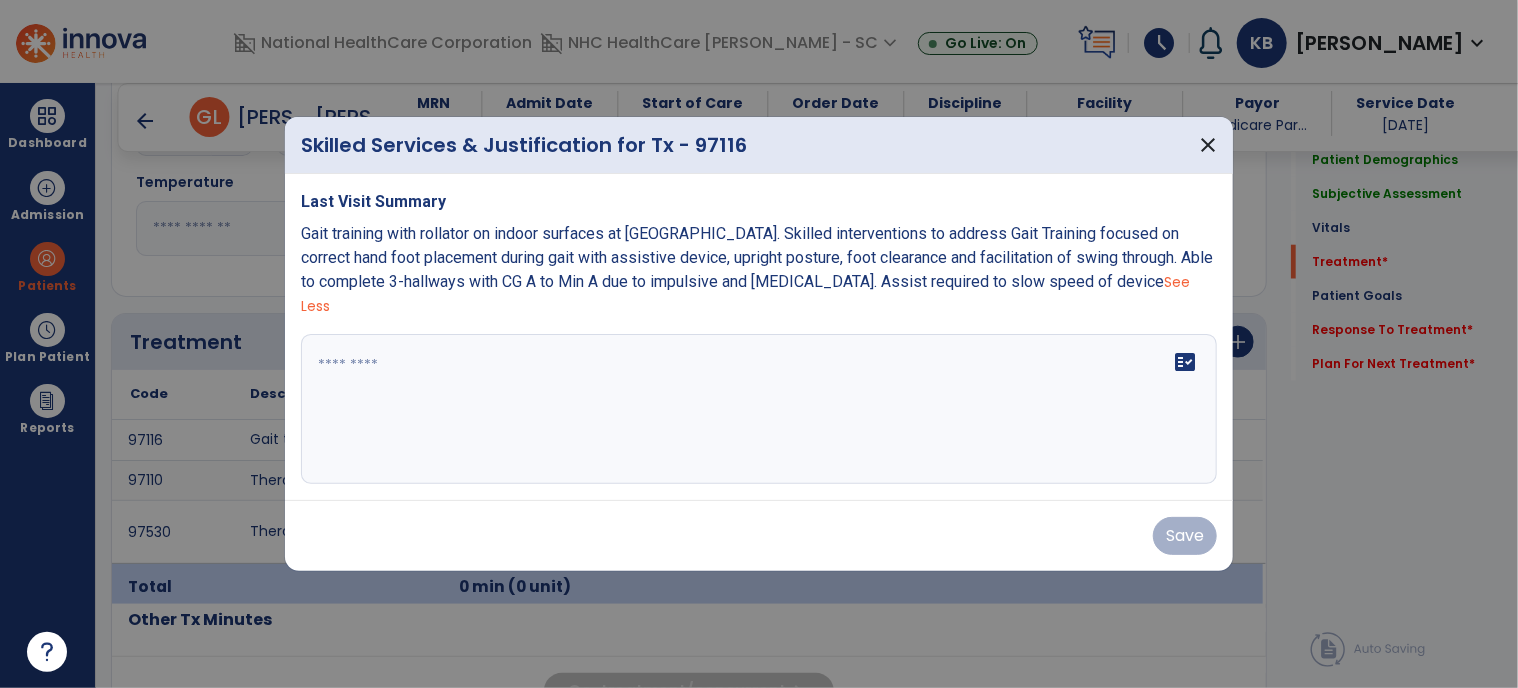click on "Gait training with rollator on indoor surfaces at [GEOGRAPHIC_DATA]. Skilled interventions to address Gait Training focused on correct hand foot placement during gait with assistive device, upright posture, foot clearance and facilitation of swing through. Able to complete 3-hallways with CG A to Min A due to impulsive and [MEDICAL_DATA]. Assist required to slow speed of device" at bounding box center (757, 257) 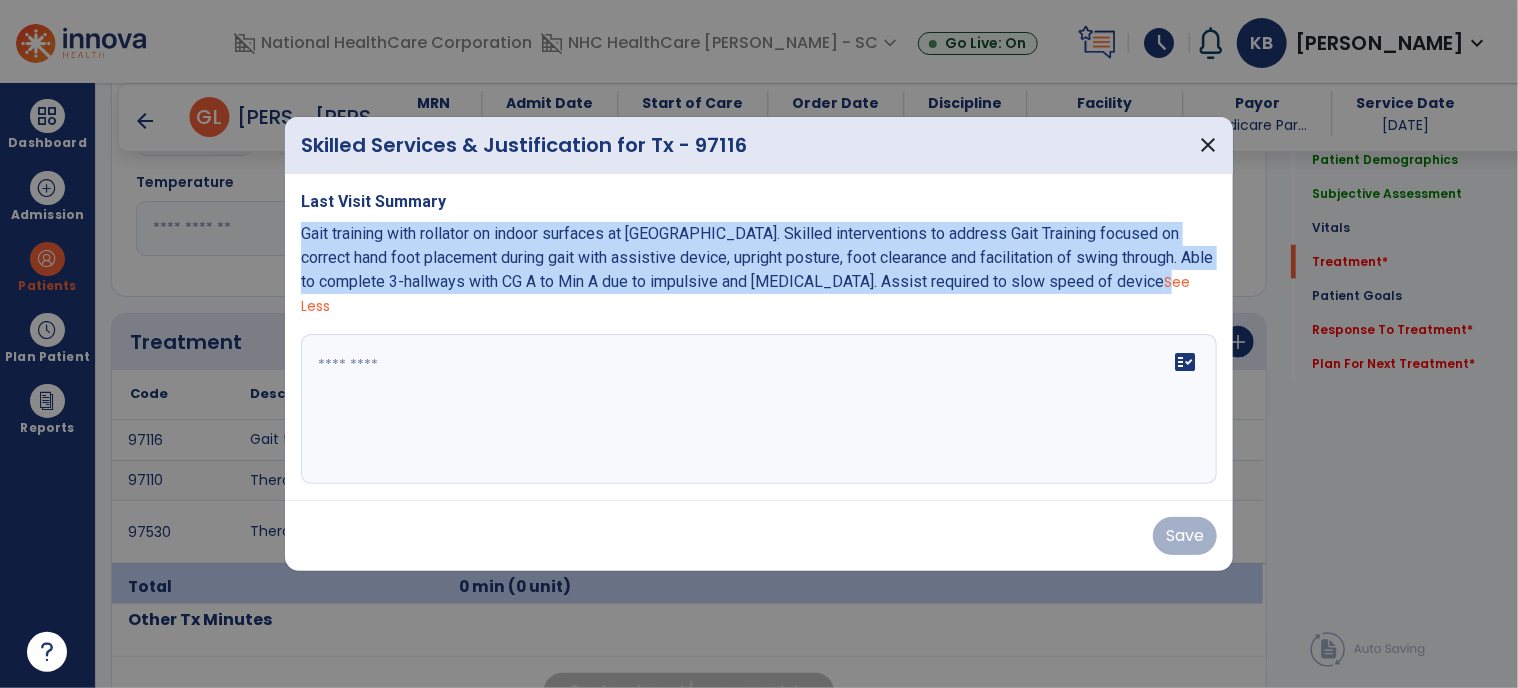 drag, startPoint x: 1032, startPoint y: 303, endPoint x: 304, endPoint y: 254, distance: 729.64716 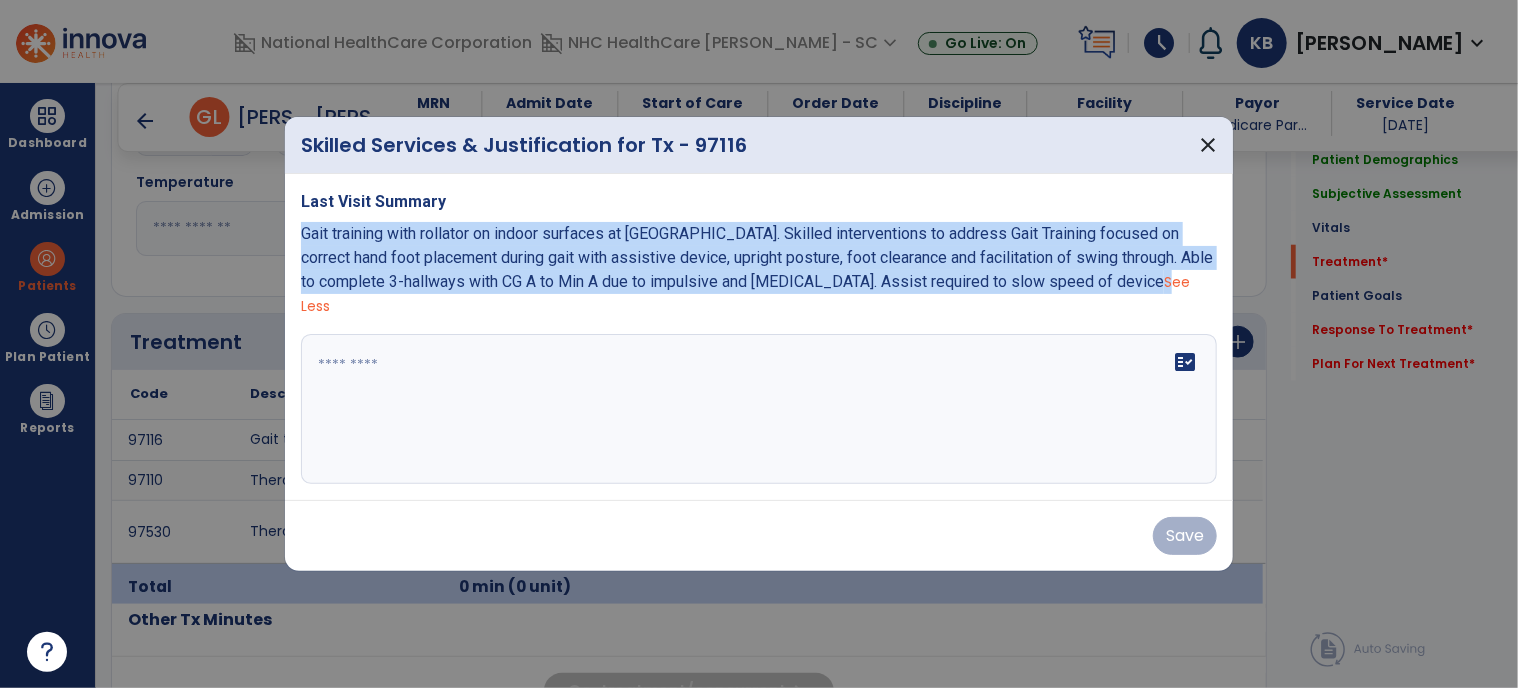 click on "Gait training with rollator on indoor surfaces at [GEOGRAPHIC_DATA]. Skilled interventions to address Gait Training focused on correct hand foot placement during gait with assistive device, upright posture, foot clearance and facilitation of swing through. Able to complete 3-hallways with CG A to Min A due to impulsive and [MEDICAL_DATA]. Assist required to slow speed of device" at bounding box center (757, 257) 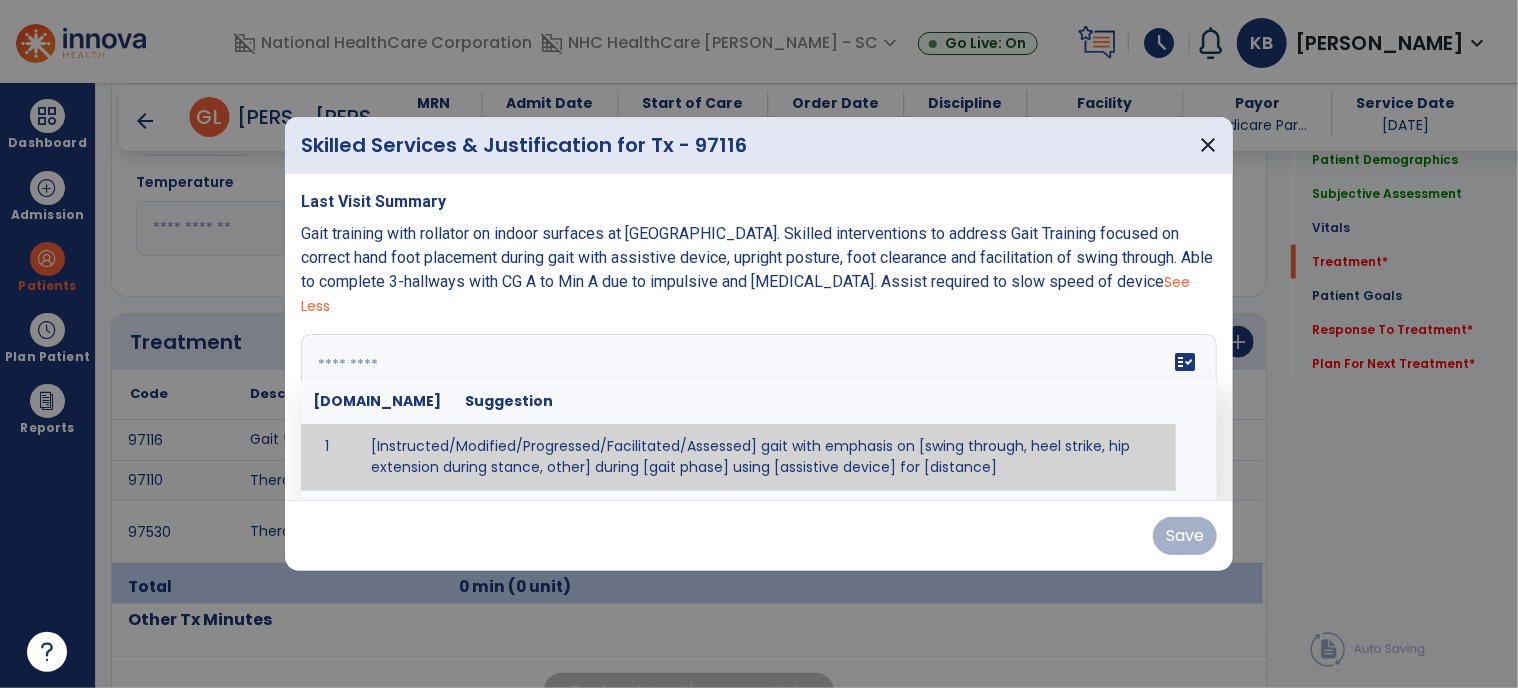 click at bounding box center [757, 409] 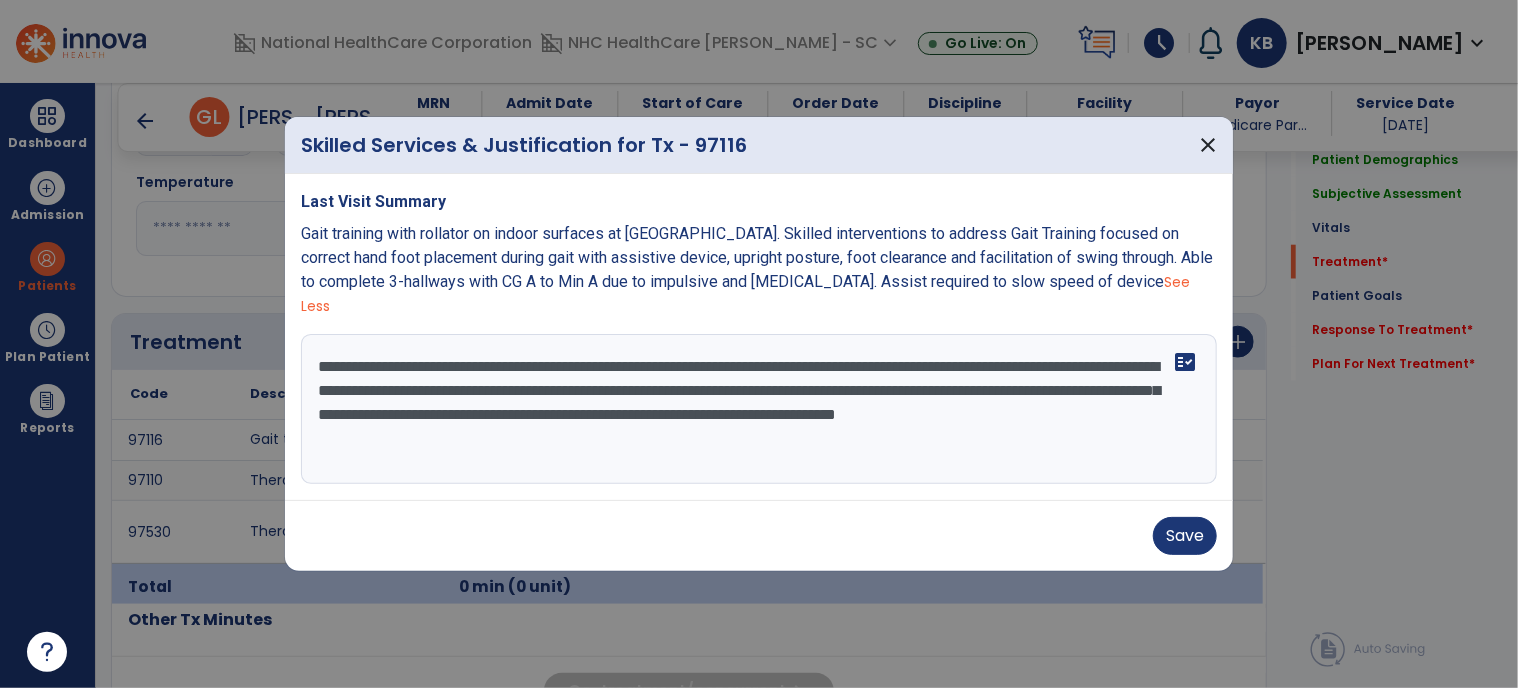 click on "**********" at bounding box center (759, 409) 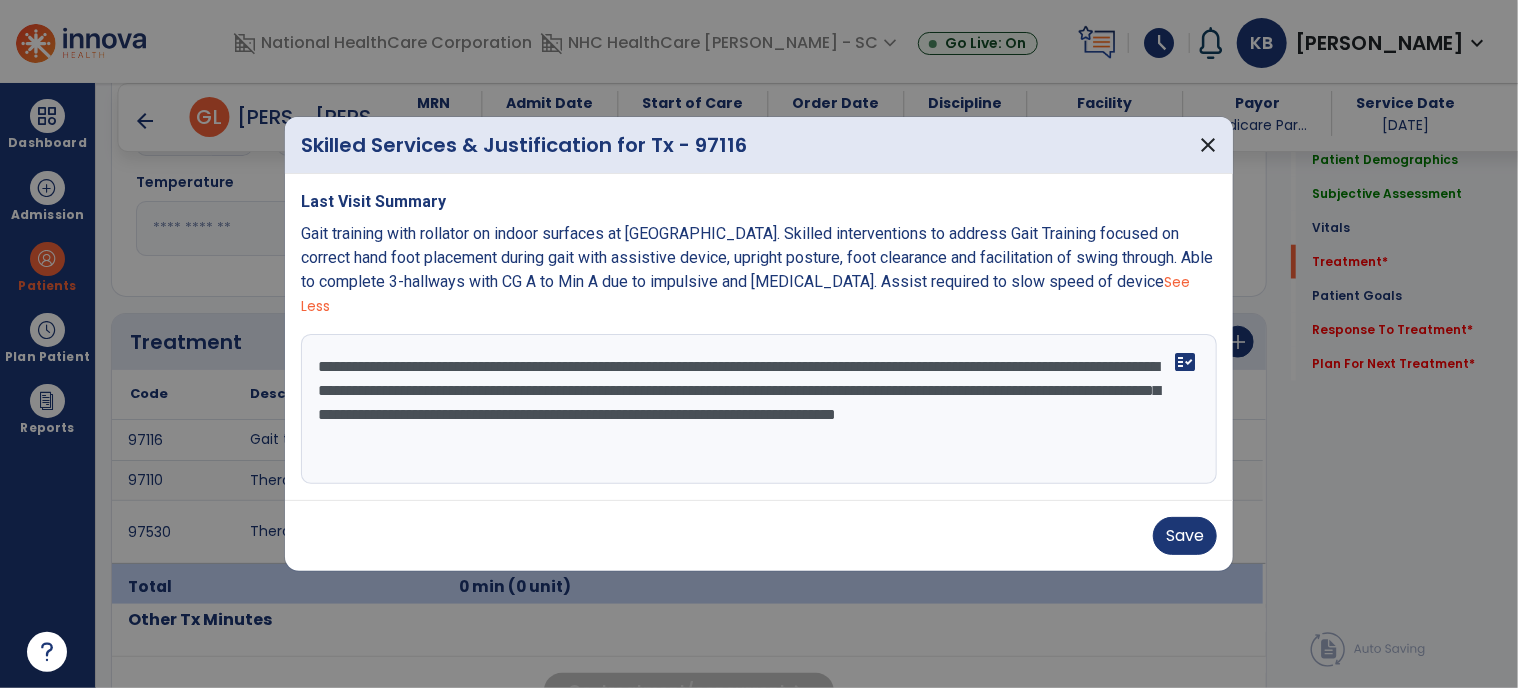 drag, startPoint x: 340, startPoint y: 377, endPoint x: 576, endPoint y: 388, distance: 236.25621 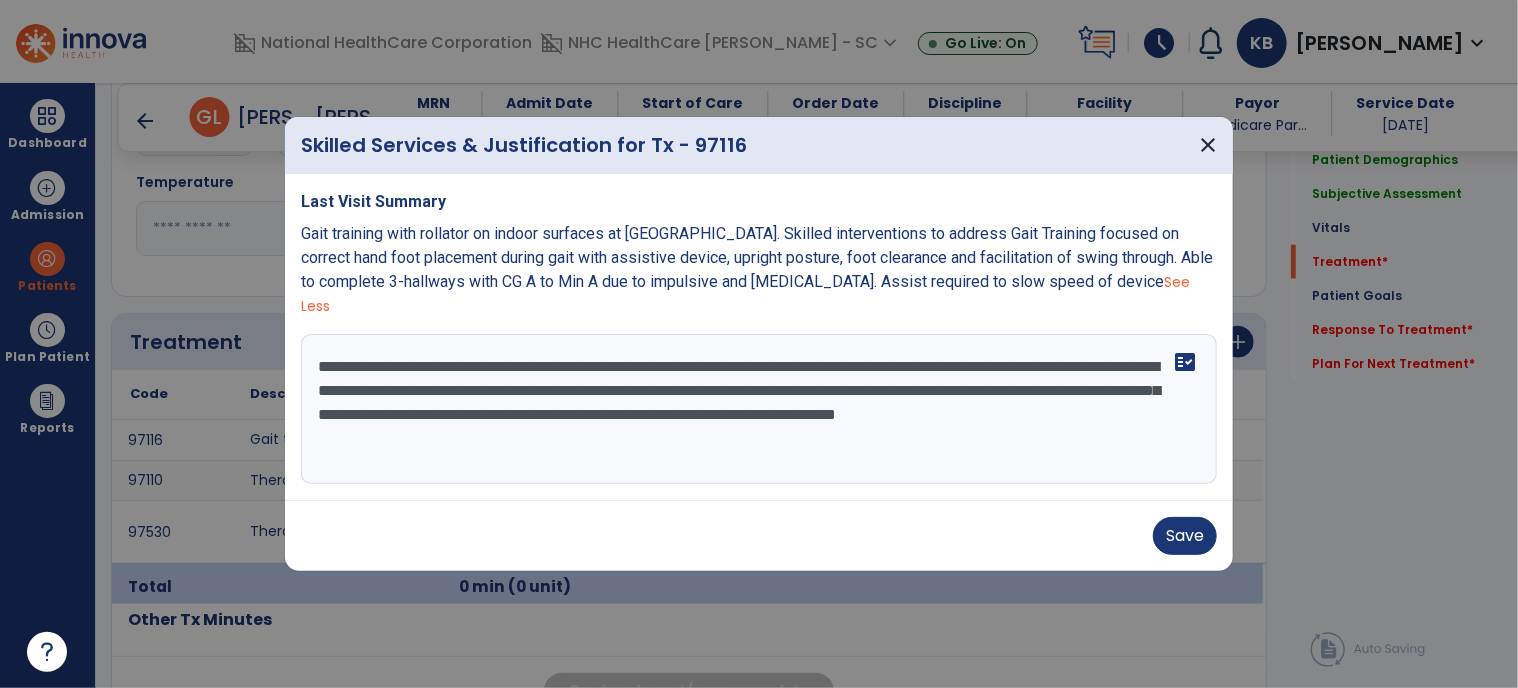 click on "**********" at bounding box center (759, 409) 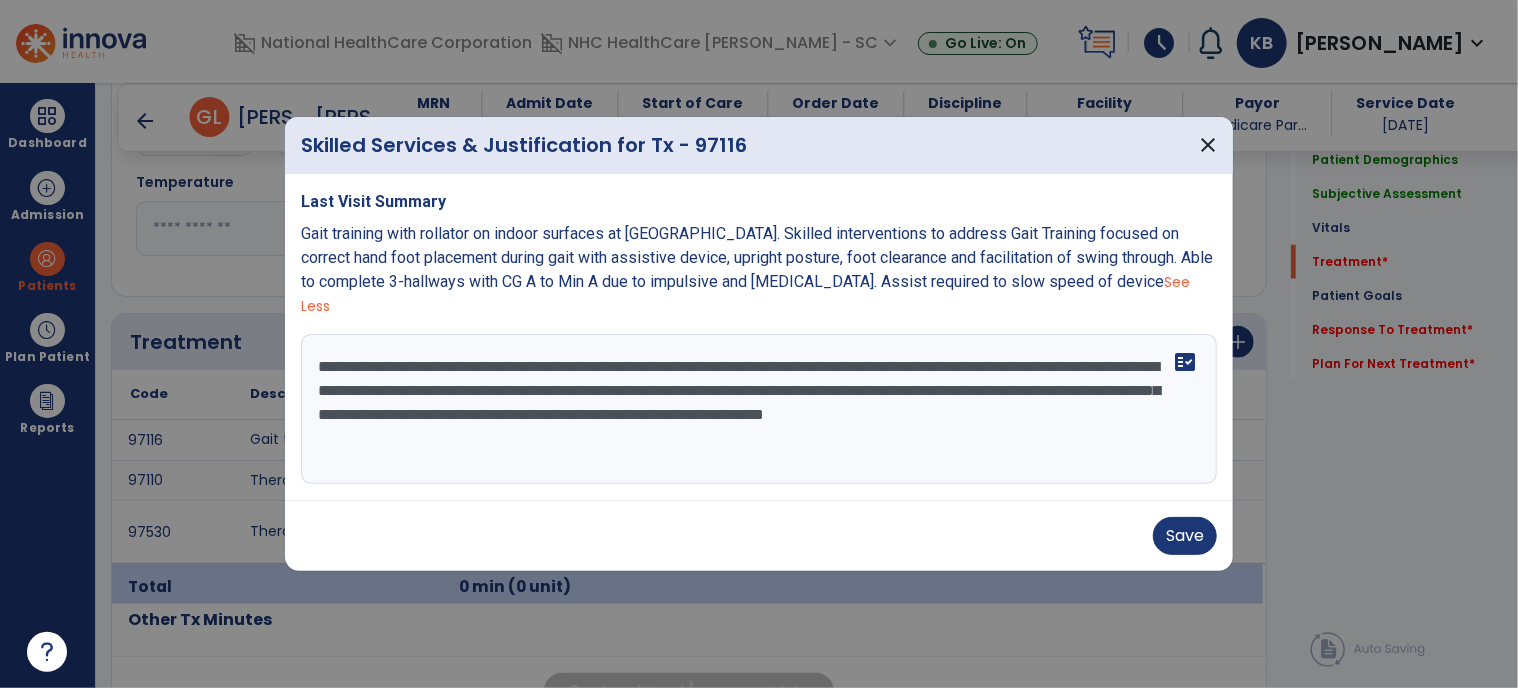 click on "**********" at bounding box center [759, 409] 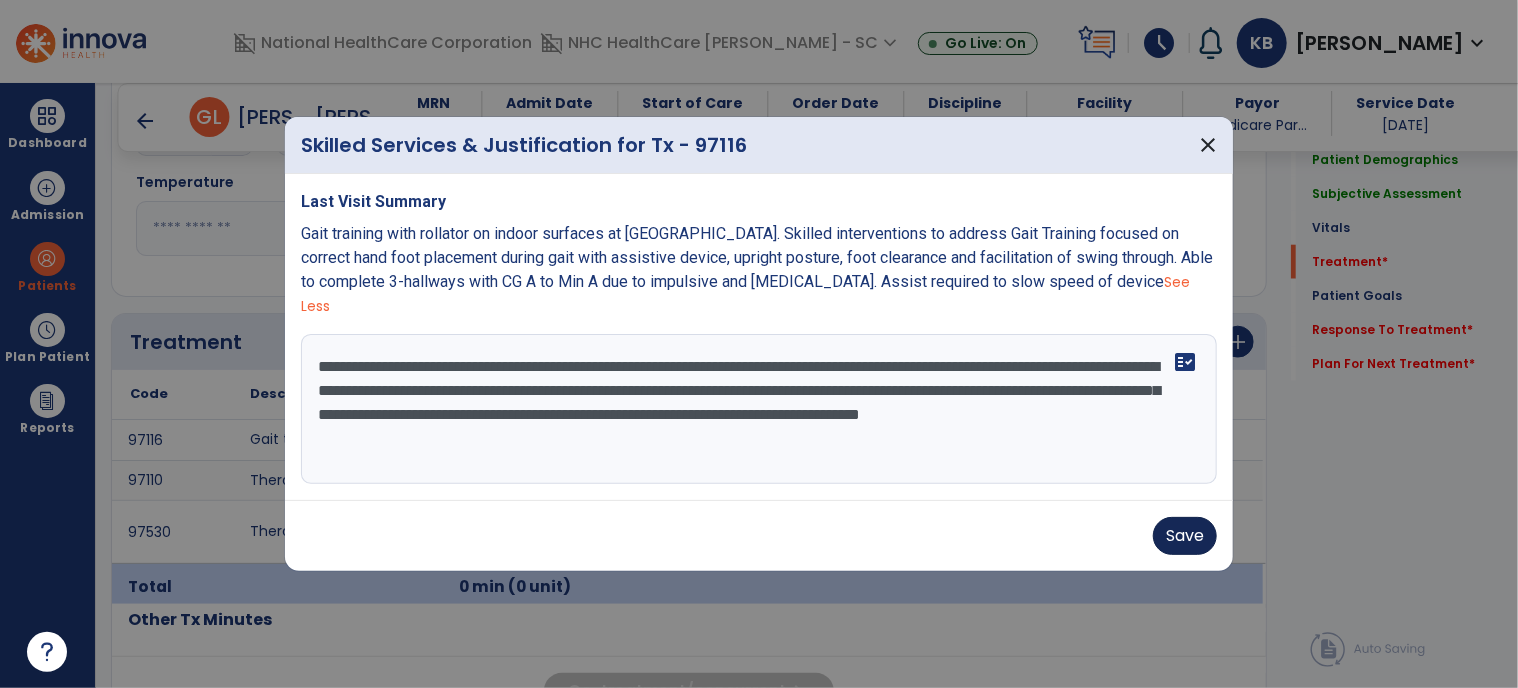 type on "**********" 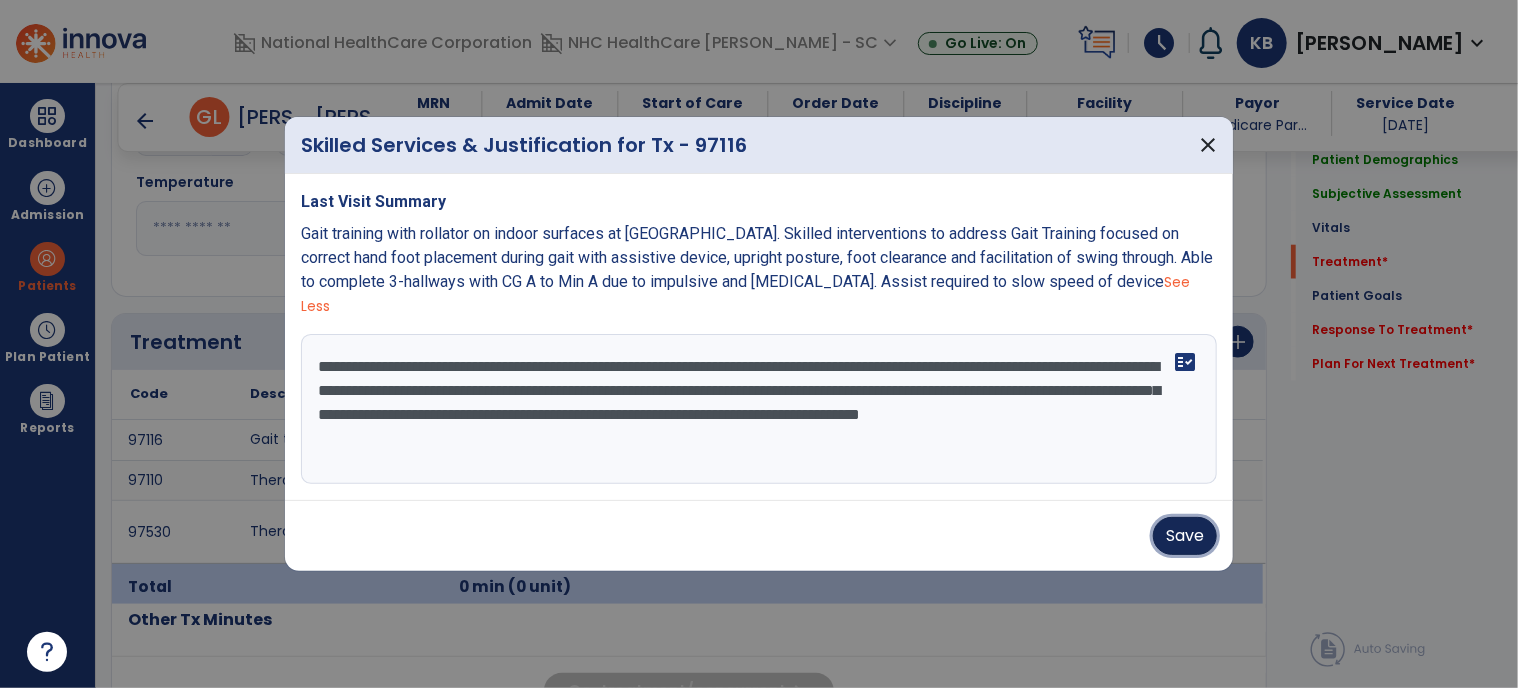 click on "Save" at bounding box center (1185, 536) 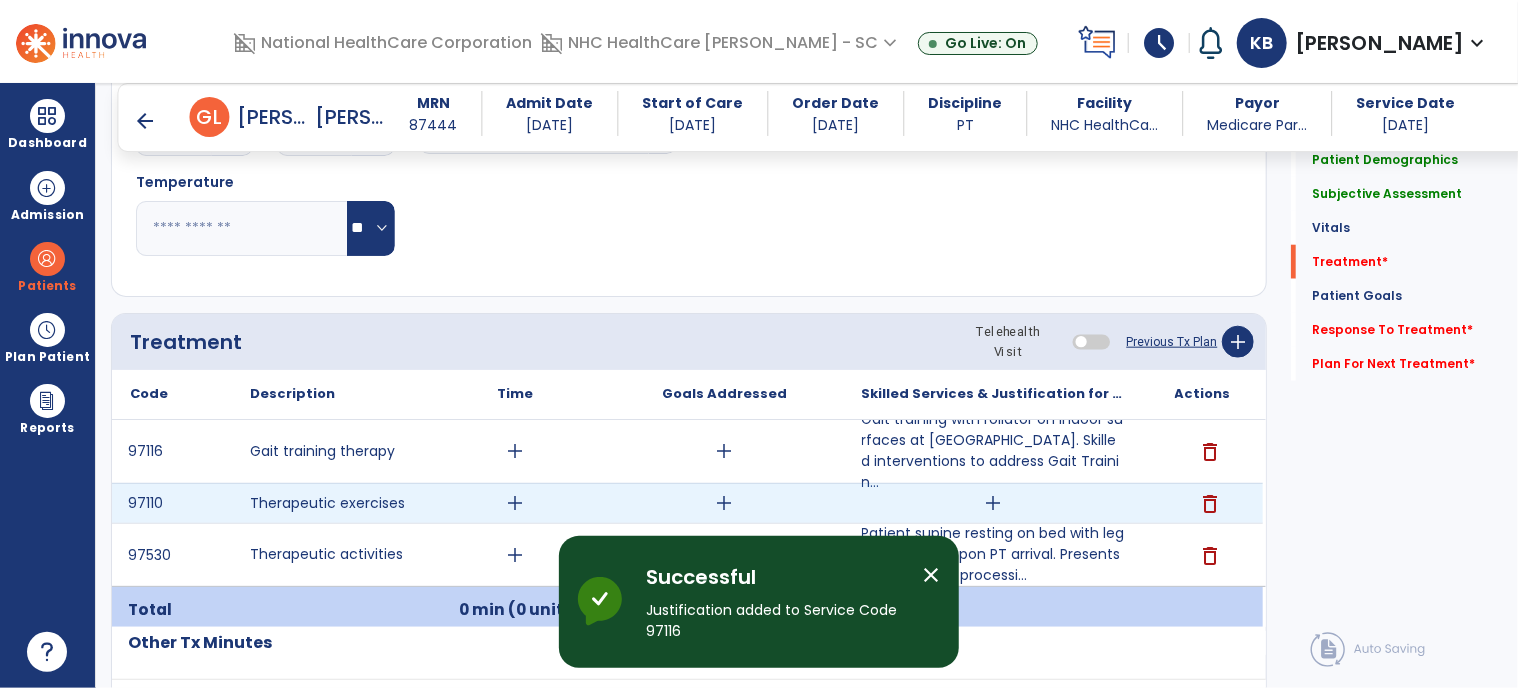 click on "add" at bounding box center [993, 503] 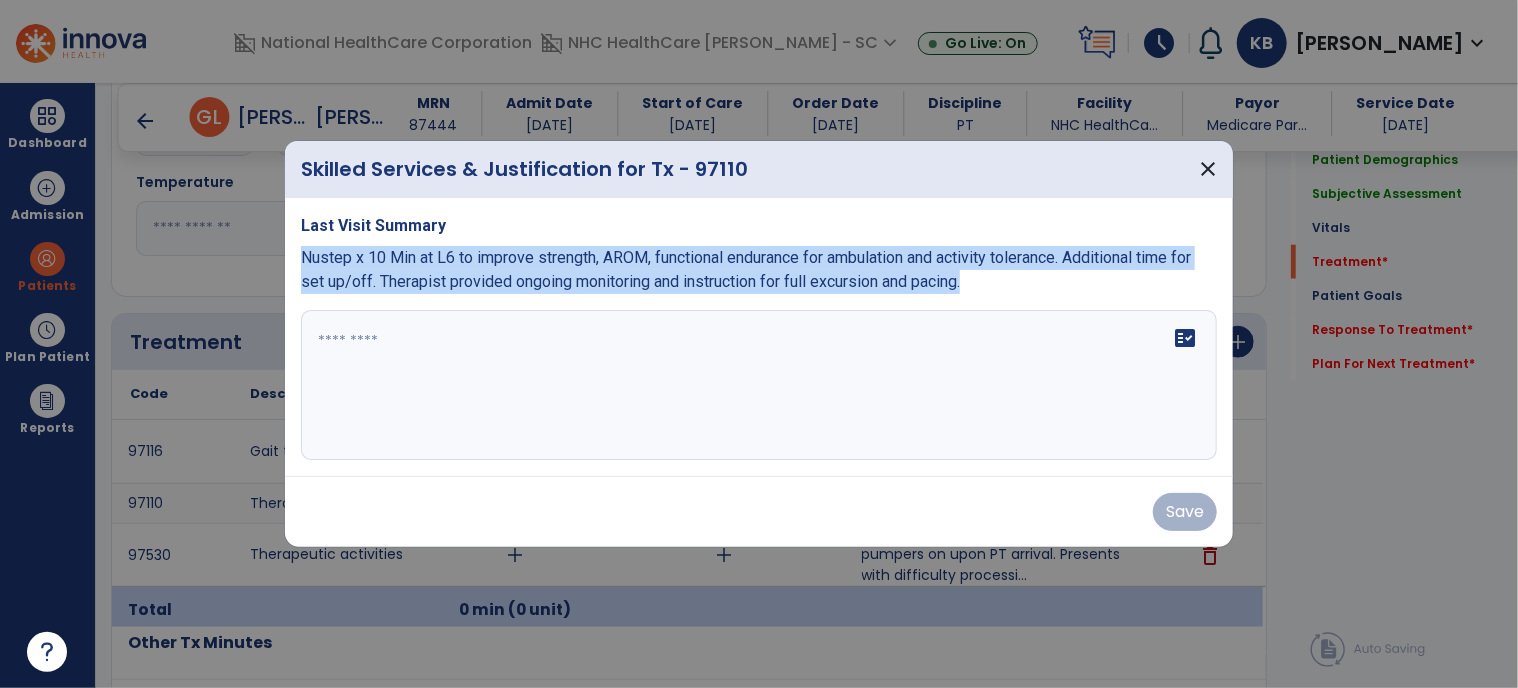 drag, startPoint x: 293, startPoint y: 255, endPoint x: 994, endPoint y: 284, distance: 701.5996 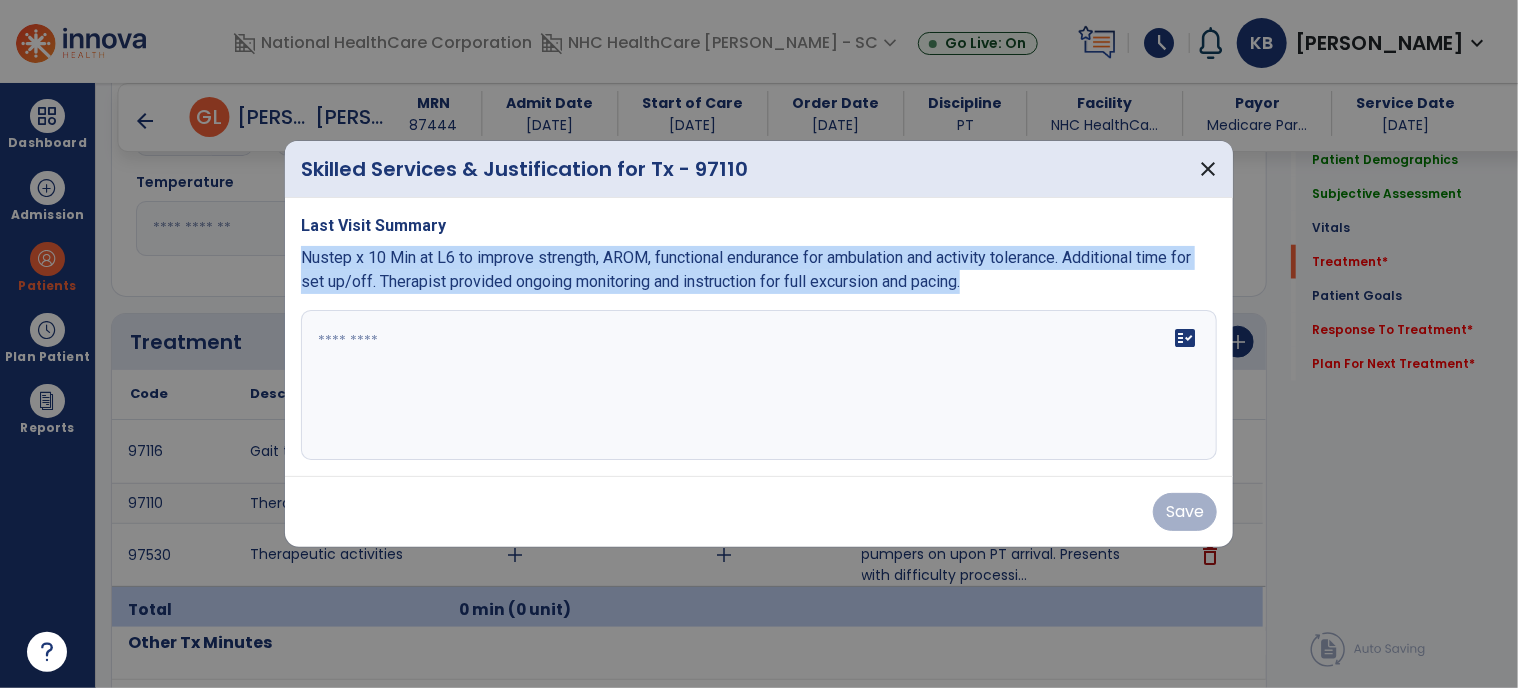 click on "Last Visit Summary Nustep x 10 Min at L6 to improve strength, AROM, functional endurance for ambulation and activity tolerance. Additional time for set up/off. Therapist provided ongoing monitoring and instruction for full excursion and pacing.   fact_check" at bounding box center (759, 337) 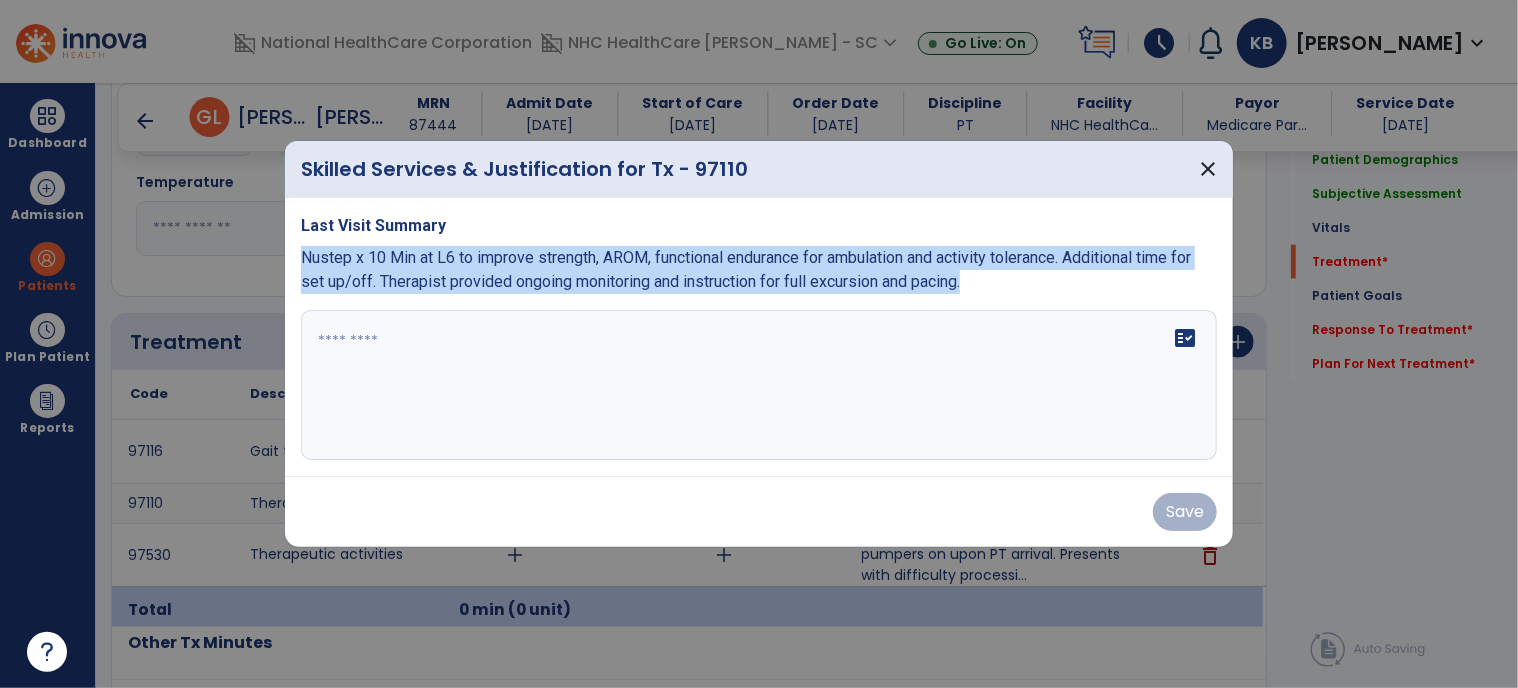 copy on "Nustep x 10 Min at L6 to improve strength, AROM, functional endurance for ambulation and activity tolerance. Additional time for set up/off. Therapist provided ongoing monitoring and instruction for full excursion and pacing." 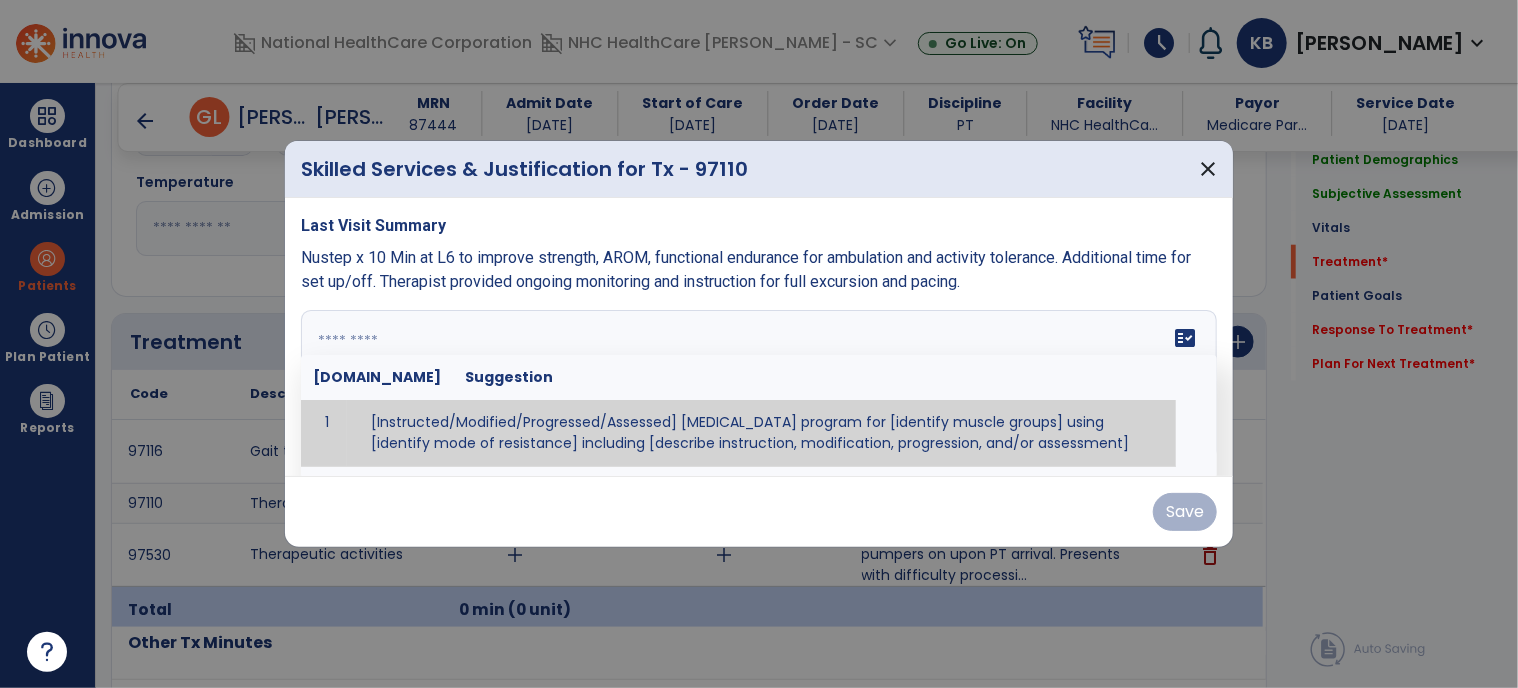 click on "fact_check  [DOMAIN_NAME] Suggestion 1 [Instructed/Modified/Progressed/Assessed] [MEDICAL_DATA] program for [identify muscle groups] using [identify mode of resistance] including [describe instruction, modification, progression, and/or assessment] 2 [Instructed/Modified/Progressed/Assessed] aerobic exercise program using [identify equipment/mode] including [describe instruction, modification,progression, and/or assessment] 3 [Instructed/Modified/Progressed/Assessed] [PROM/A/AROM/AROM] program for [identify joint movements] using [contract-relax, over-pressure, inhibitory techniques, other] 4 [Assessed/Tested] aerobic capacity with administration of [aerobic capacity test]" at bounding box center [759, 385] 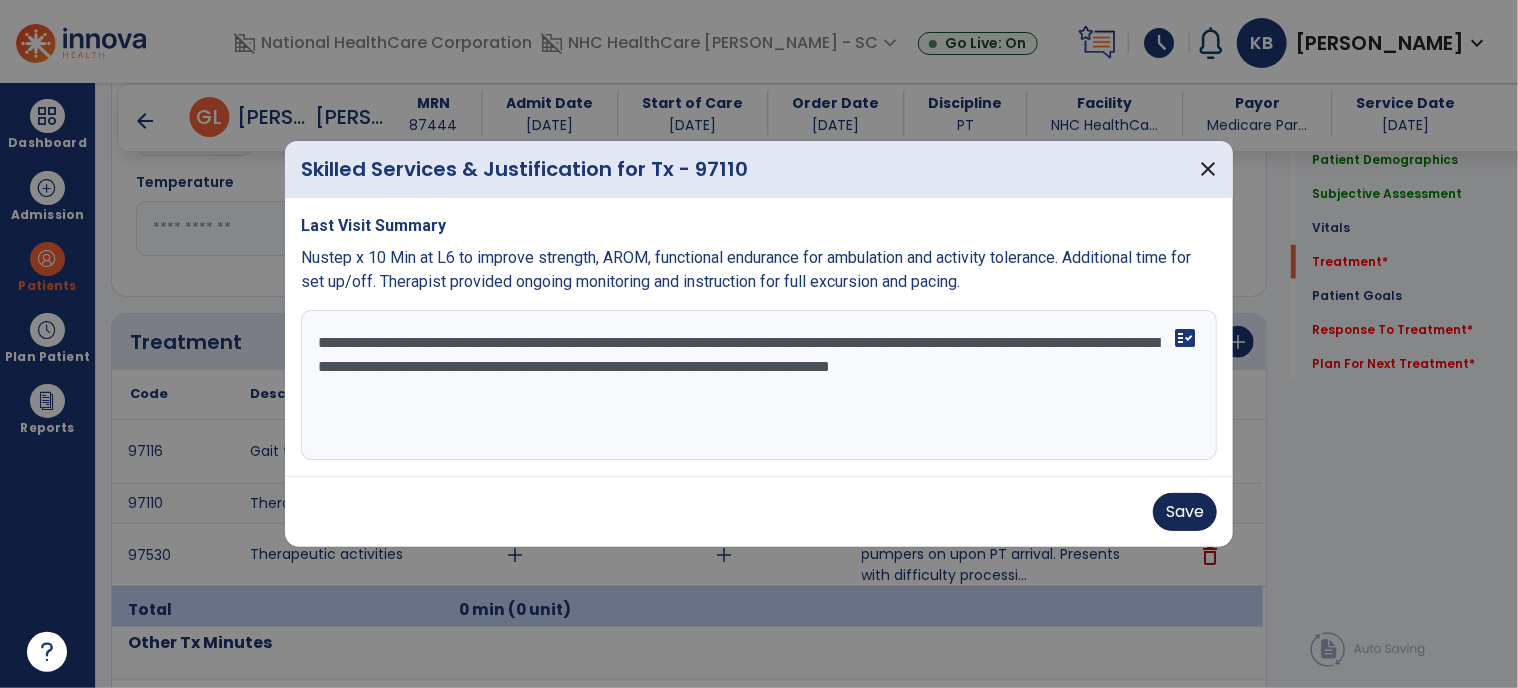 type on "**********" 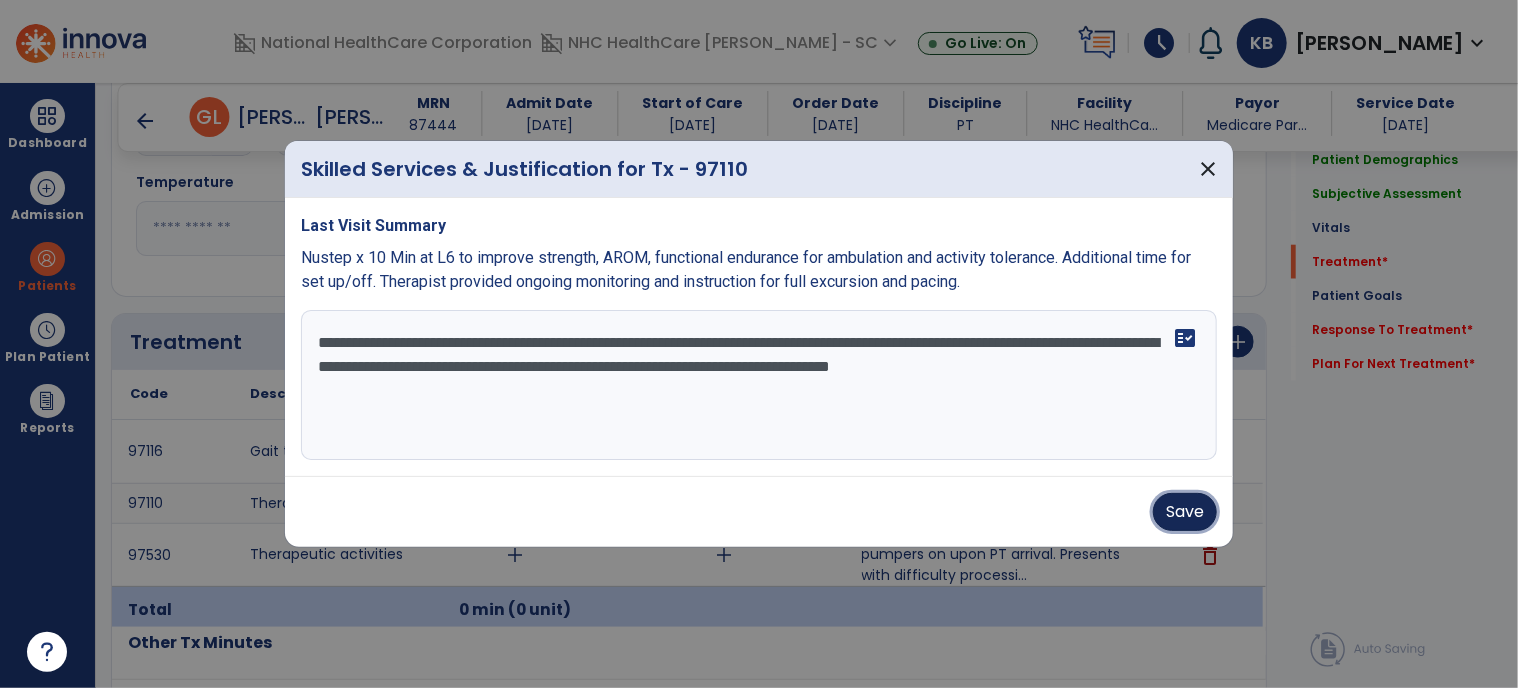 click on "Save" at bounding box center [1185, 512] 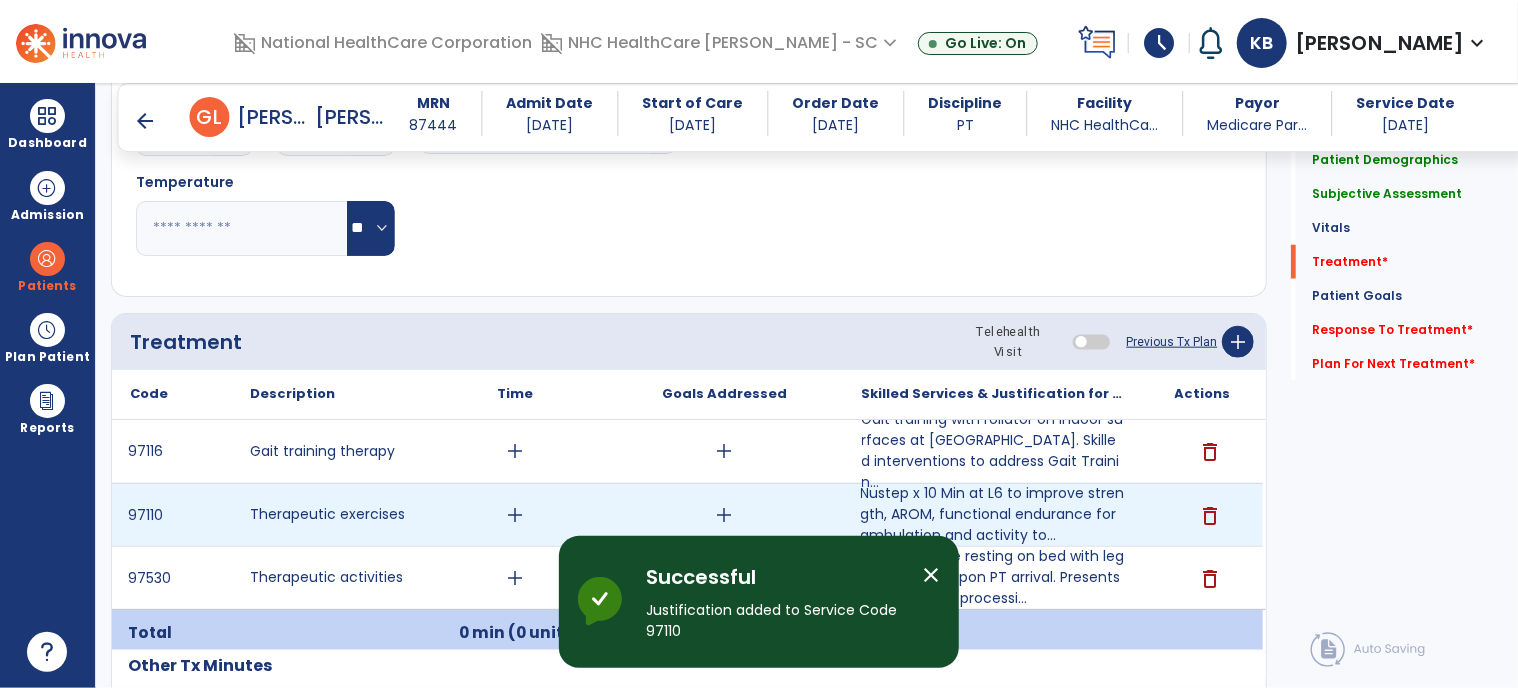 click on "add" at bounding box center [515, 515] 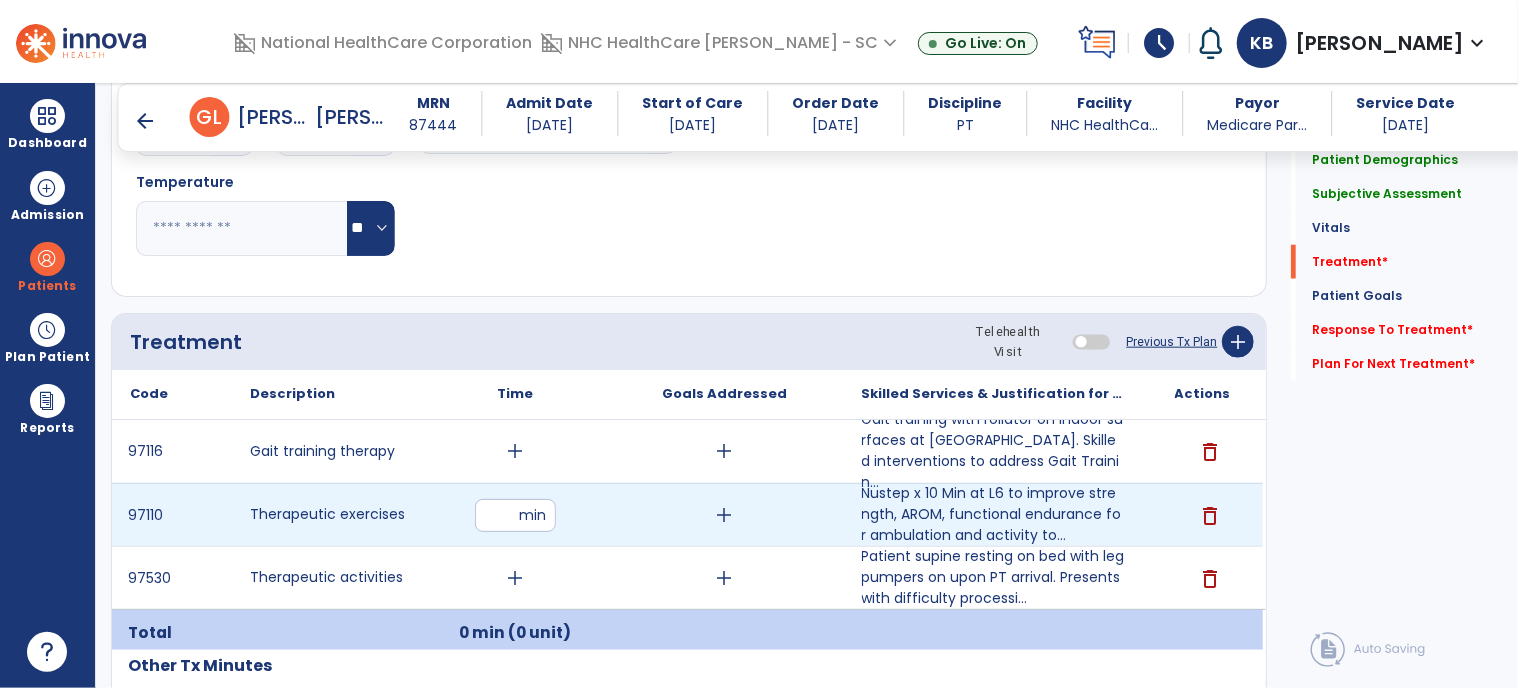 type on "**" 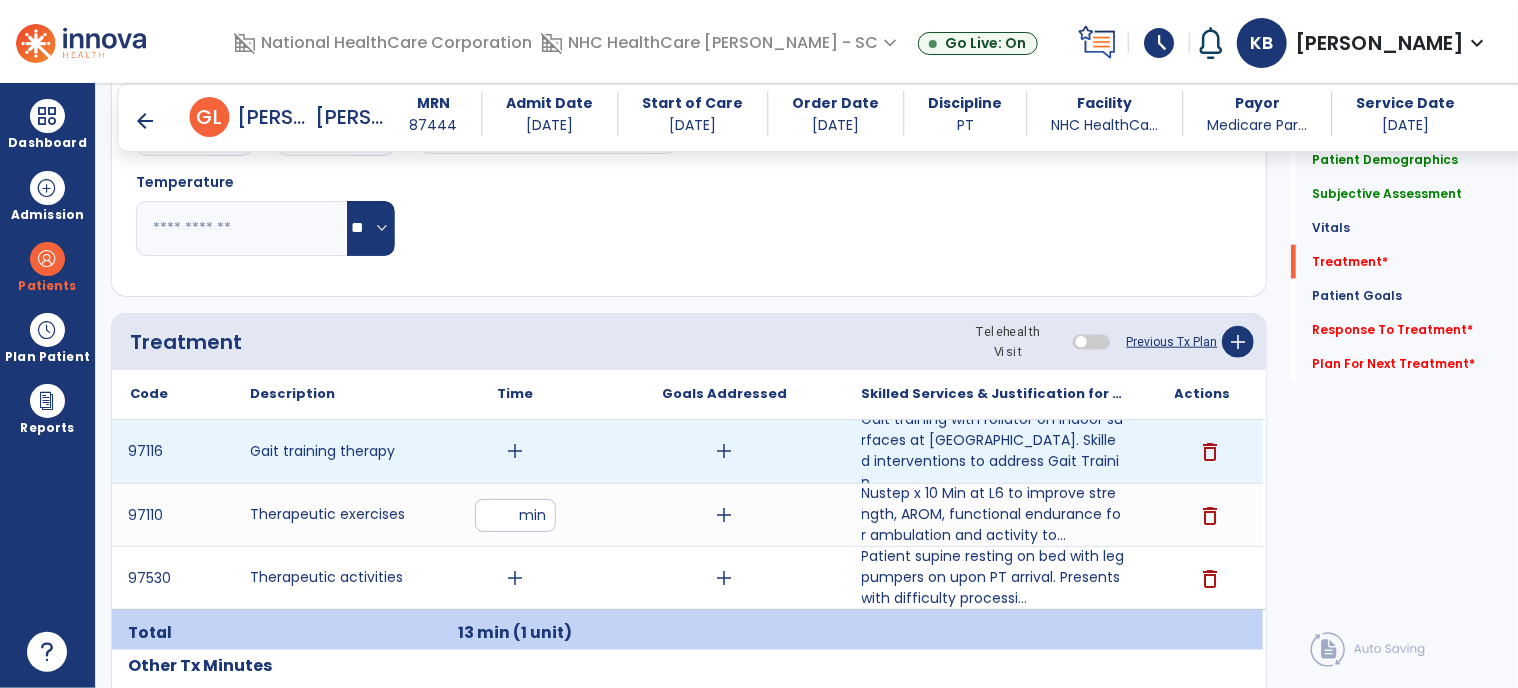 click on "add" at bounding box center (515, 451) 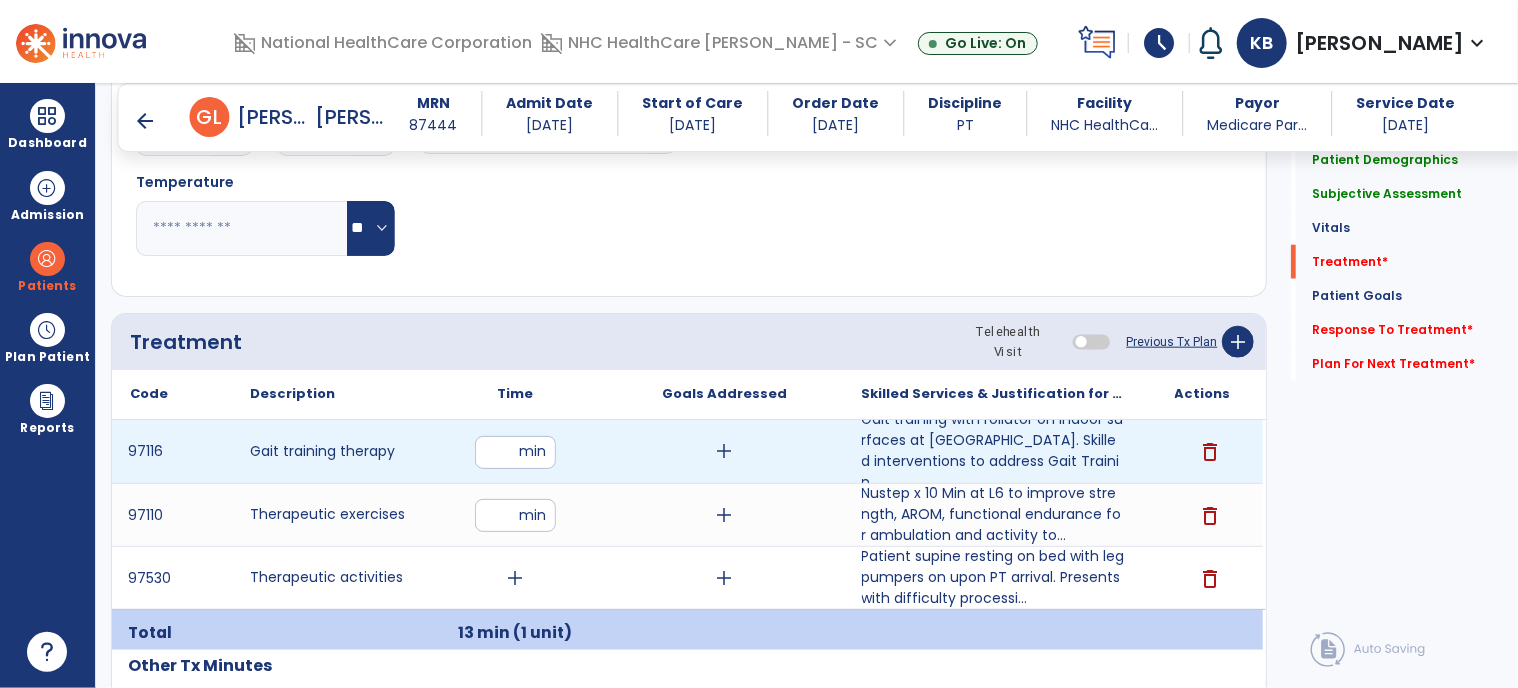 type on "**" 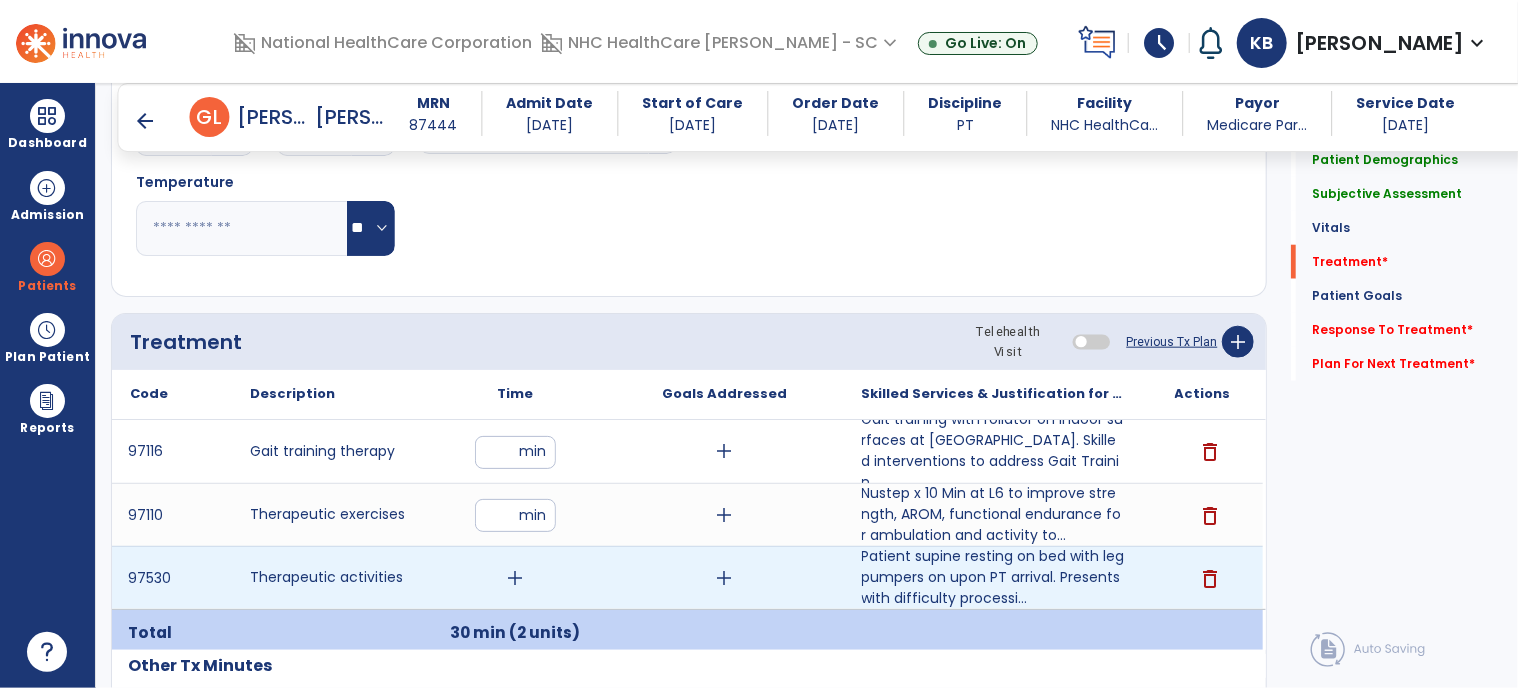click on "add" at bounding box center [515, 578] 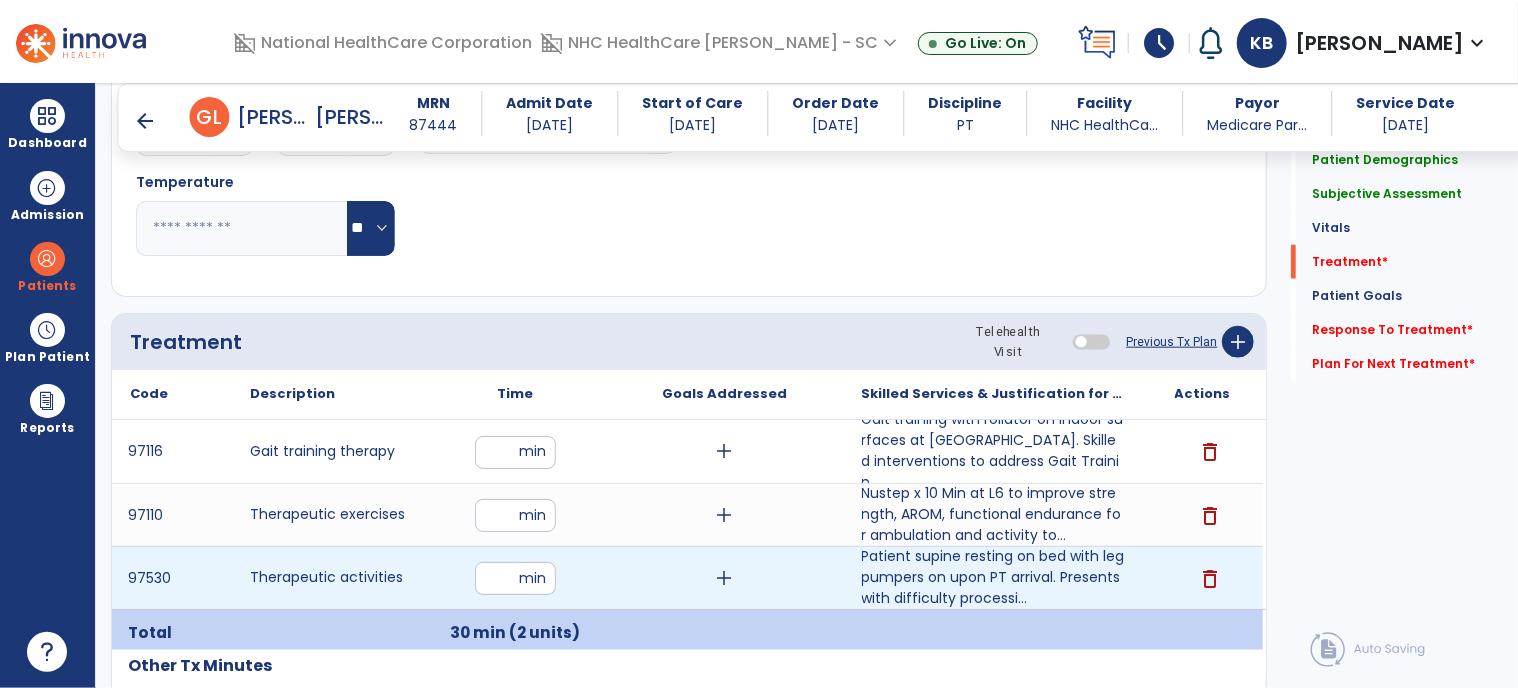 type on "**" 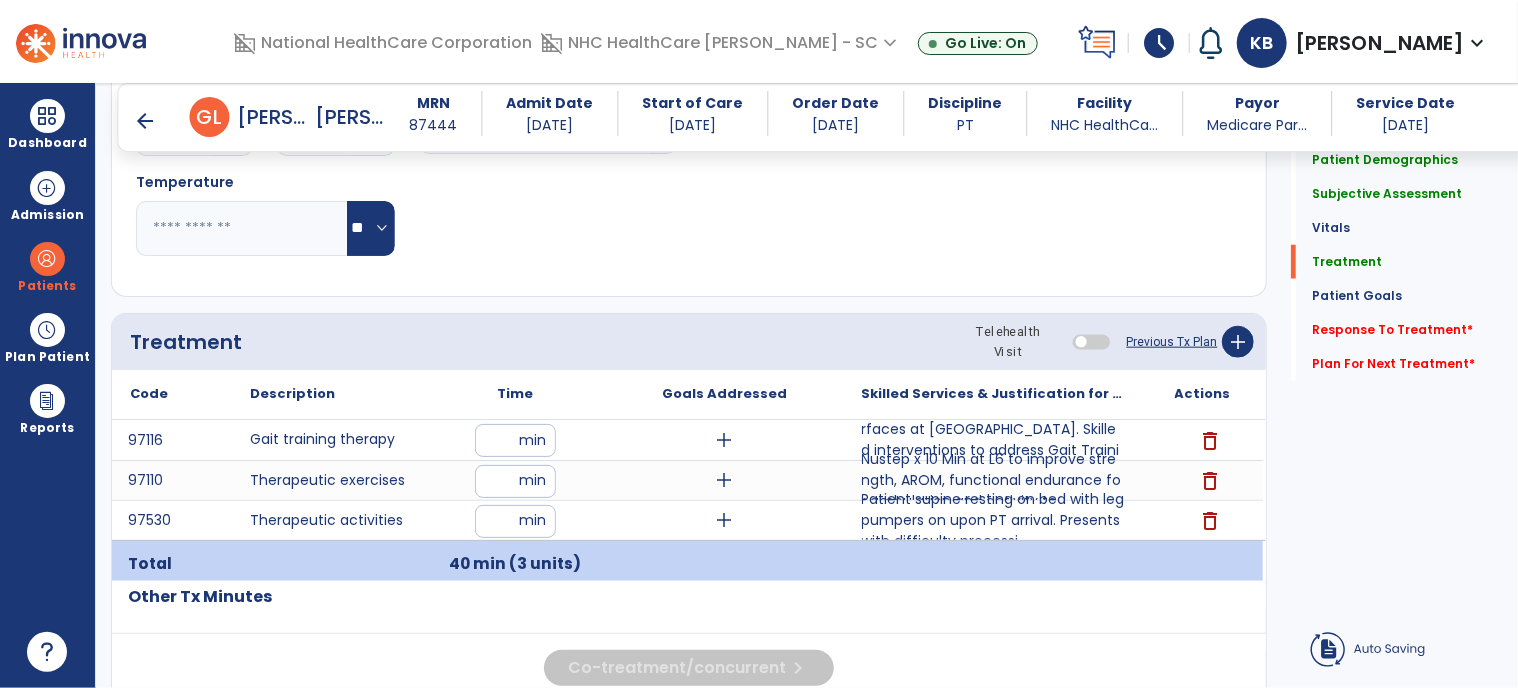 click on "Respiratory Rate  BPM Blood Pressure   SBP   DBP Temperature  ** ** Pulse Rate  BPM O2 Saturation  % Notes/Comments" 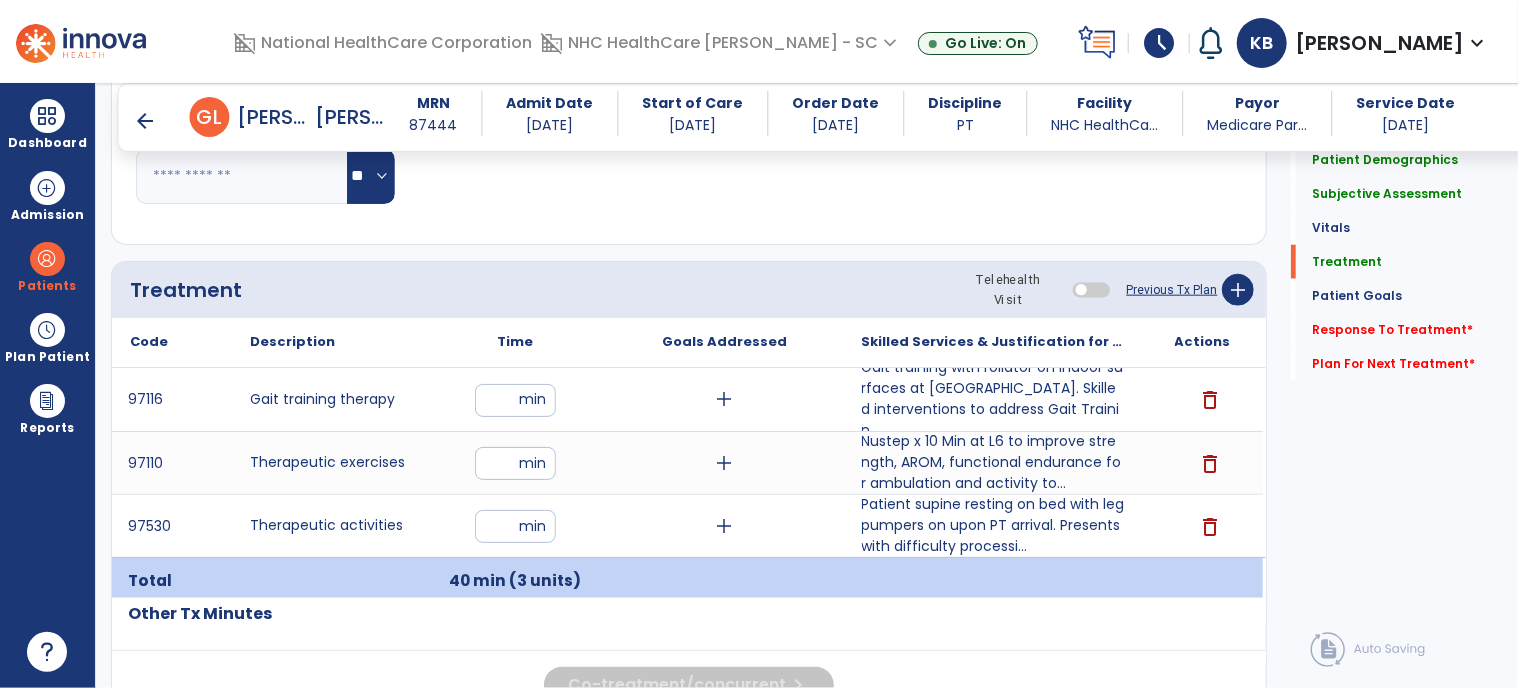 scroll, scrollTop: 1063, scrollLeft: 0, axis: vertical 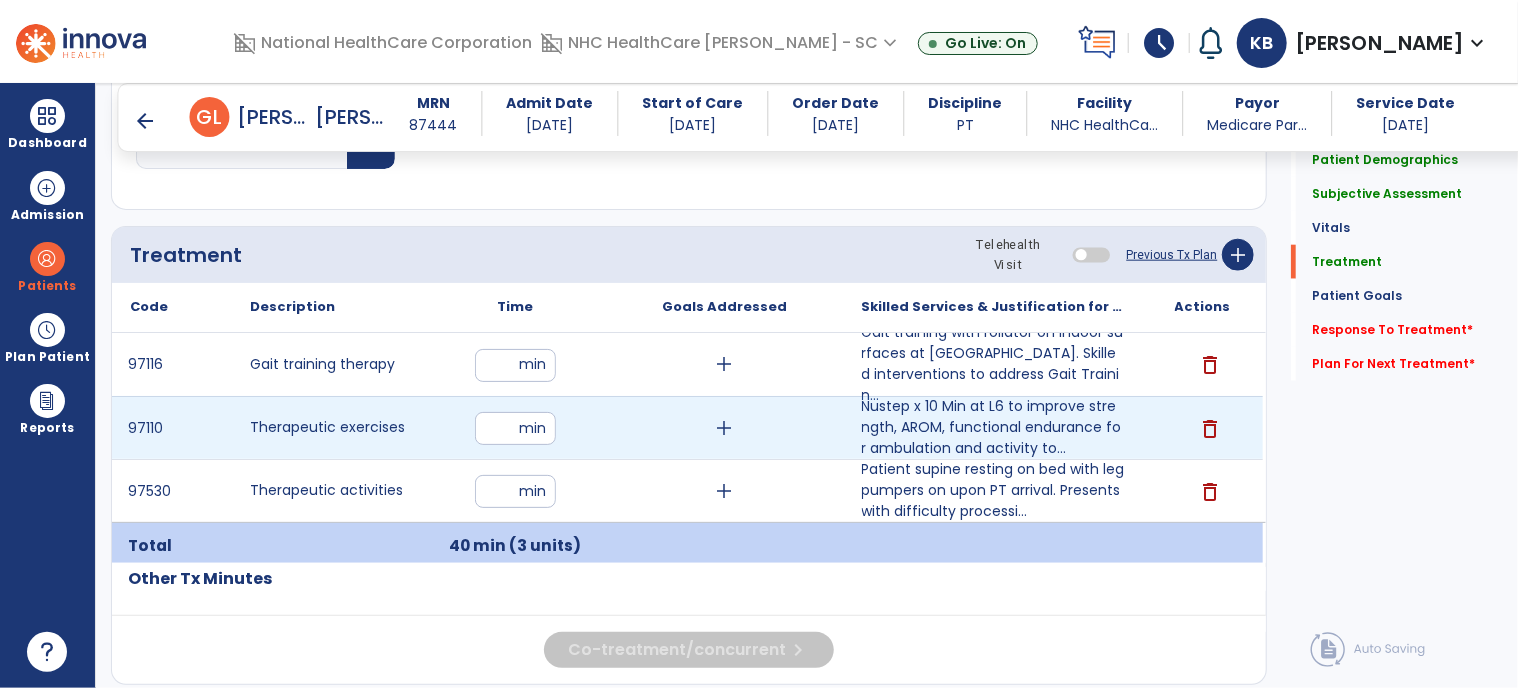 click on "**" at bounding box center [515, 428] 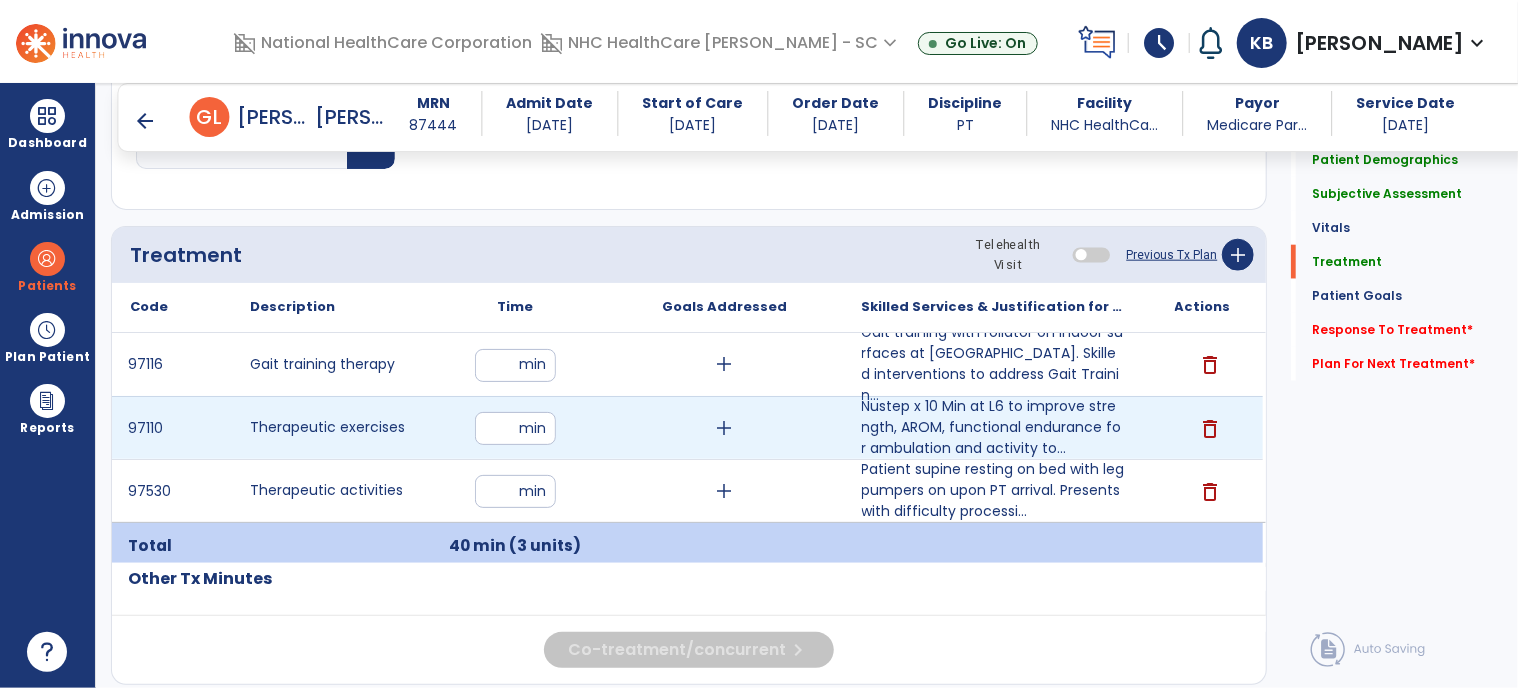 type on "**" 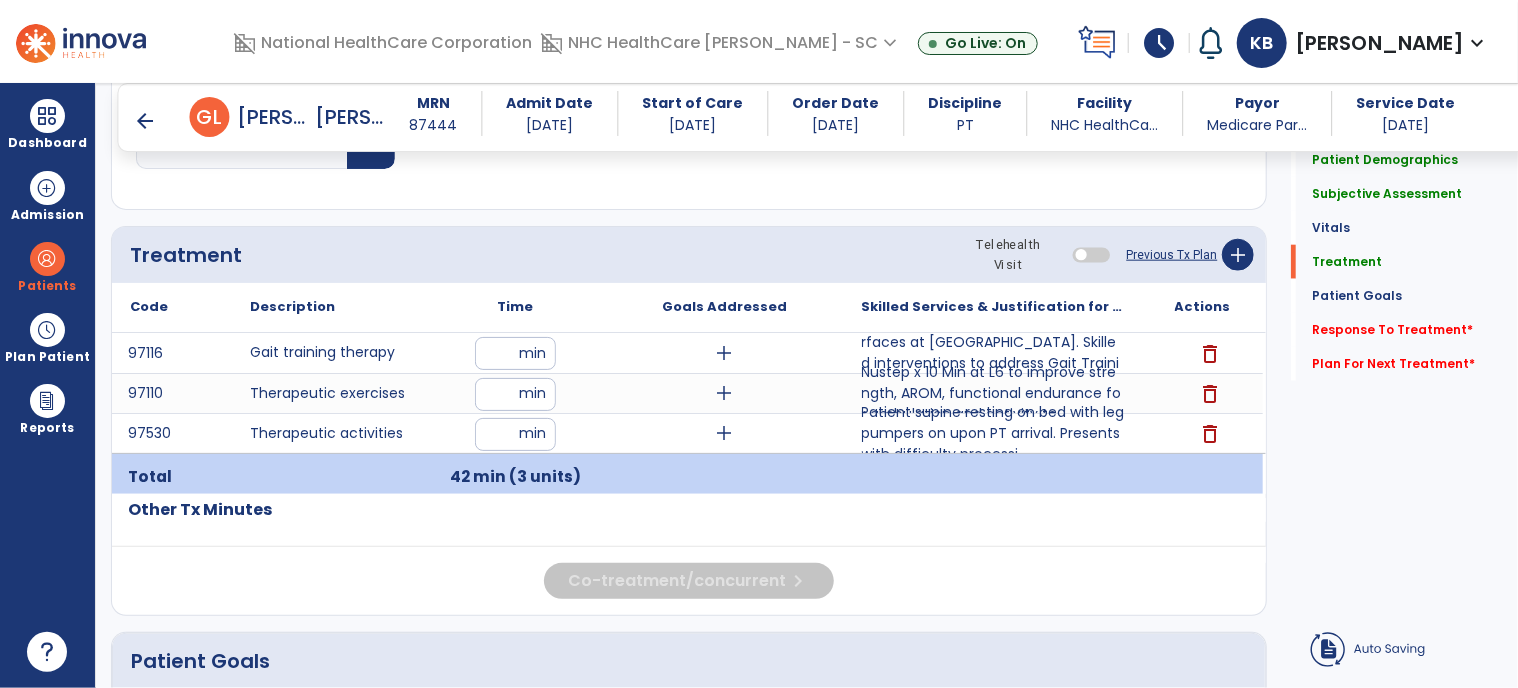 click on "Treatment Telehealth Visit  Previous Tx Plan   add" 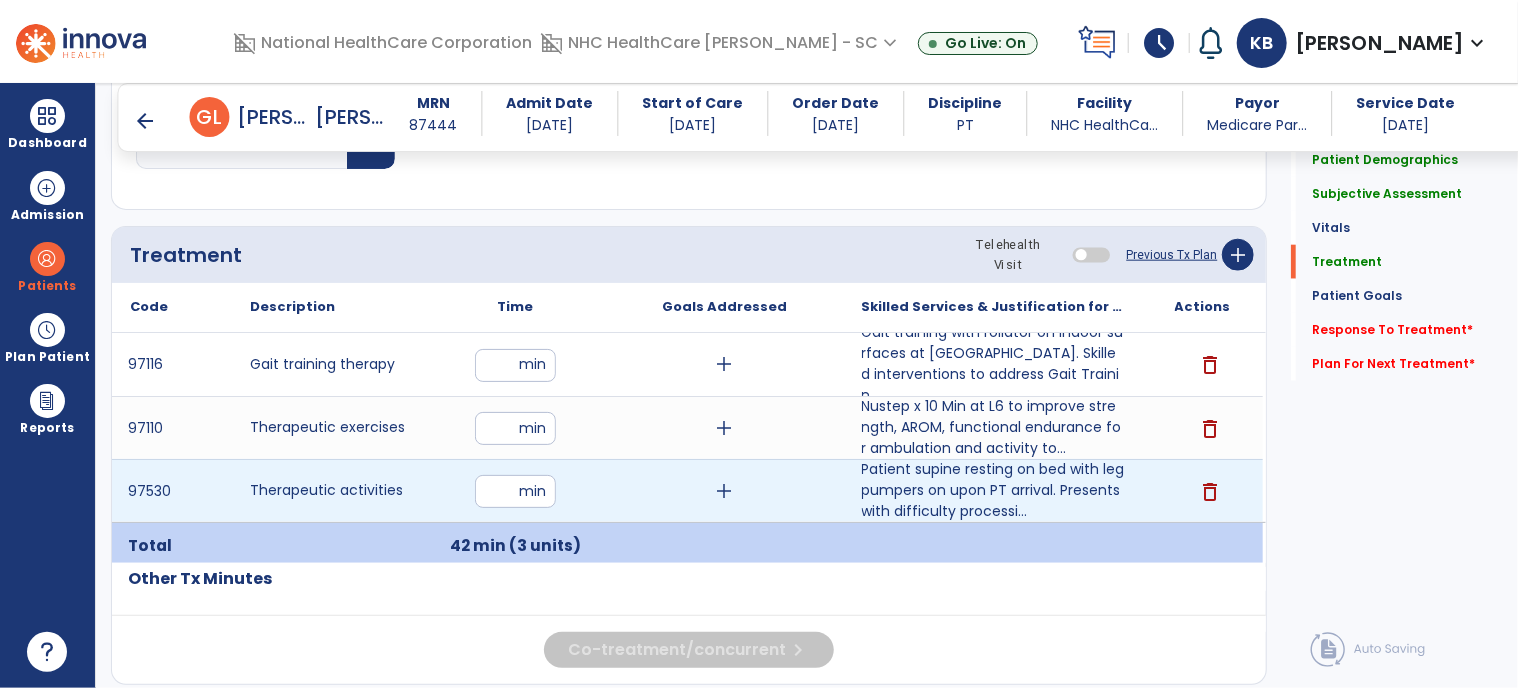 click on "**" at bounding box center (515, 491) 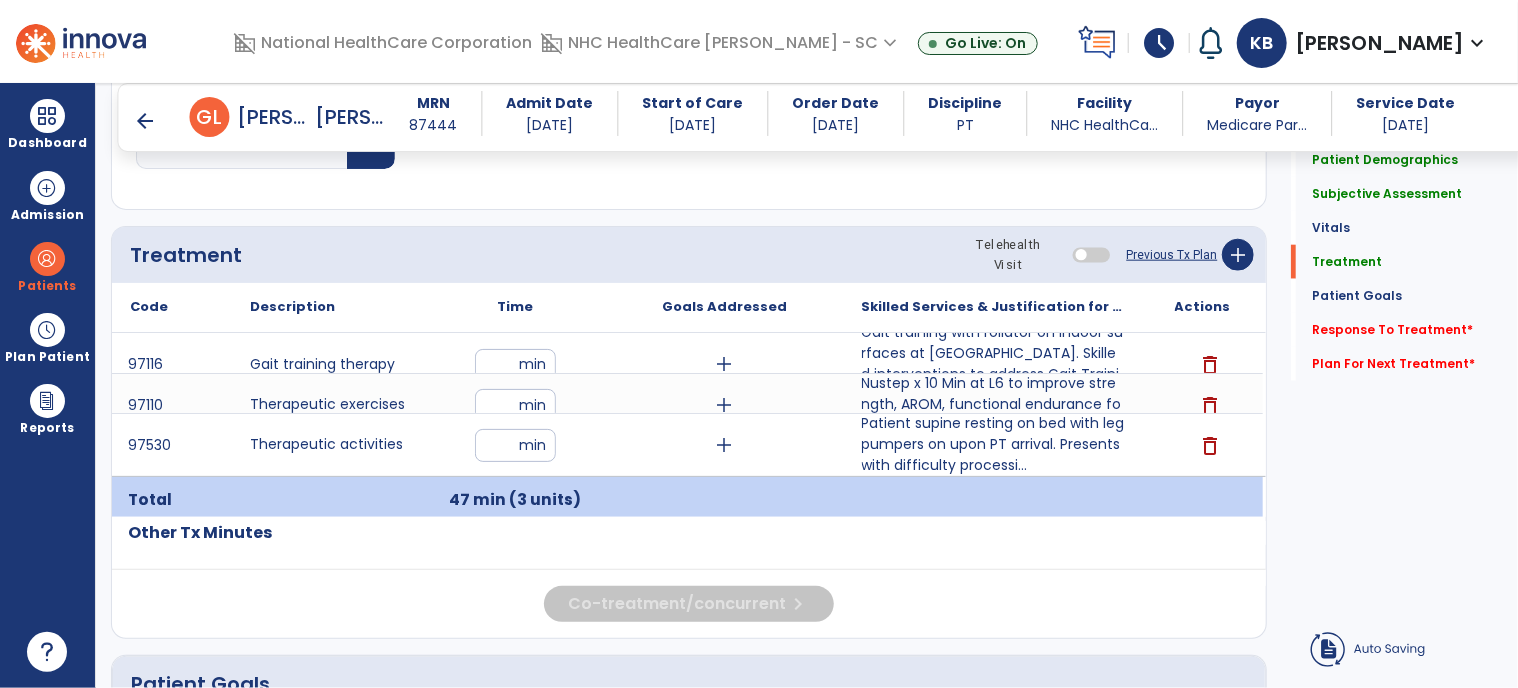 click on "Other Tx Minutes" 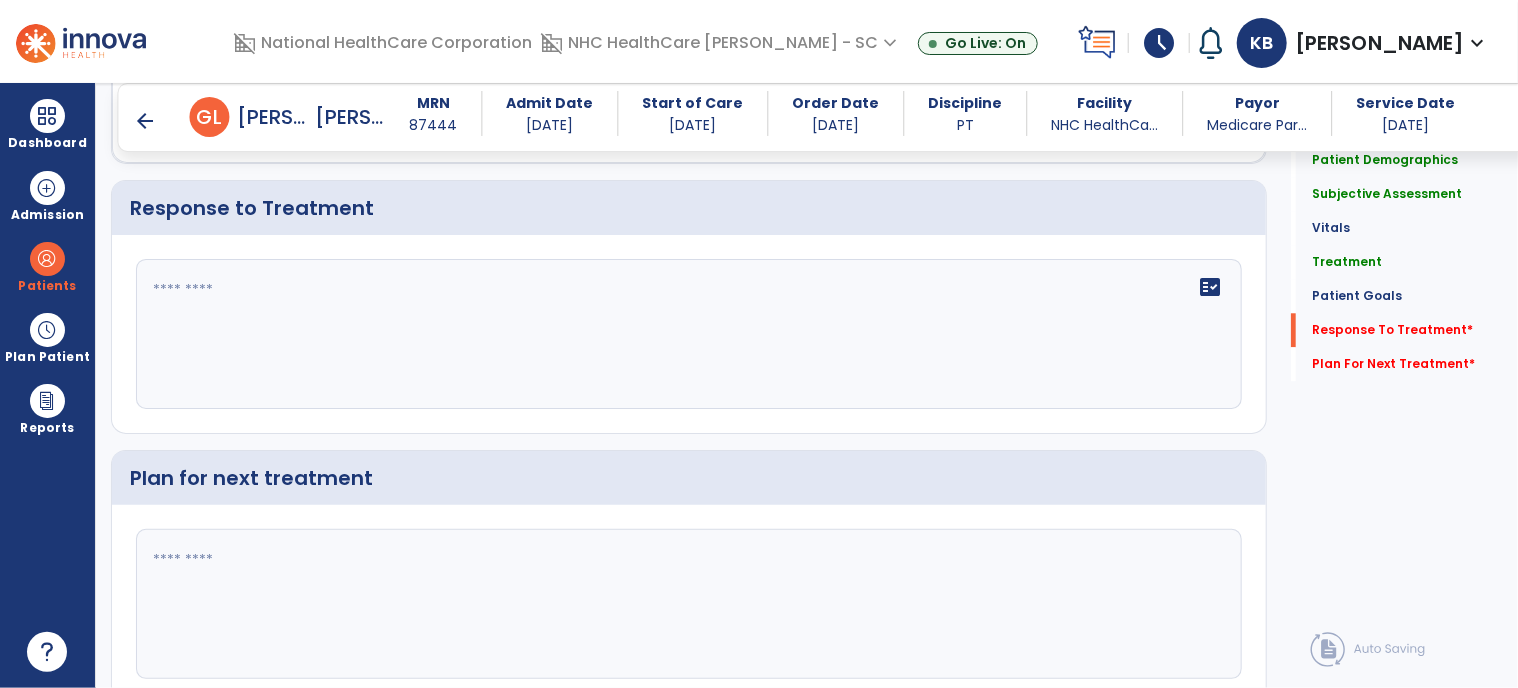 scroll, scrollTop: 2524, scrollLeft: 0, axis: vertical 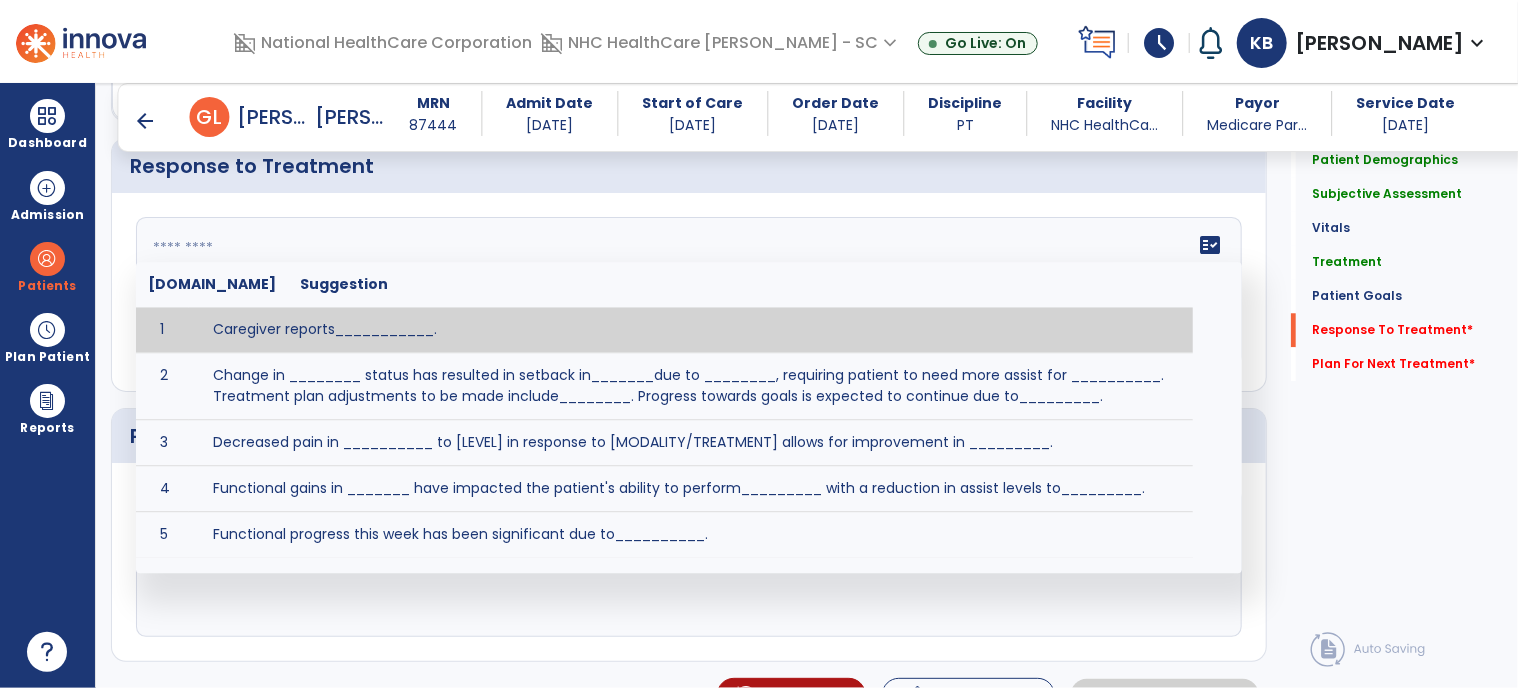 click on "fact_check  [DOMAIN_NAME] Suggestion 1 Caregiver reports___________. 2 Change in ________ status has resulted in setback in_______due to ________, requiring patient to need more assist for __________.   Treatment plan adjustments to be made include________.  Progress towards goals is expected to continue due to_________. 3 Decreased pain in __________ to [LEVEL] in response to [MODALITY/TREATMENT] allows for improvement in _________. 4 Functional gains in _______ have impacted the patient's ability to perform_________ with a reduction in assist levels to_________. 5 Functional progress this week has been significant due to__________. 6 Gains in ________ have improved the patient's ability to perform ______with decreased levels of assist to___________. 7 Improvement in ________allows patient to tolerate higher levels of challenges in_________. 8 Pain in [AREA] has decreased to [LEVEL] in response to [TREATMENT/MODALITY], allowing fore ease in completing__________. 9 10 11 12 13 14 15 16 17 18 19 20 21" 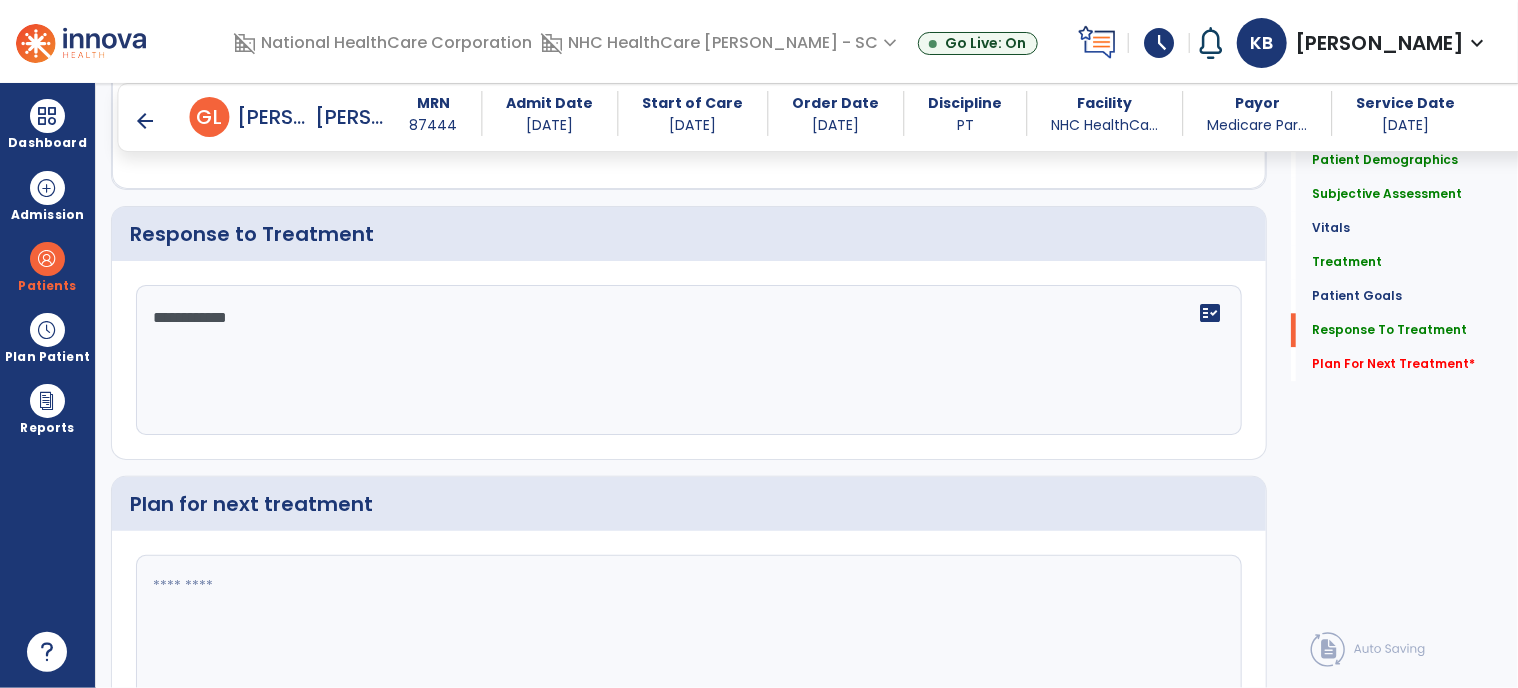 scroll, scrollTop: 2524, scrollLeft: 0, axis: vertical 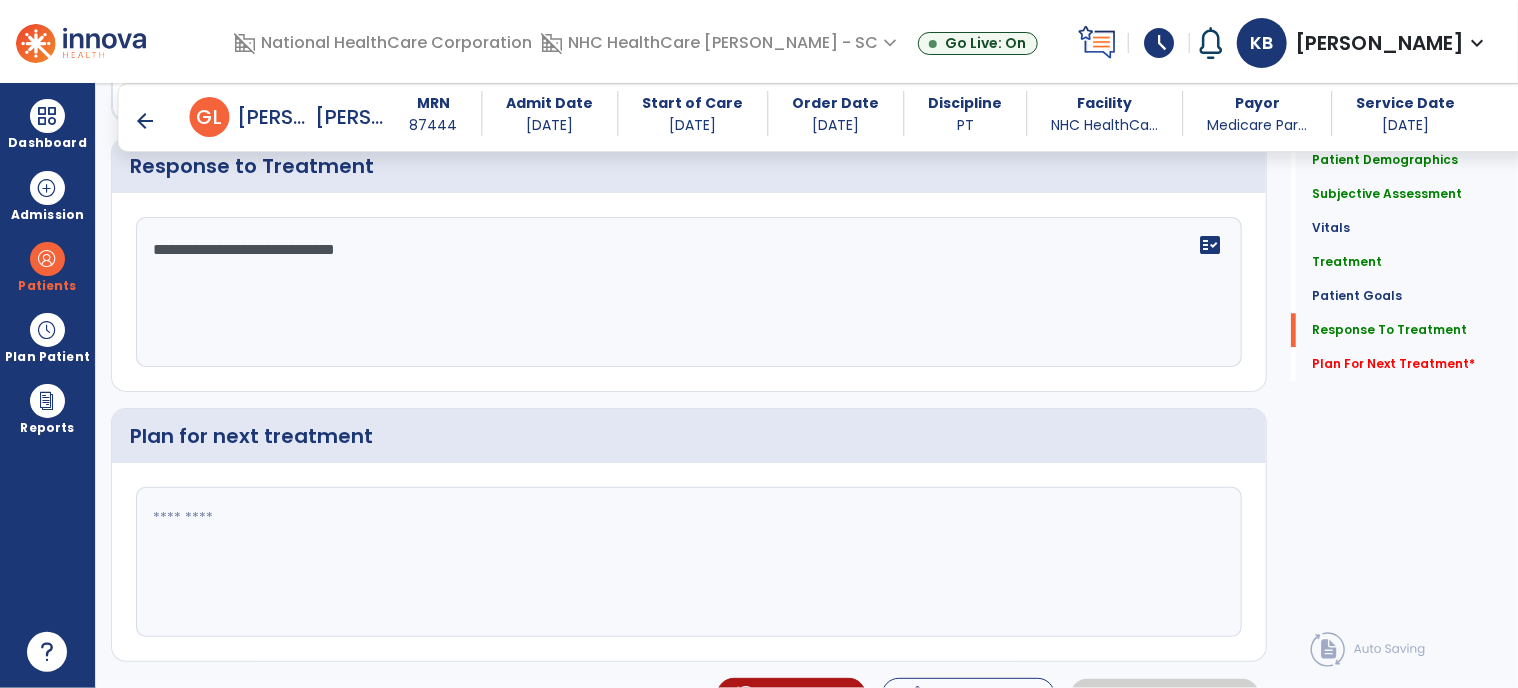type on "**********" 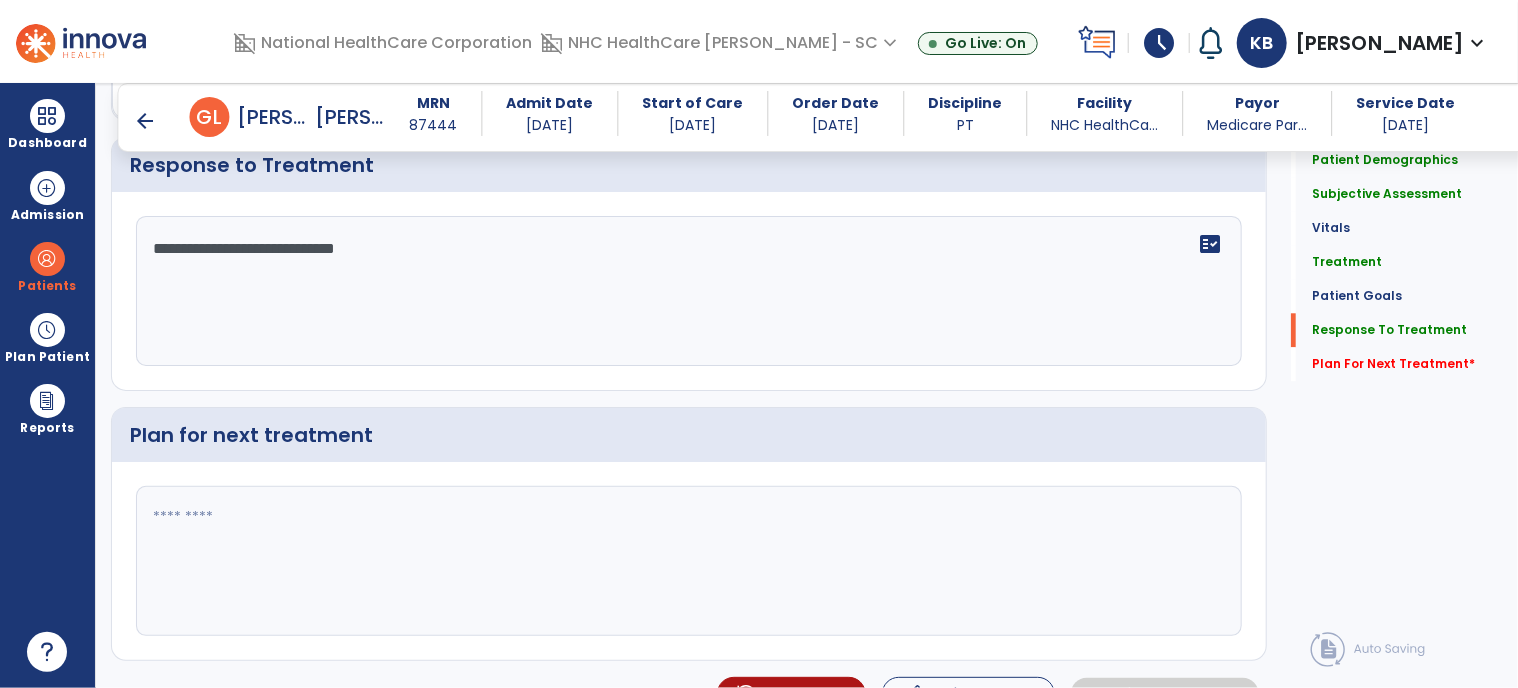 click 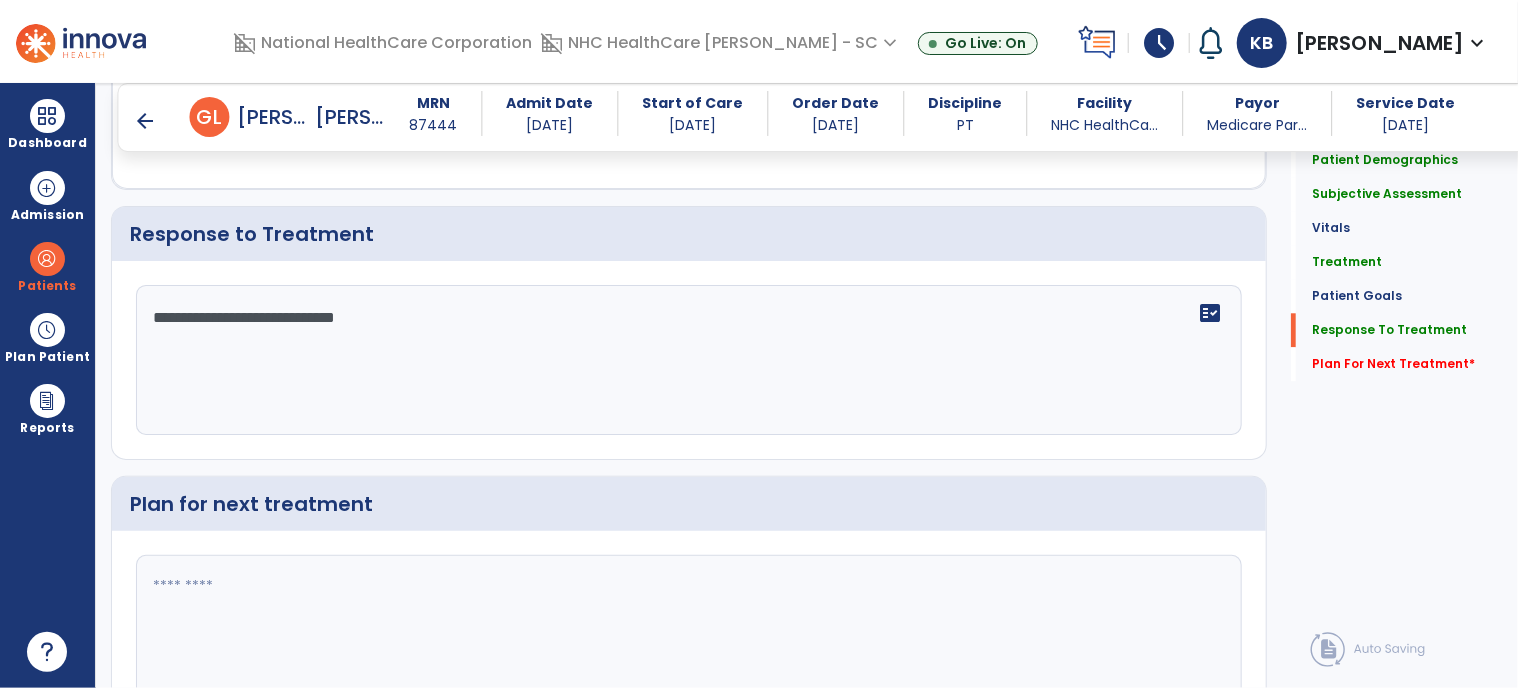 scroll, scrollTop: 2524, scrollLeft: 0, axis: vertical 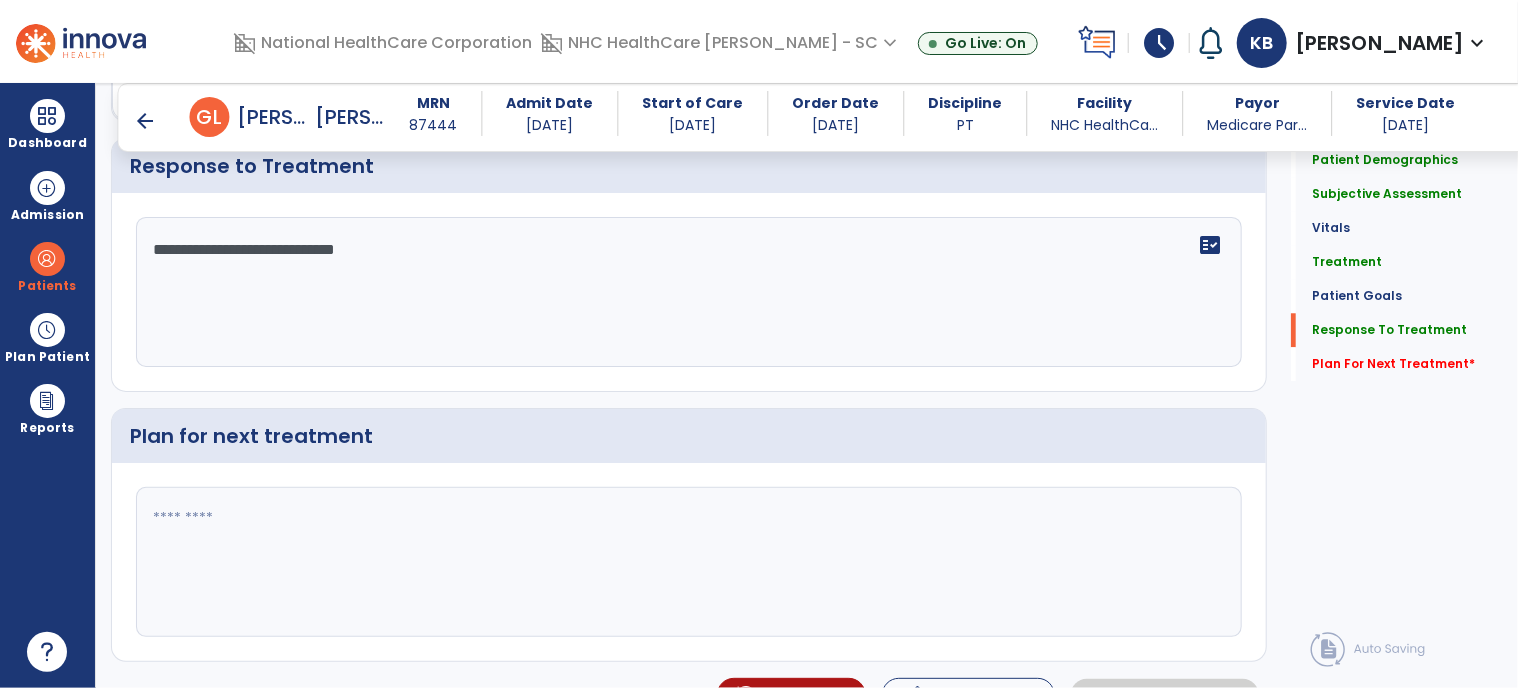 click 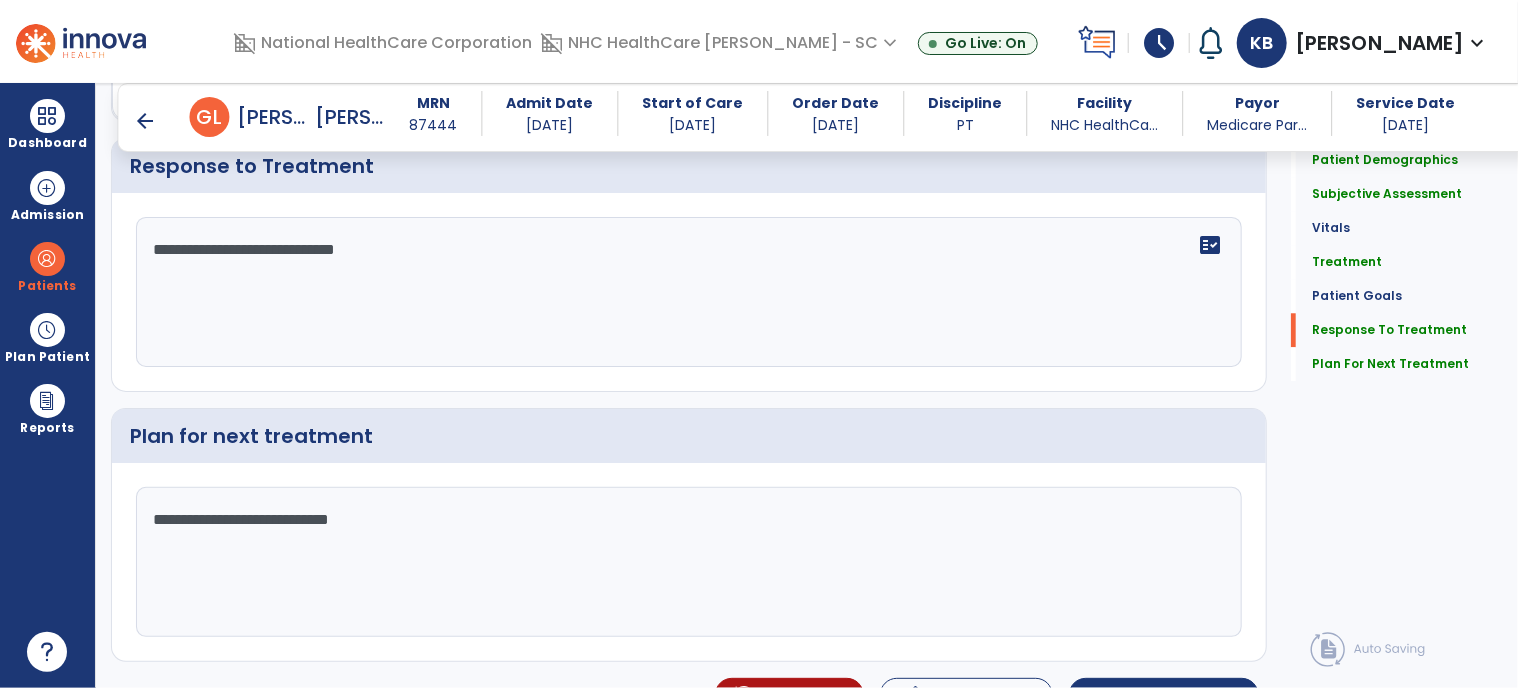 scroll, scrollTop: 2558, scrollLeft: 0, axis: vertical 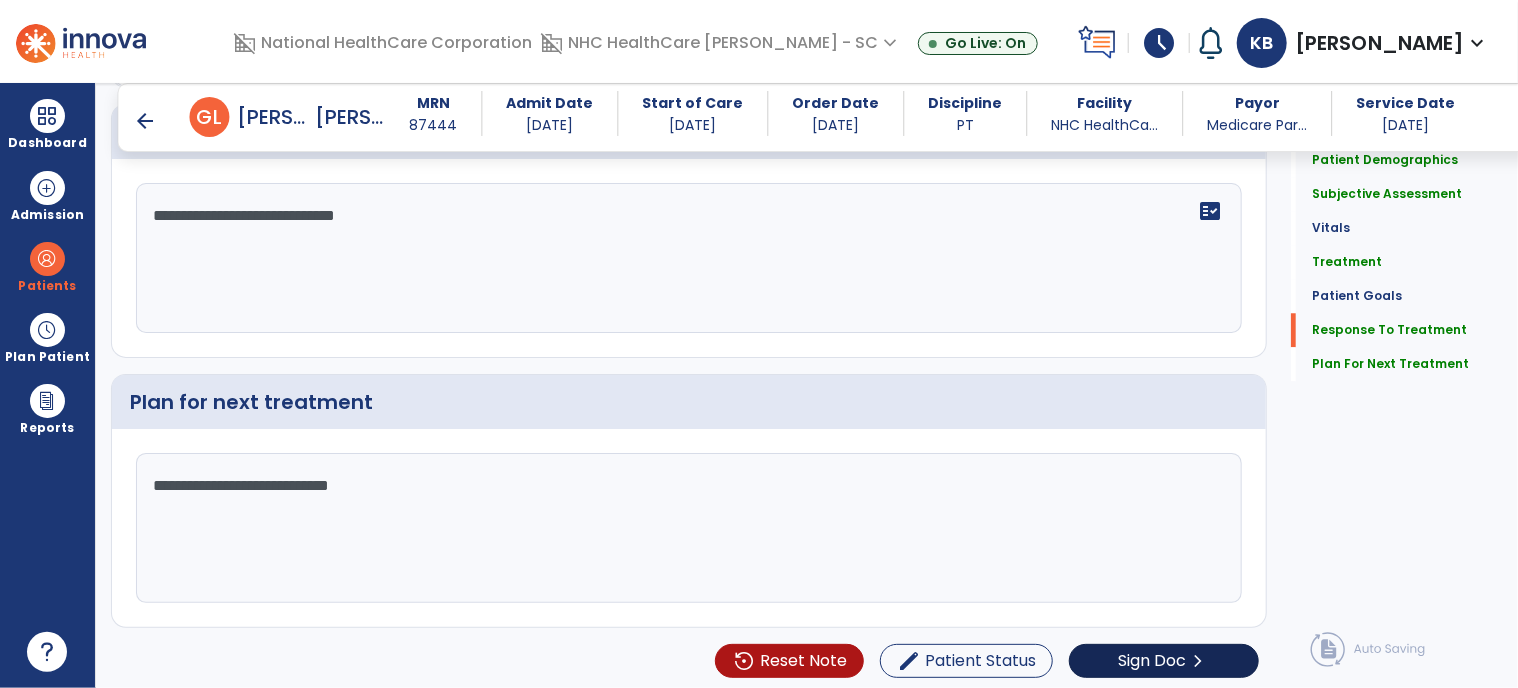 type on "**********" 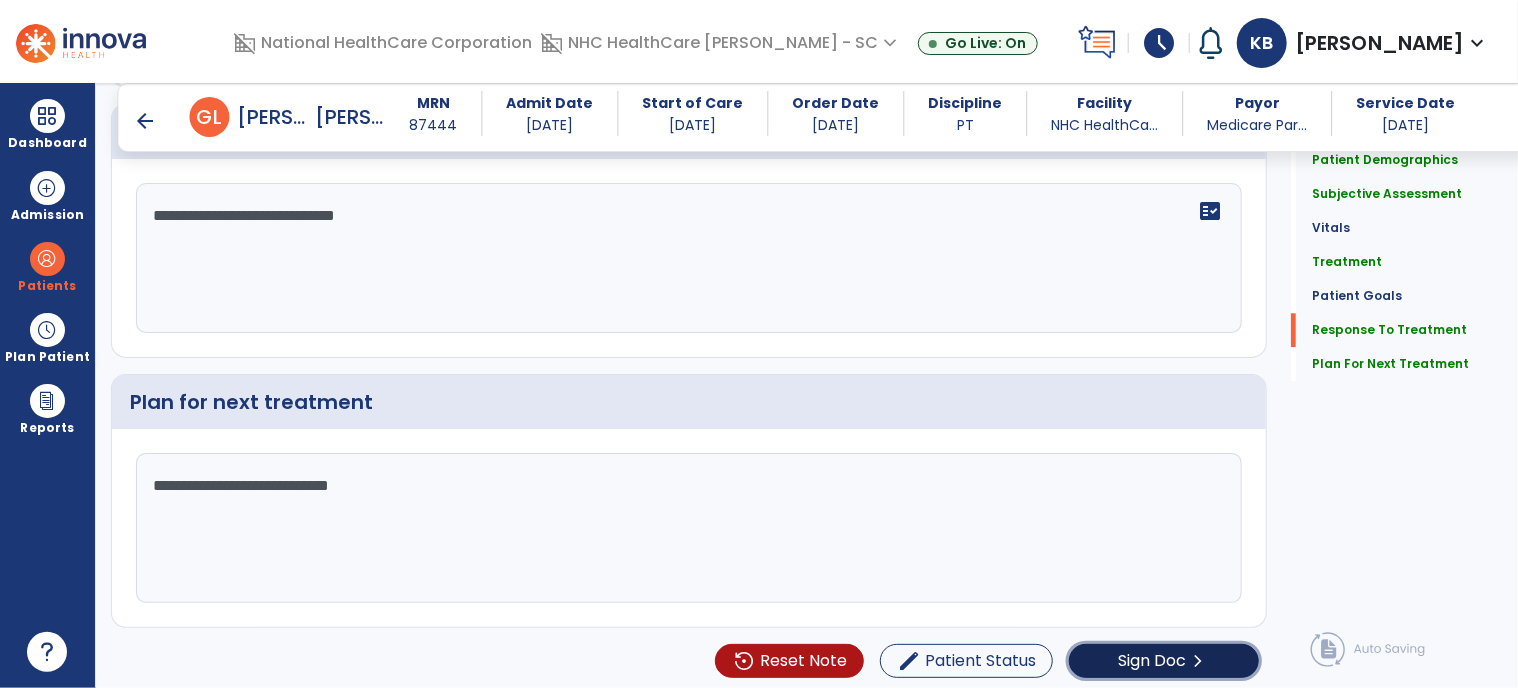 click on "Sign Doc  chevron_right" 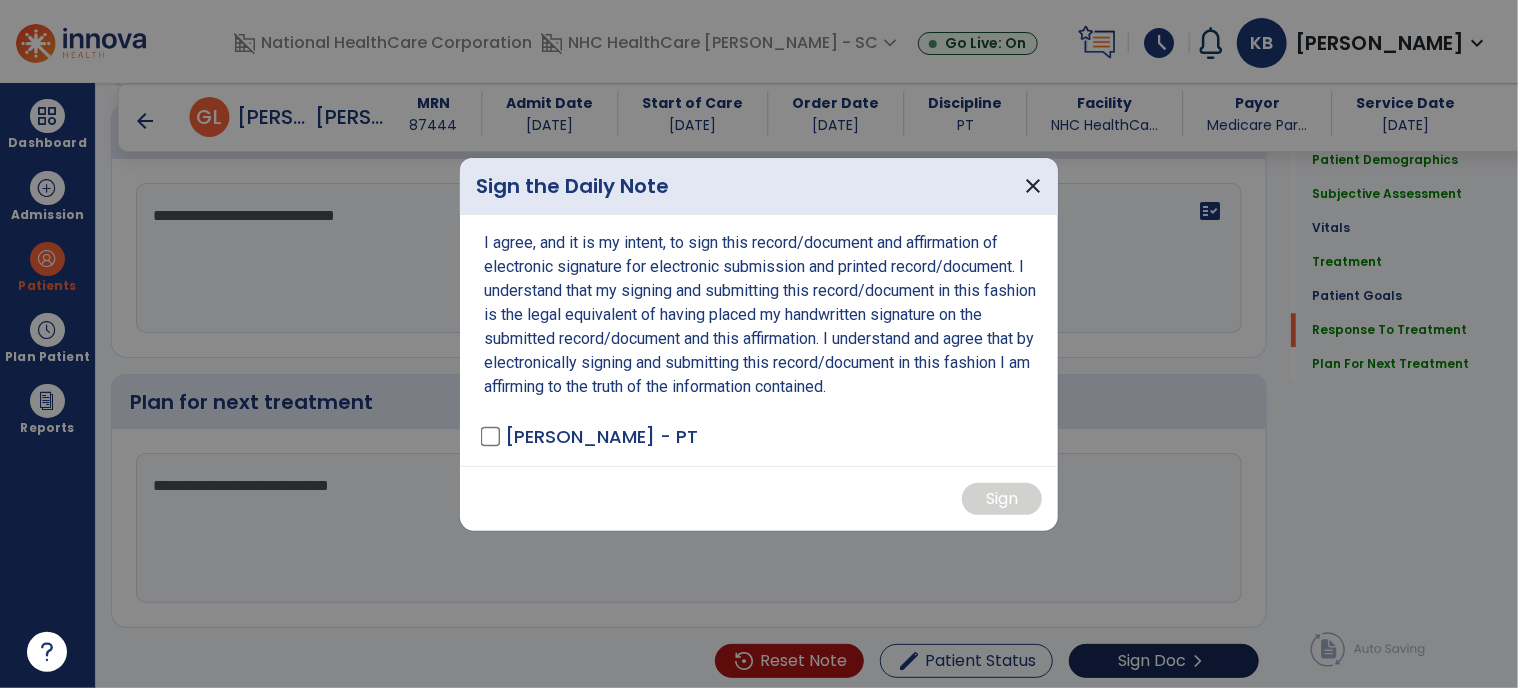 click at bounding box center (759, 344) 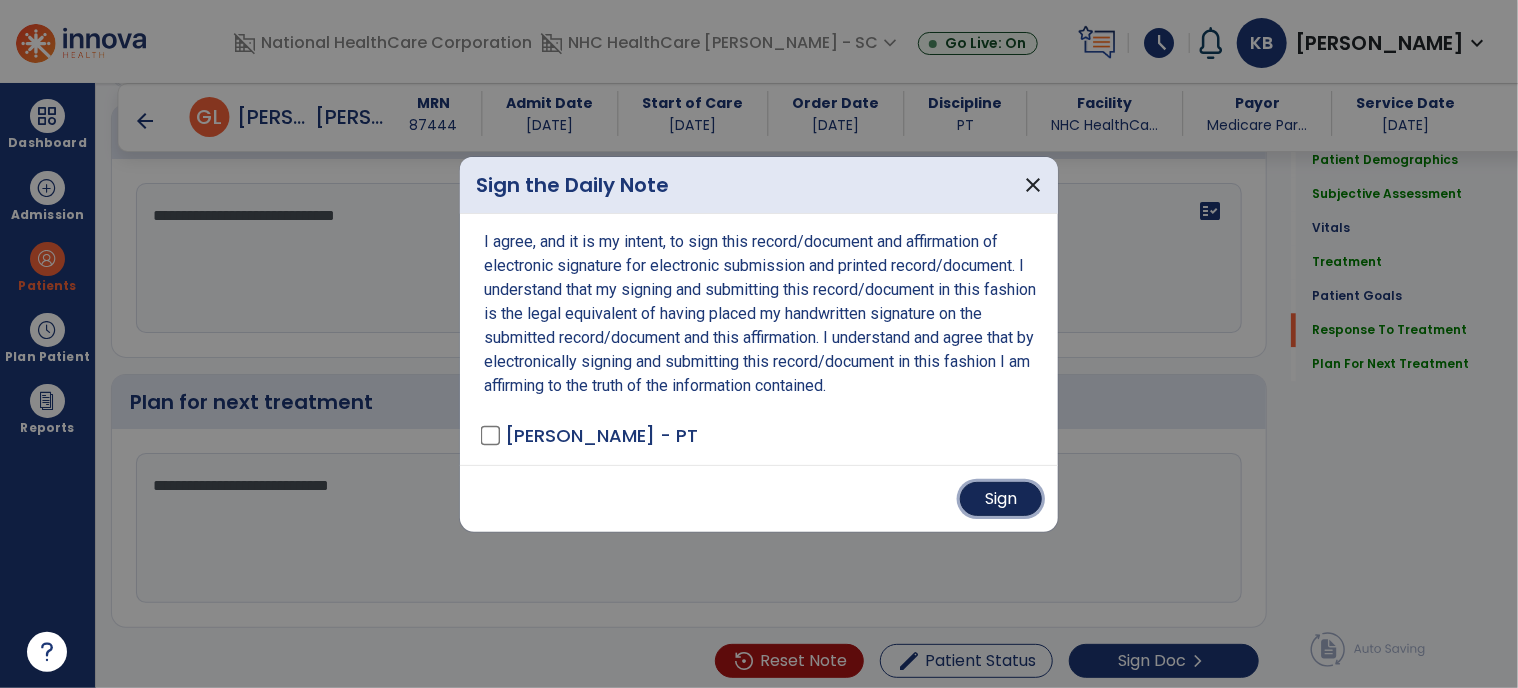 click on "Sign" at bounding box center (1001, 499) 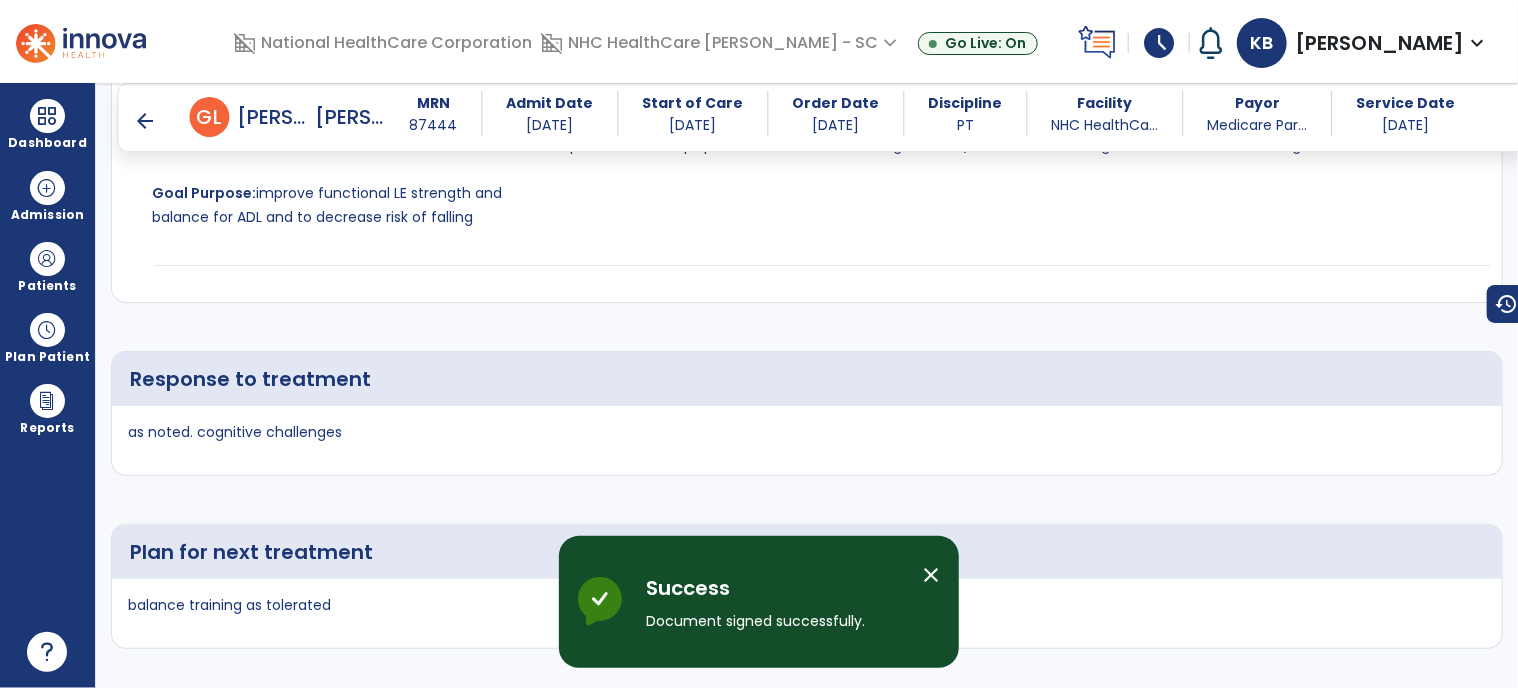 scroll, scrollTop: 4020, scrollLeft: 0, axis: vertical 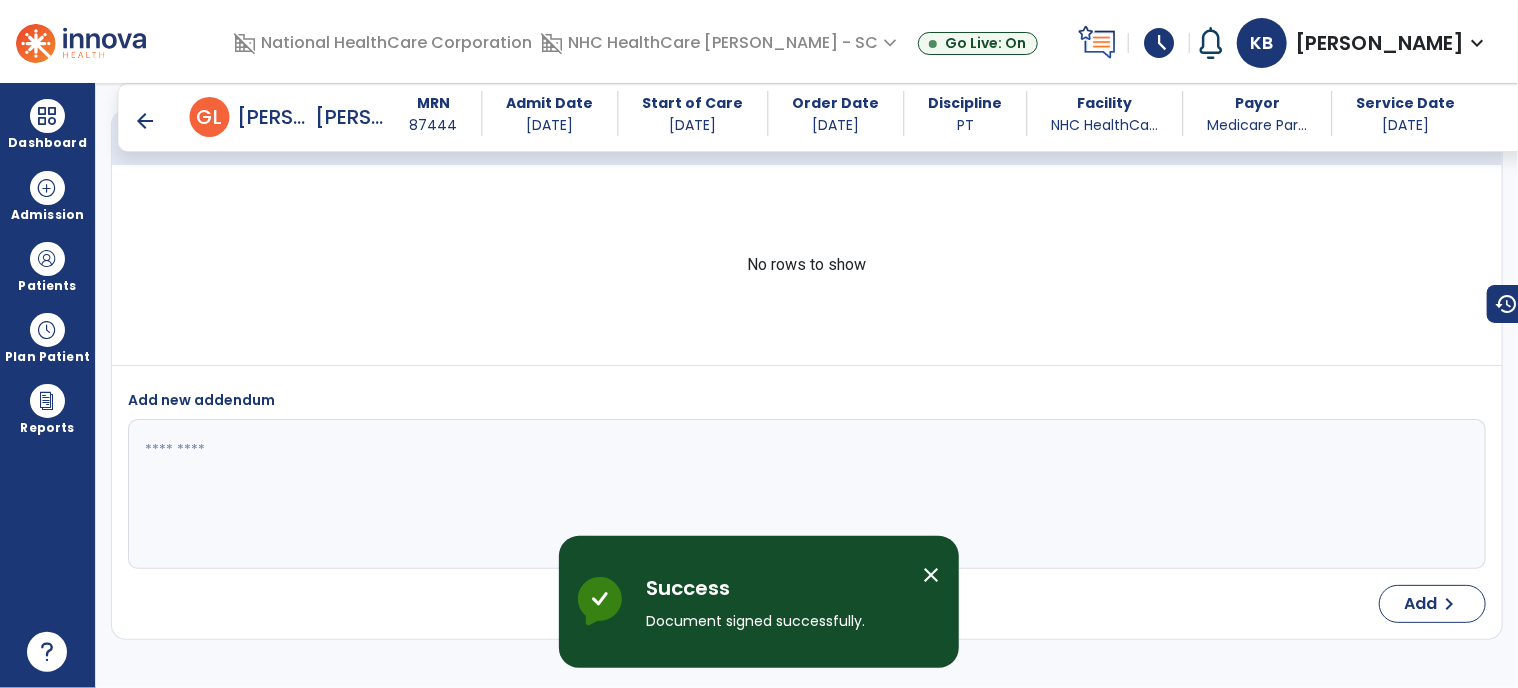 click on "arrow_back" at bounding box center (146, 121) 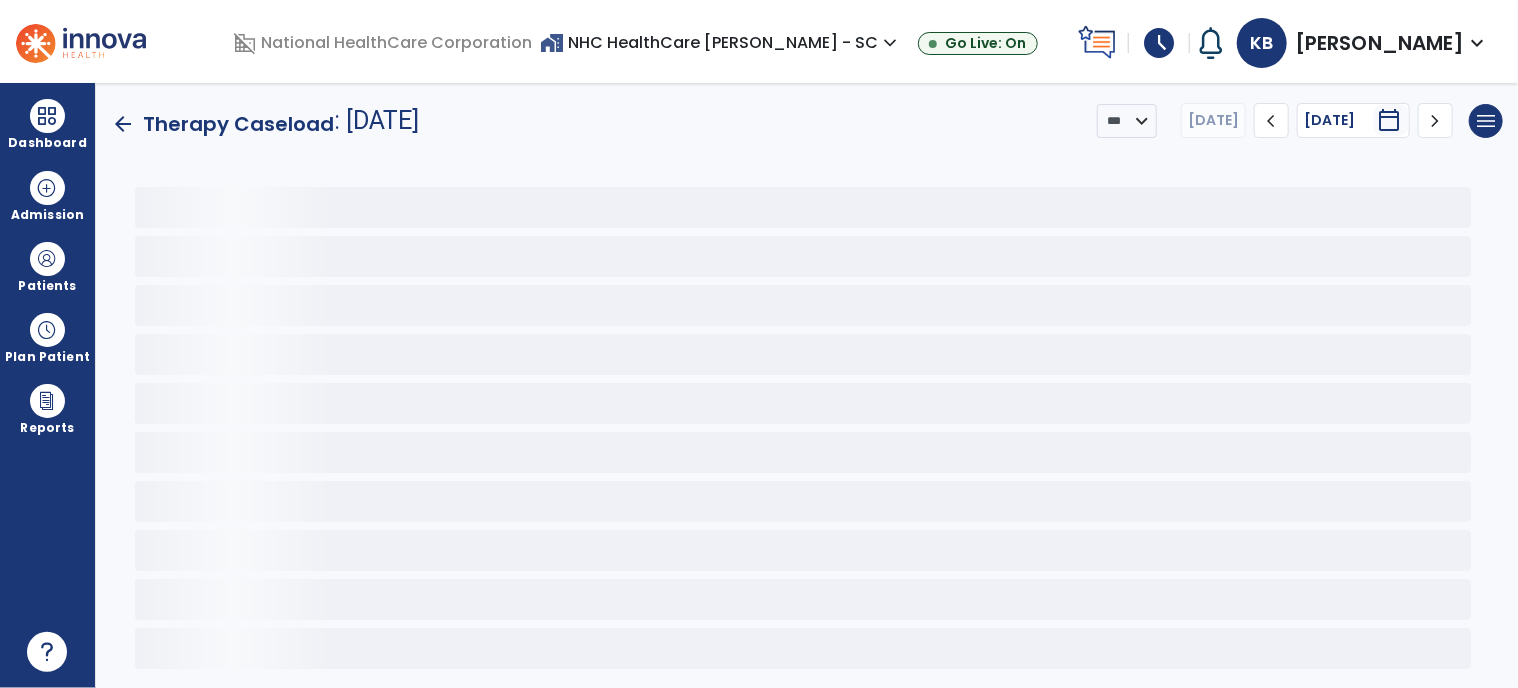 scroll, scrollTop: 0, scrollLeft: 0, axis: both 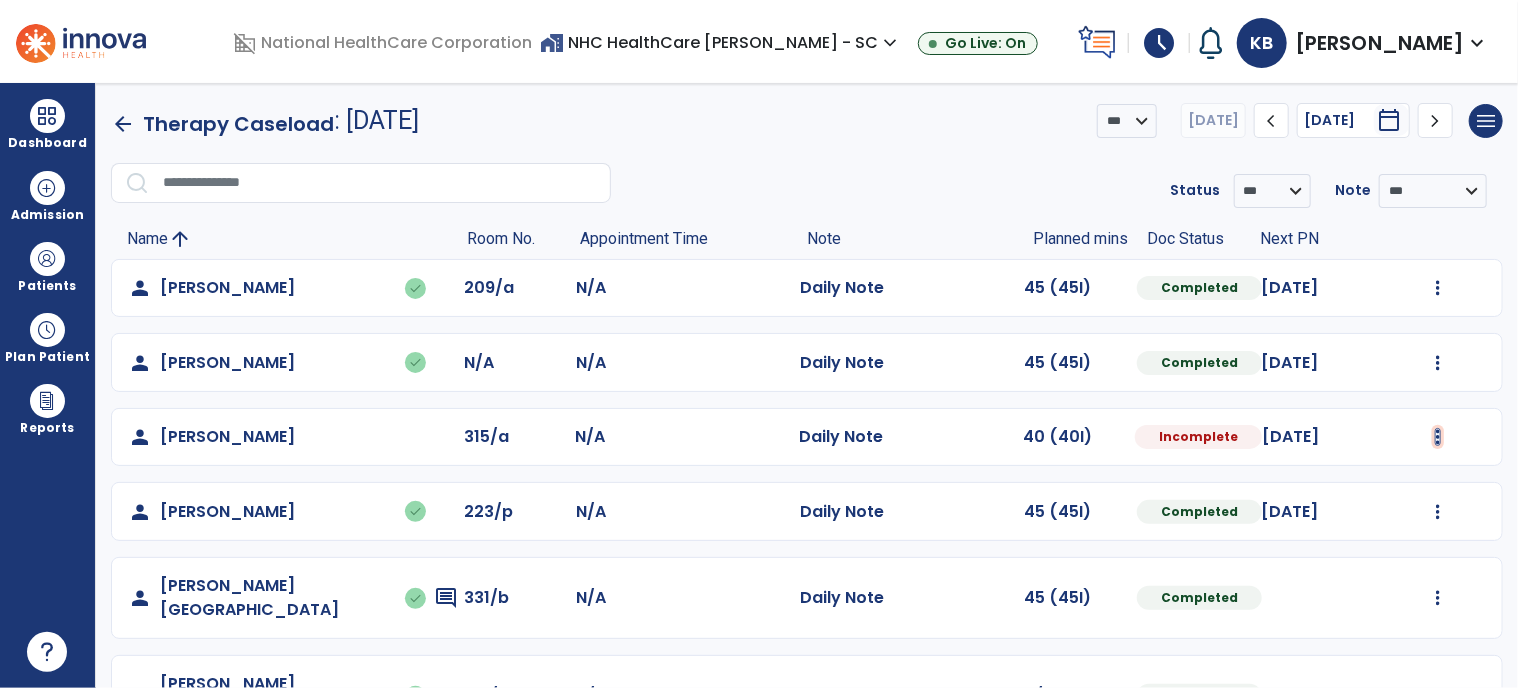 click at bounding box center [1438, 288] 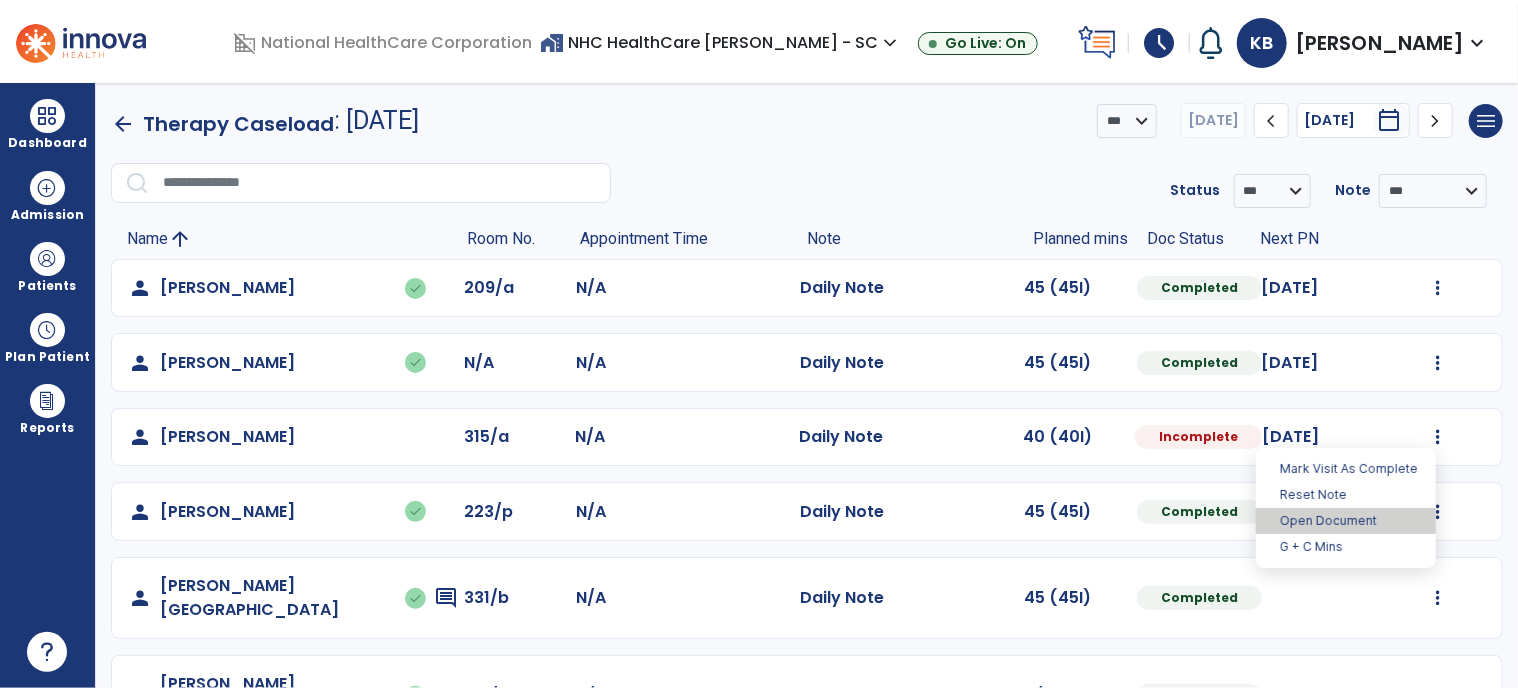 click on "Open Document" at bounding box center (1346, 521) 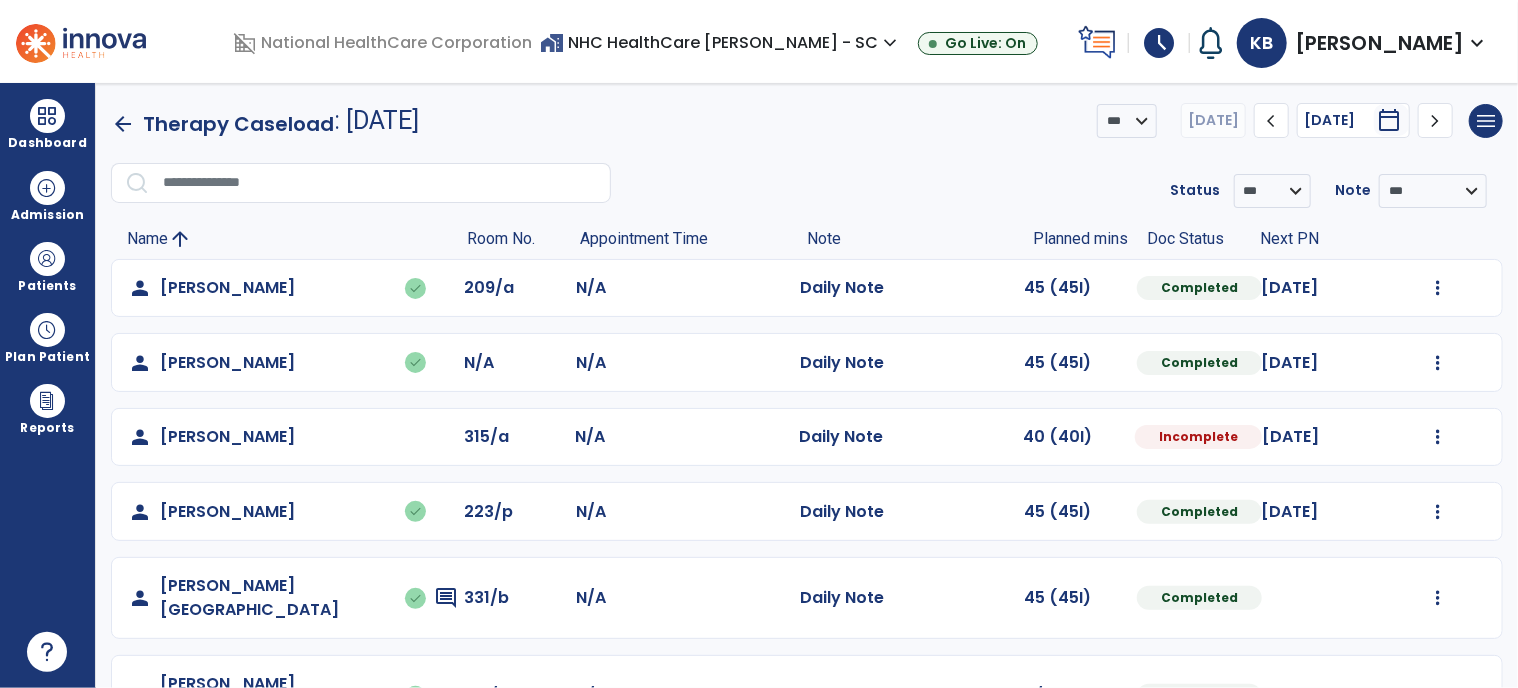 select on "*" 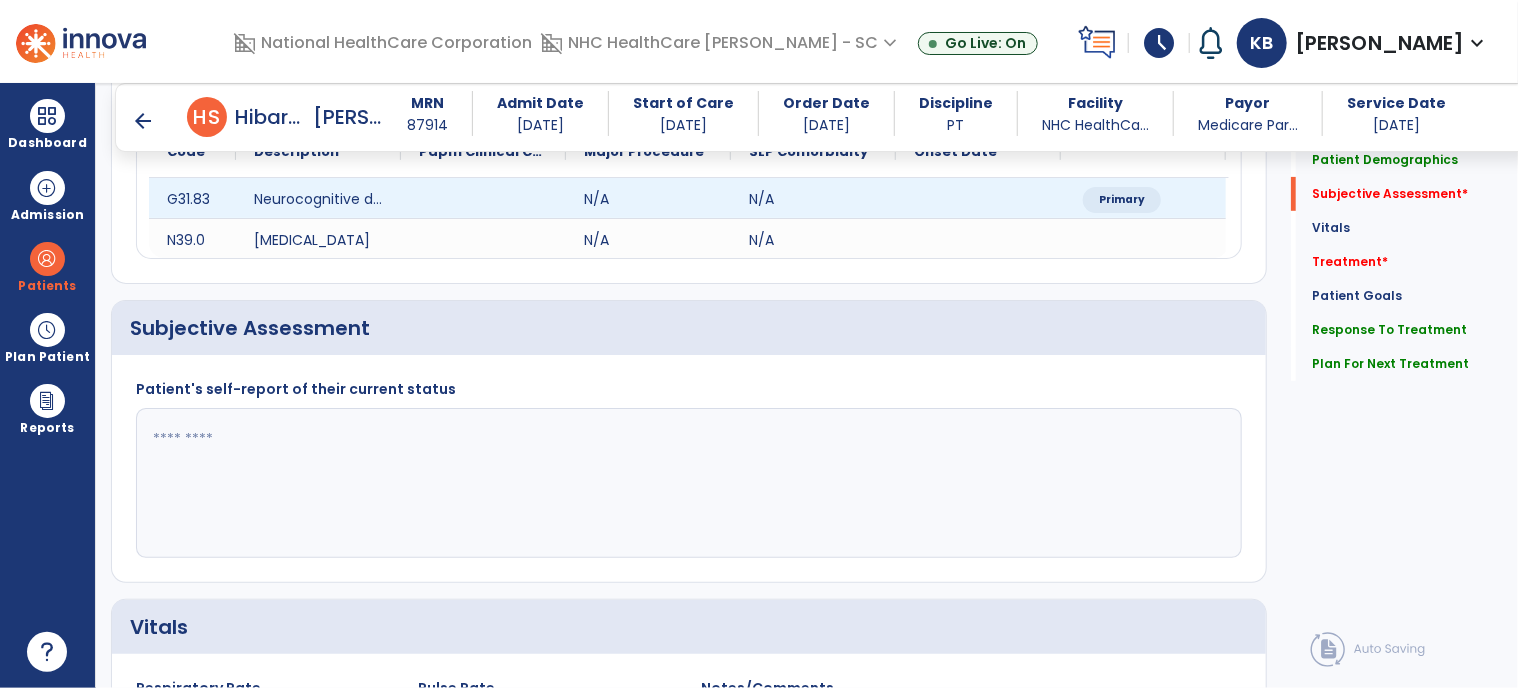 scroll, scrollTop: 278, scrollLeft: 0, axis: vertical 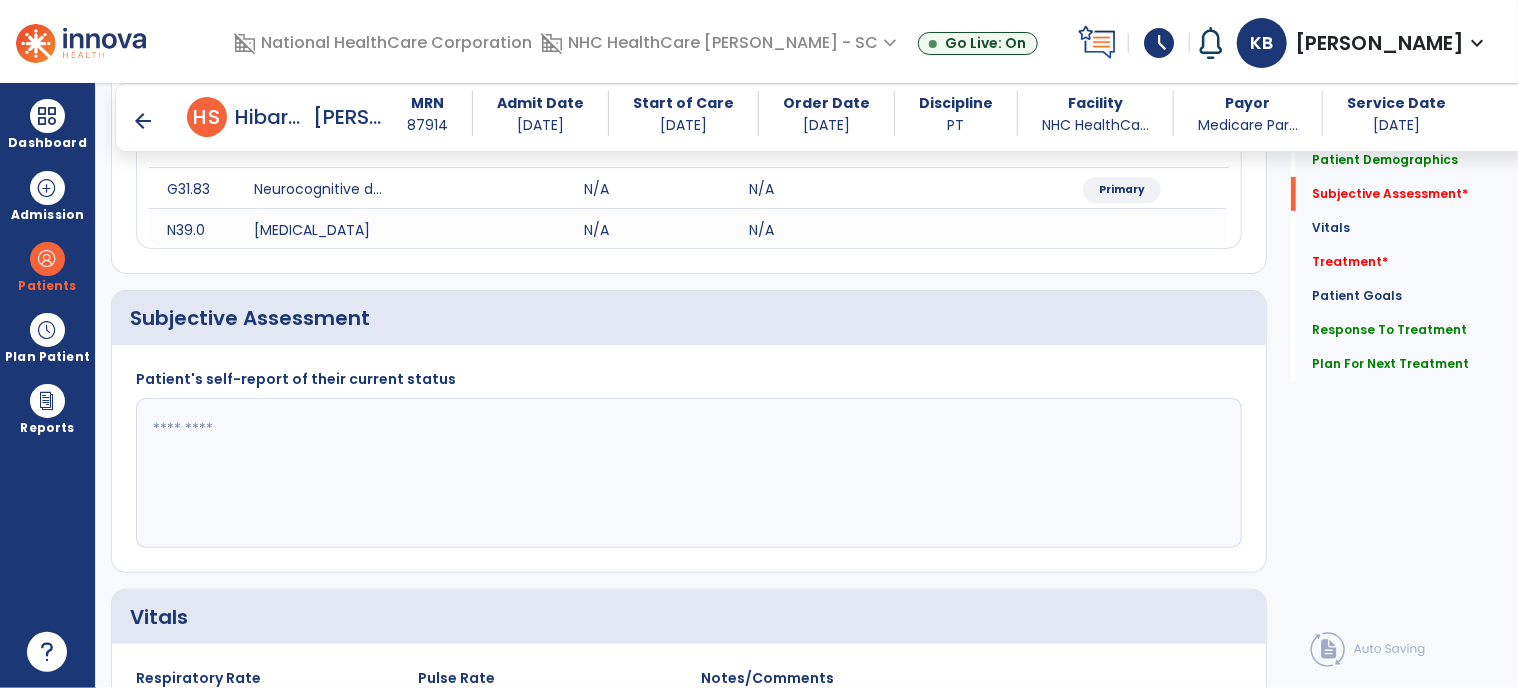 click 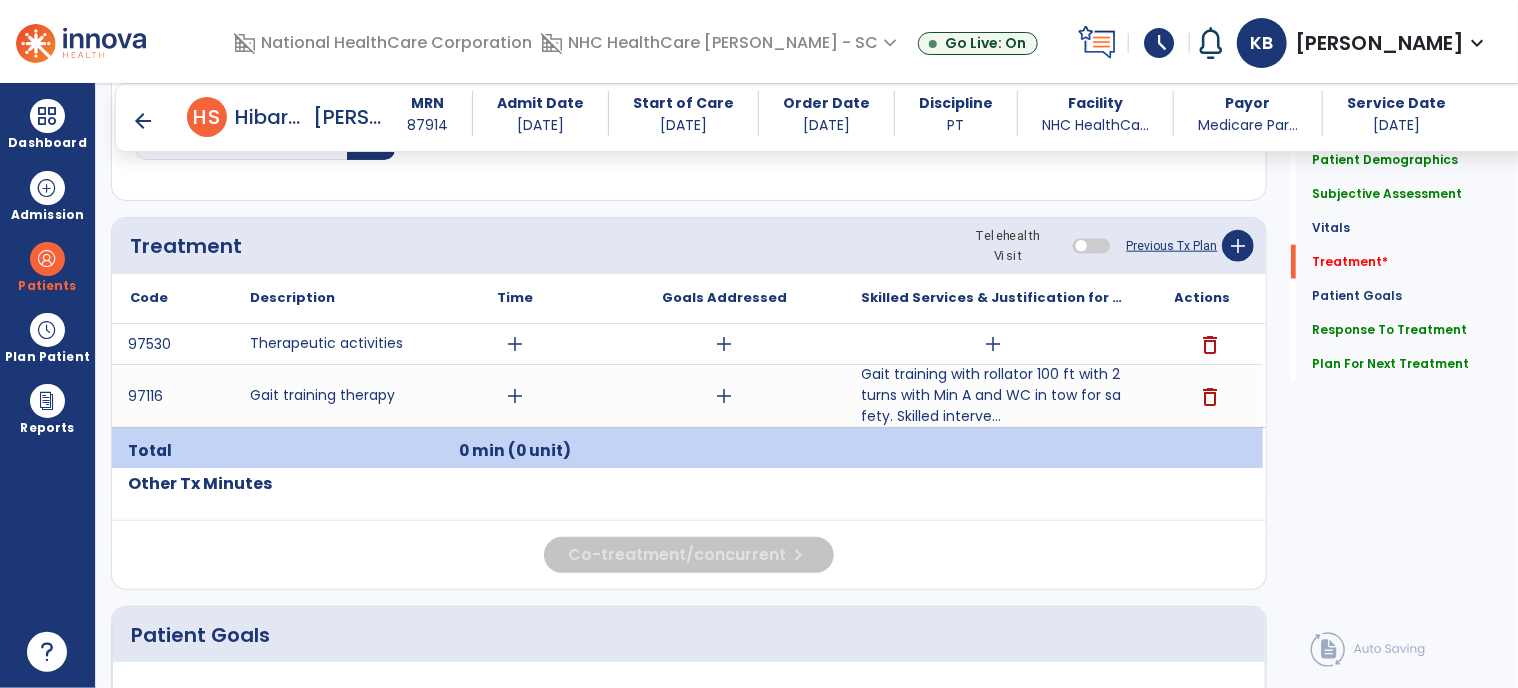 scroll, scrollTop: 1074, scrollLeft: 0, axis: vertical 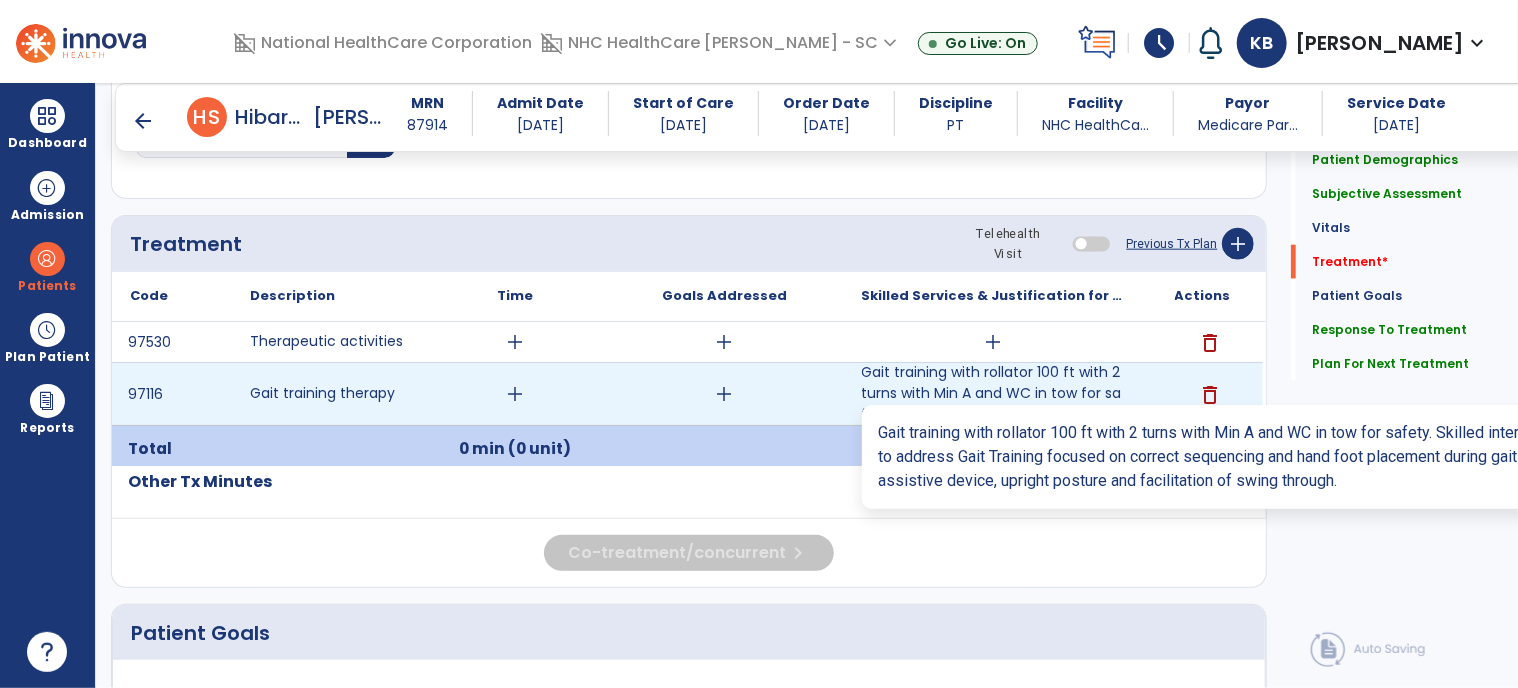 type on "**********" 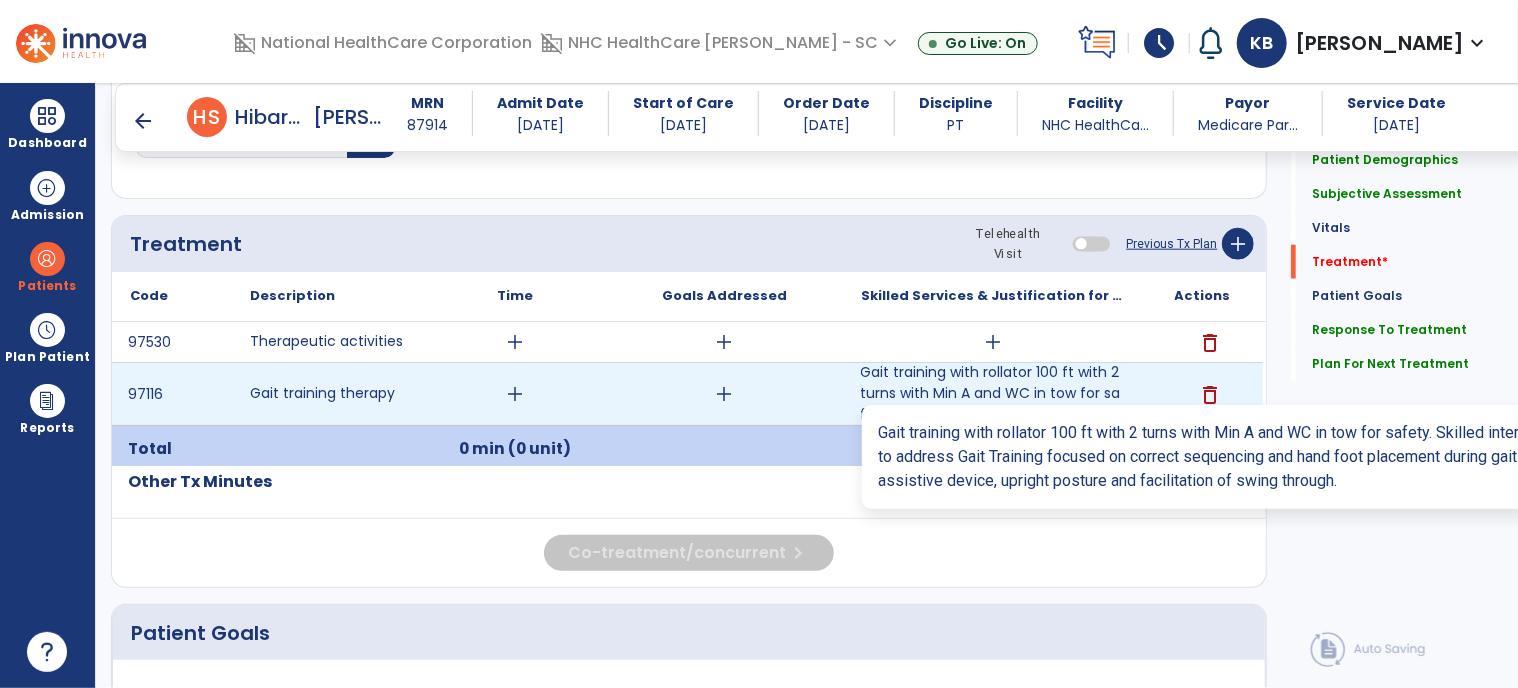 click on "Gait training with rollator 100 ft with 2 turns with Min A and WC in tow for safety. Skilled interve..." at bounding box center [993, 393] 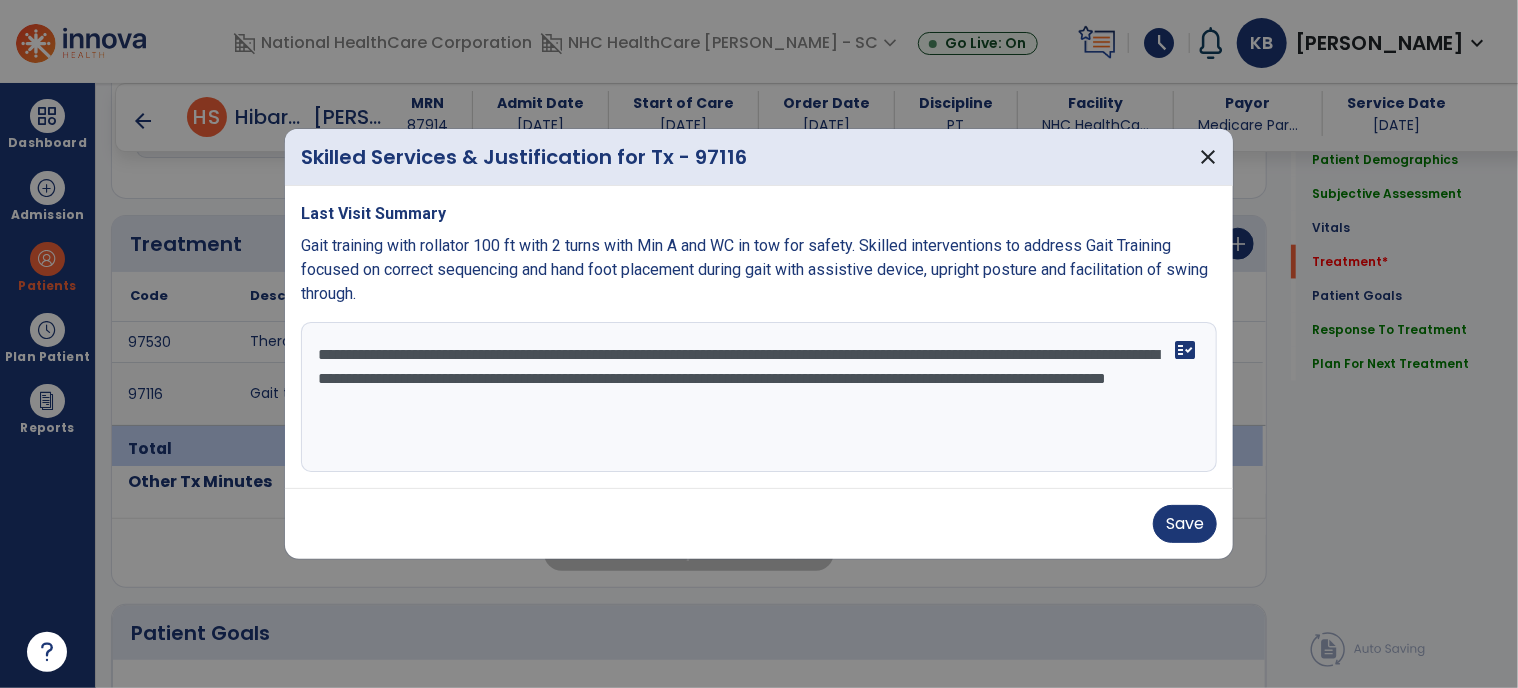 click on "**********" at bounding box center [759, 397] 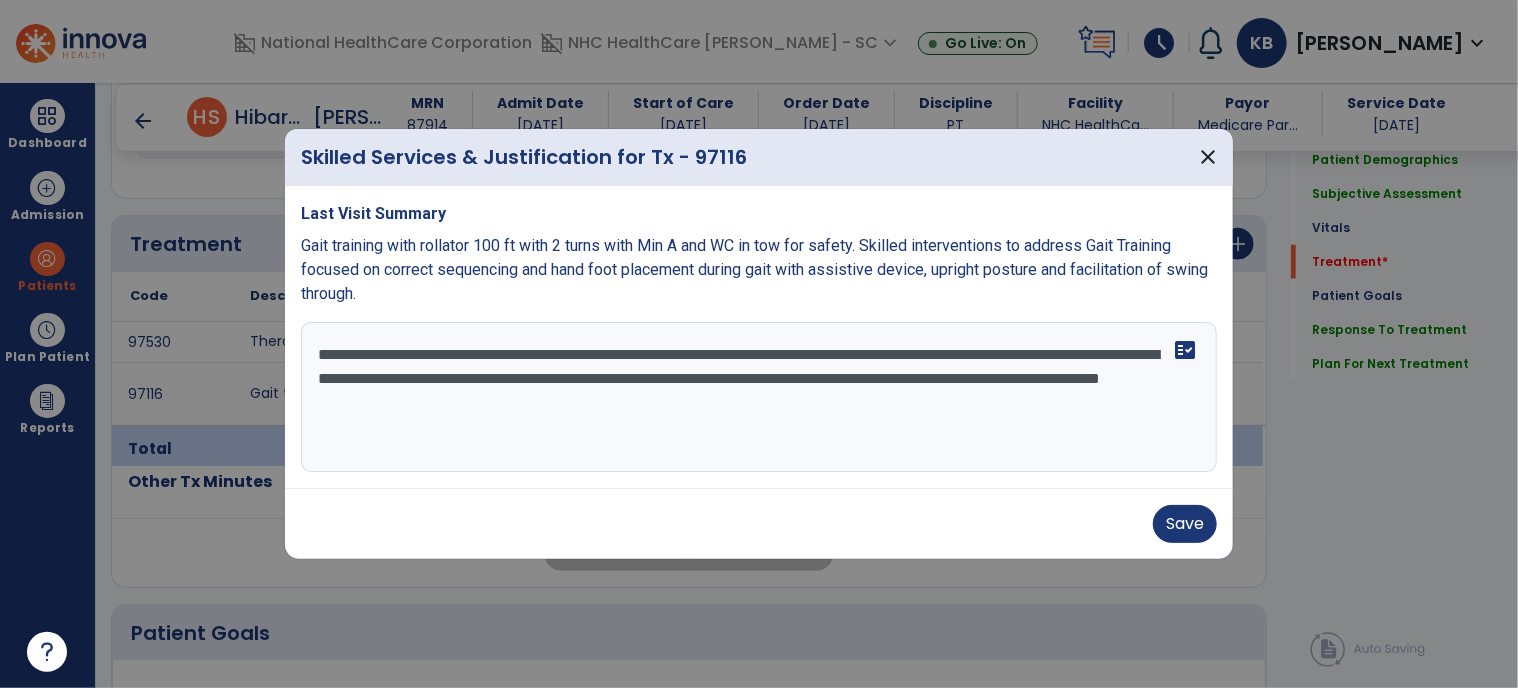 click on "**********" at bounding box center (759, 397) 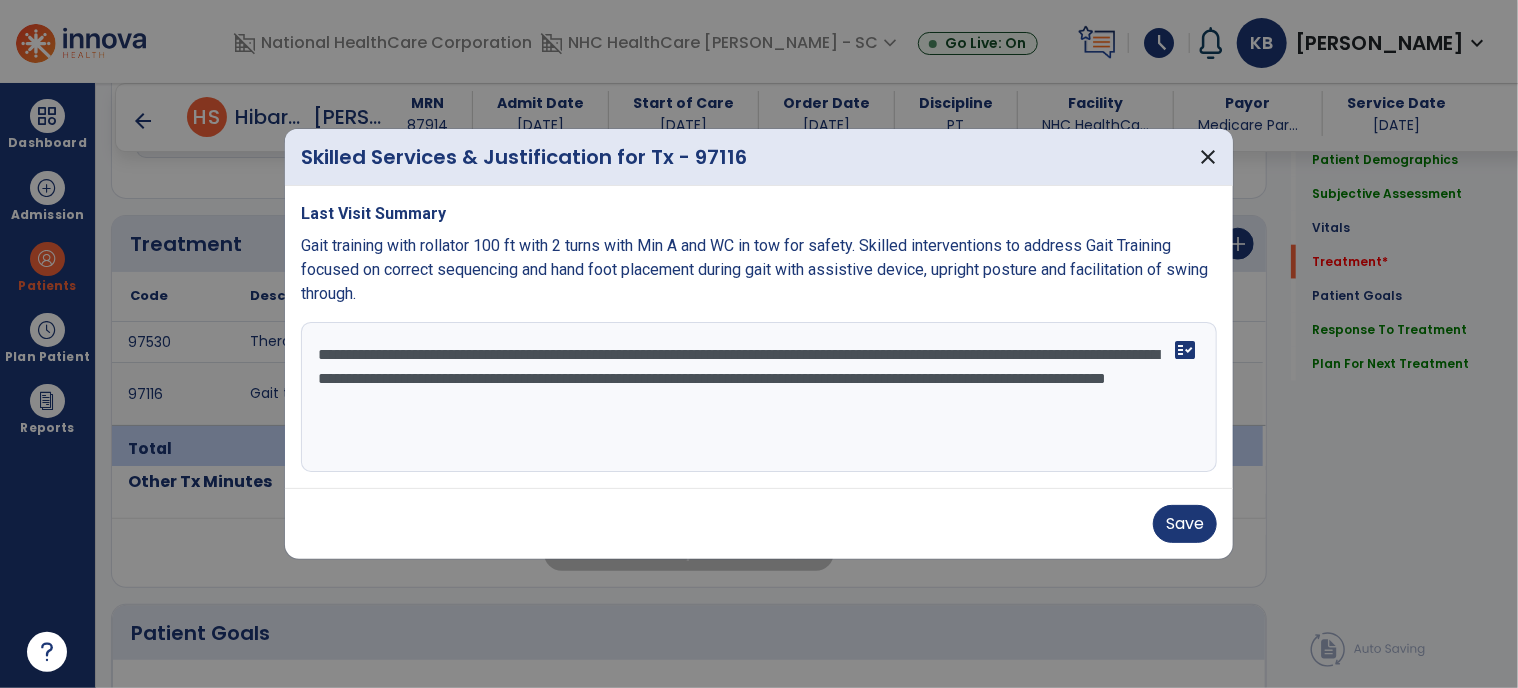 click on "**********" at bounding box center [759, 397] 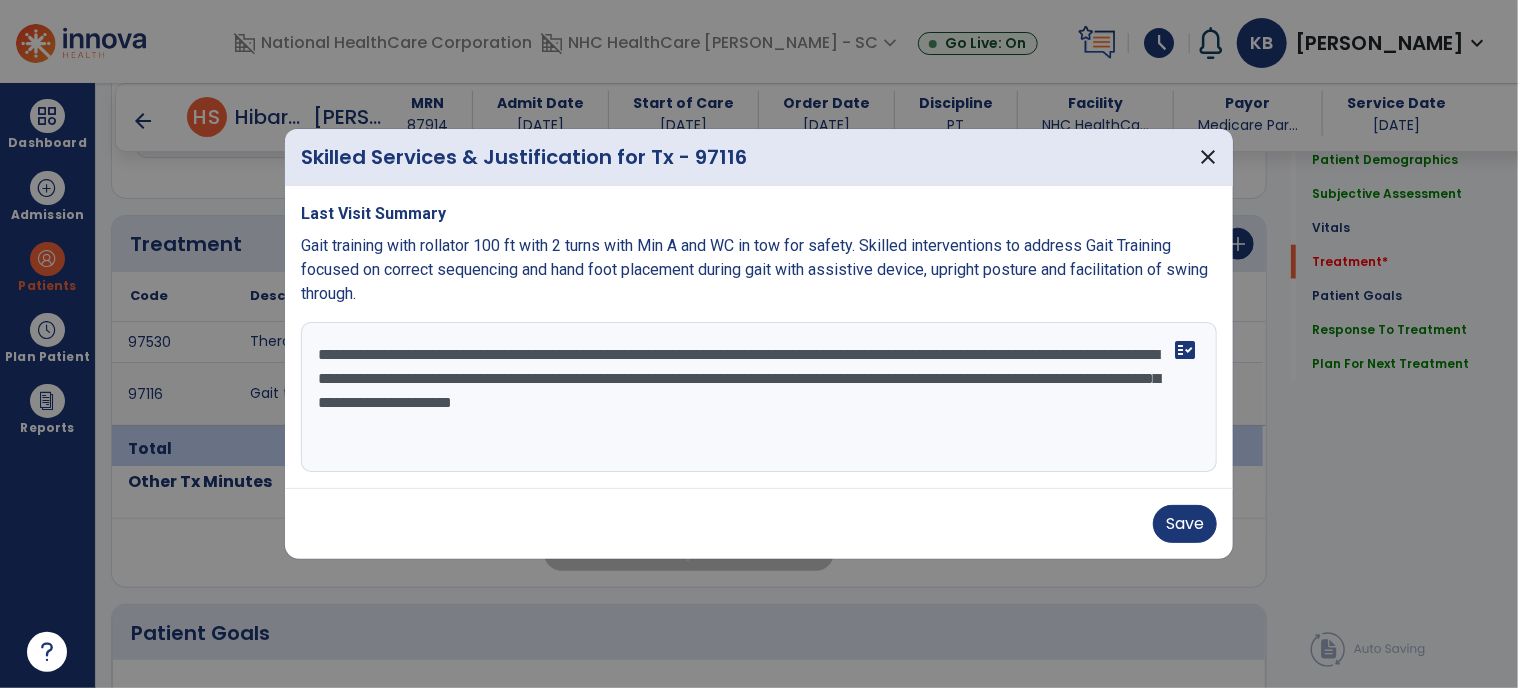 drag, startPoint x: 996, startPoint y: 355, endPoint x: 1109, endPoint y: 350, distance: 113.110565 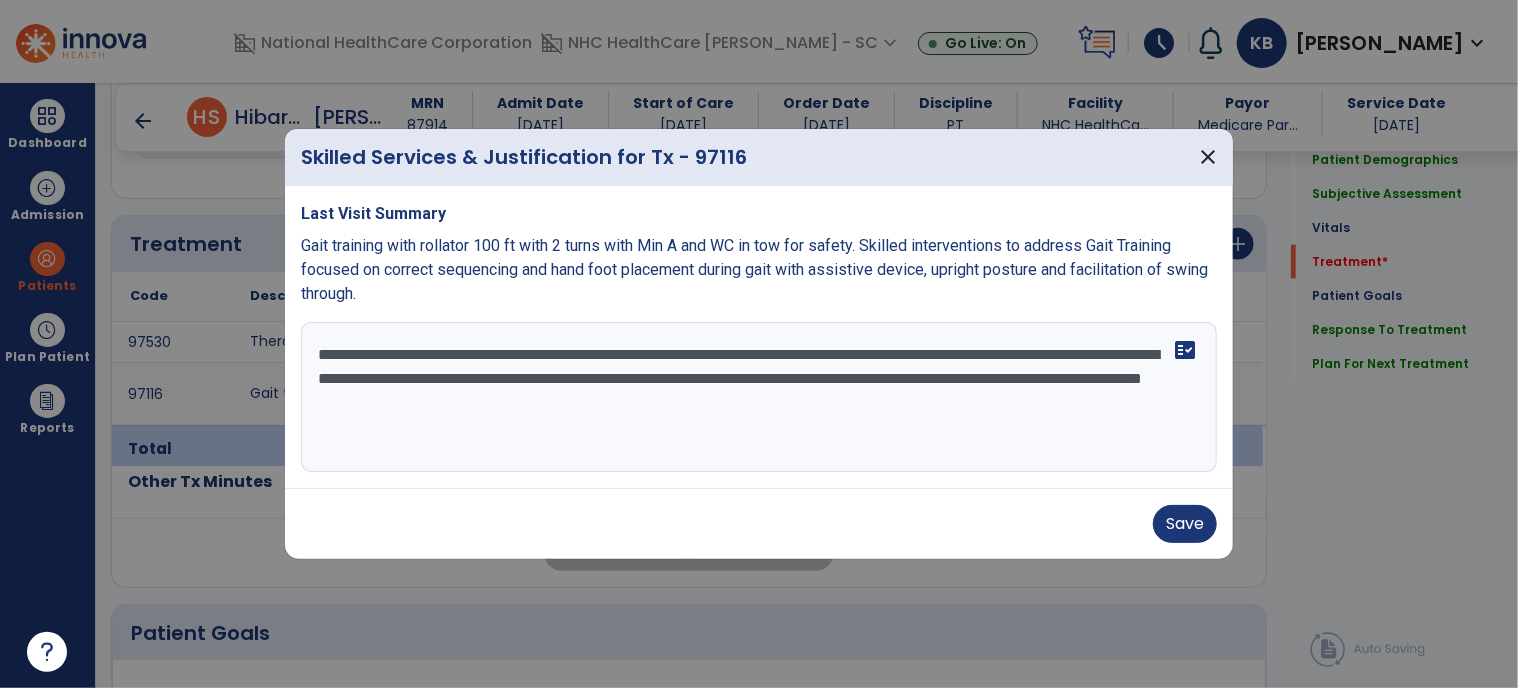 click on "**********" at bounding box center [759, 397] 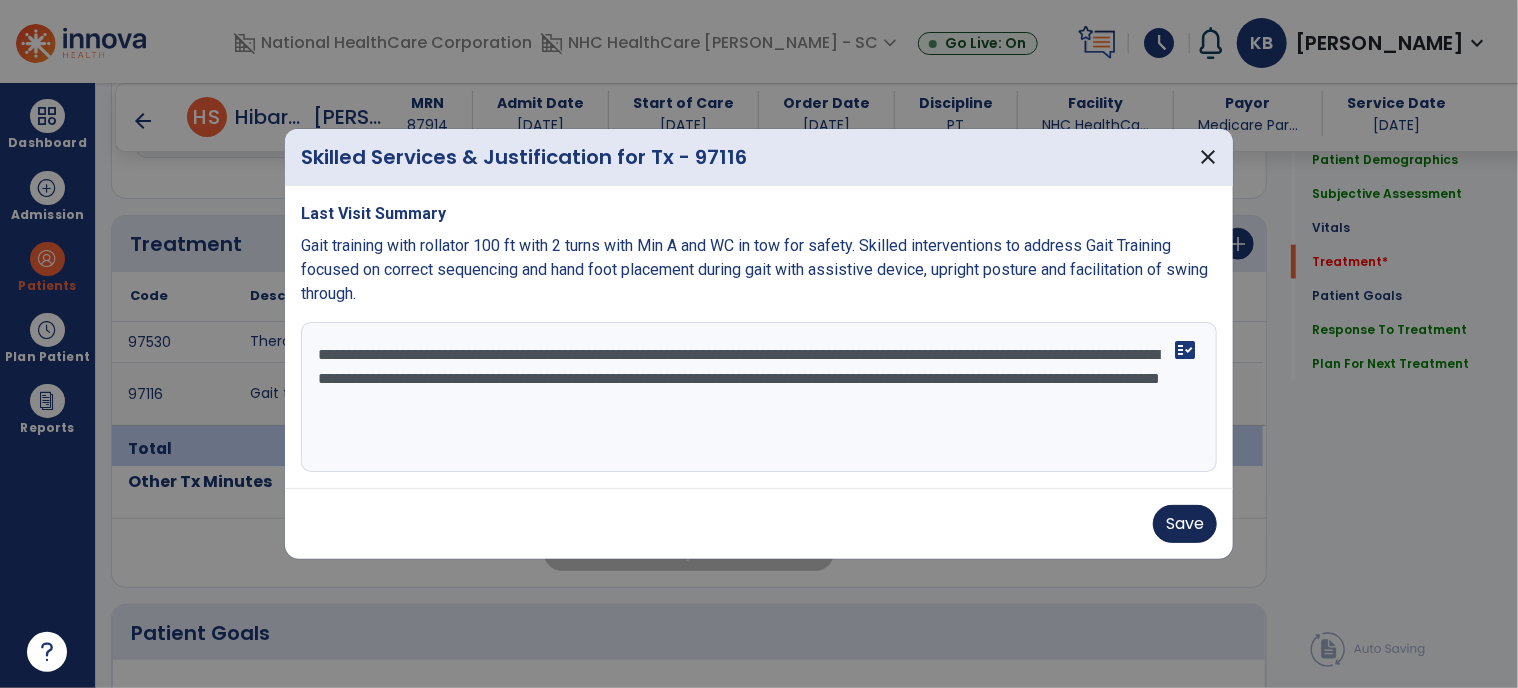 type on "**********" 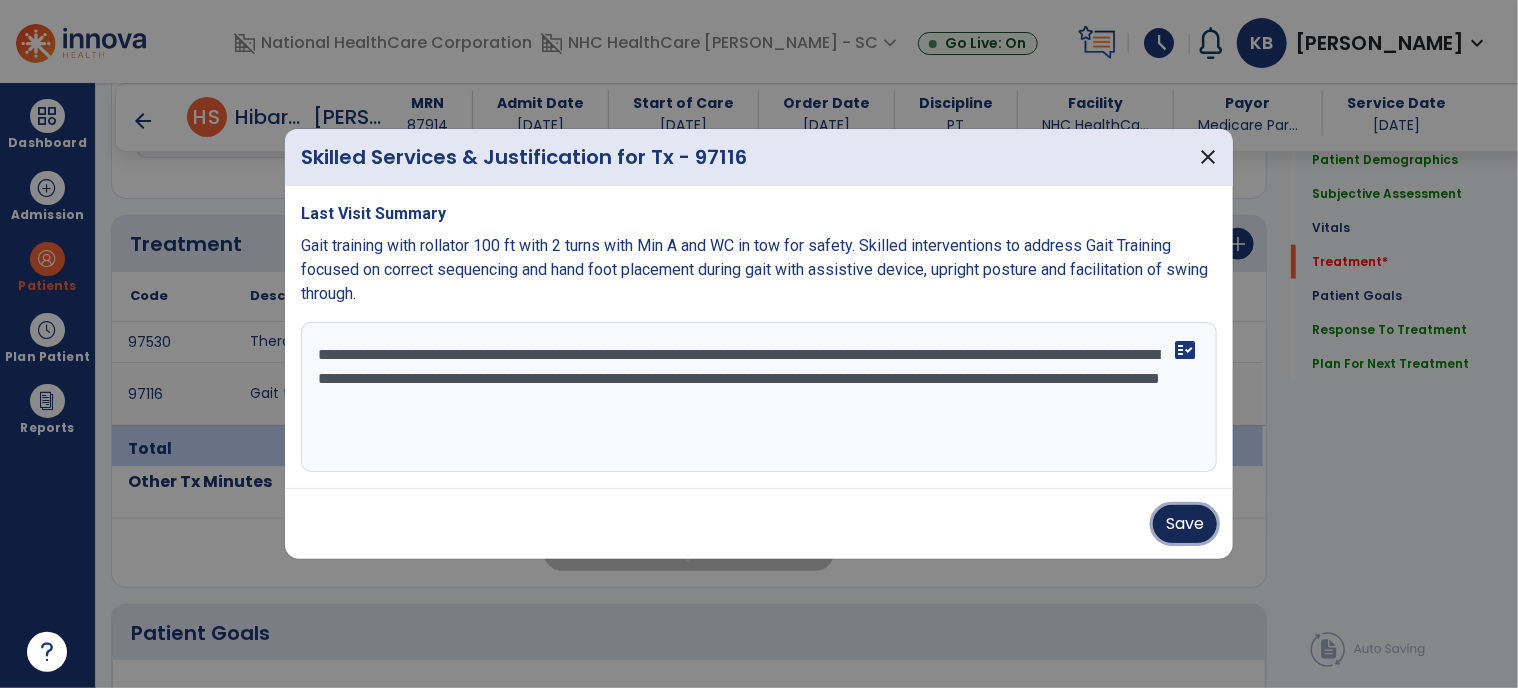 click on "Save" at bounding box center (1185, 524) 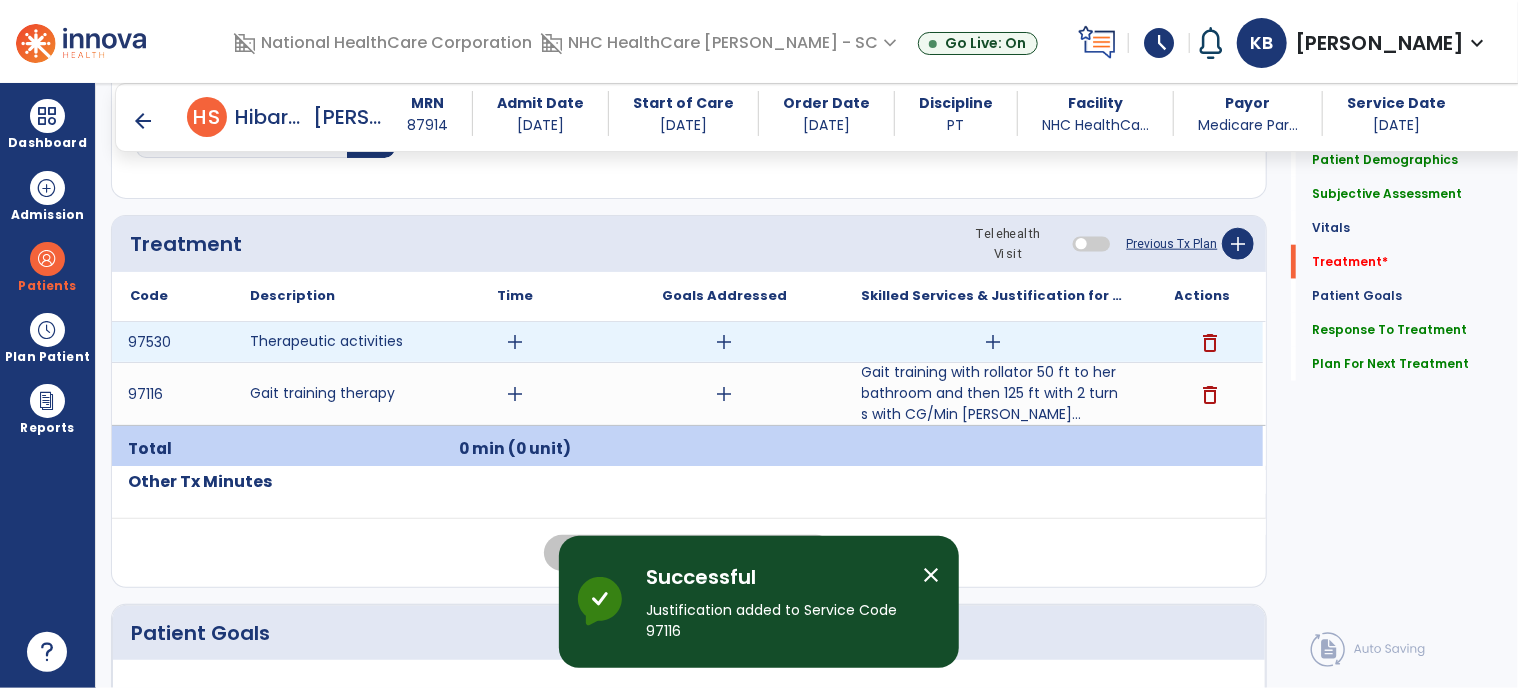 click on "add" at bounding box center (993, 342) 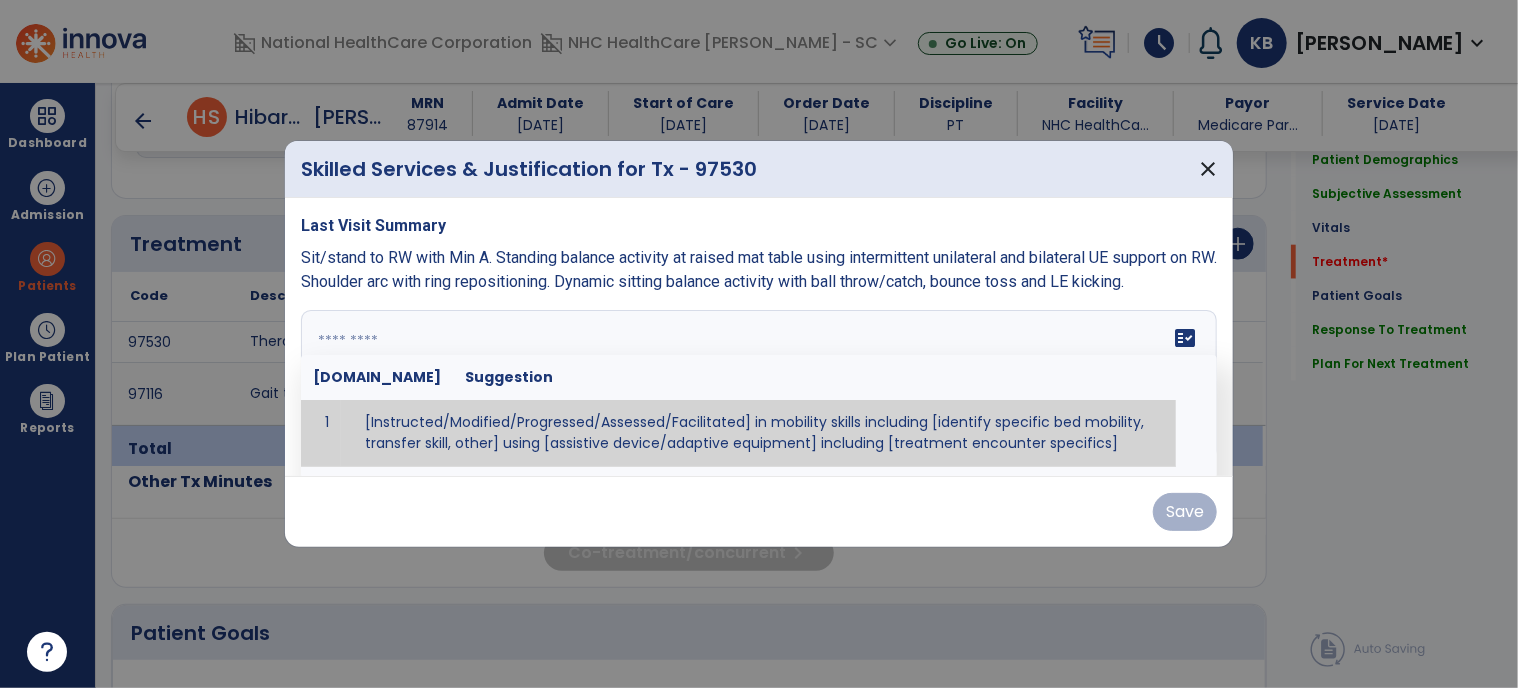 click at bounding box center (757, 385) 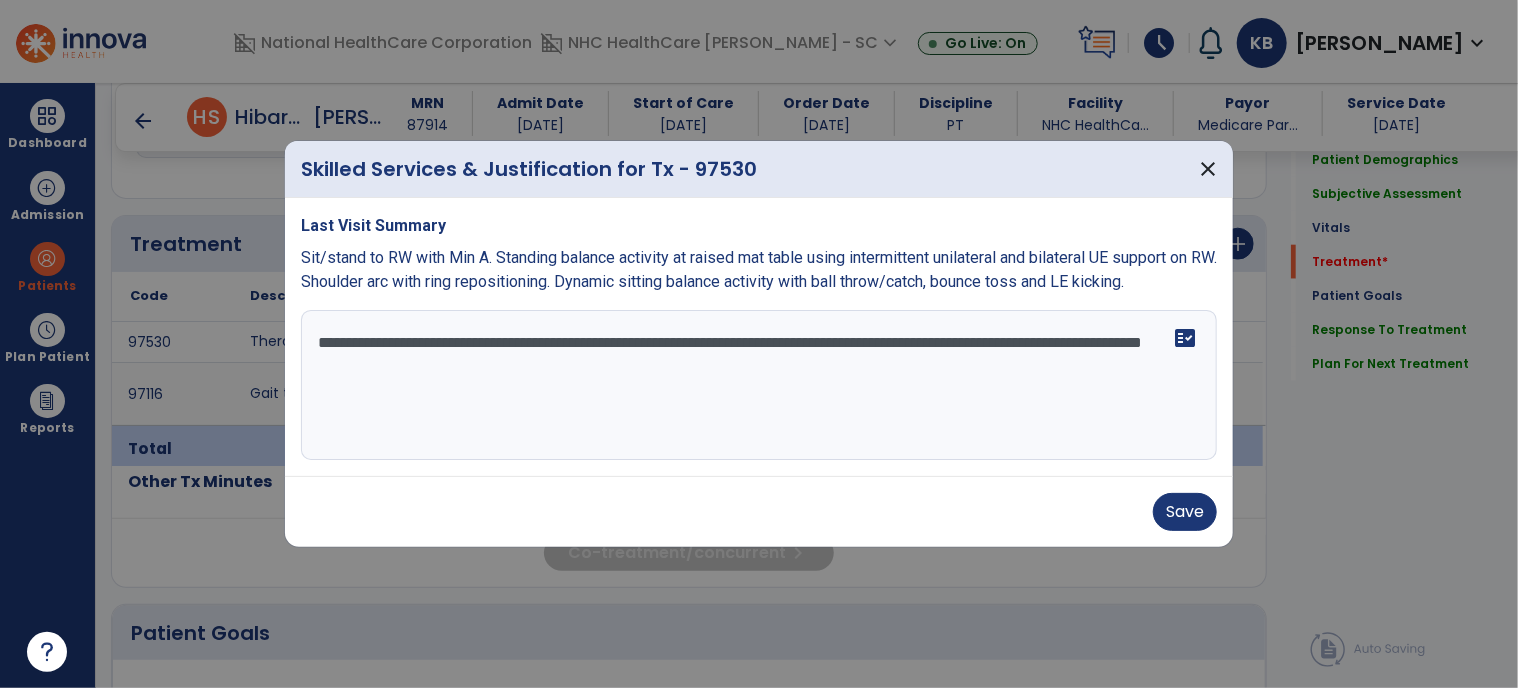 click on "**********" at bounding box center [759, 385] 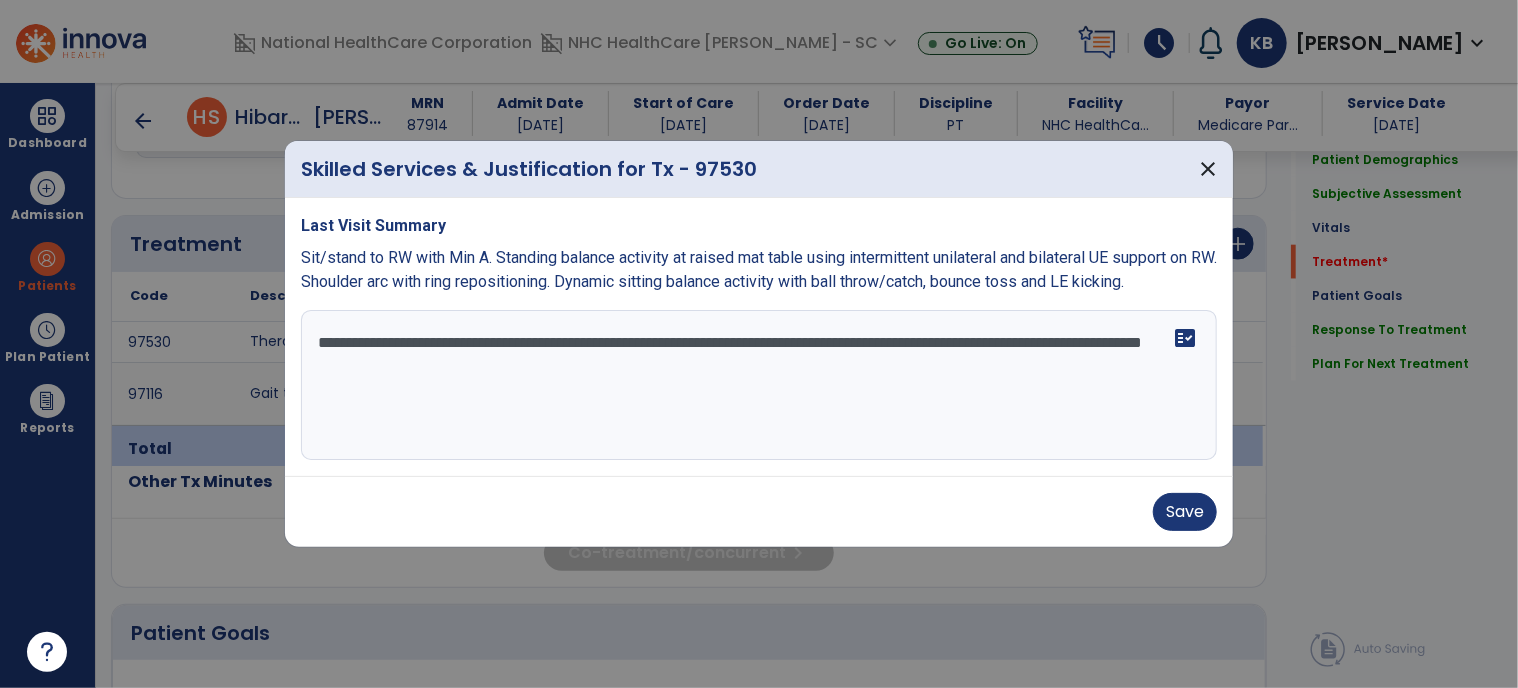 click on "Save" at bounding box center [759, 512] 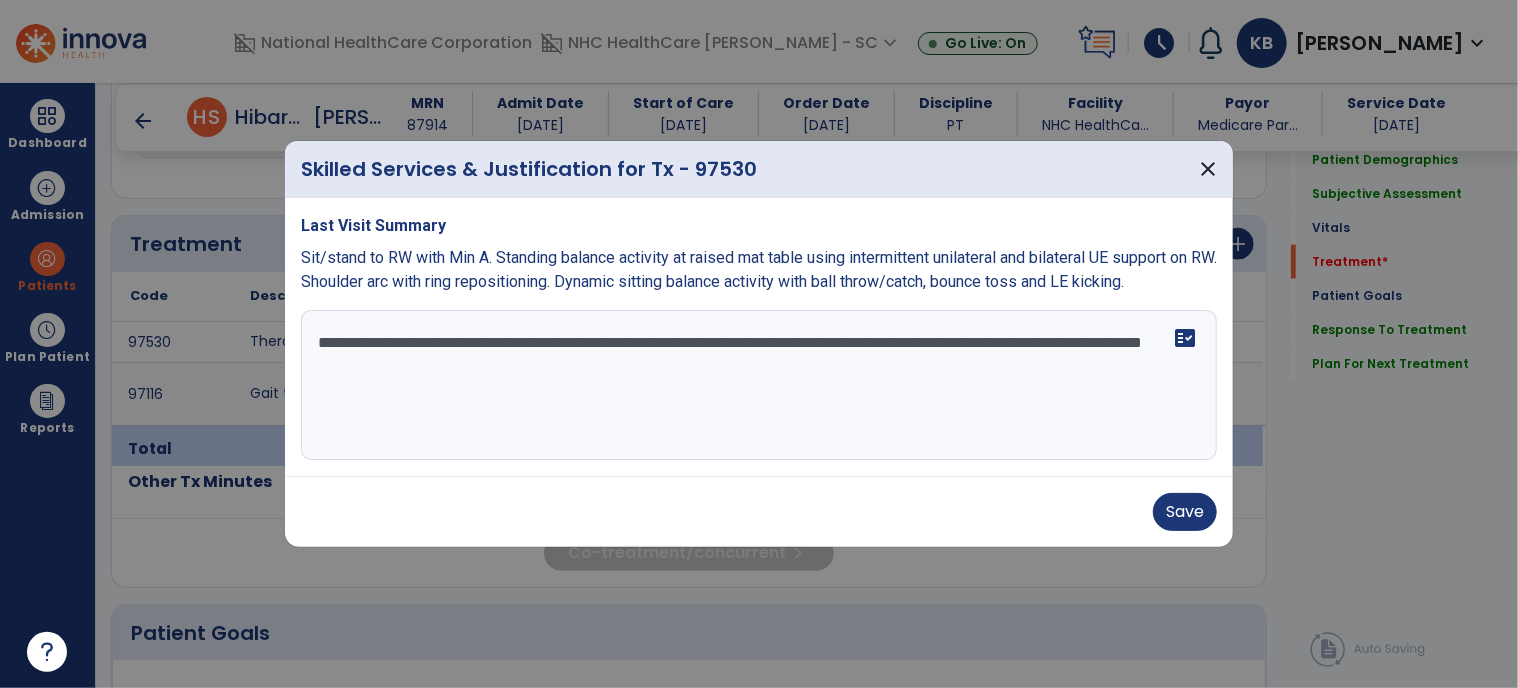 click on "**********" at bounding box center [759, 385] 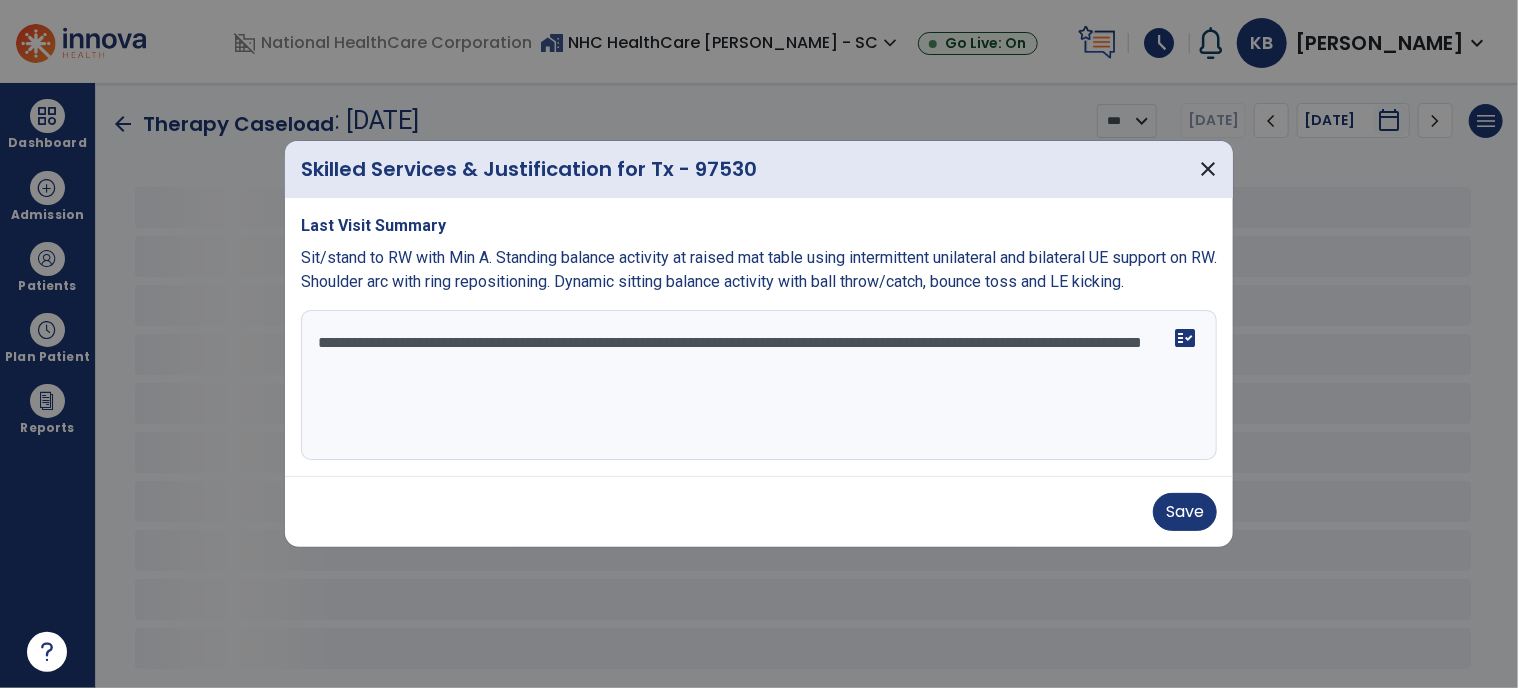 scroll, scrollTop: 0, scrollLeft: 0, axis: both 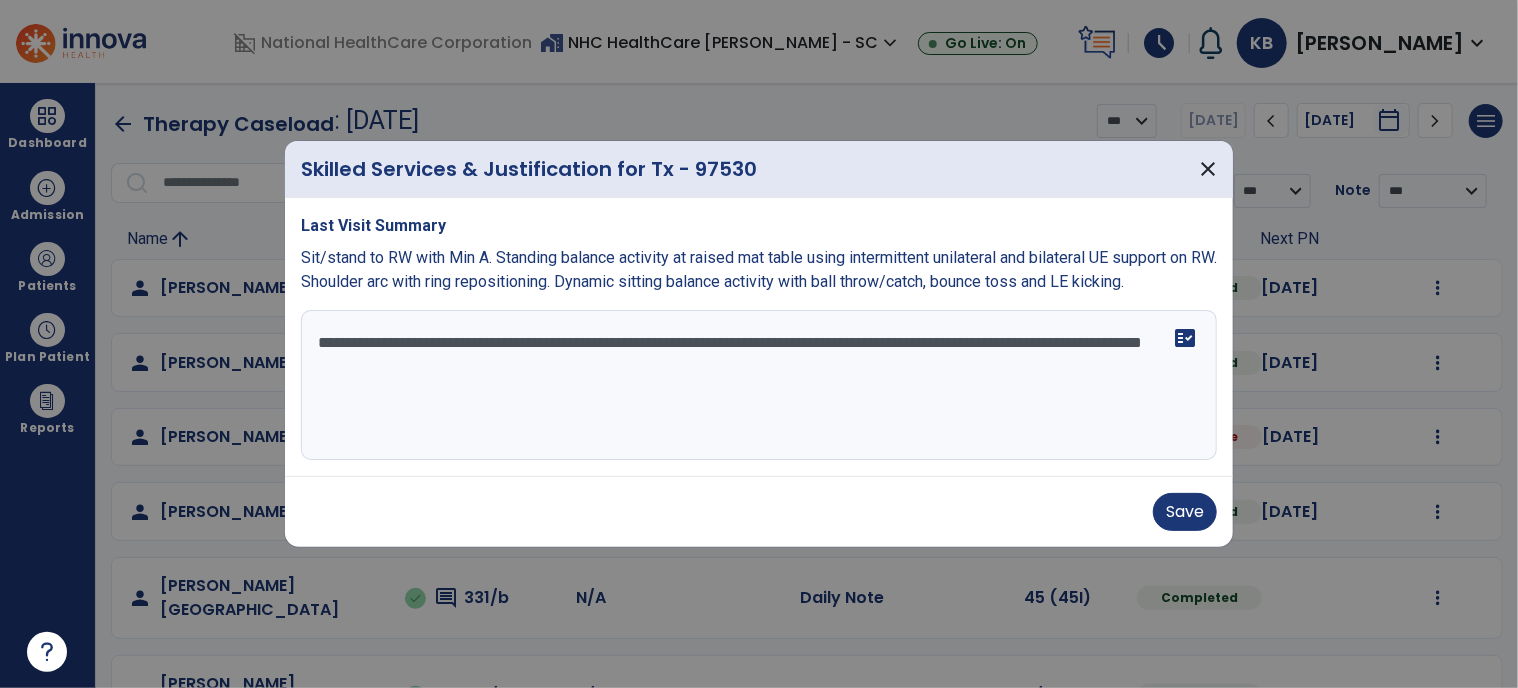 click on "**********" at bounding box center [759, 385] 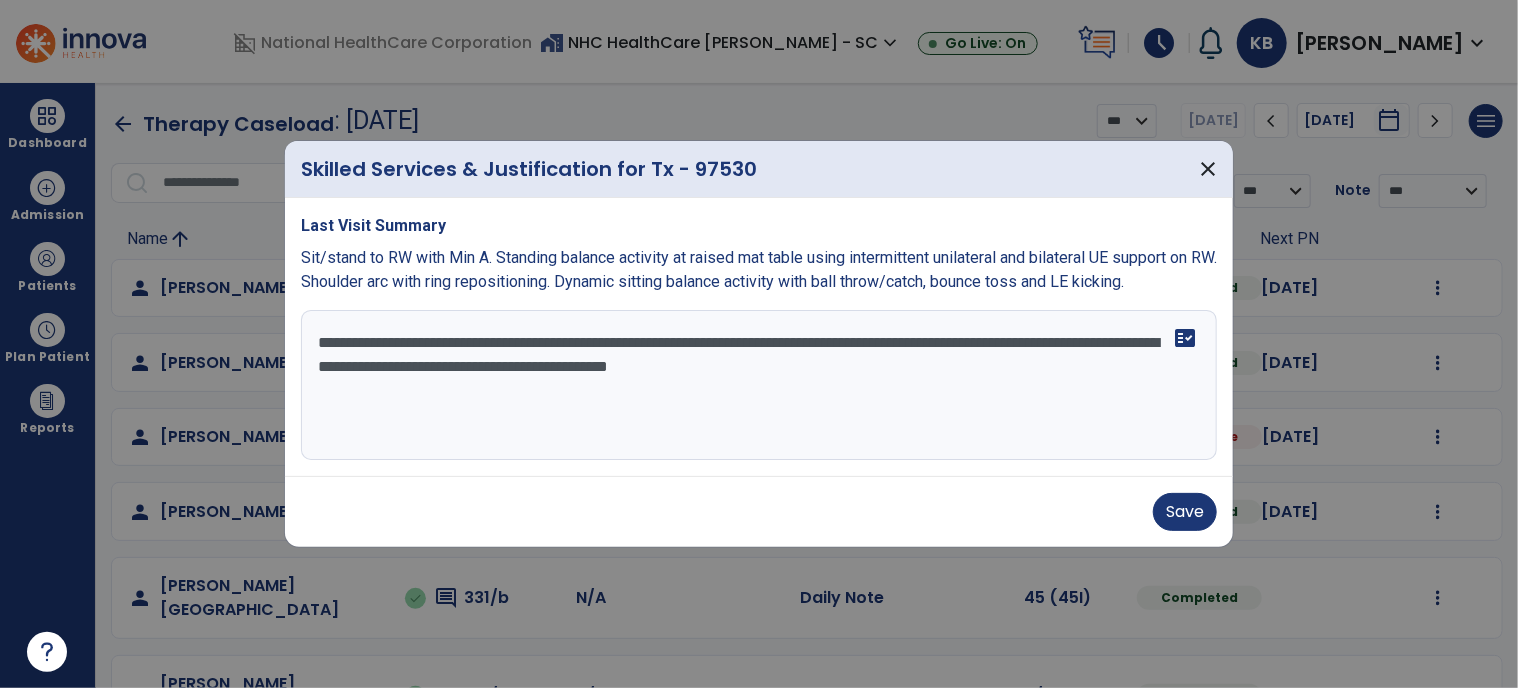 click on "Save" at bounding box center [759, 512] 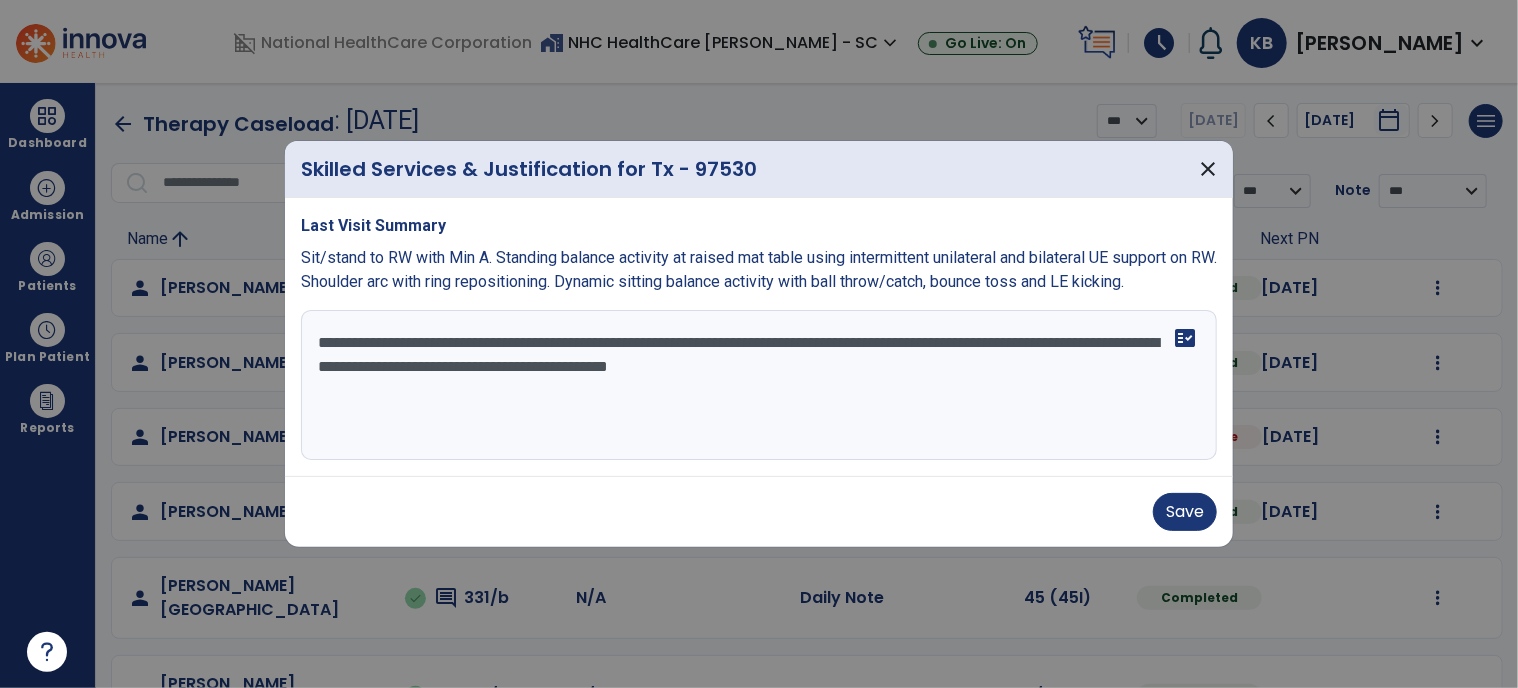 click on "**********" at bounding box center (759, 385) 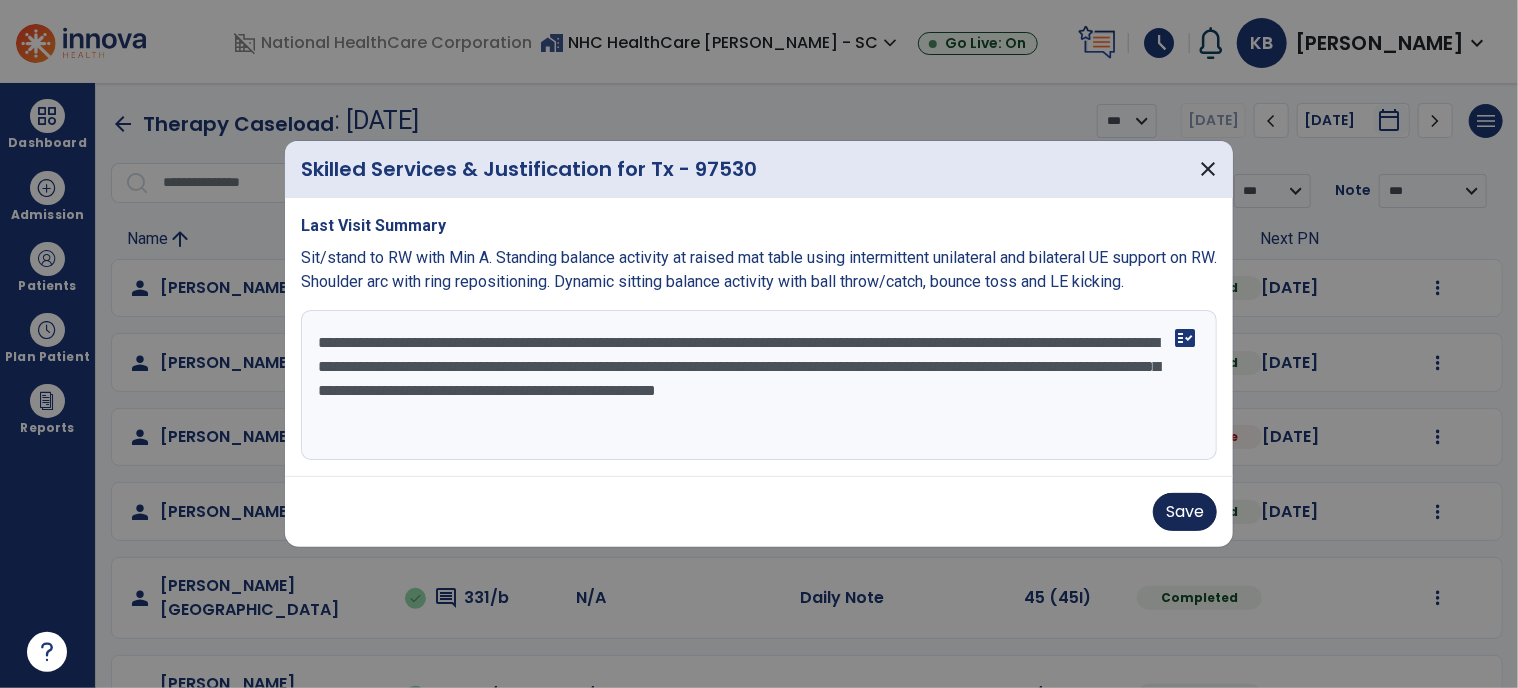type on "**********" 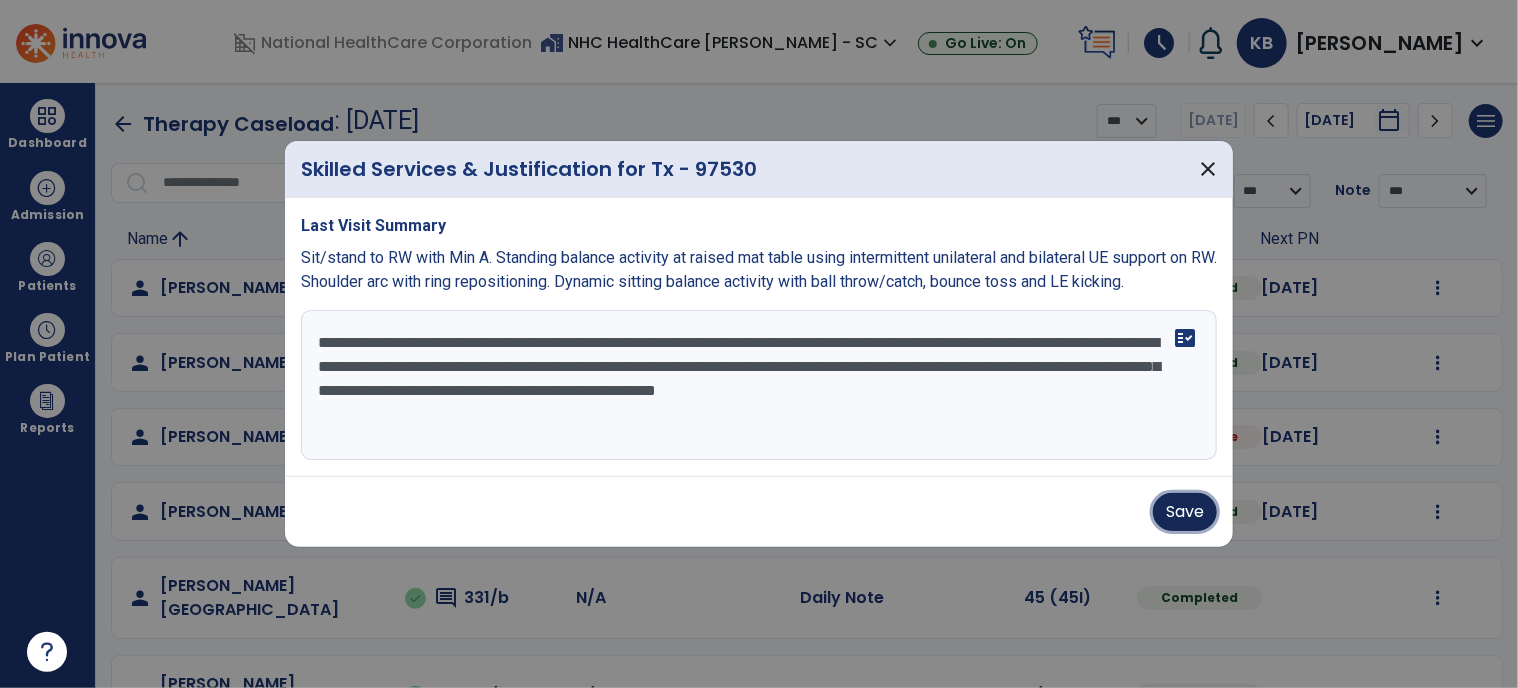 click on "Save" at bounding box center (1185, 512) 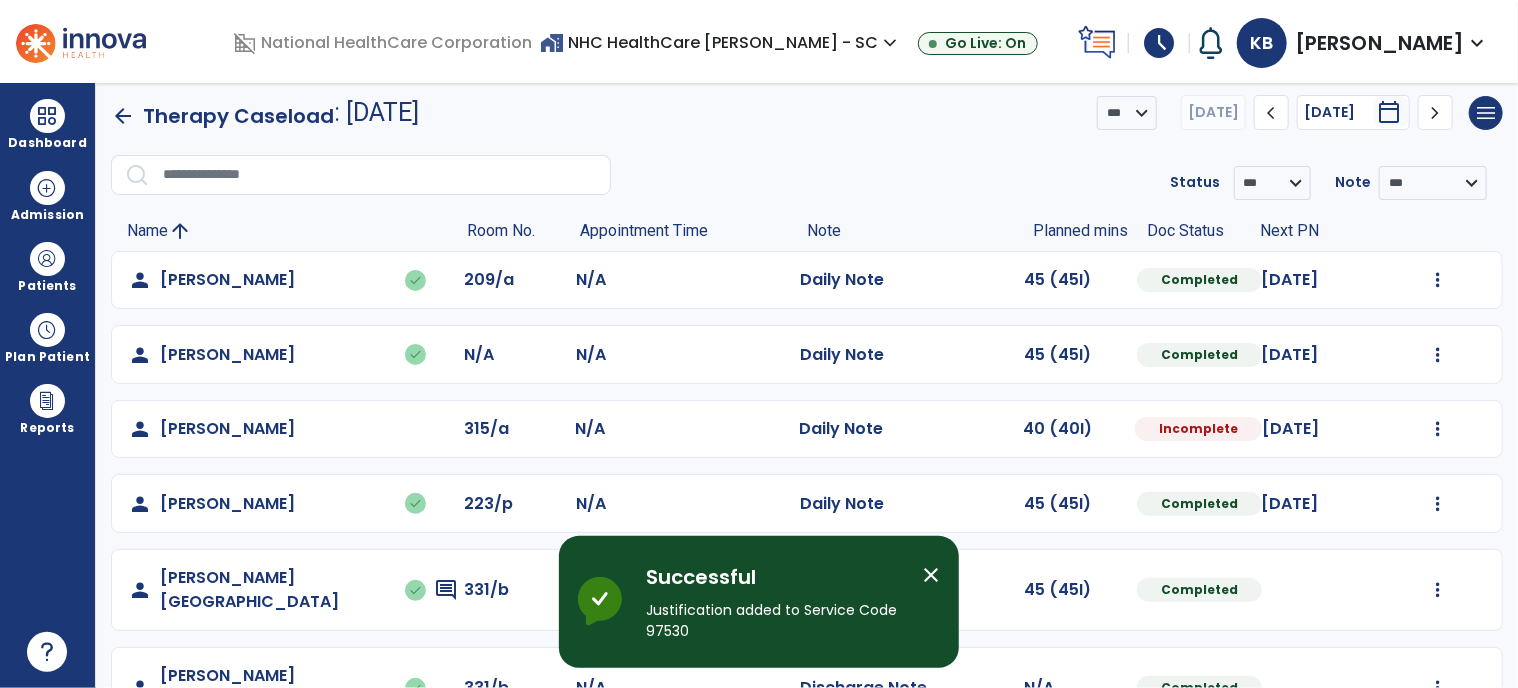 scroll, scrollTop: 9, scrollLeft: 0, axis: vertical 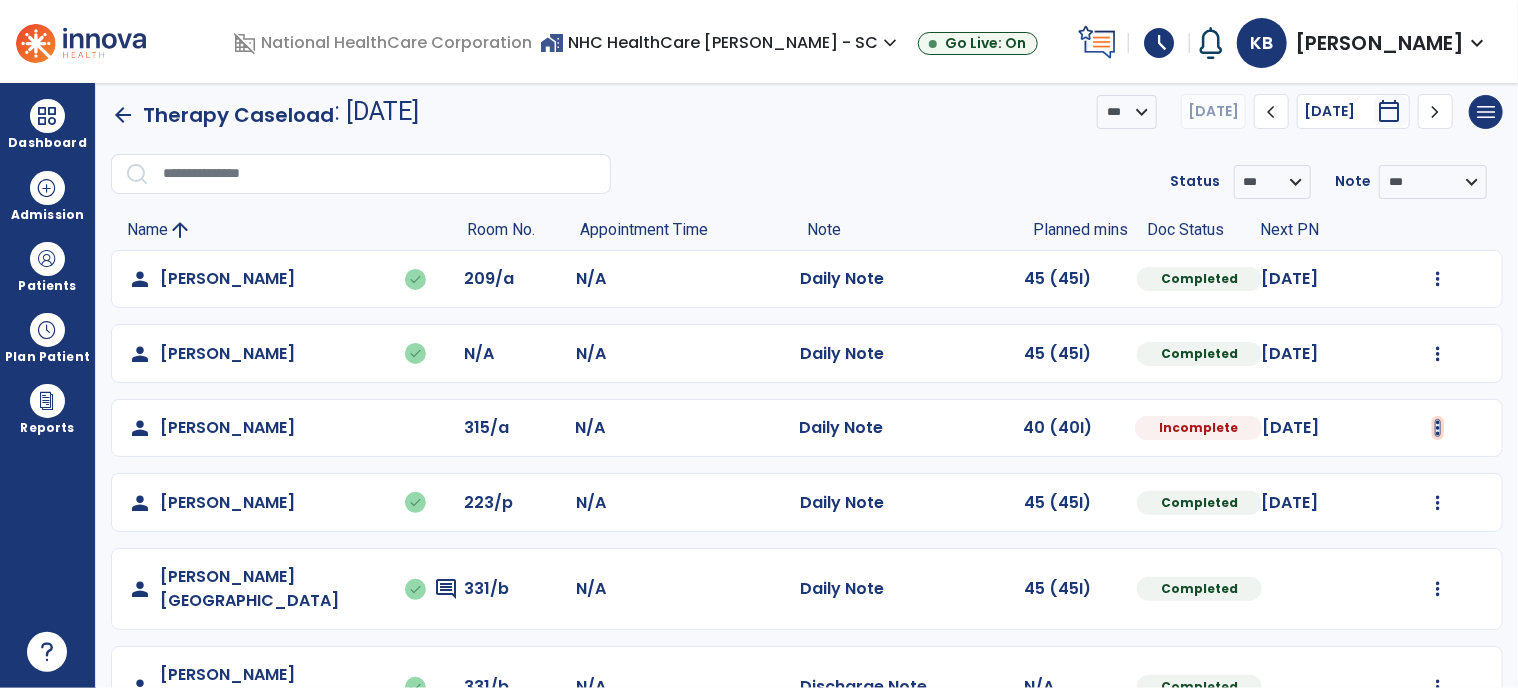 click at bounding box center (1438, 279) 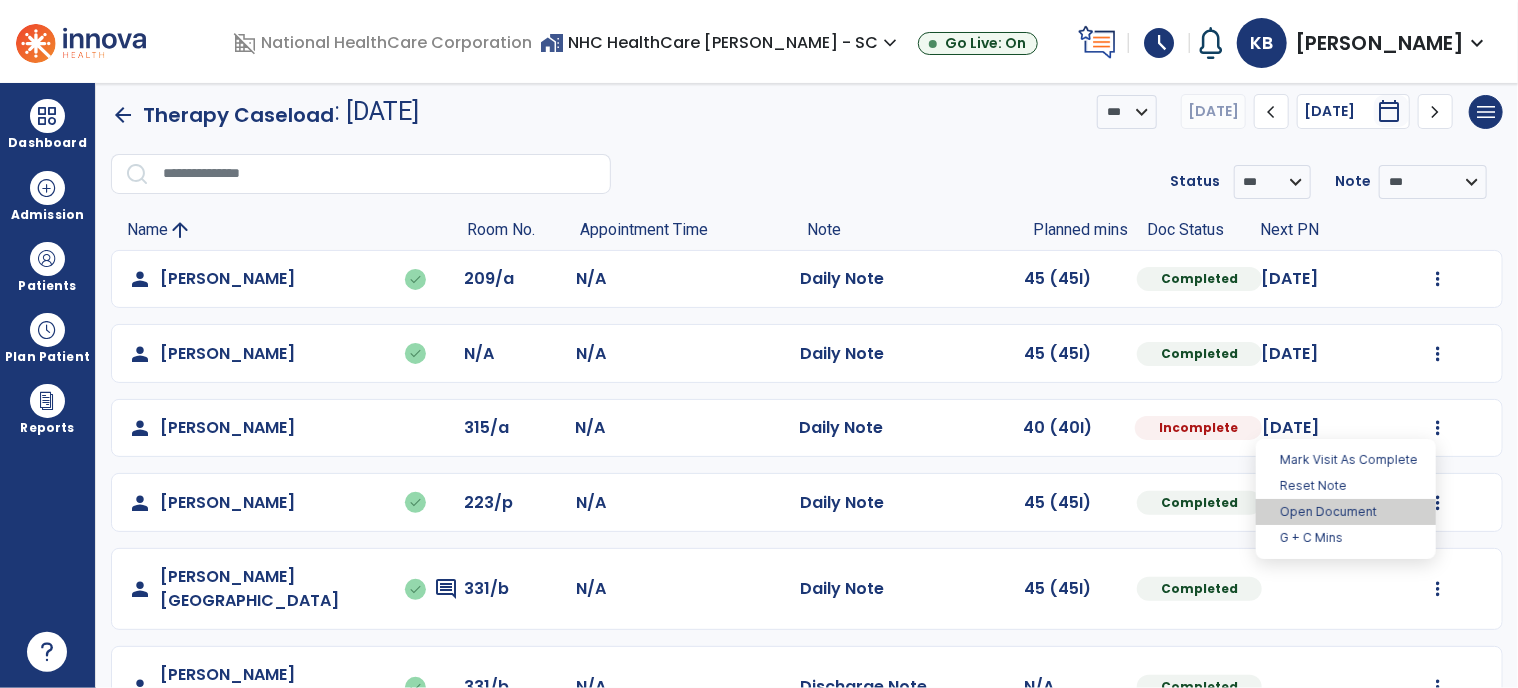 click on "Open Document" at bounding box center (1346, 512) 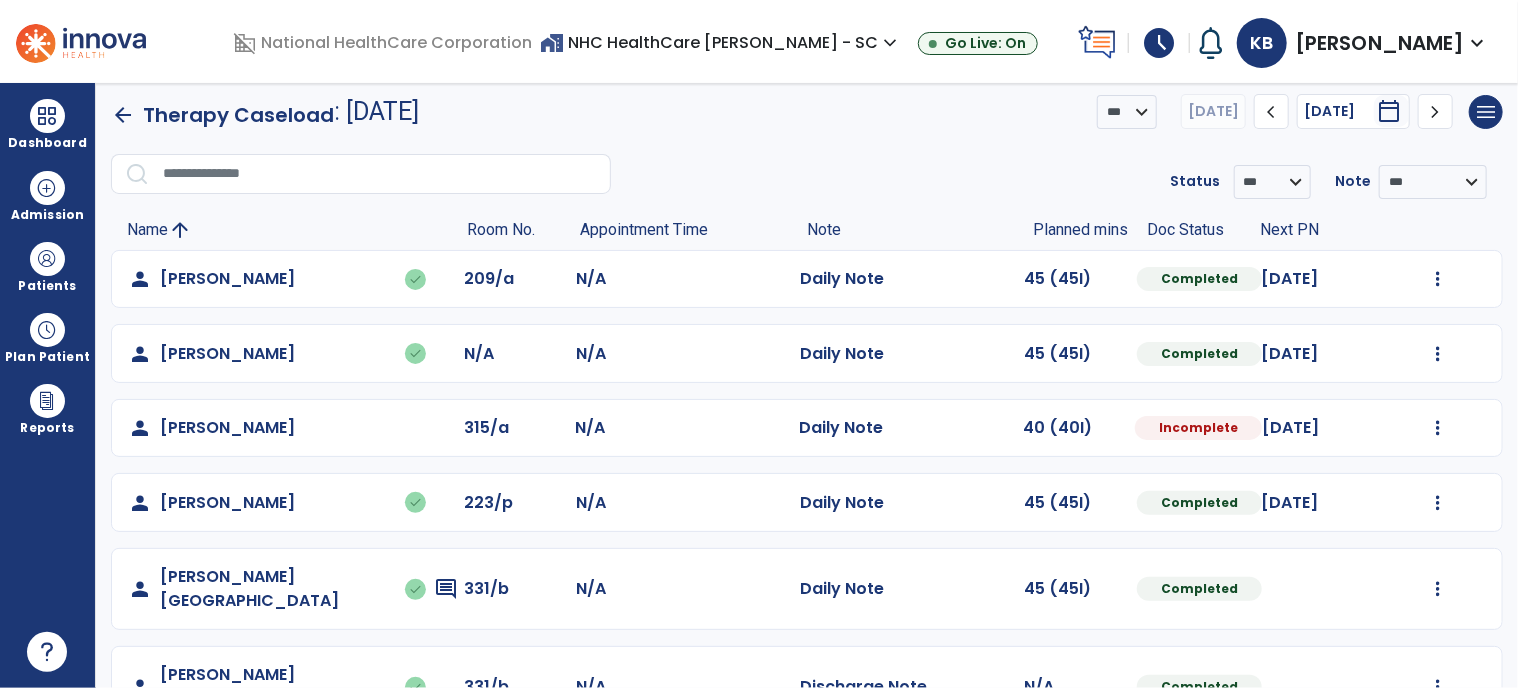 select on "*" 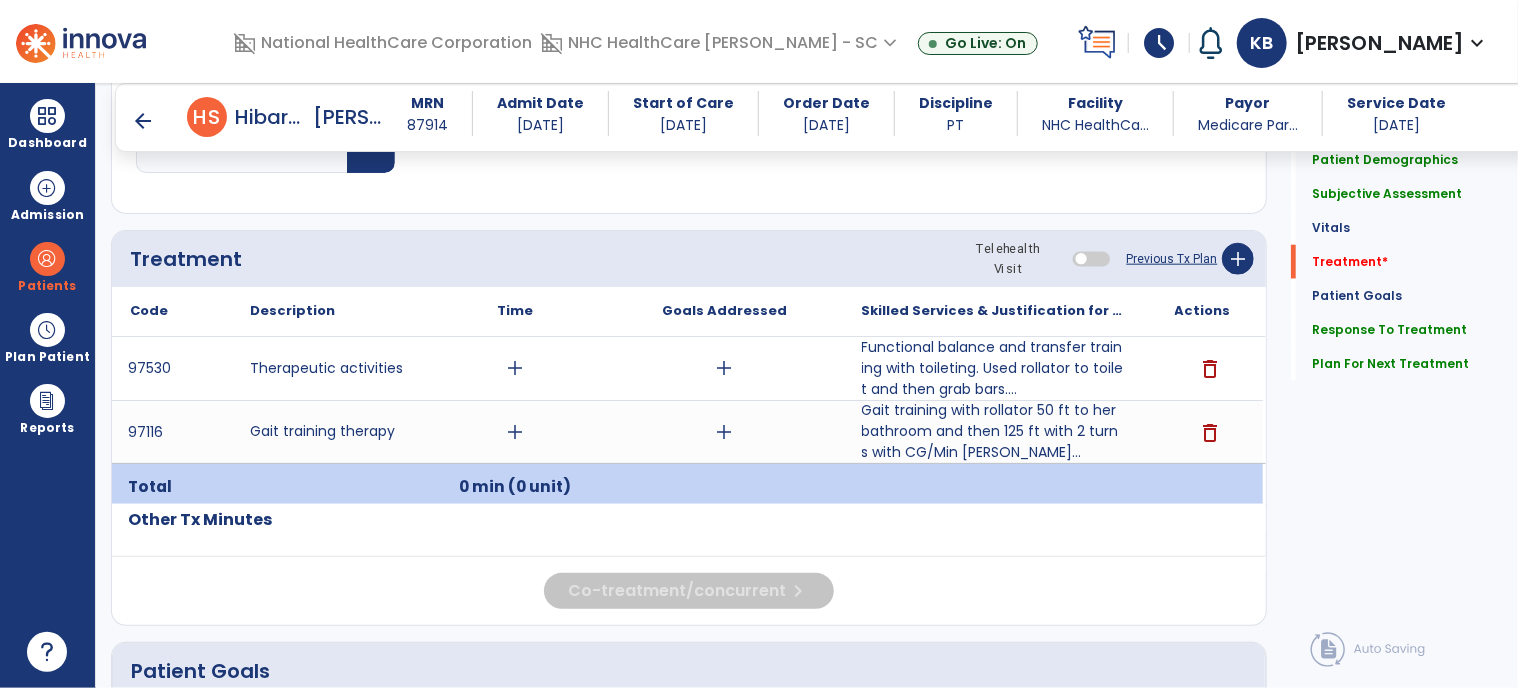 scroll, scrollTop: 1056, scrollLeft: 0, axis: vertical 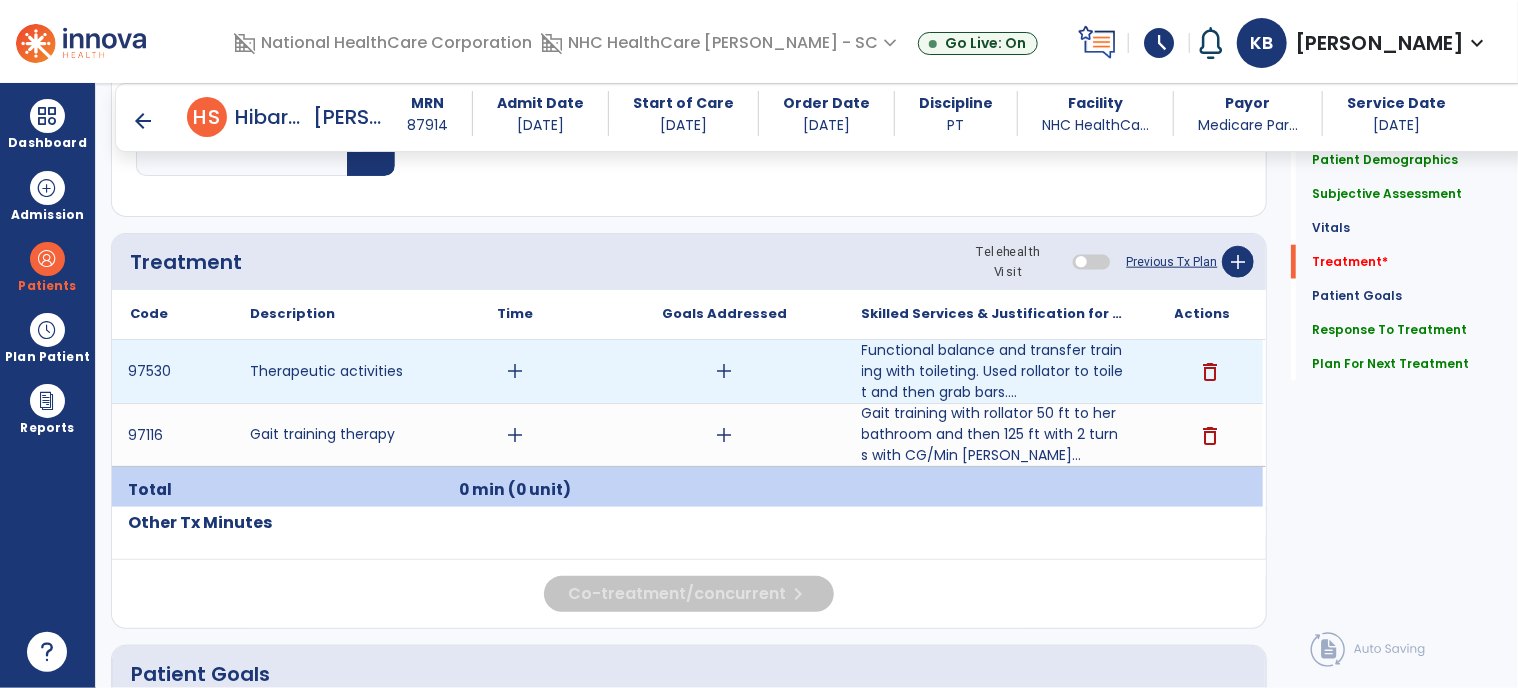 click on "add" at bounding box center [515, 371] 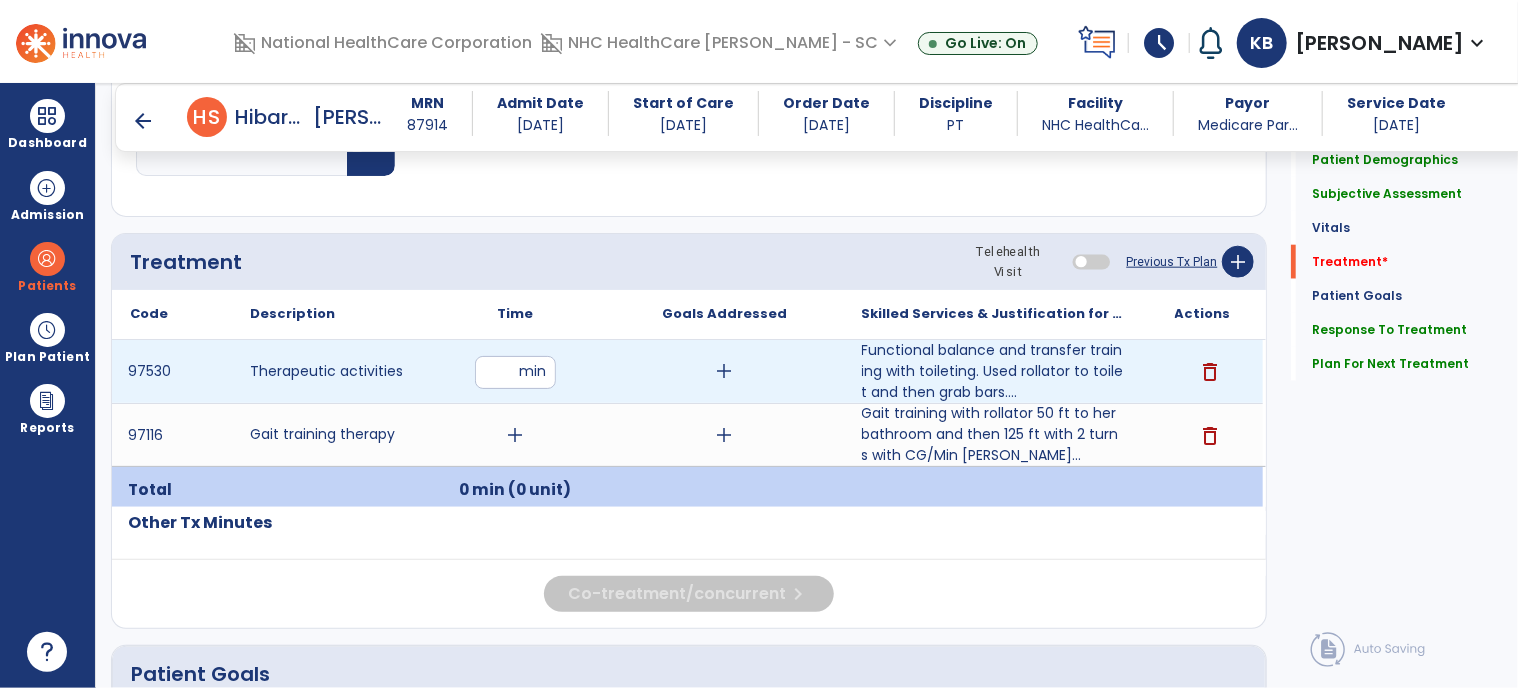 type on "**" 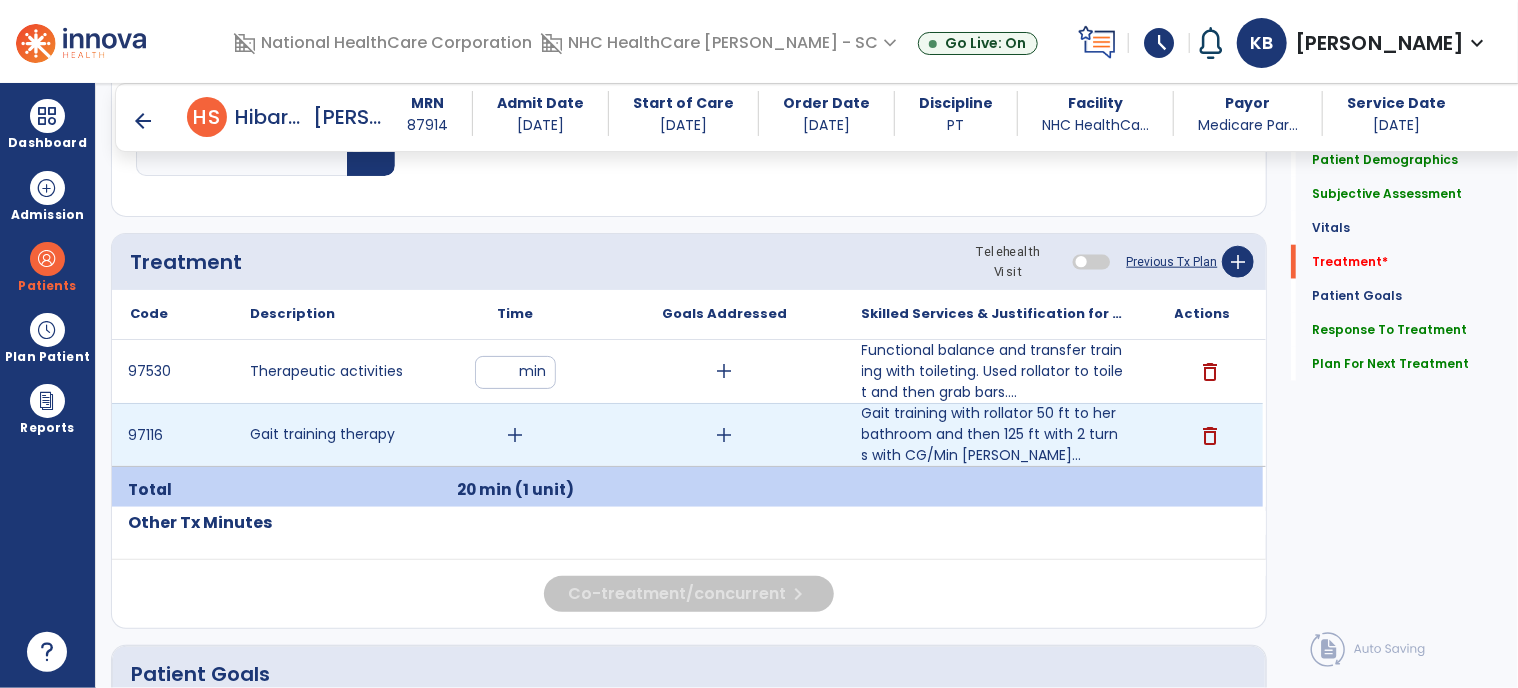 click on "add" at bounding box center [515, 435] 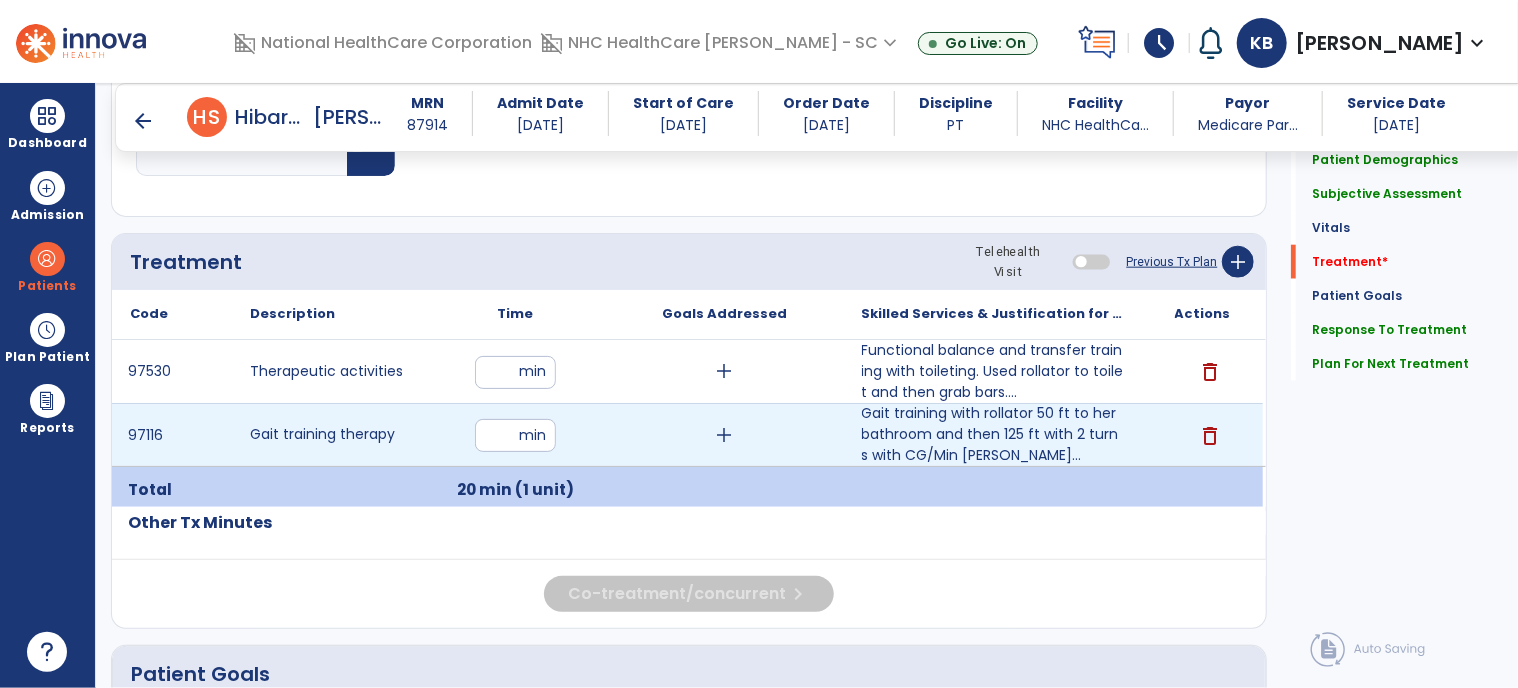 type on "**" 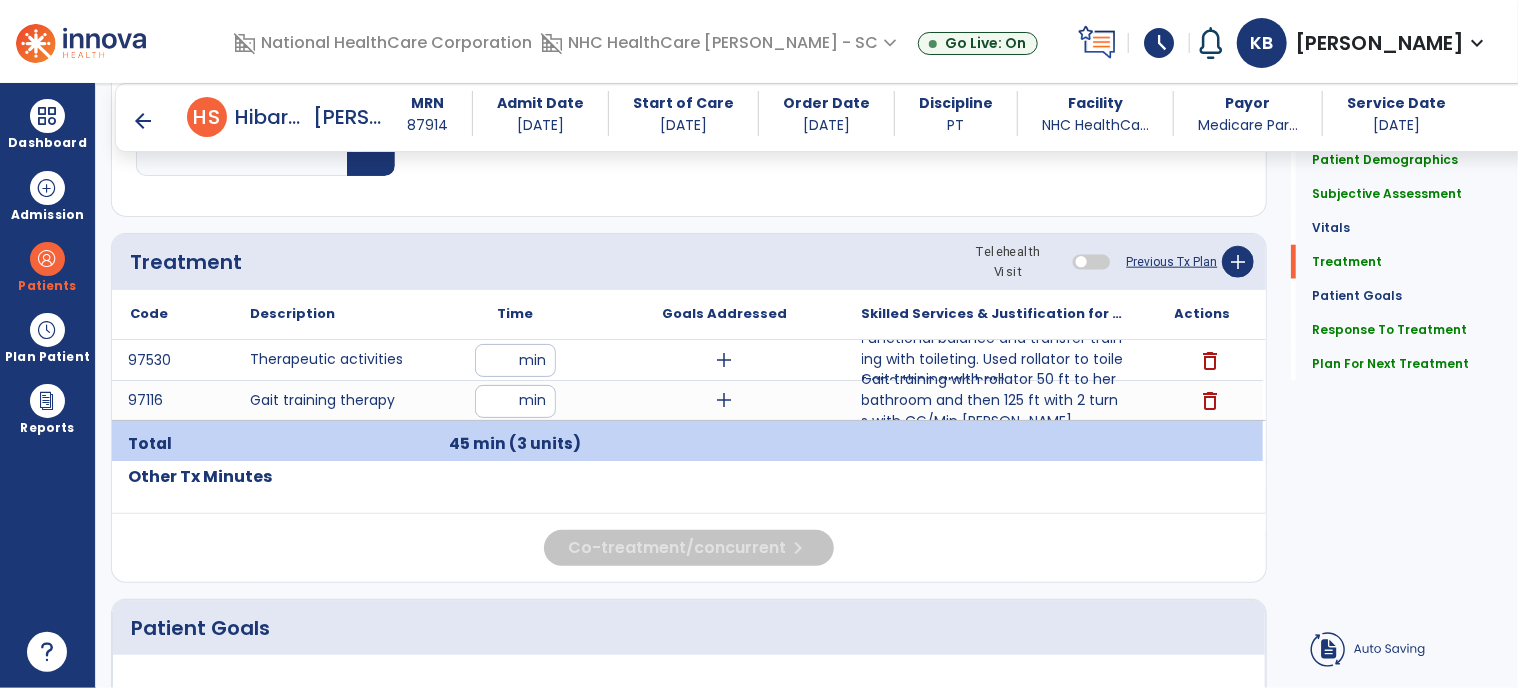 click on "Respiratory Rate  BPM Blood Pressure   SBP   DBP Temperature  ** ** Pulse Rate  BPM O2 Saturation  % Notes/Comments" 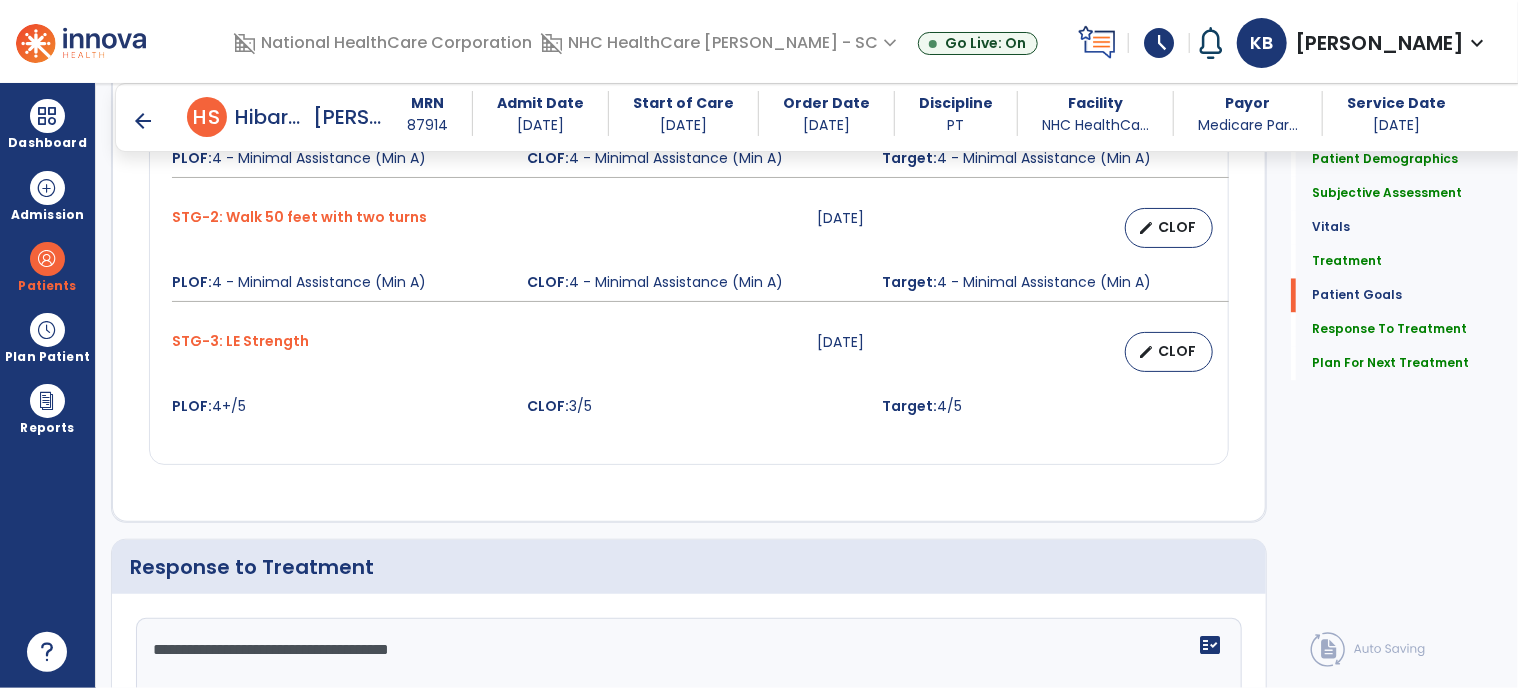 scroll, scrollTop: 2287, scrollLeft: 0, axis: vertical 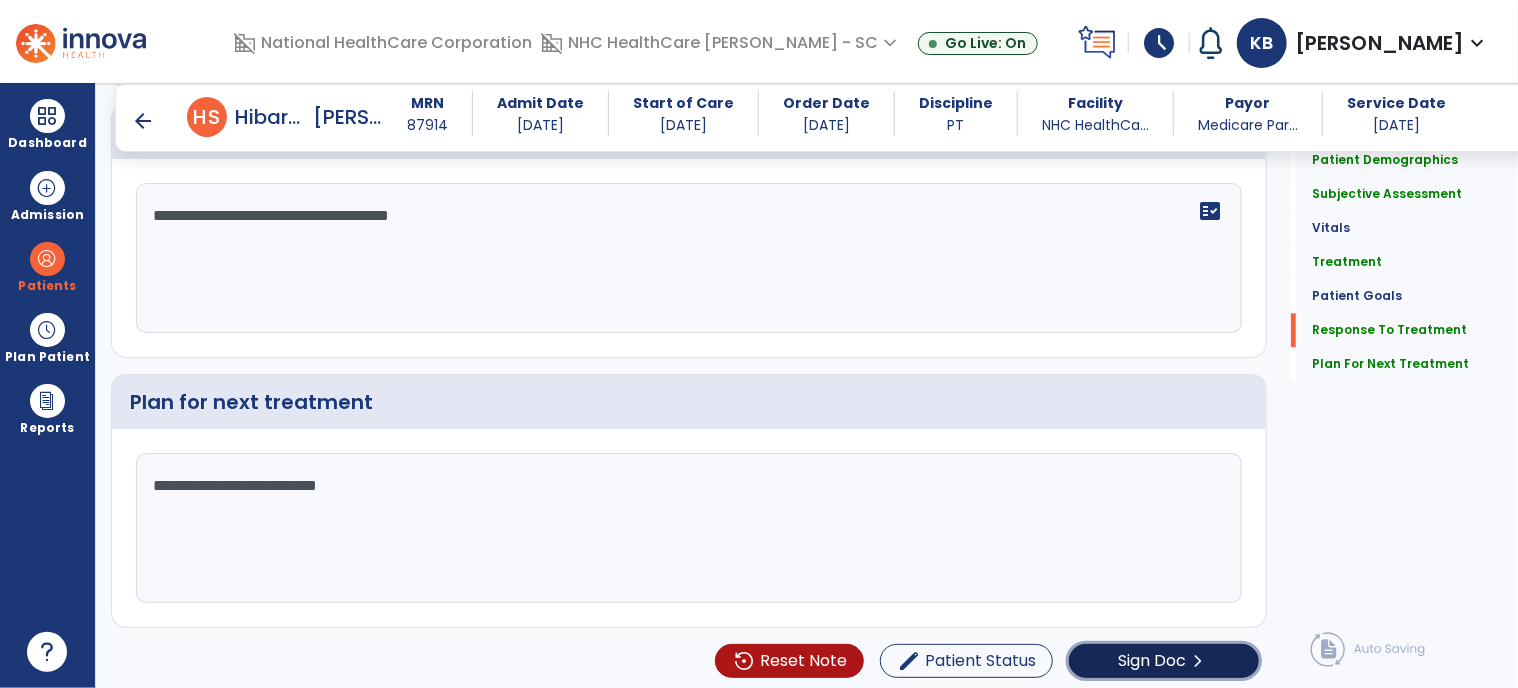 click on "Sign Doc" 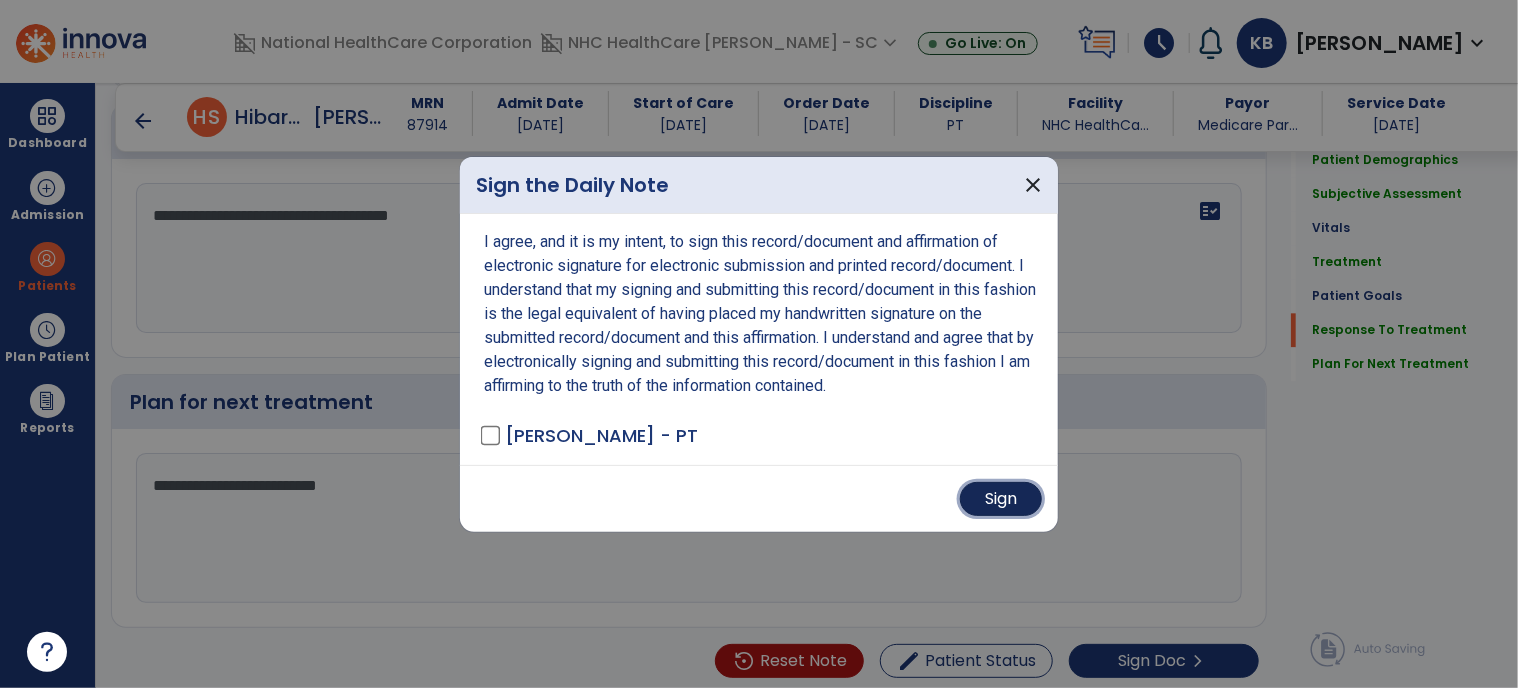 click on "Sign" at bounding box center (1001, 499) 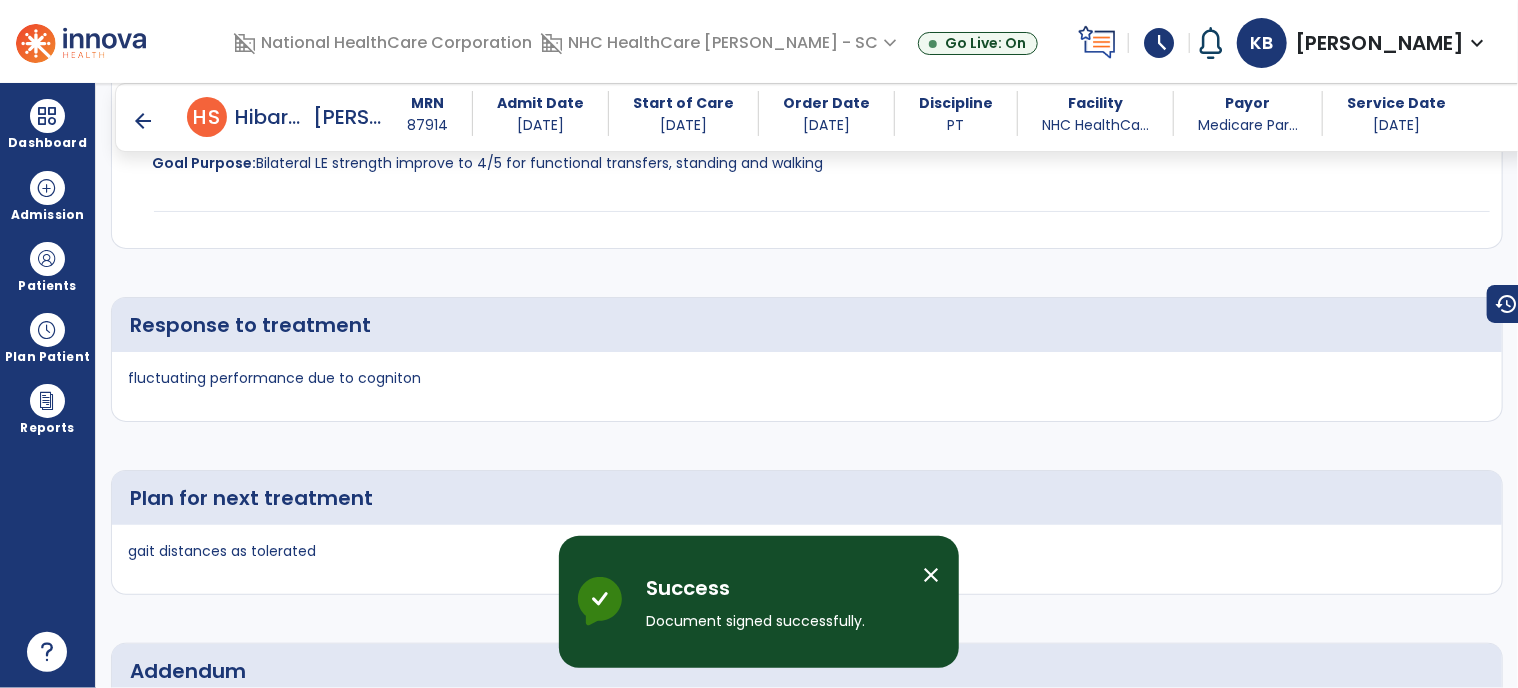 scroll, scrollTop: 3239, scrollLeft: 0, axis: vertical 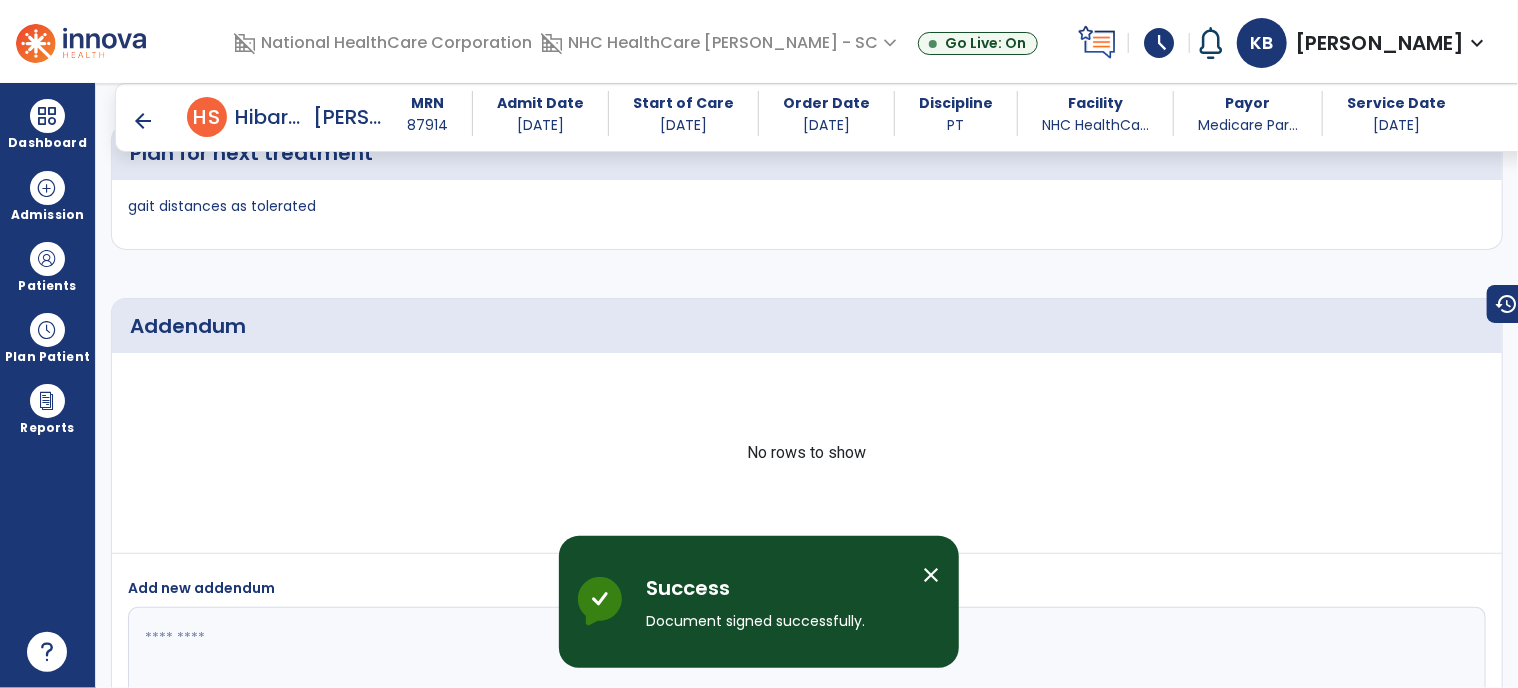 click on "arrow_back" at bounding box center (143, 121) 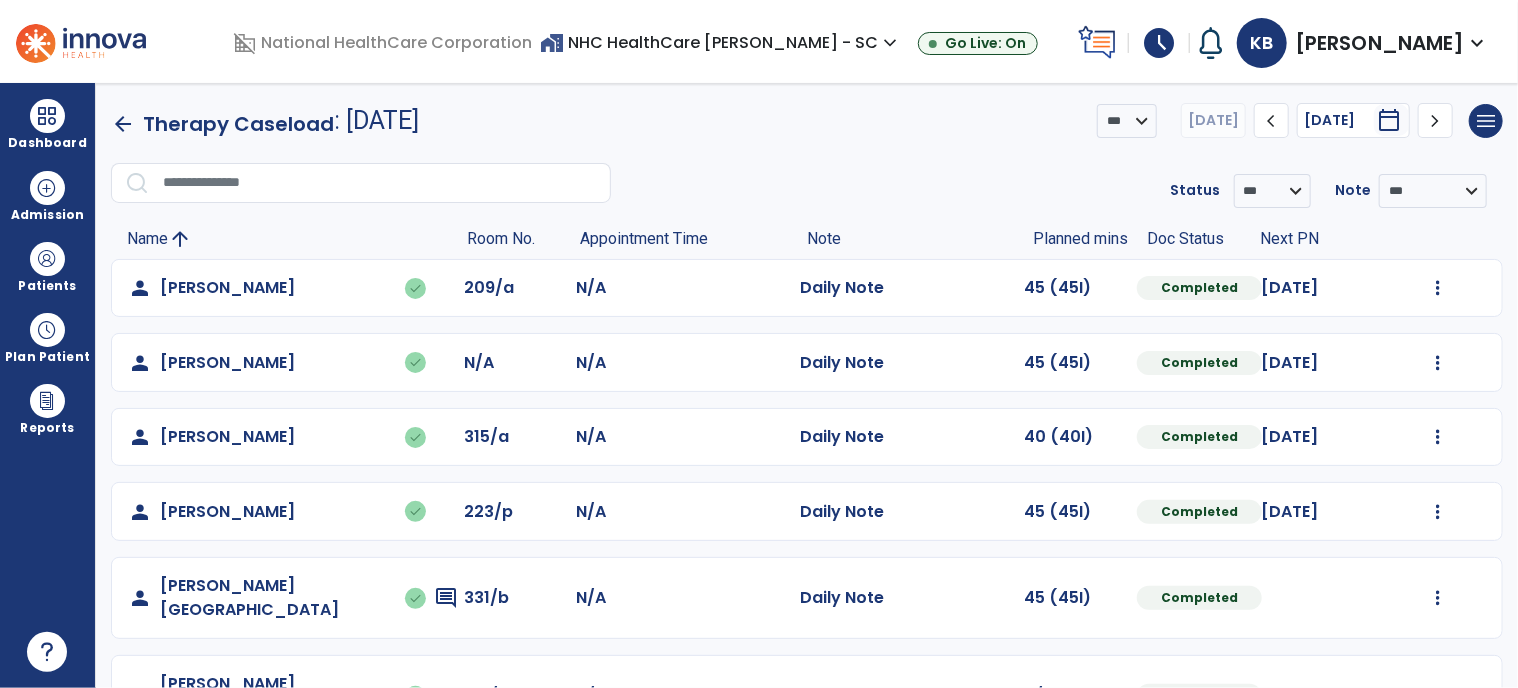 scroll, scrollTop: 176, scrollLeft: 0, axis: vertical 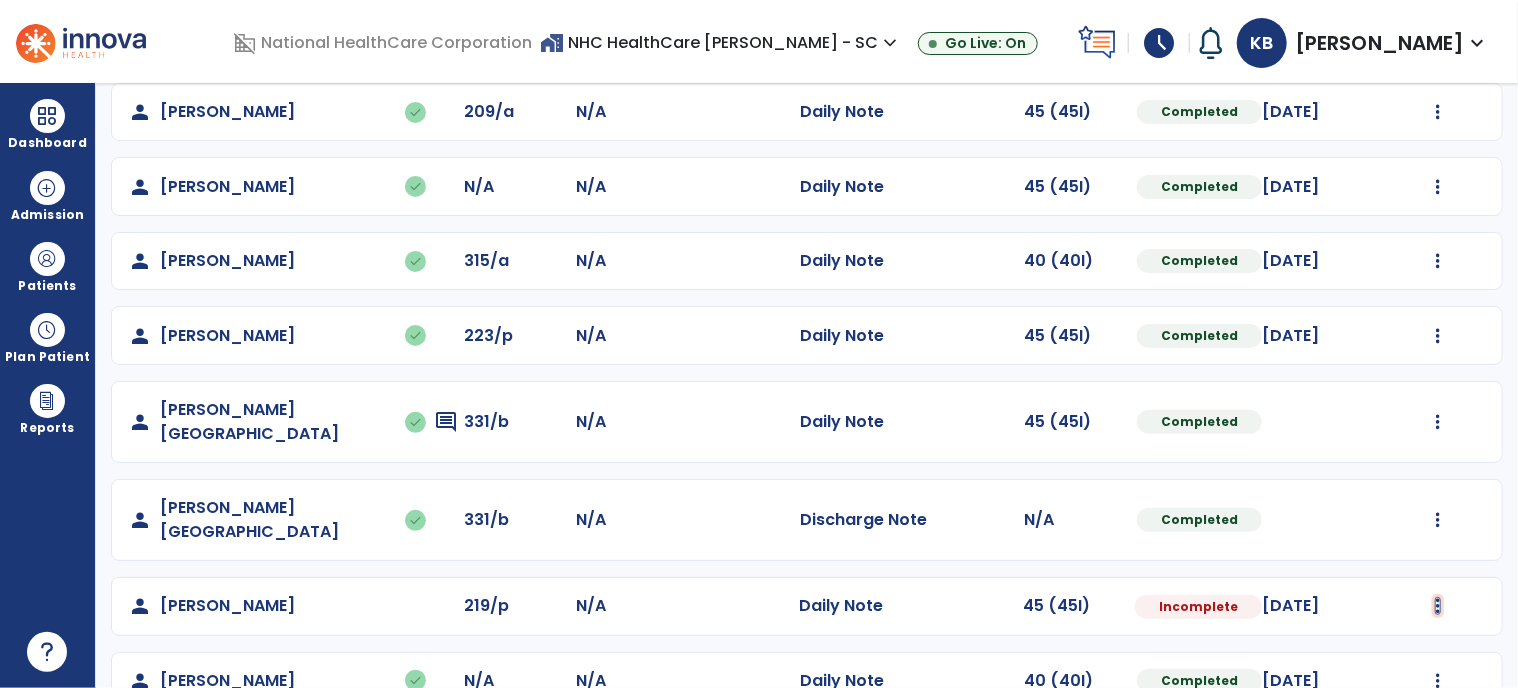 click at bounding box center [1438, 112] 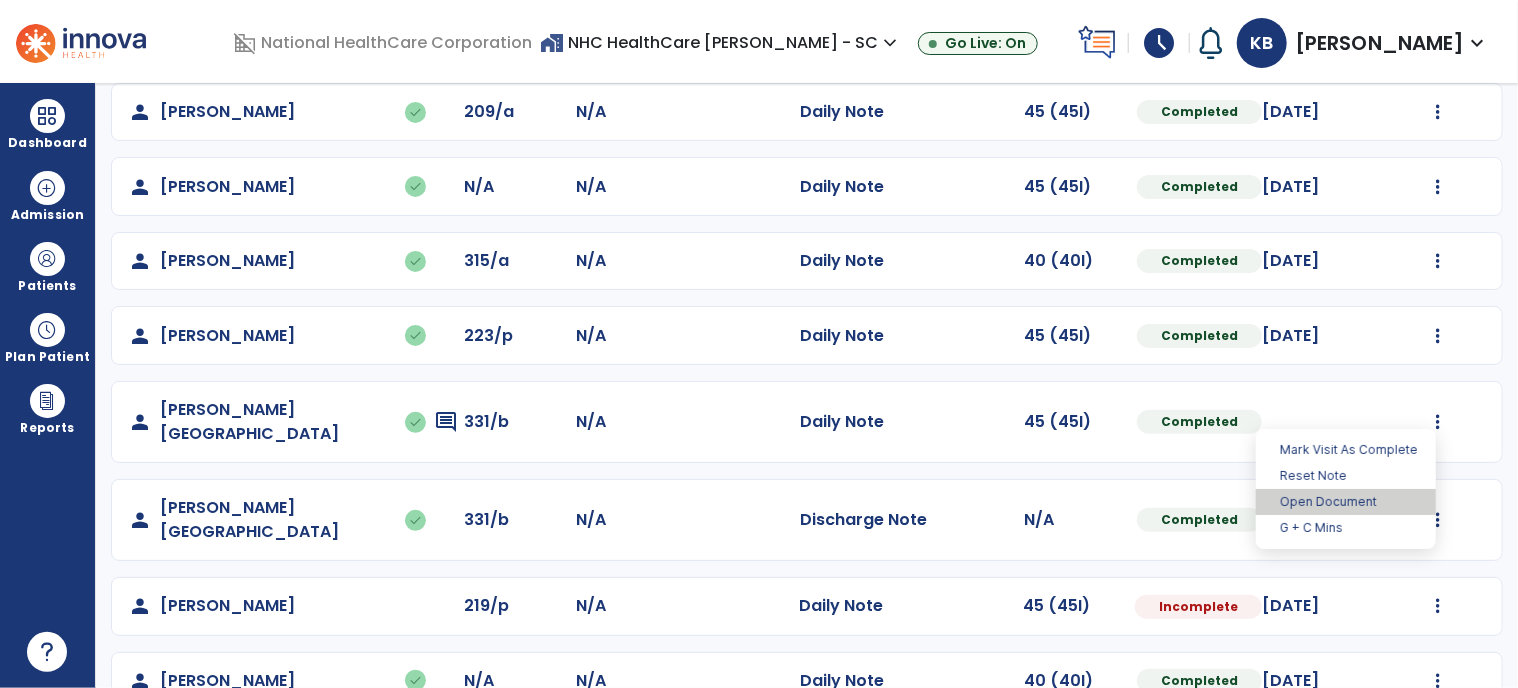 click on "Open Document" at bounding box center [1346, 502] 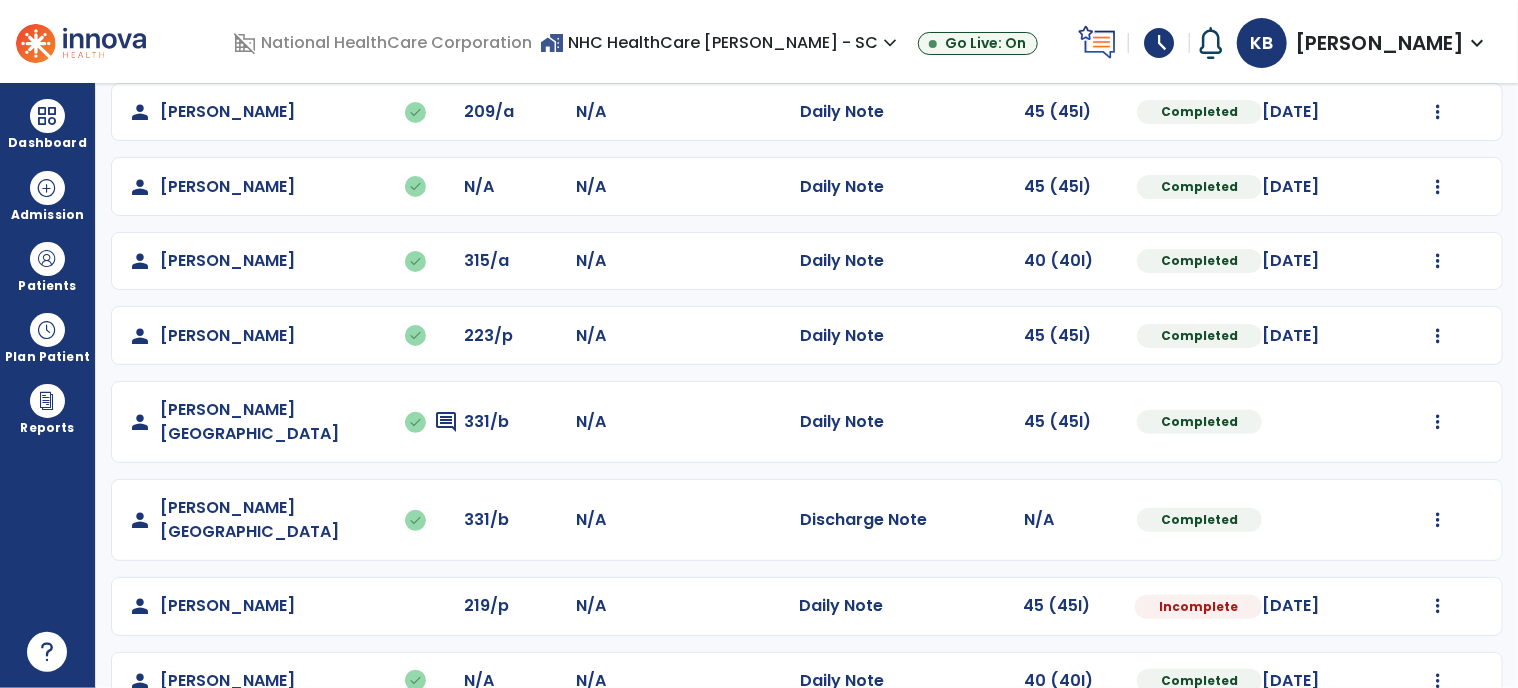 select on "*" 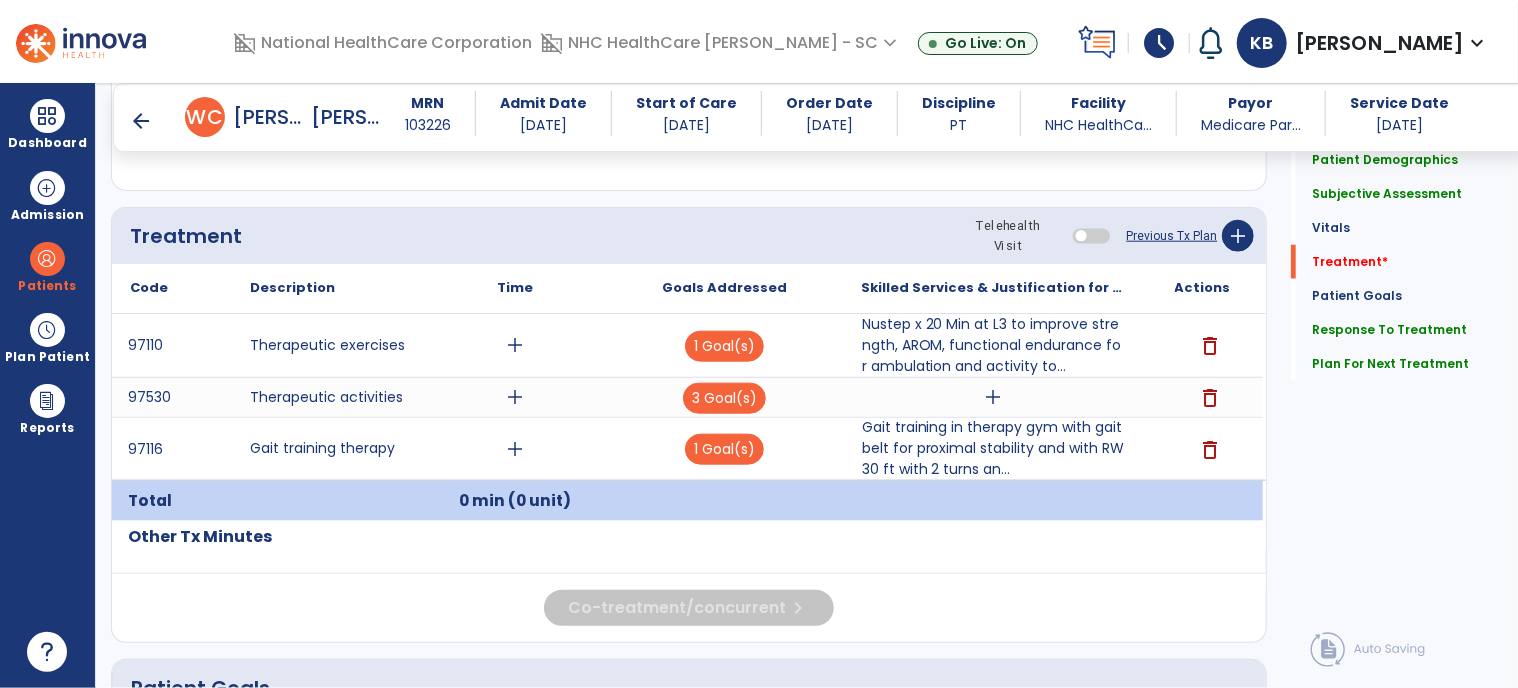 scroll, scrollTop: 1043, scrollLeft: 0, axis: vertical 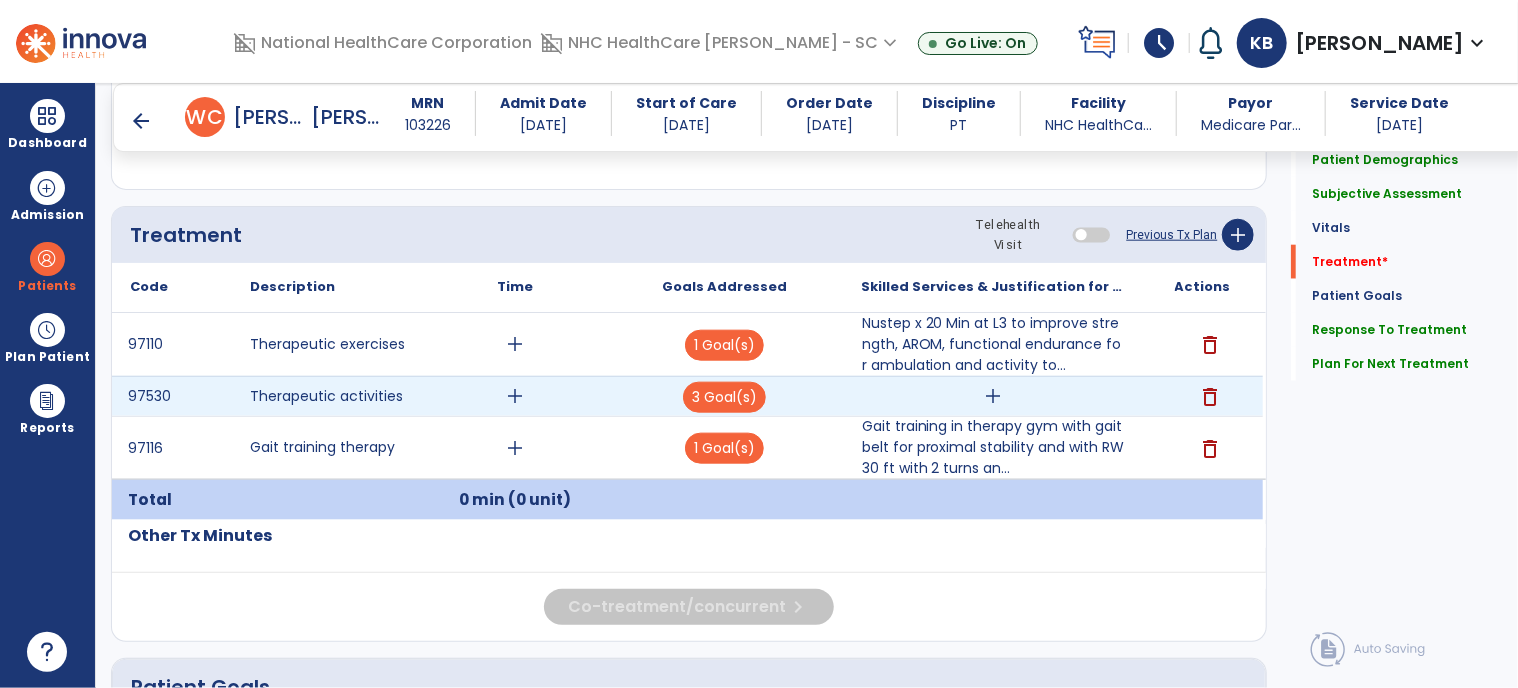 click on "add" at bounding box center (993, 396) 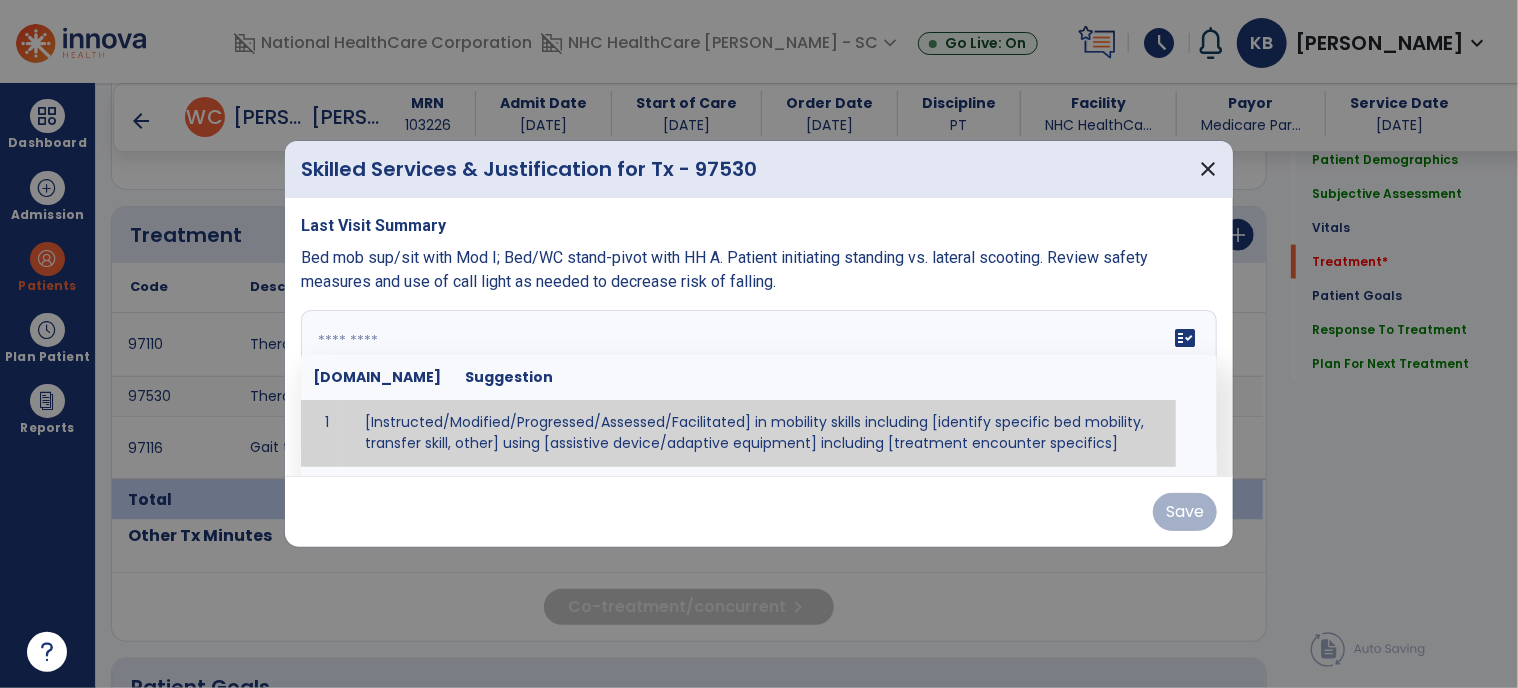 click on "fact_check  [DOMAIN_NAME] Suggestion 1 [Instructed/Modified/Progressed/Assessed/Facilitated] in mobility skills including [identify specific bed mobility, transfer skill, other] using [assistive device/adaptive equipment] including [treatment encounter specifics]" at bounding box center (759, 385) 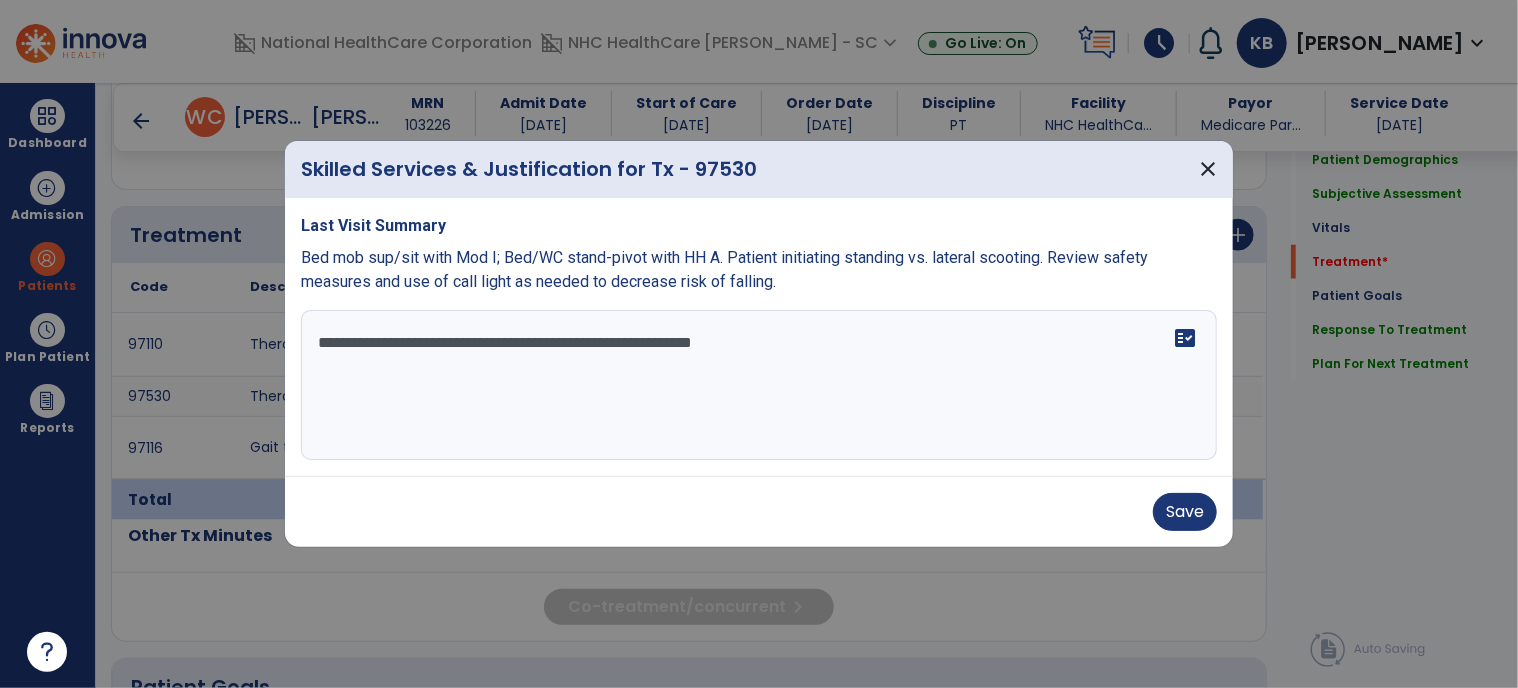 click on "**********" at bounding box center (759, 385) 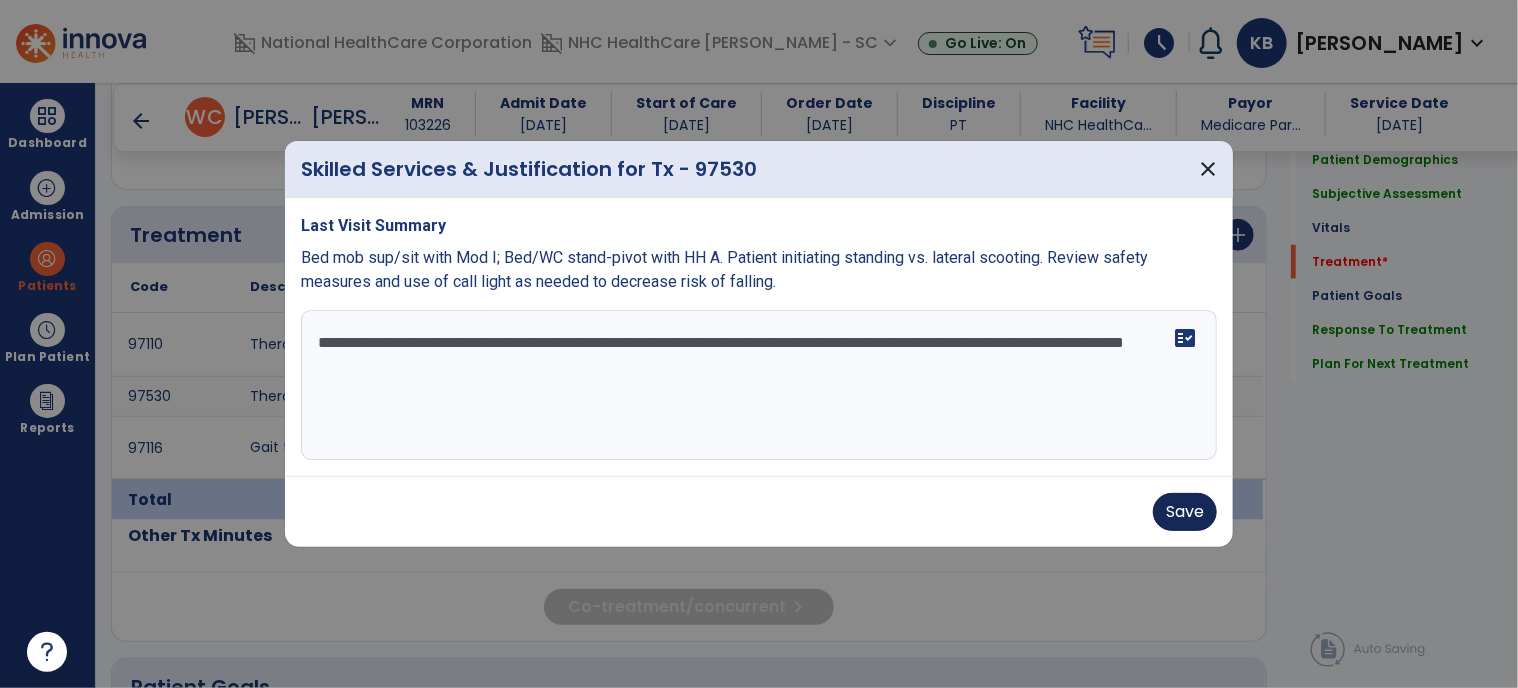 type on "**********" 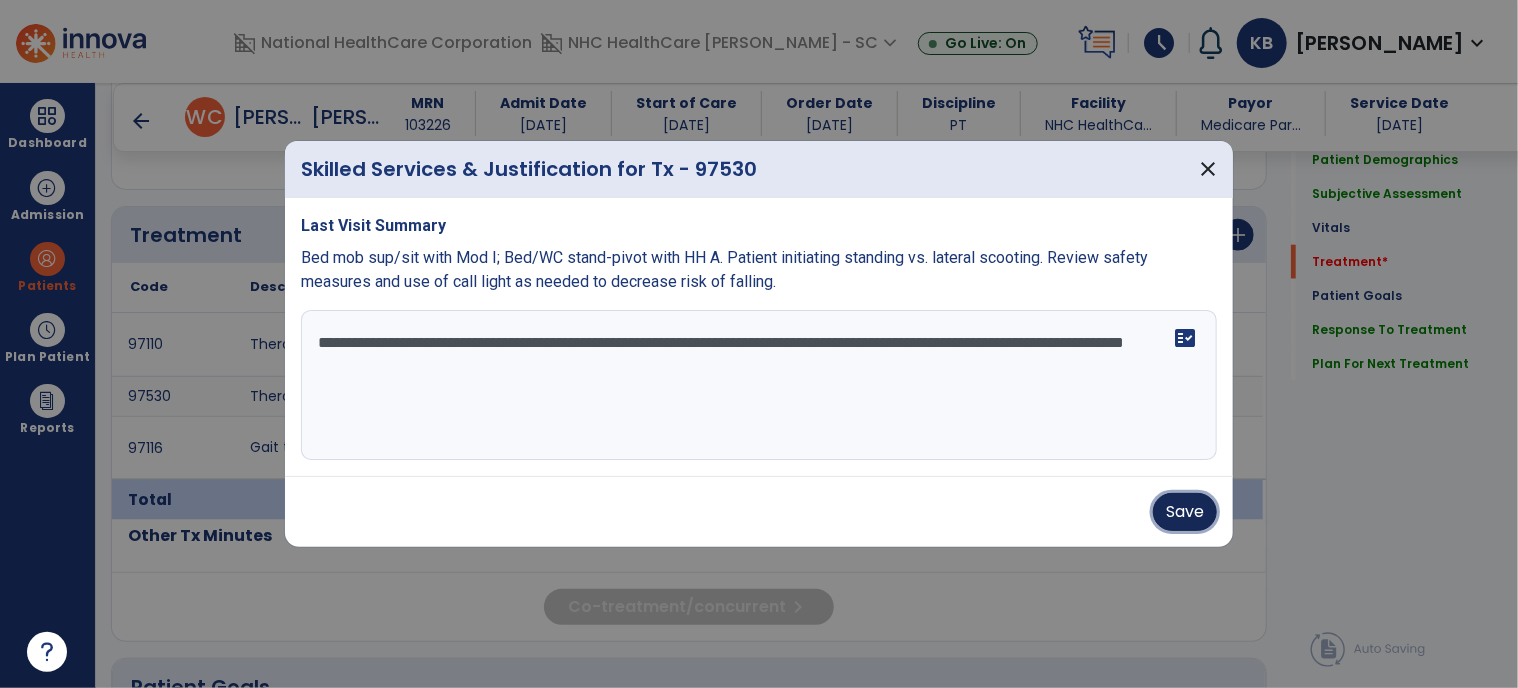 click on "Save" at bounding box center (1185, 512) 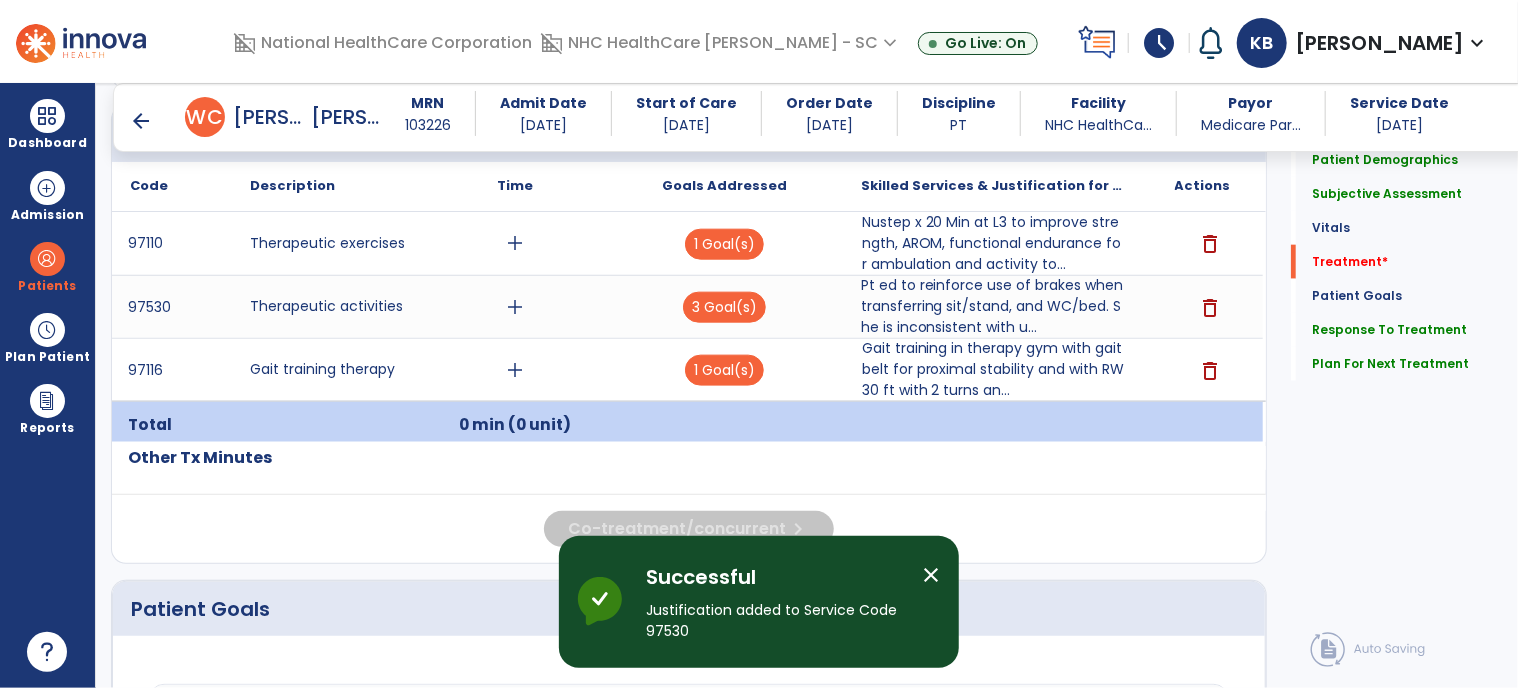 scroll, scrollTop: 1146, scrollLeft: 0, axis: vertical 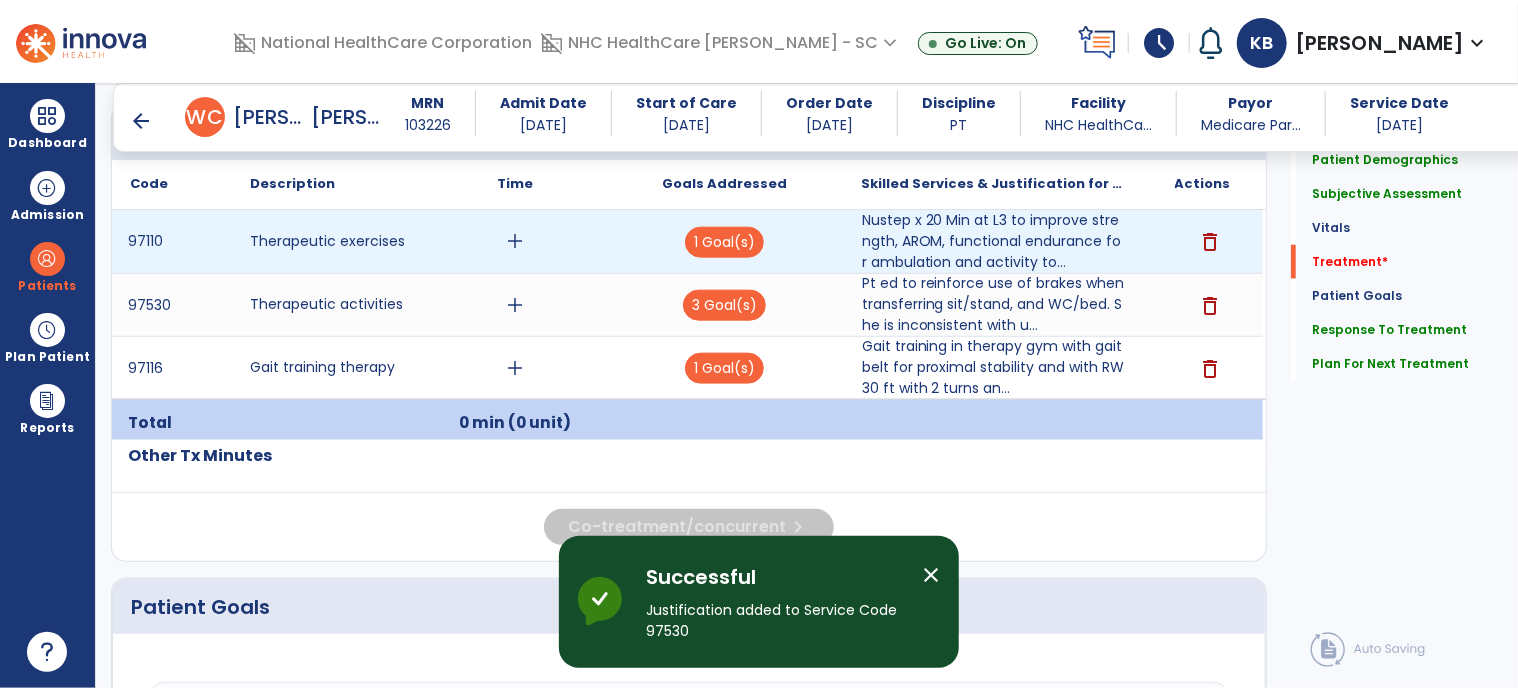 click on "add" at bounding box center (515, 241) 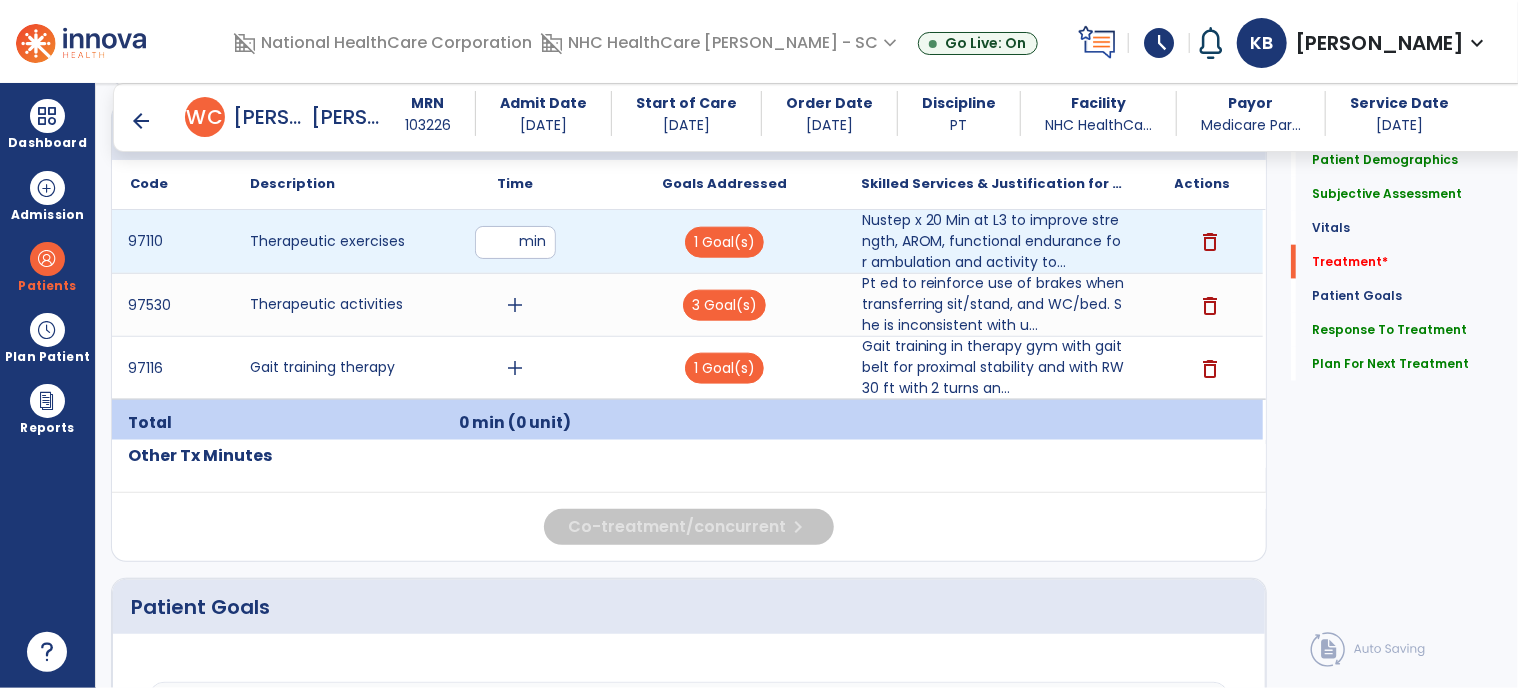 type on "**" 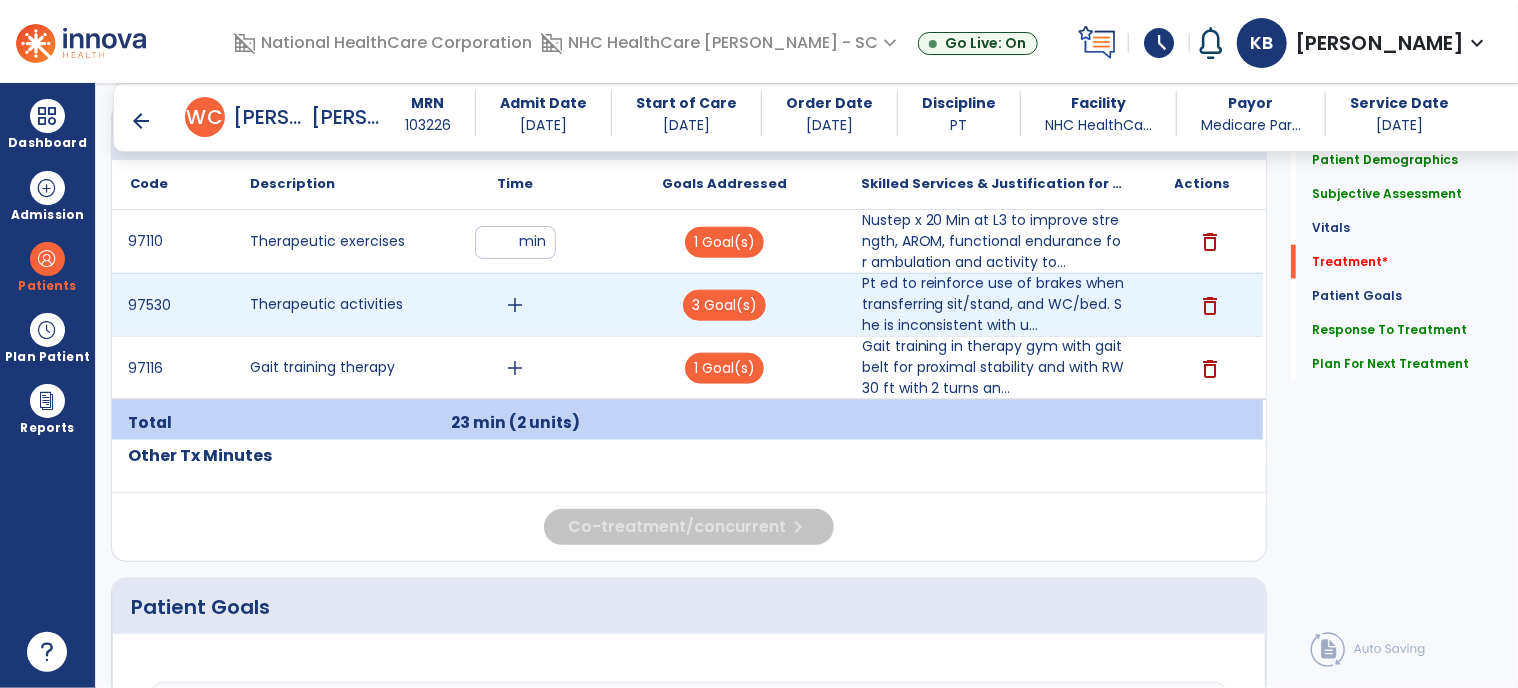 click on "add" at bounding box center [515, 305] 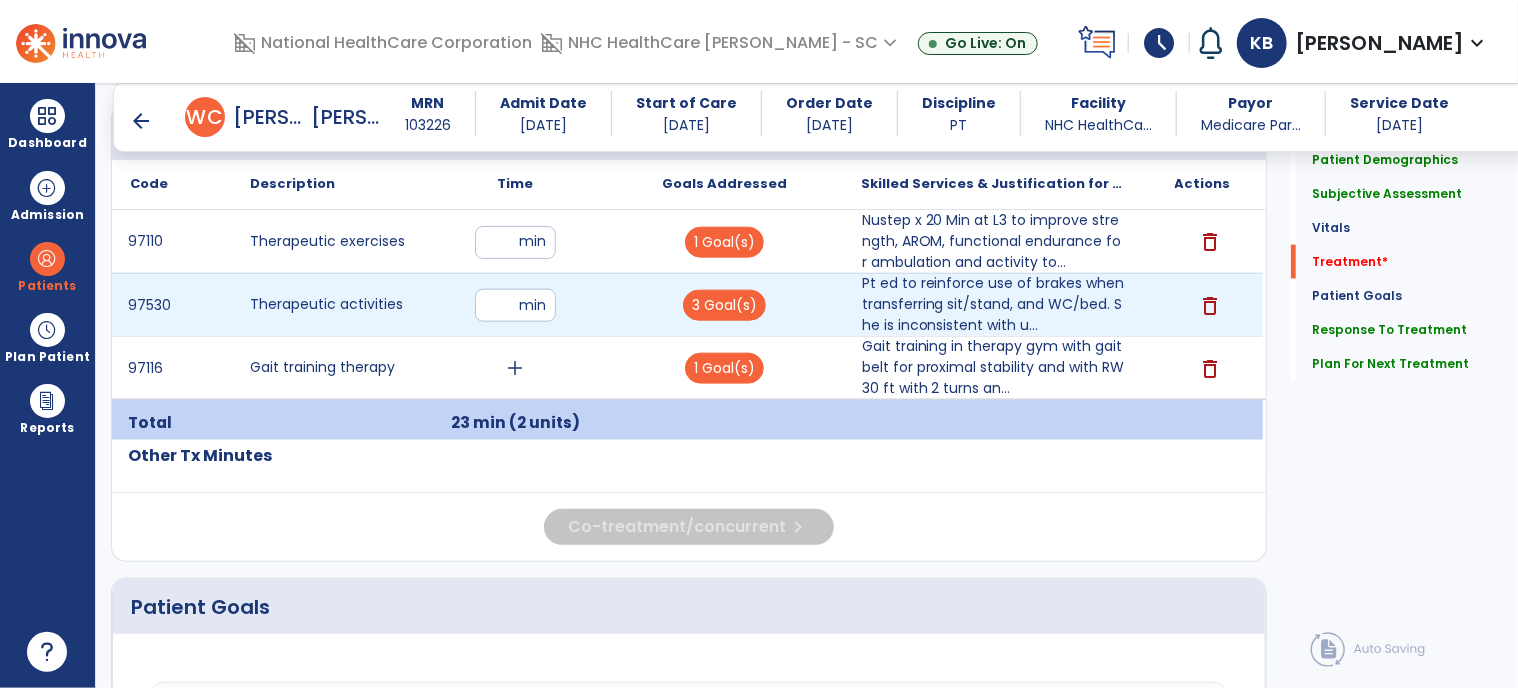 type on "**" 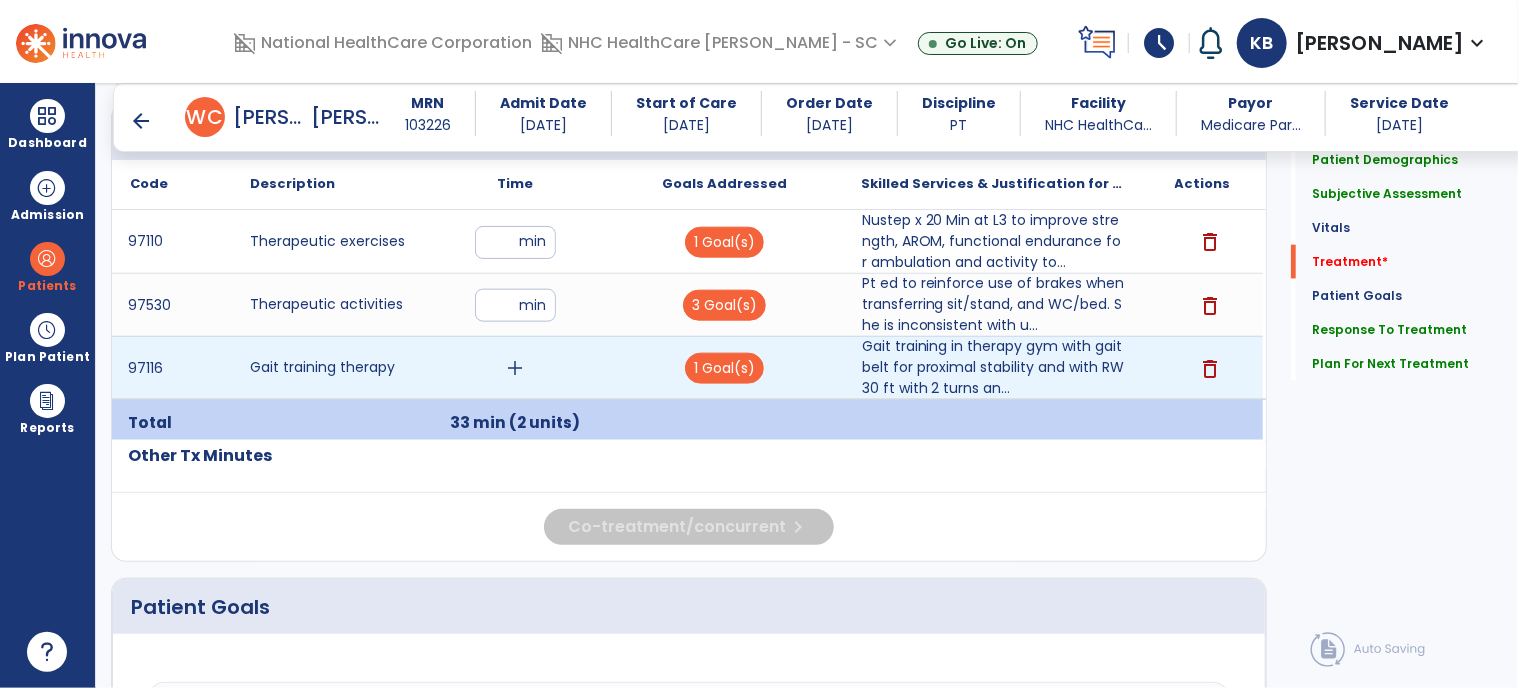 click on "add" at bounding box center [515, 368] 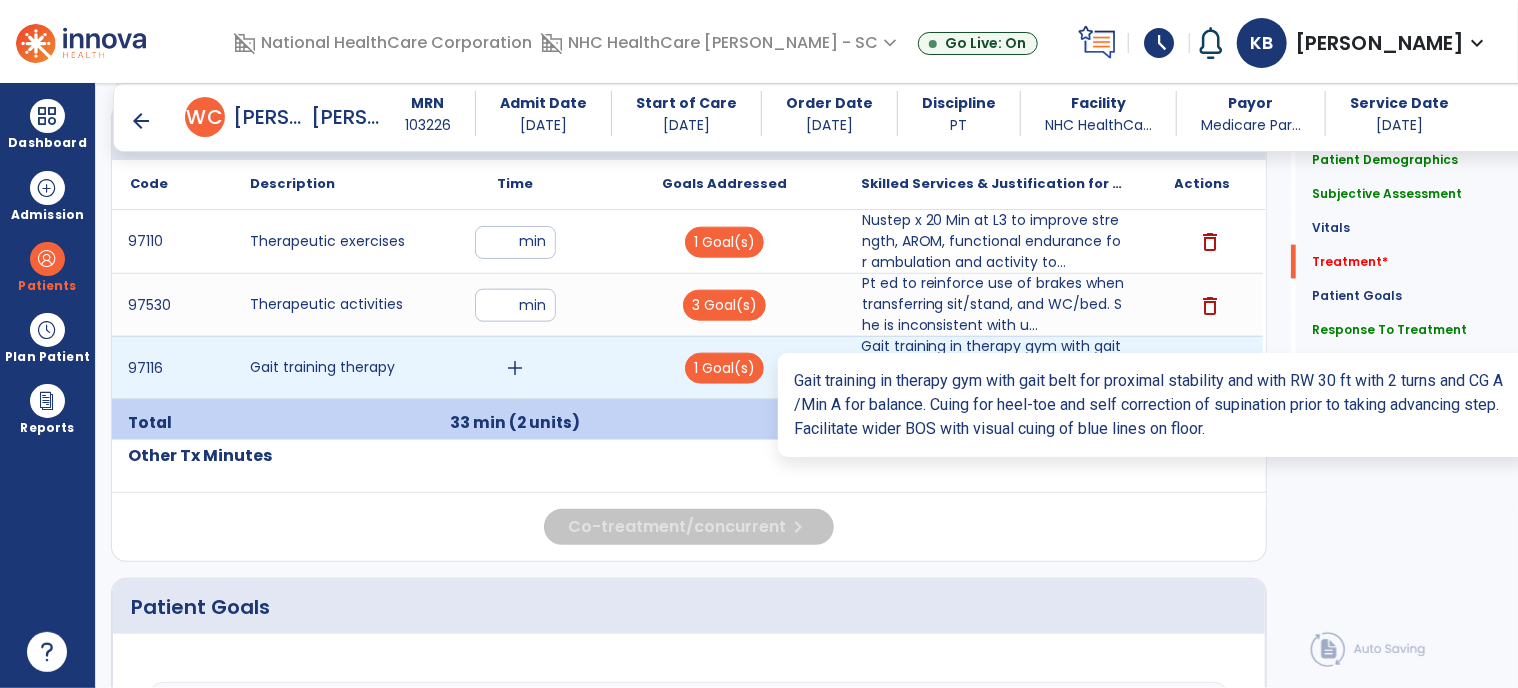 click on "Gait training in therapy gym with gait belt for proximal stability and with RW 30 ft with 2 turns an..." at bounding box center [993, 367] 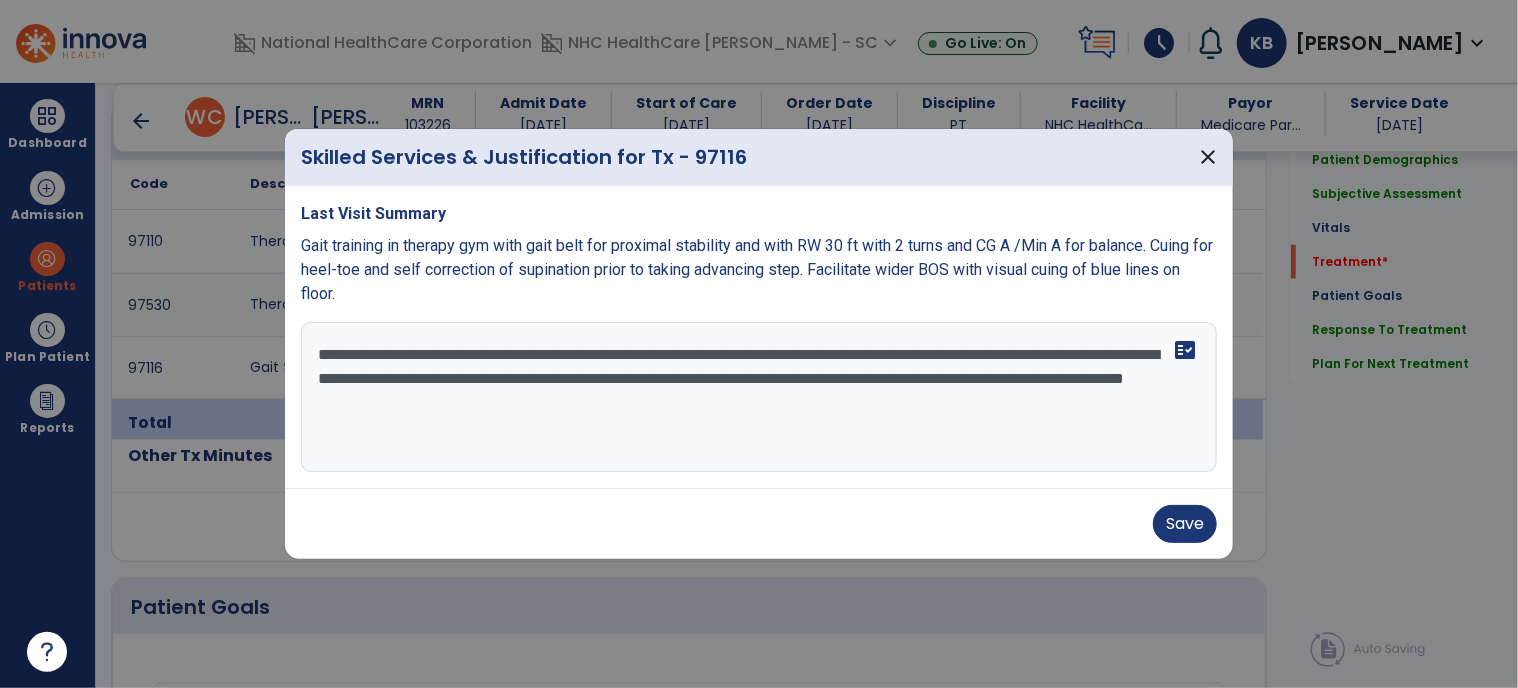 drag, startPoint x: 439, startPoint y: 355, endPoint x: 543, endPoint y: 359, distance: 104.0769 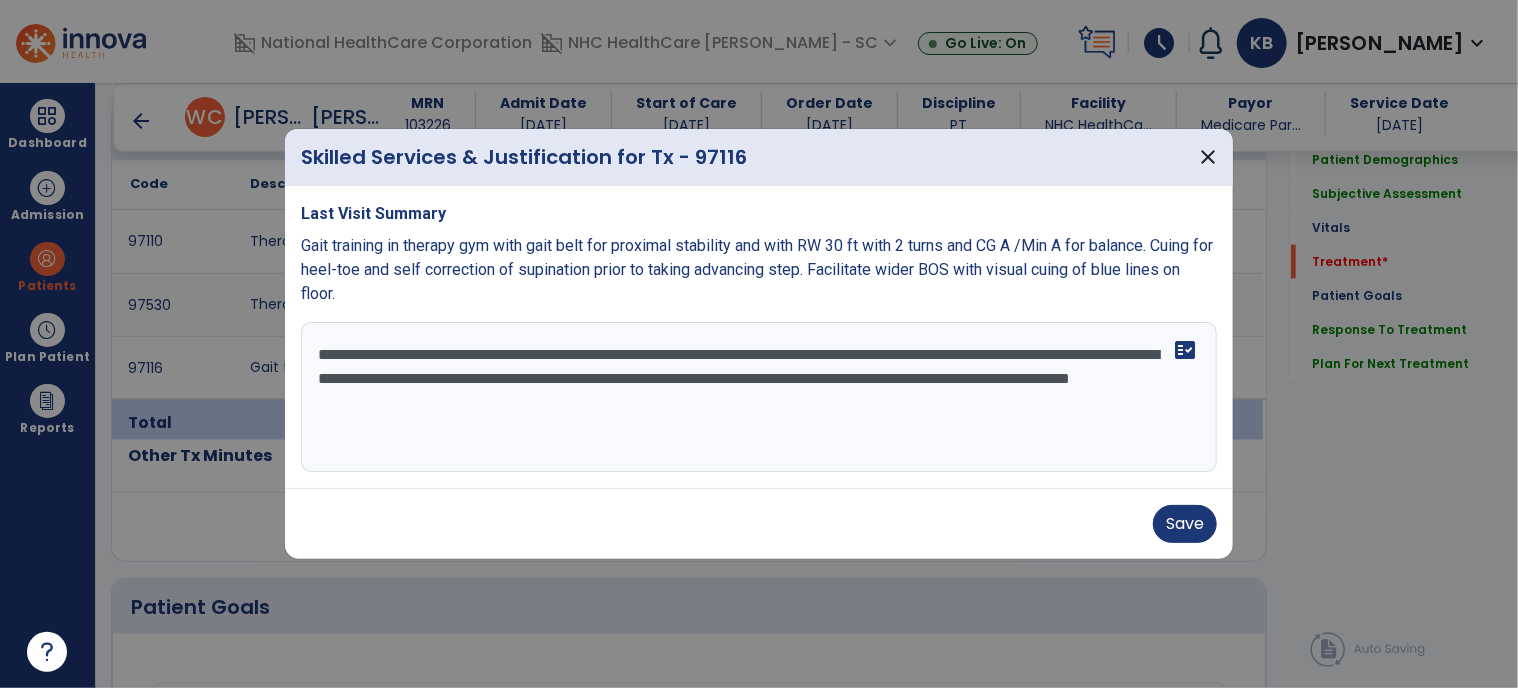 click on "**********" at bounding box center [759, 397] 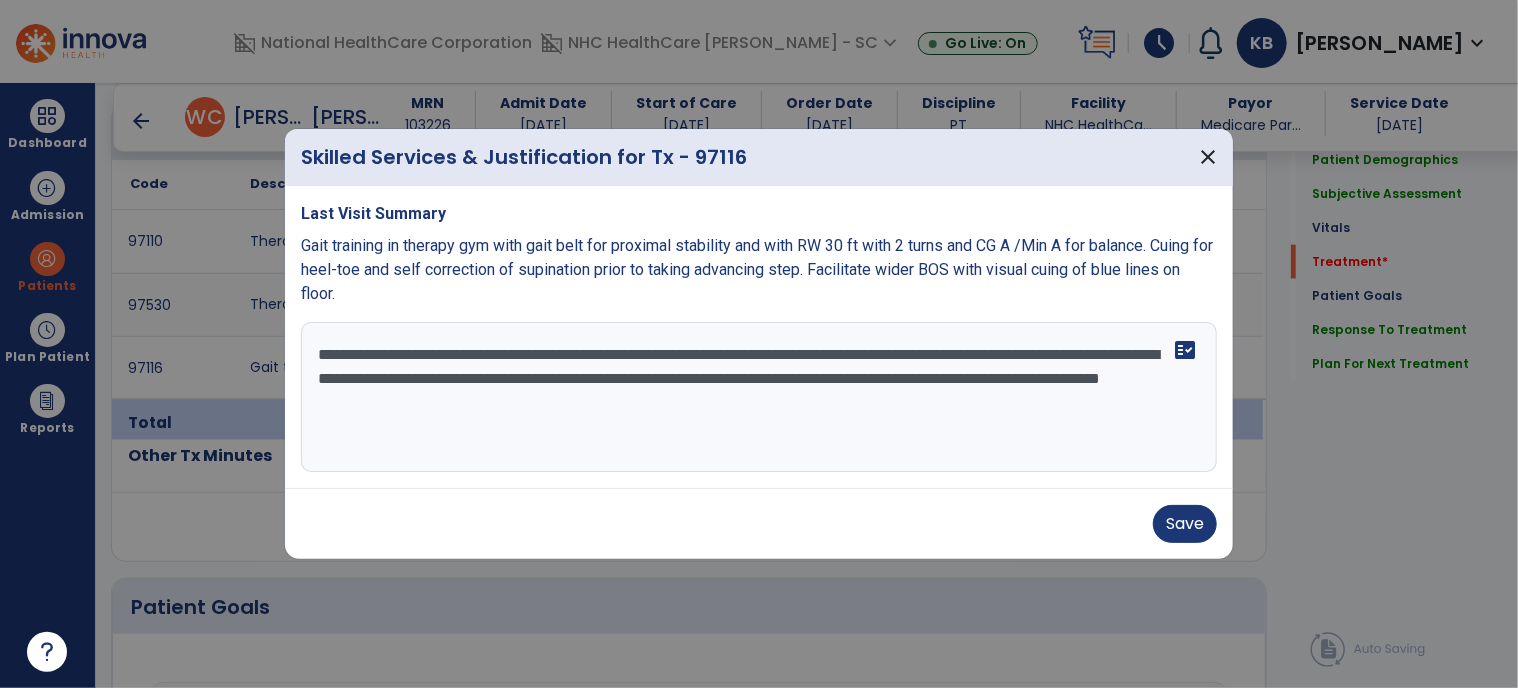 click on "**********" at bounding box center (759, 397) 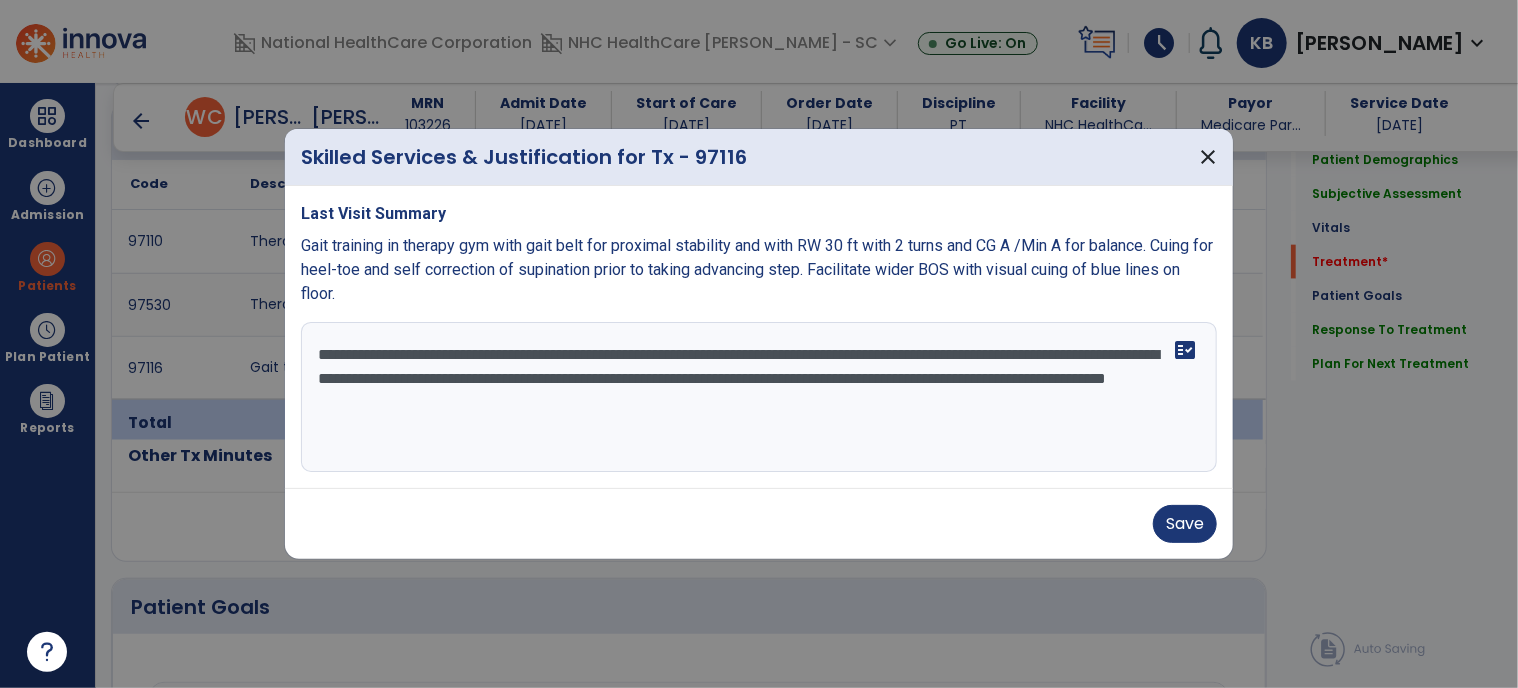 drag, startPoint x: 959, startPoint y: 356, endPoint x: 1052, endPoint y: 353, distance: 93.04838 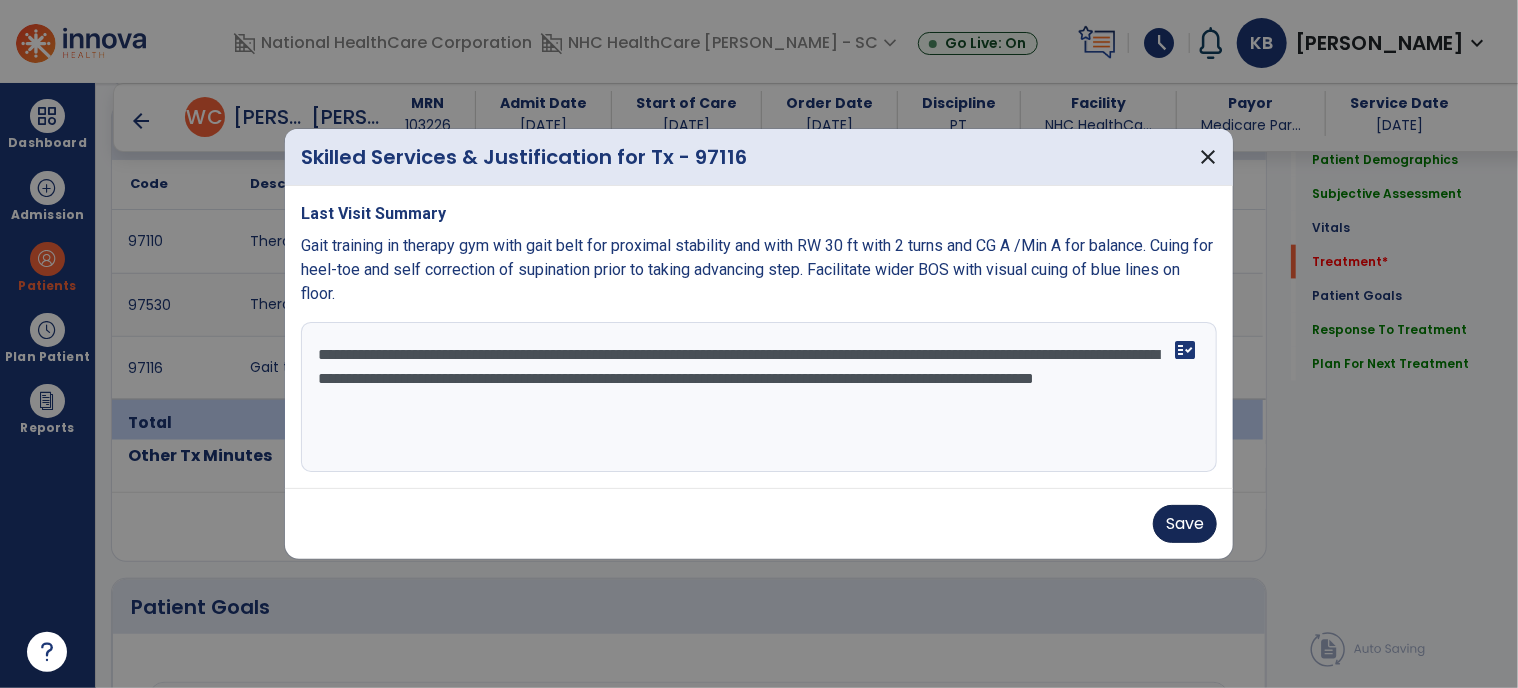type on "**********" 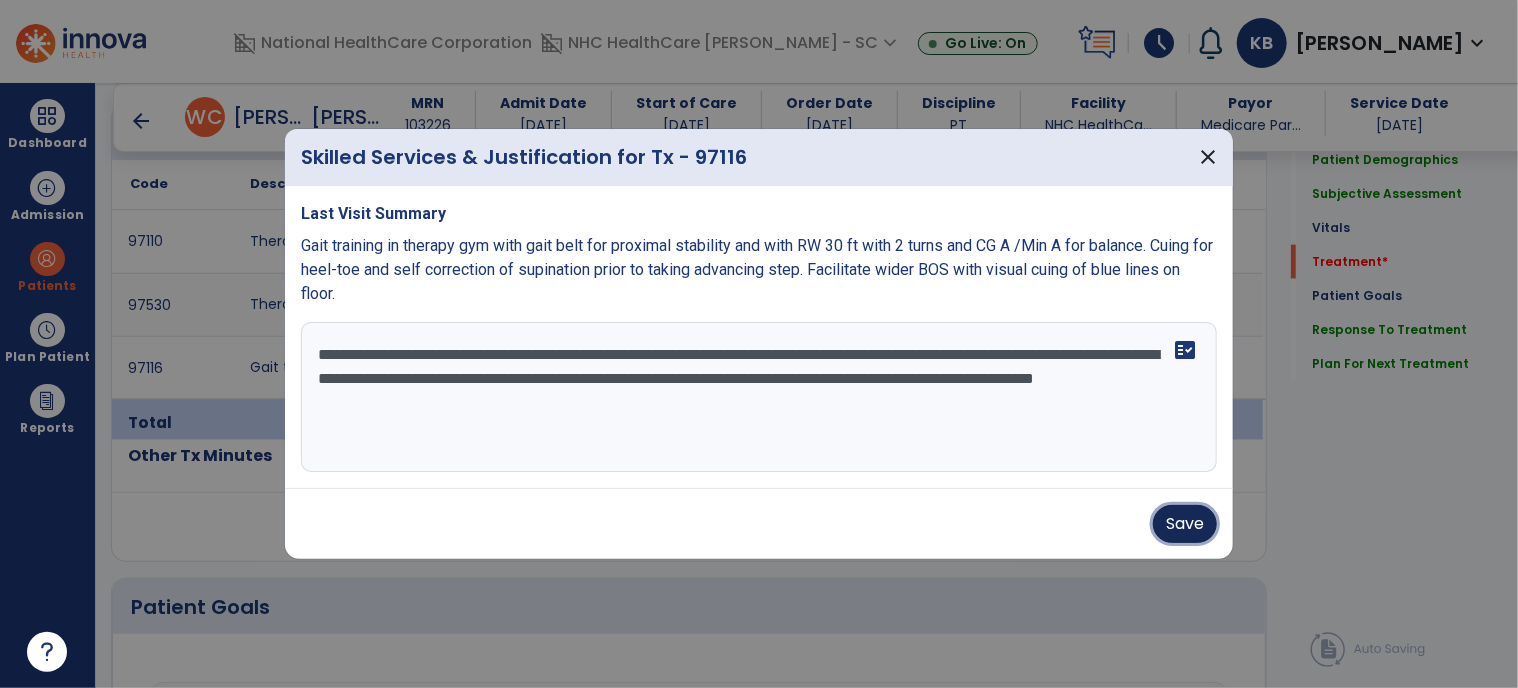 click on "Save" at bounding box center [1185, 524] 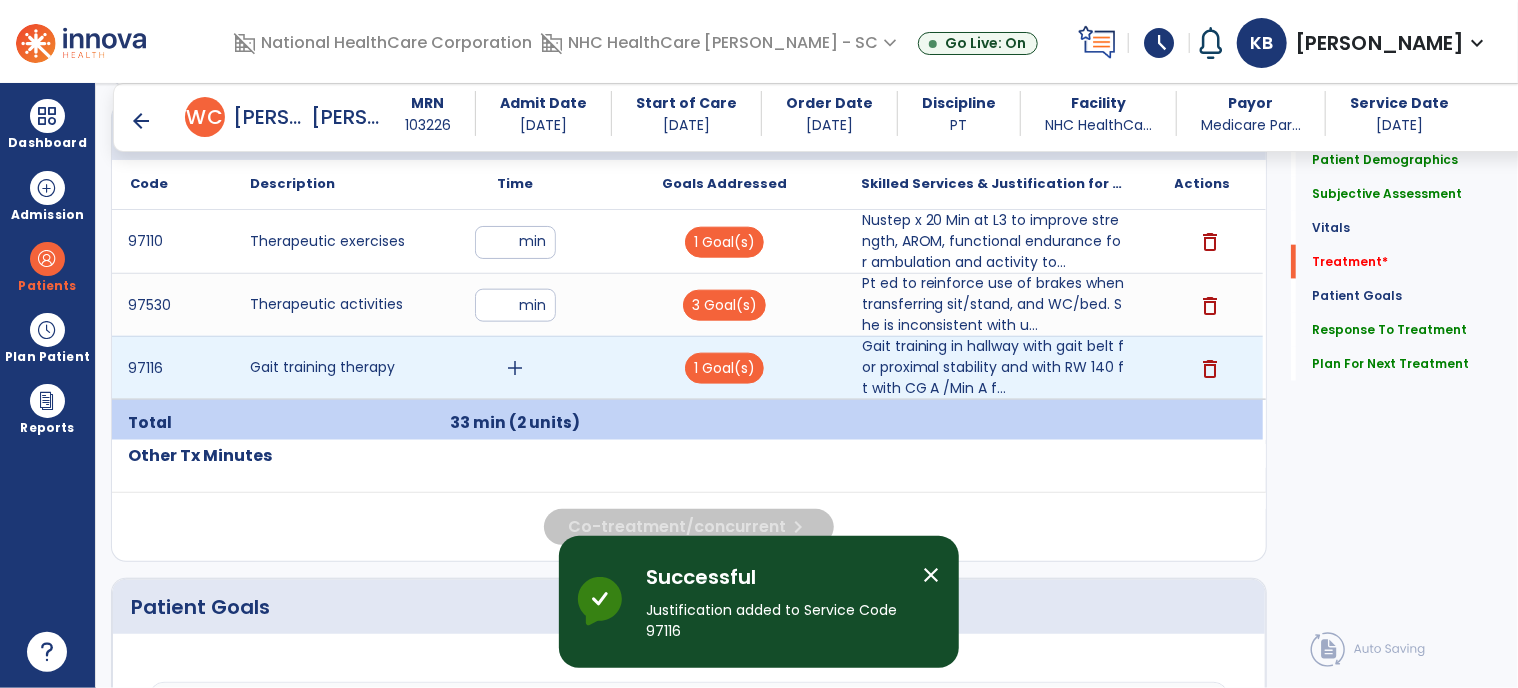 click on "add" at bounding box center [515, 368] 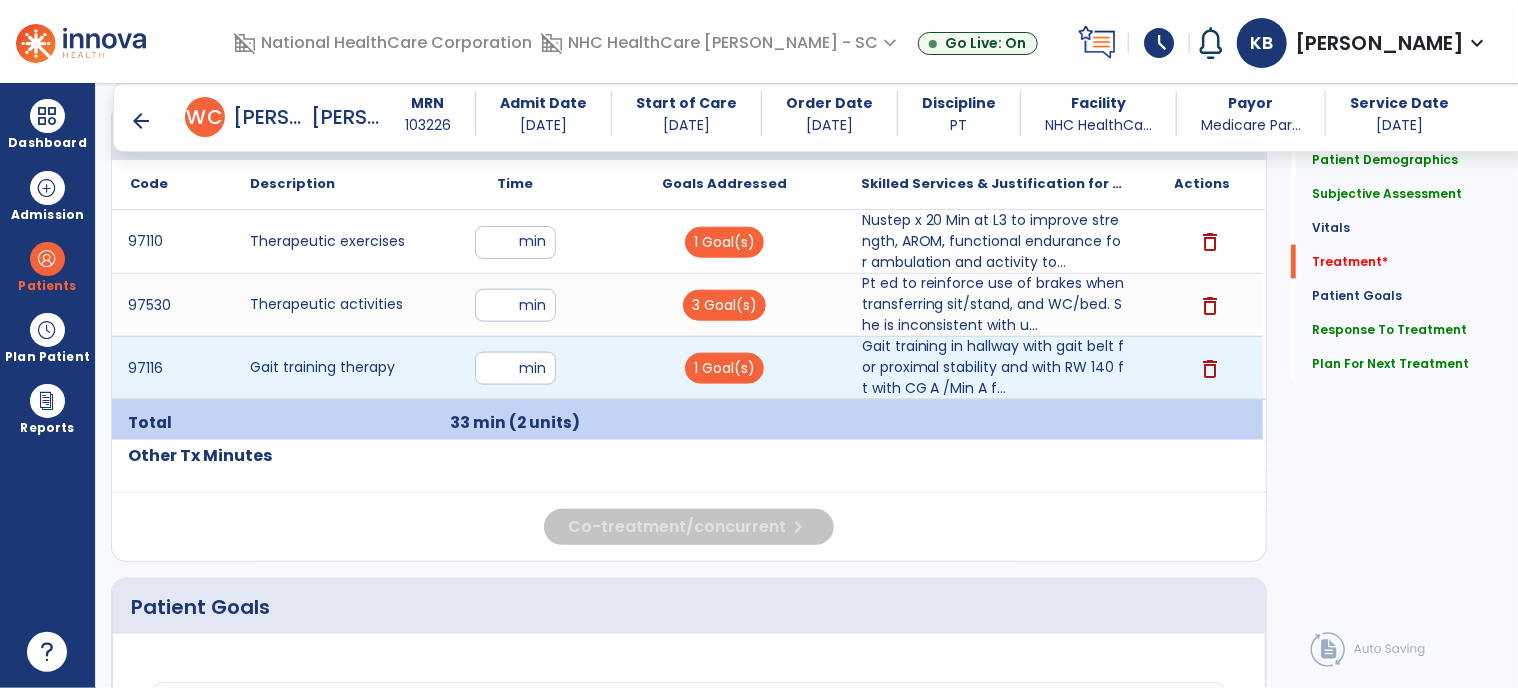 type on "**" 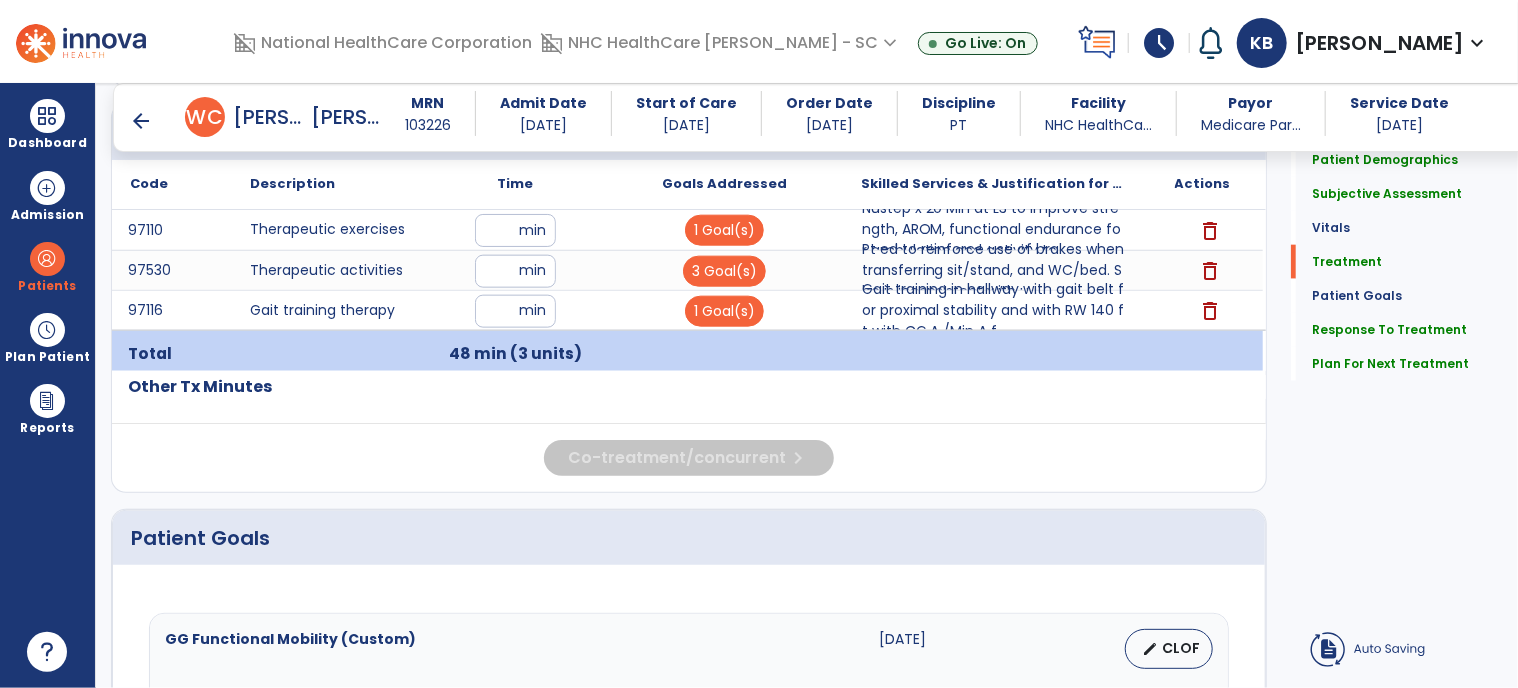 click on "Quick Links  Patient Demographics   Patient Demographics   Subjective Assessment   Subjective Assessment   Vitals   Vitals   Treatment   Treatment   Patient Goals   Patient Goals   Response To Treatment   Response To Treatment   Plan For Next Treatment   Plan For Next Treatment" 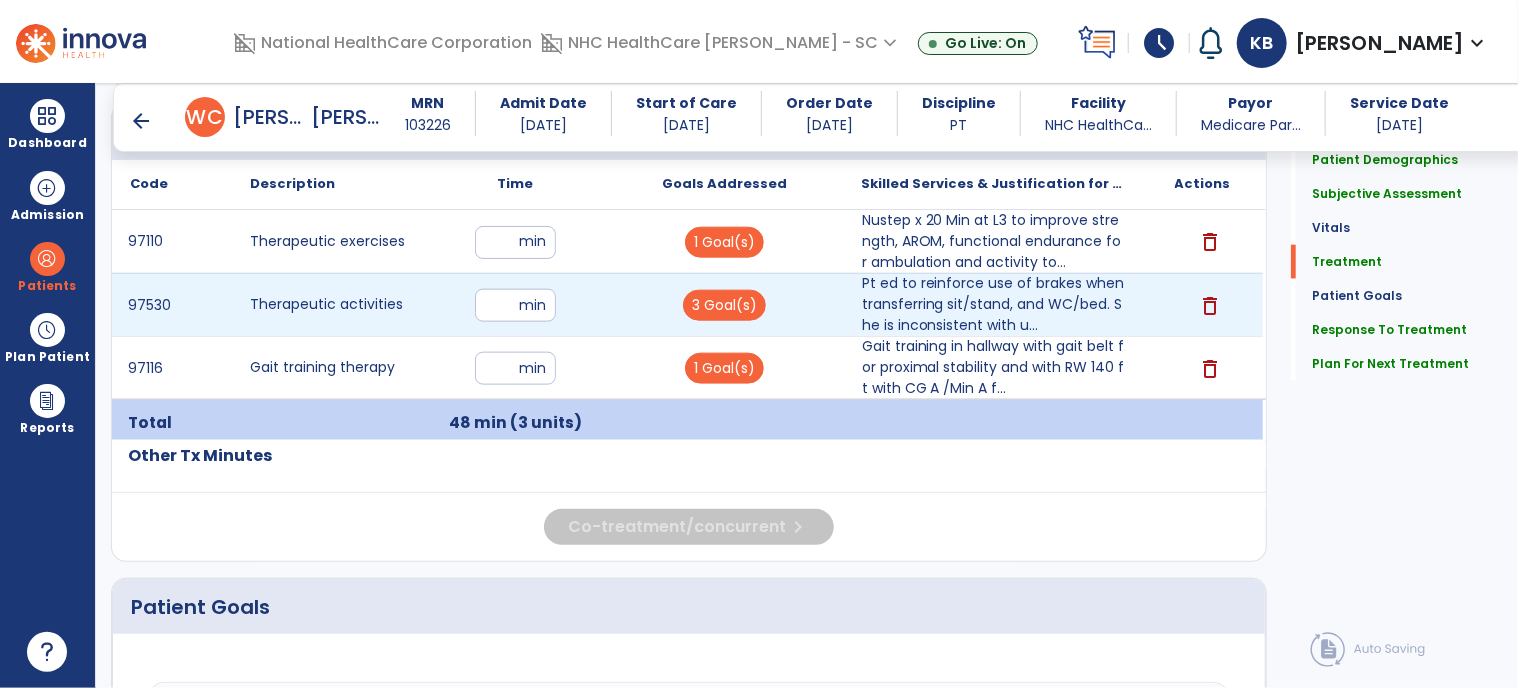 click on "**" at bounding box center (515, 305) 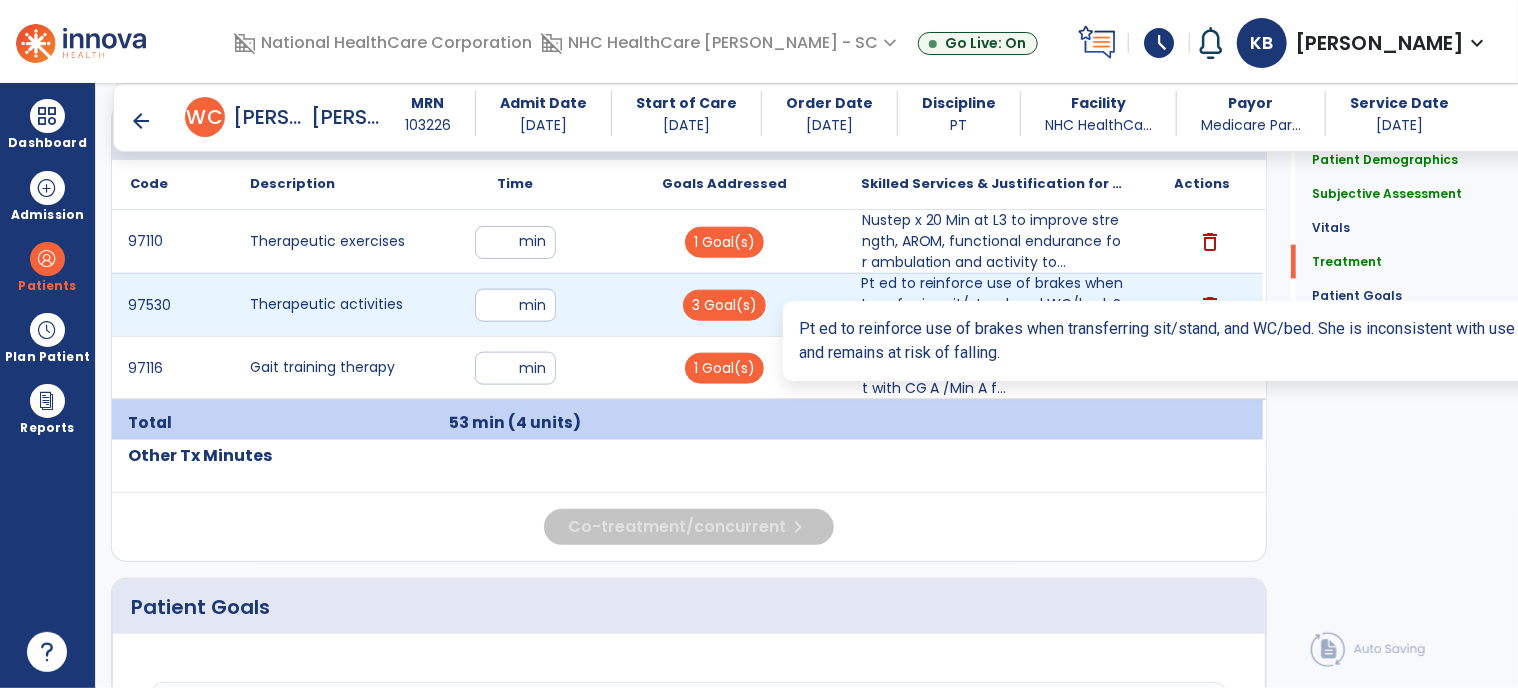 click on "Pt ed to reinforce use of brakes when transferring sit/stand, and WC/bed. She is inconsistent with u..." at bounding box center [993, 304] 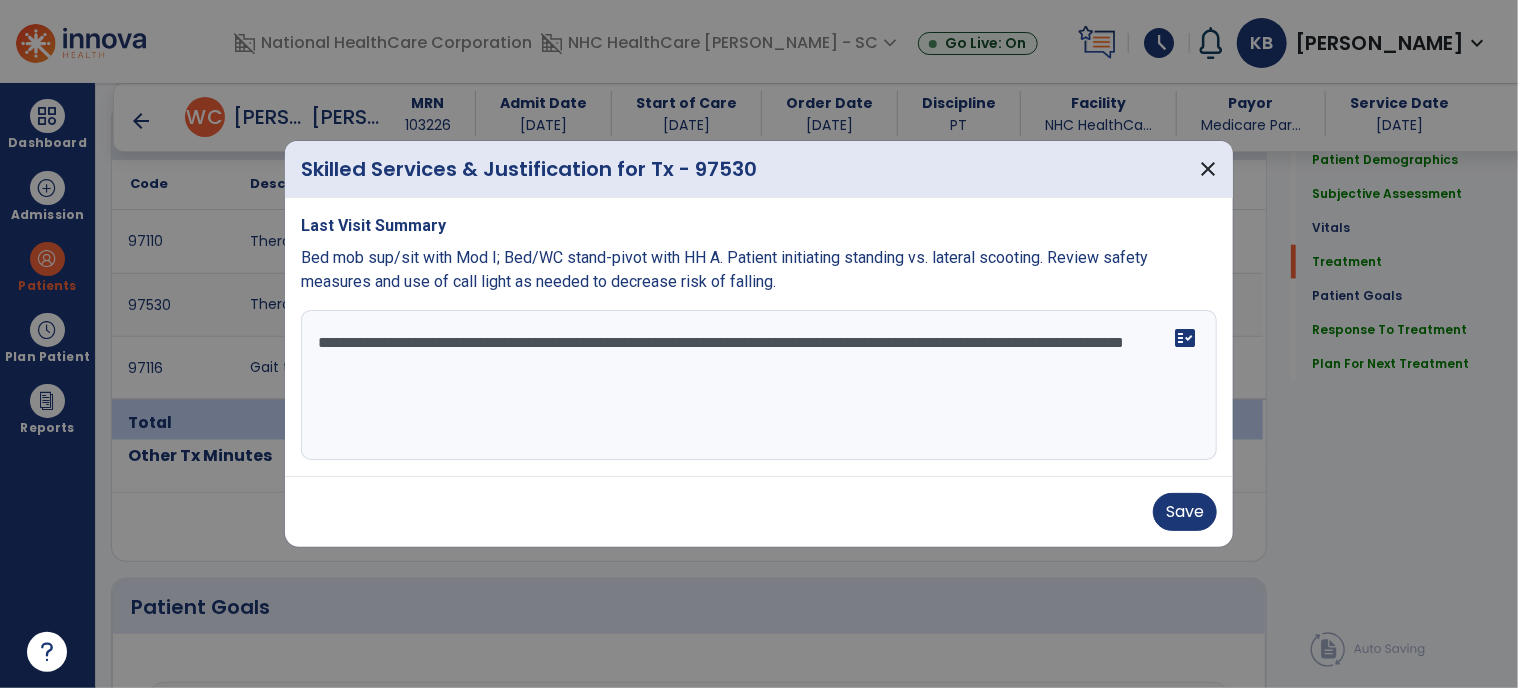 click on "**********" at bounding box center (759, 385) 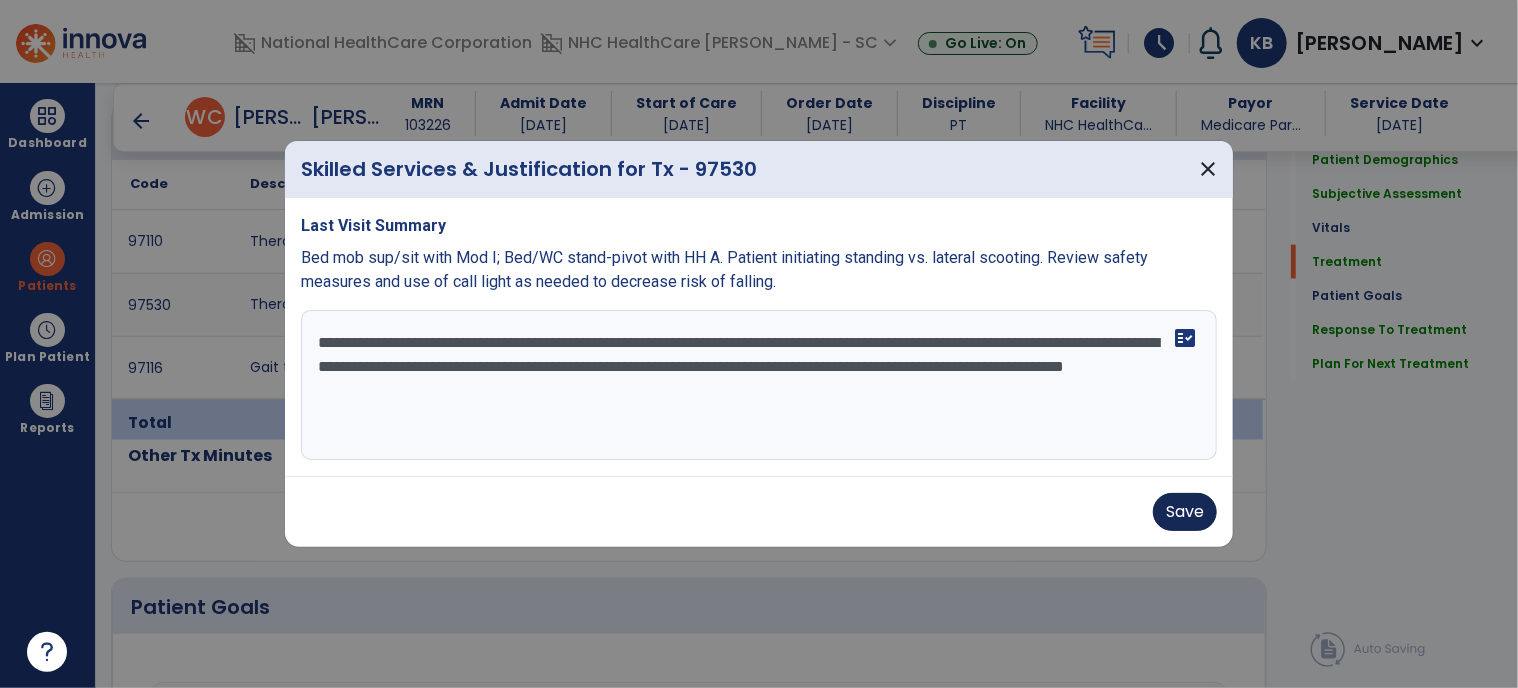 type on "**********" 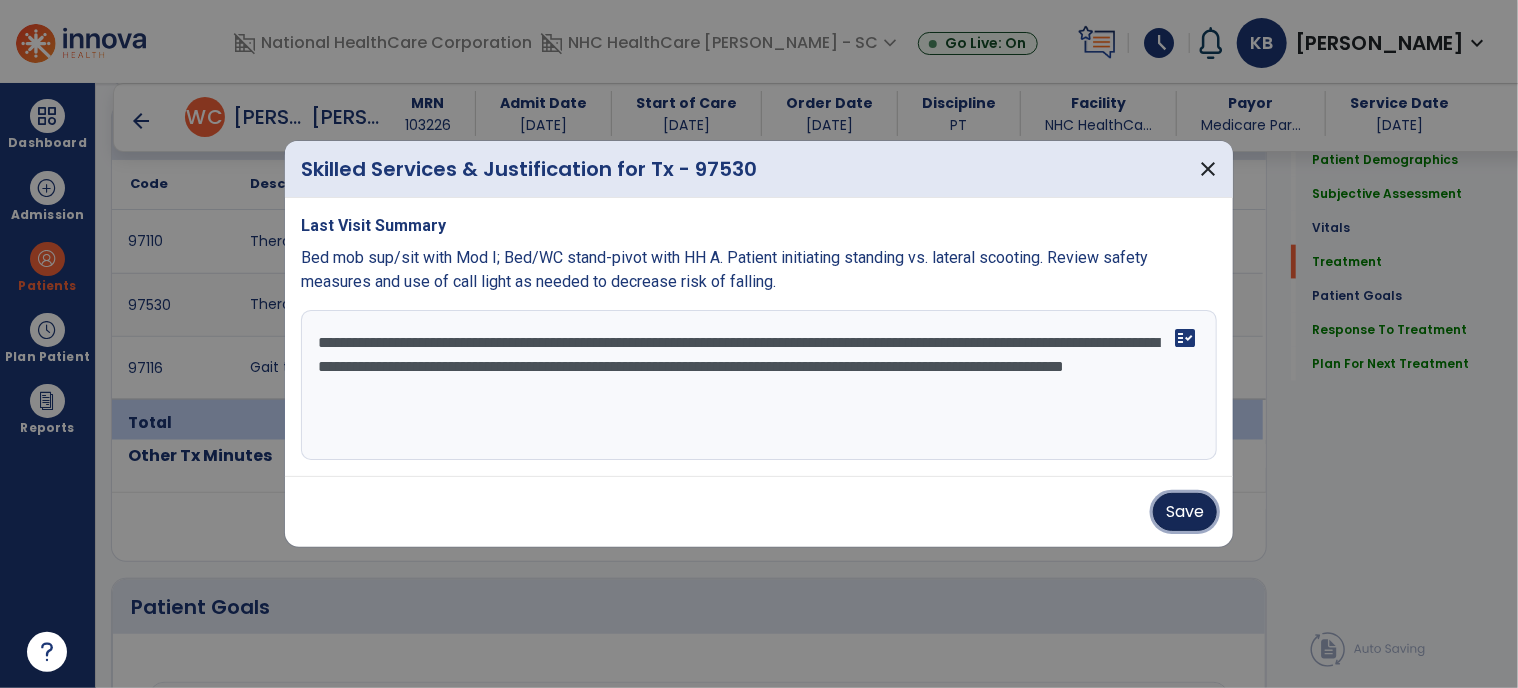 click on "Save" at bounding box center (1185, 512) 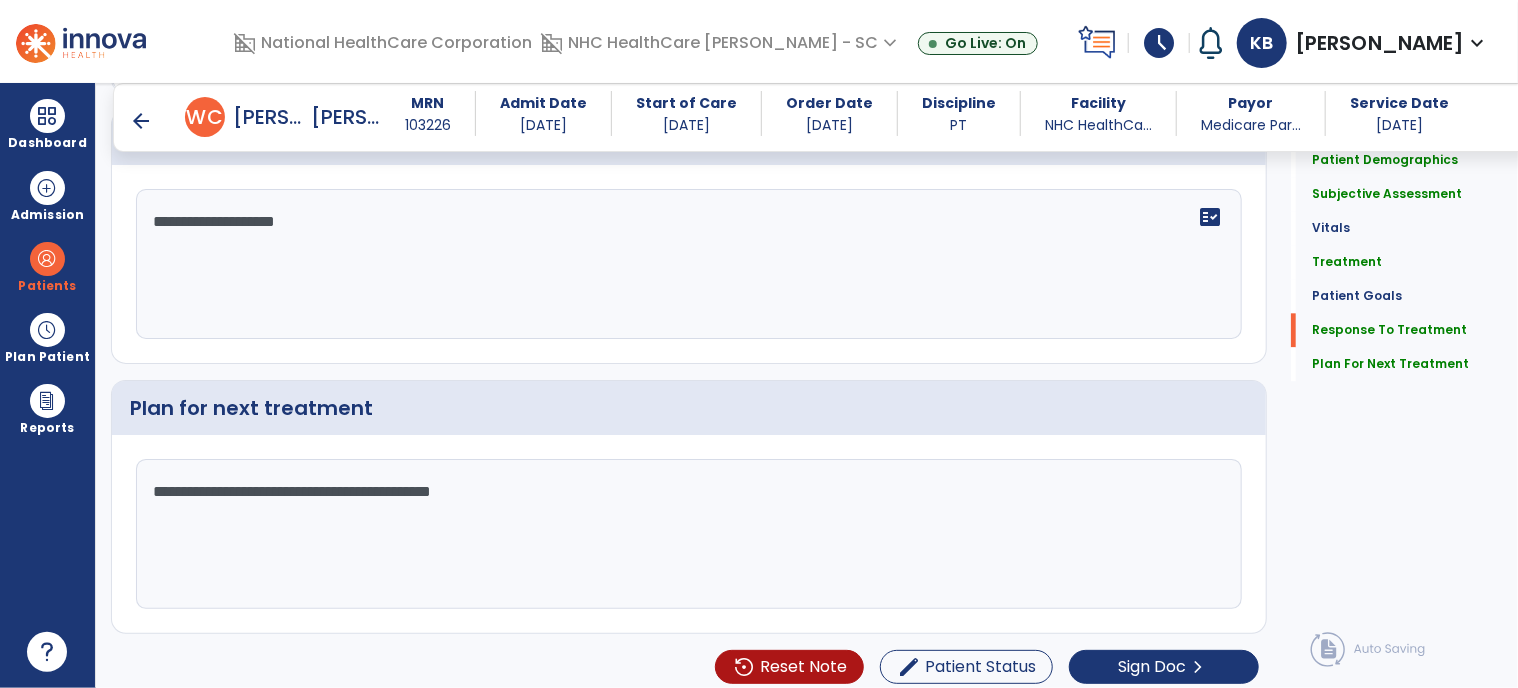 scroll, scrollTop: 2310, scrollLeft: 0, axis: vertical 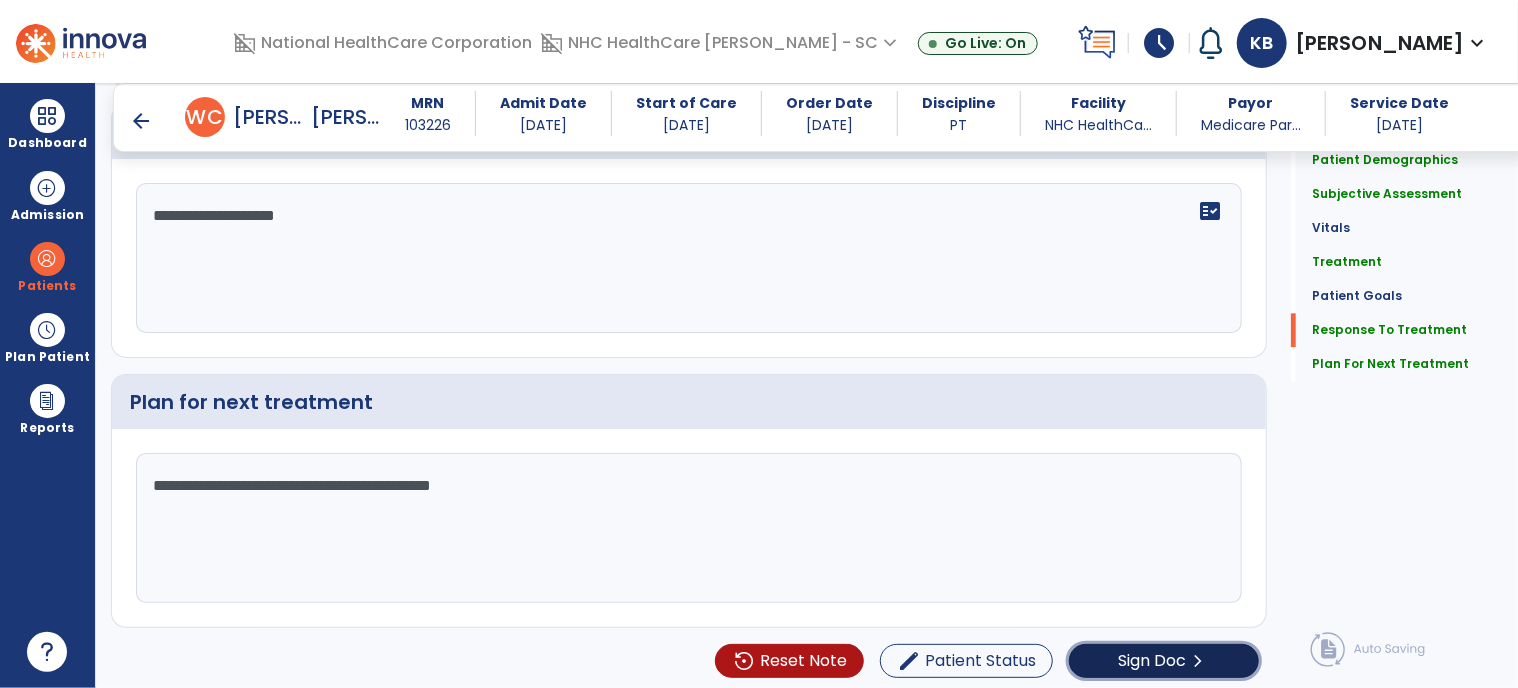 click on "Sign Doc" 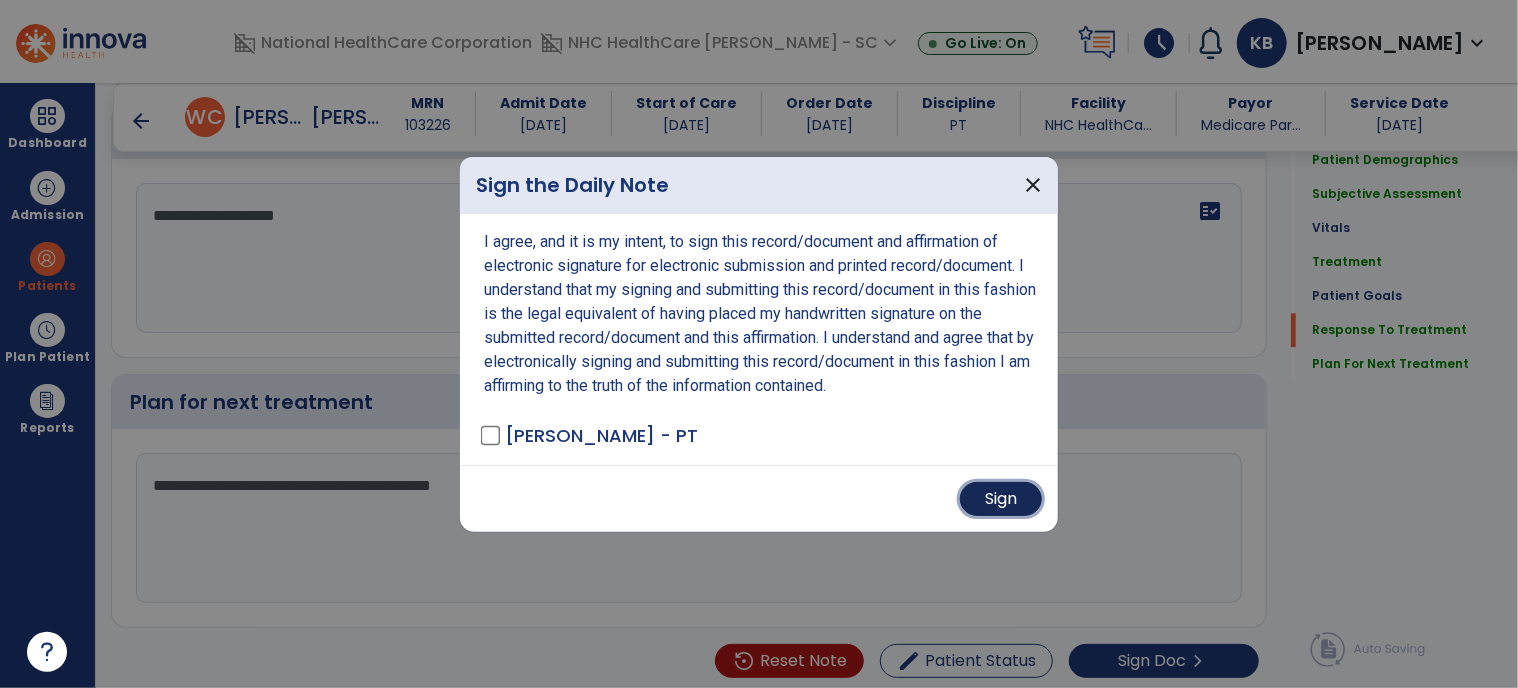 click on "Sign" at bounding box center (1001, 499) 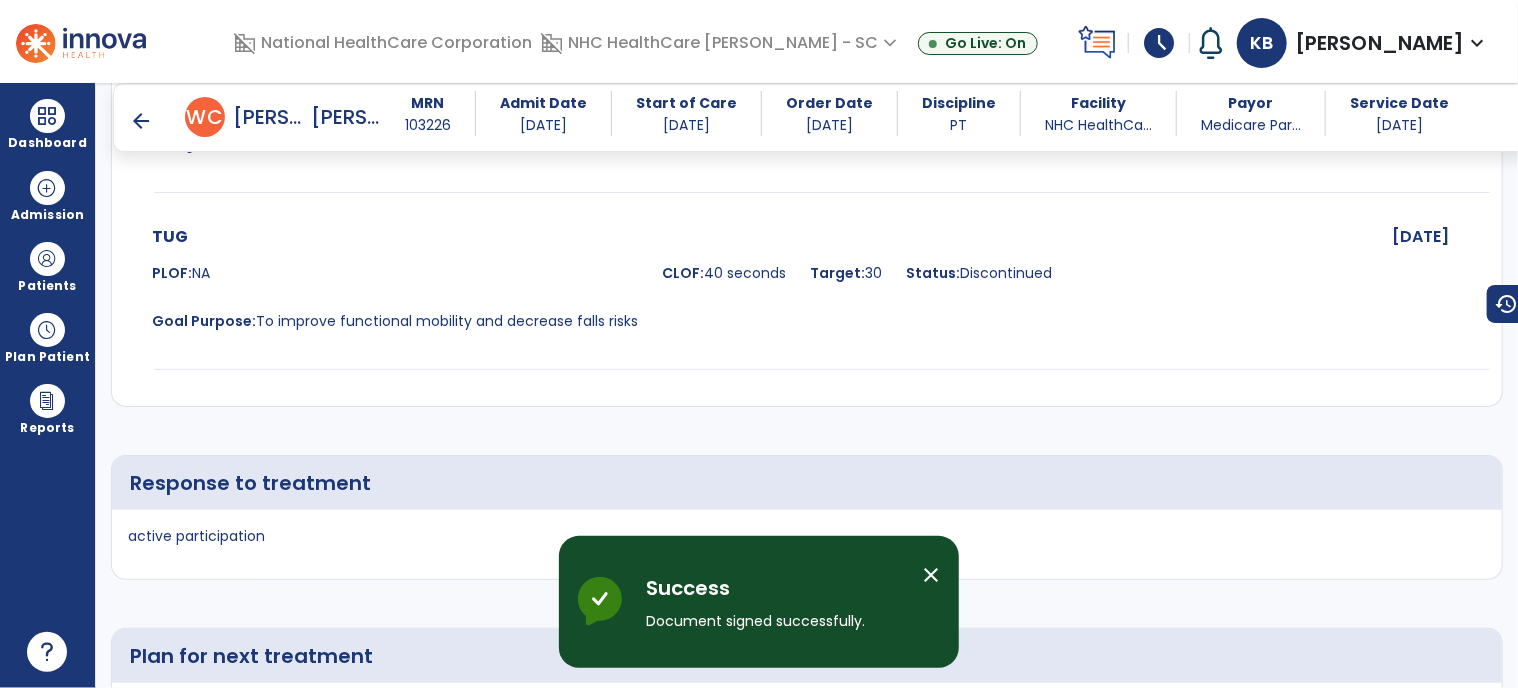 scroll, scrollTop: 3356, scrollLeft: 0, axis: vertical 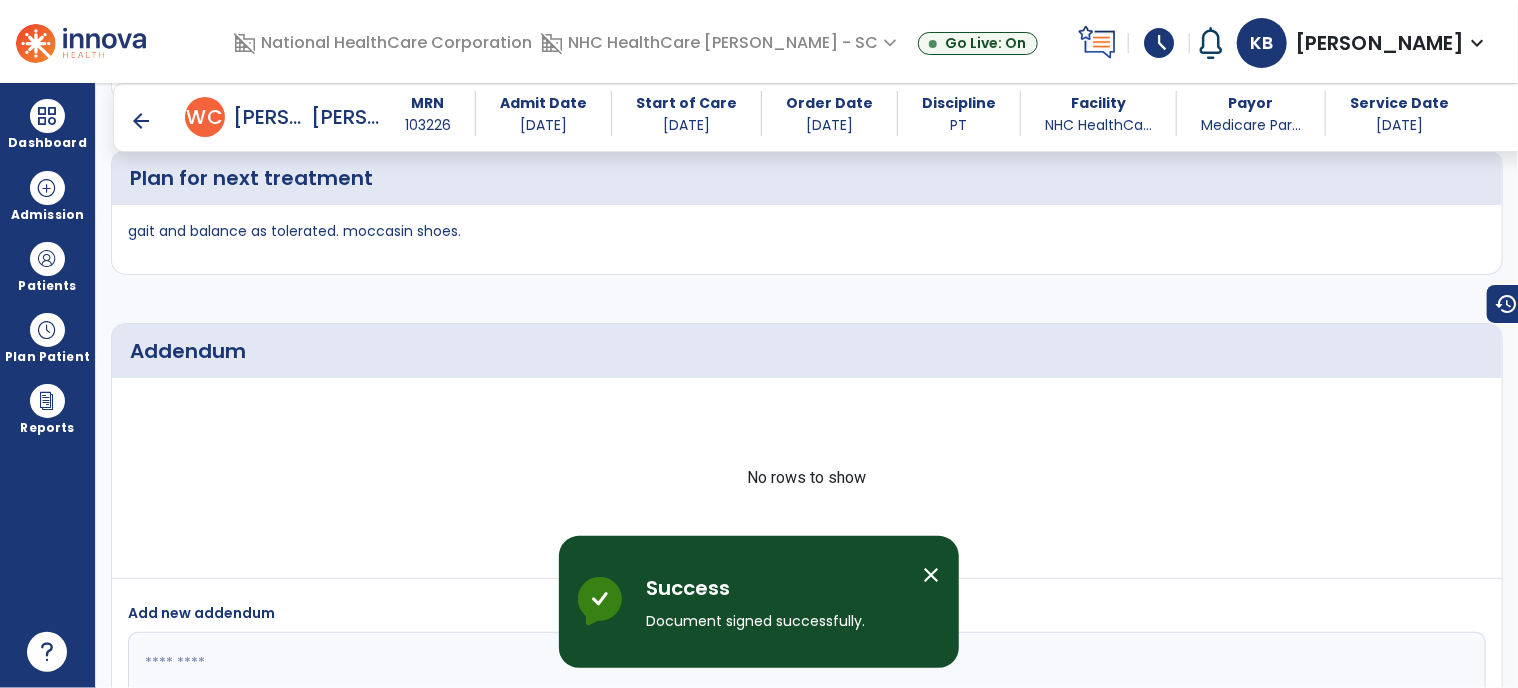 click on "arrow_back" at bounding box center (141, 121) 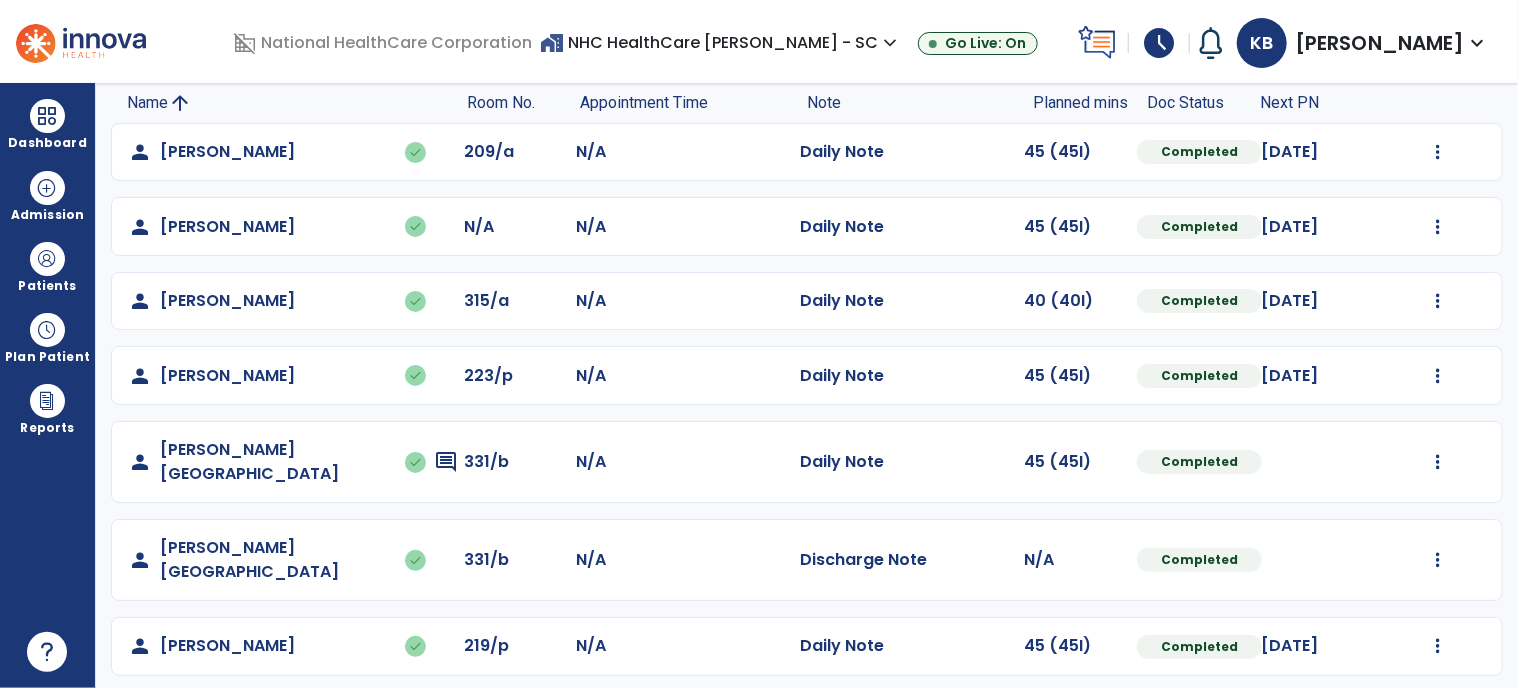 scroll, scrollTop: 176, scrollLeft: 0, axis: vertical 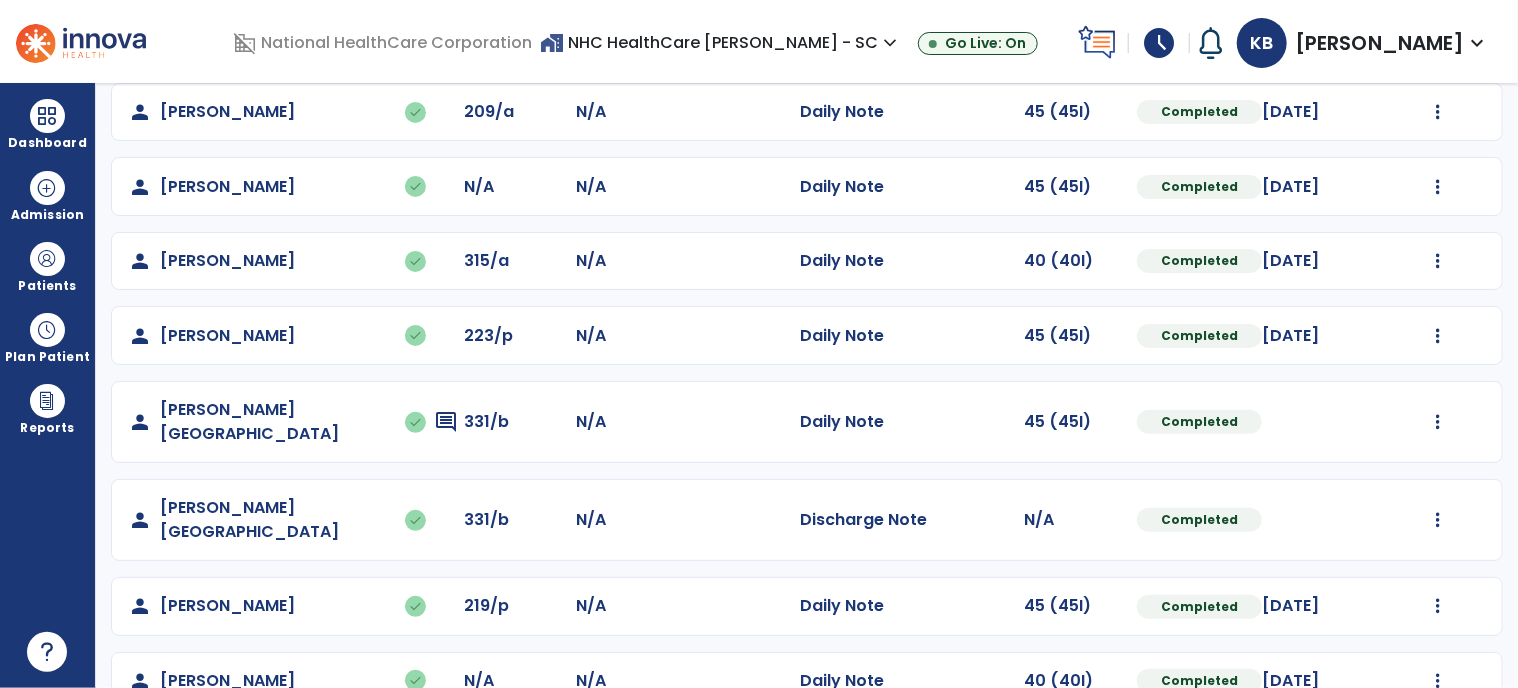 click on "schedule" at bounding box center [1159, 43] 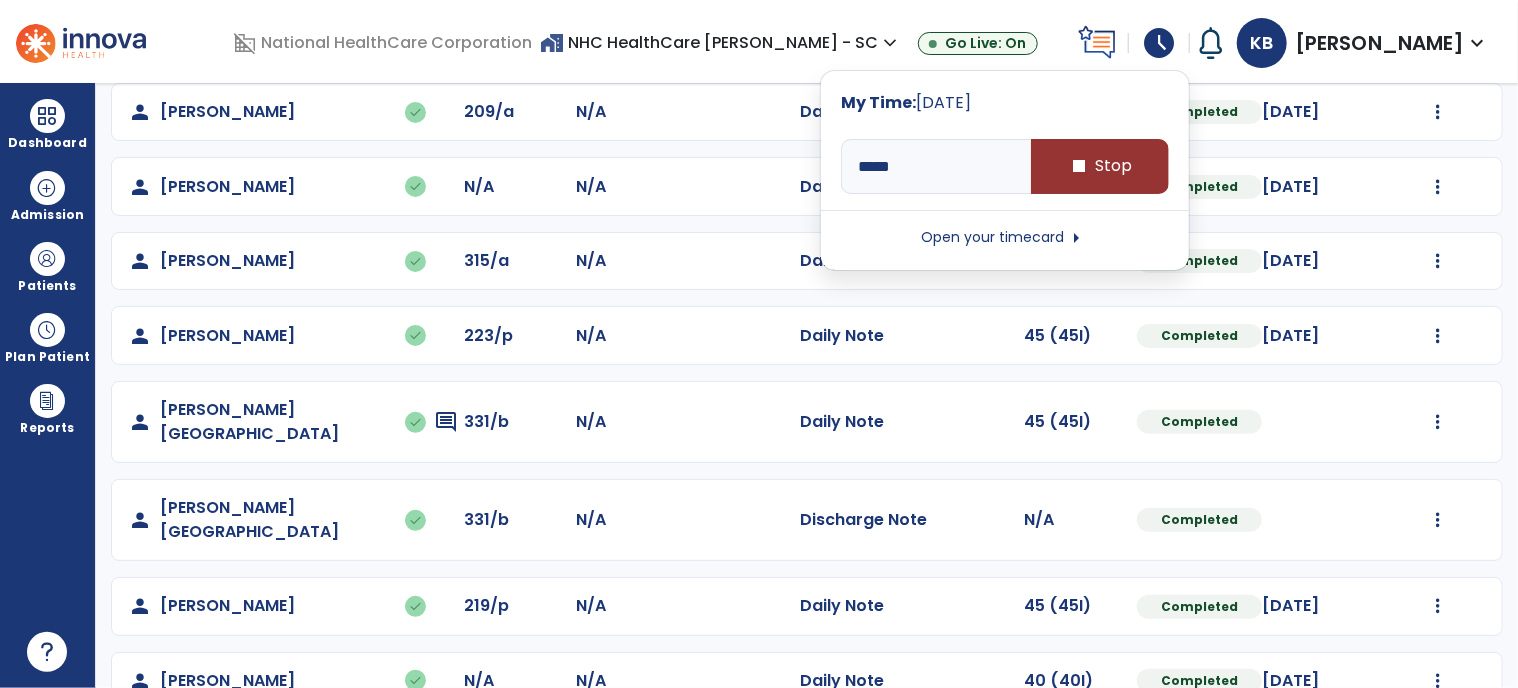 click on "stop  Stop" at bounding box center [1100, 166] 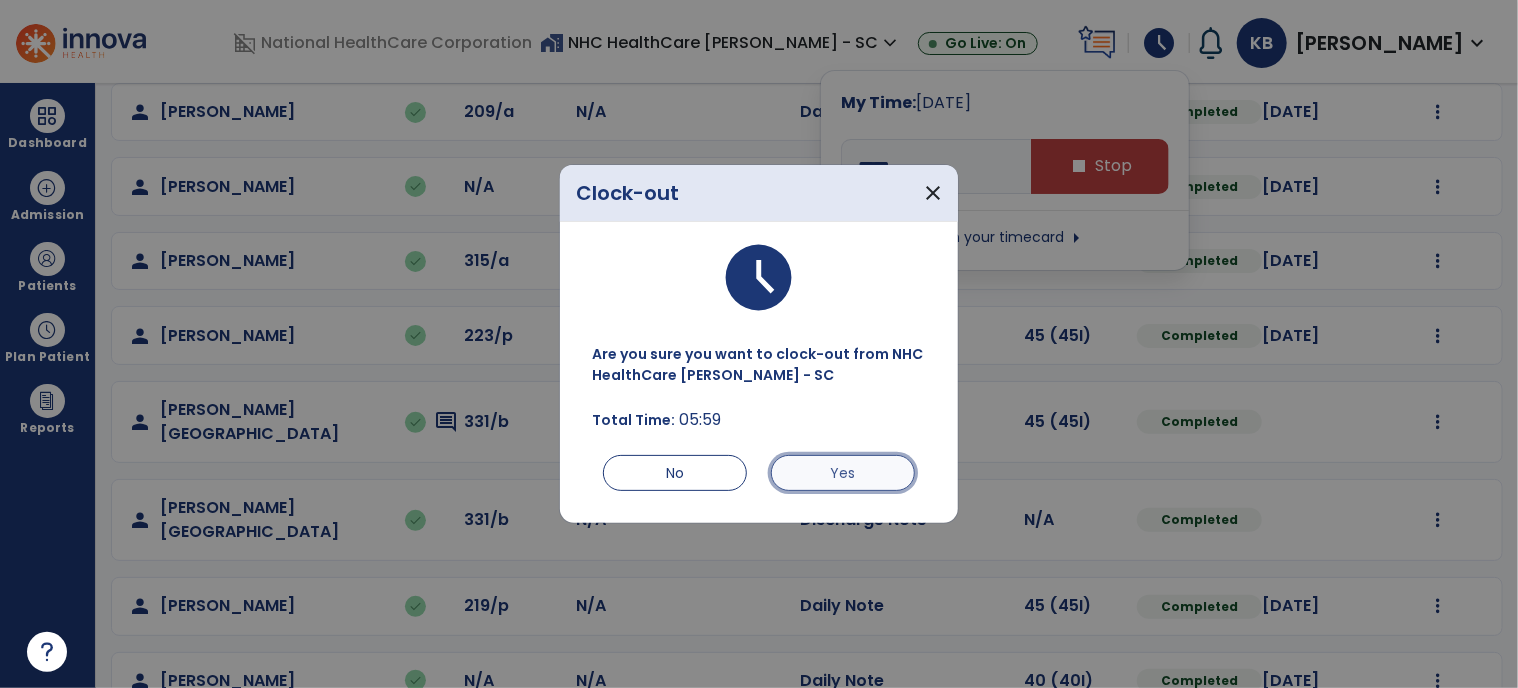 click on "Yes" at bounding box center (843, 473) 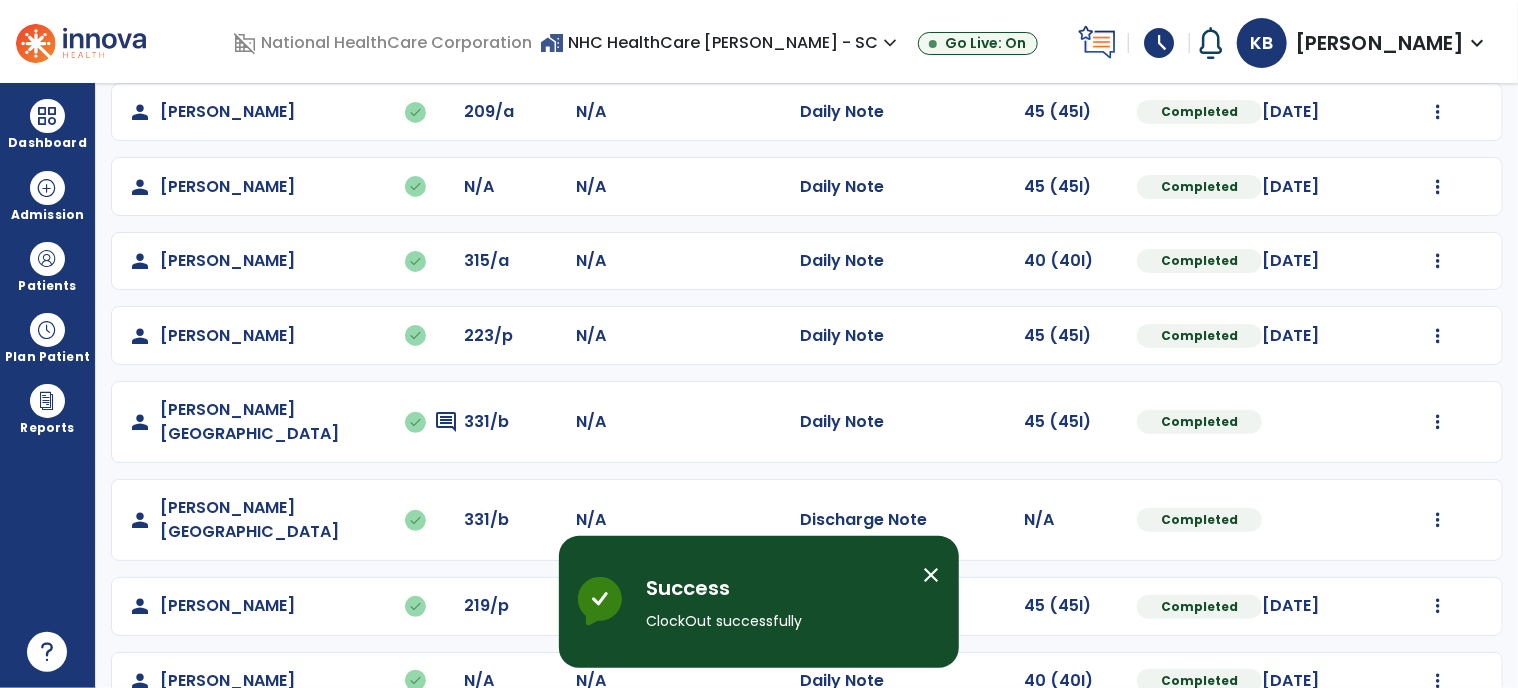scroll, scrollTop: 0, scrollLeft: 0, axis: both 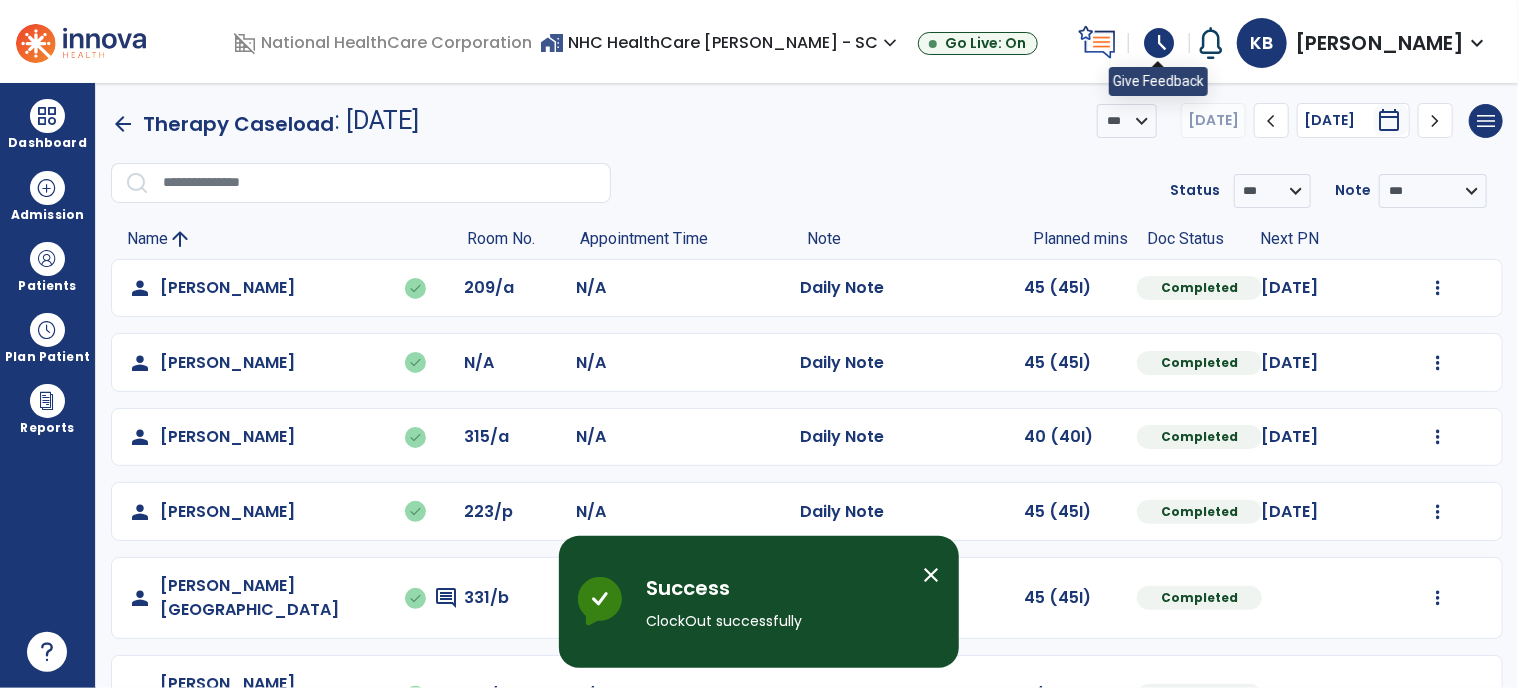 click at bounding box center [1098, 42] 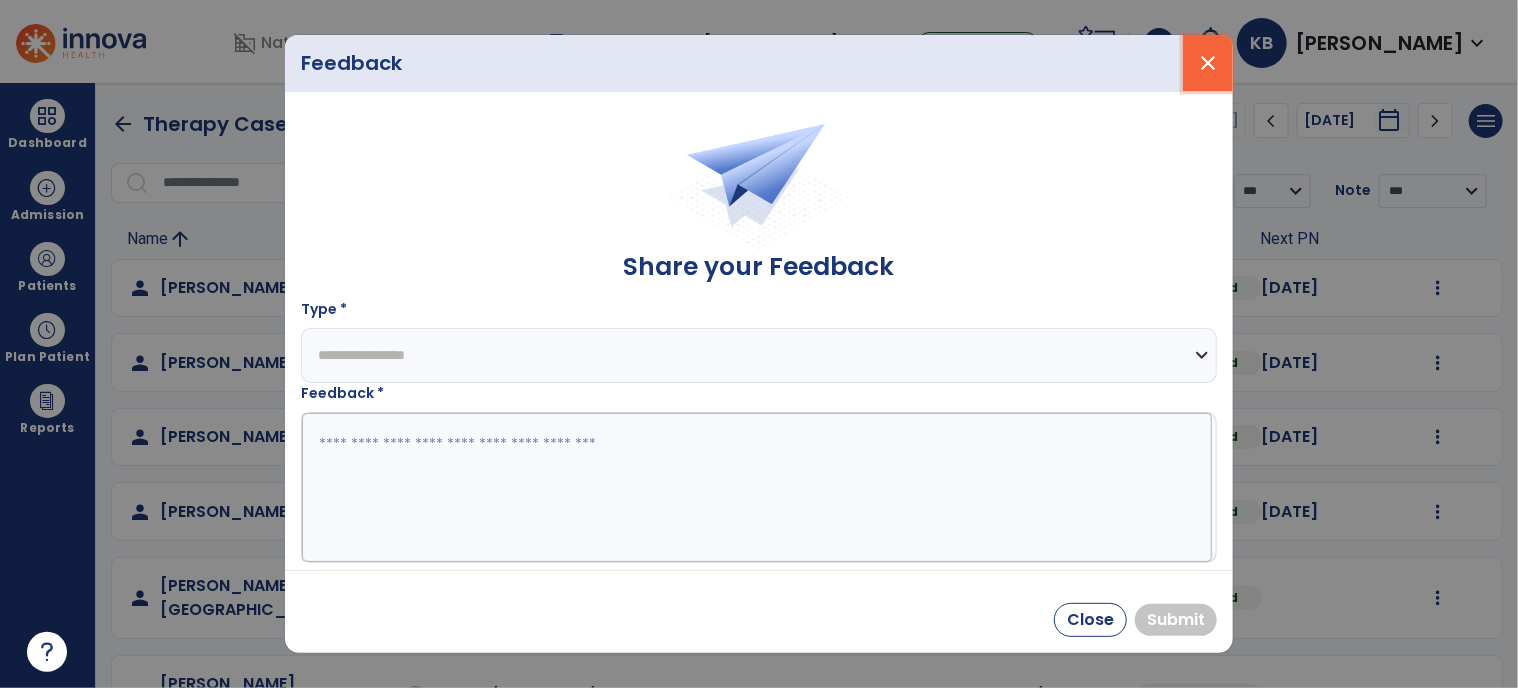 click on "close" at bounding box center [1208, 63] 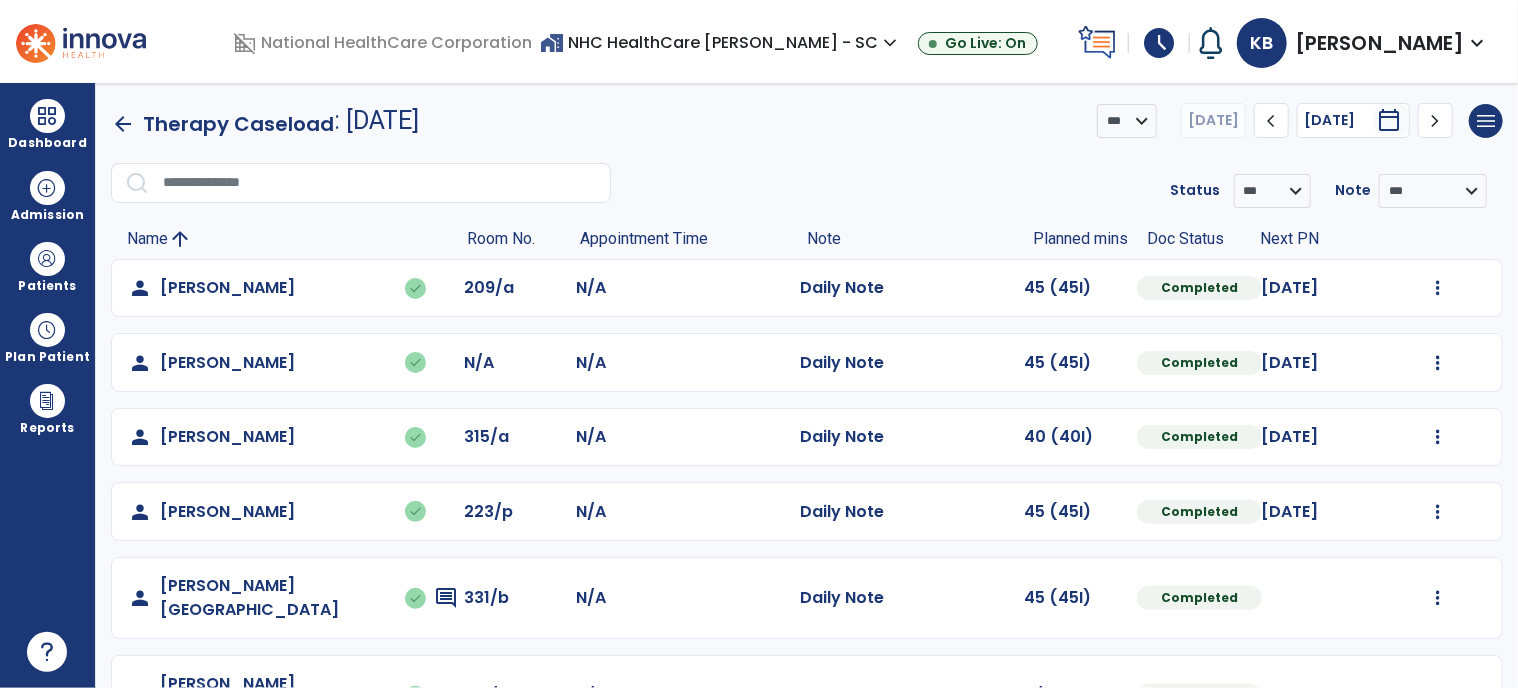 click on "schedule" at bounding box center (1159, 43) 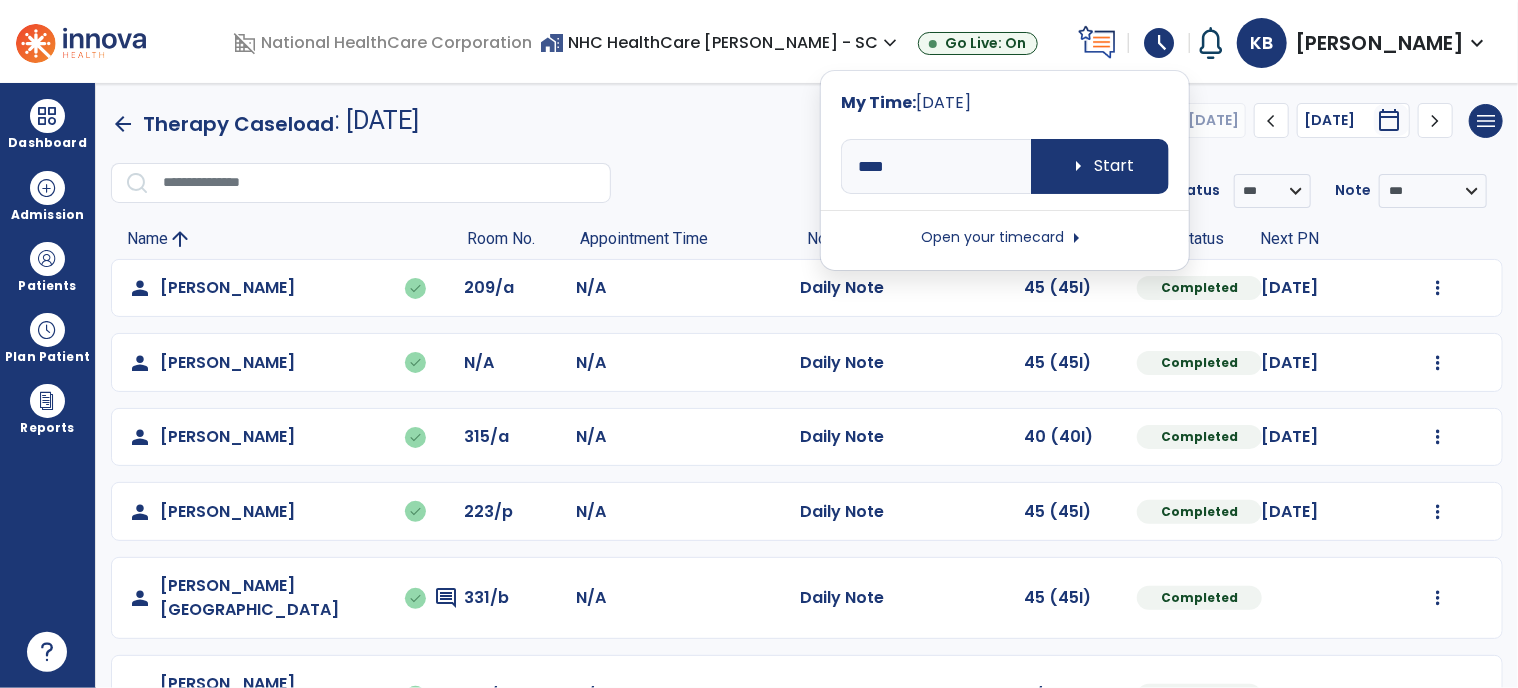 click on "Open your timecard  arrow_right" at bounding box center [1005, 238] 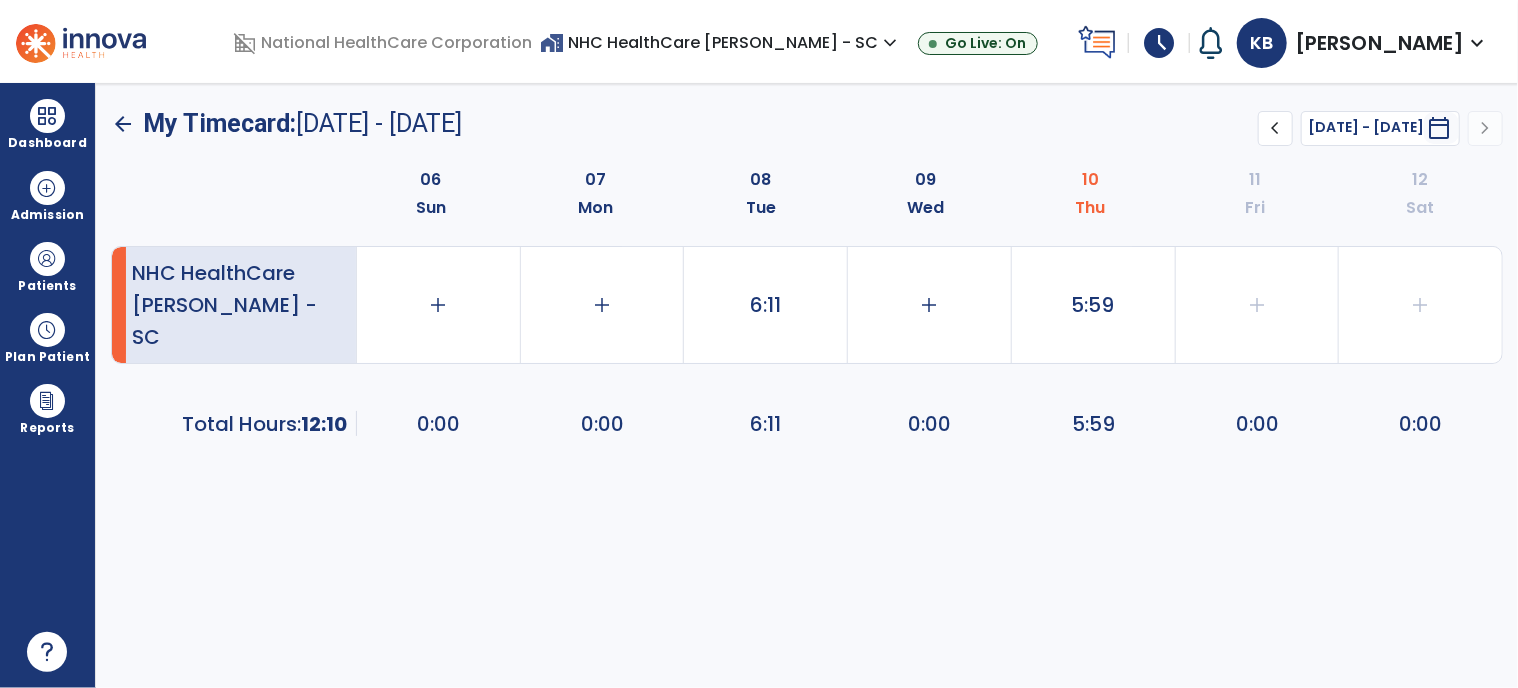 click on "5:59" 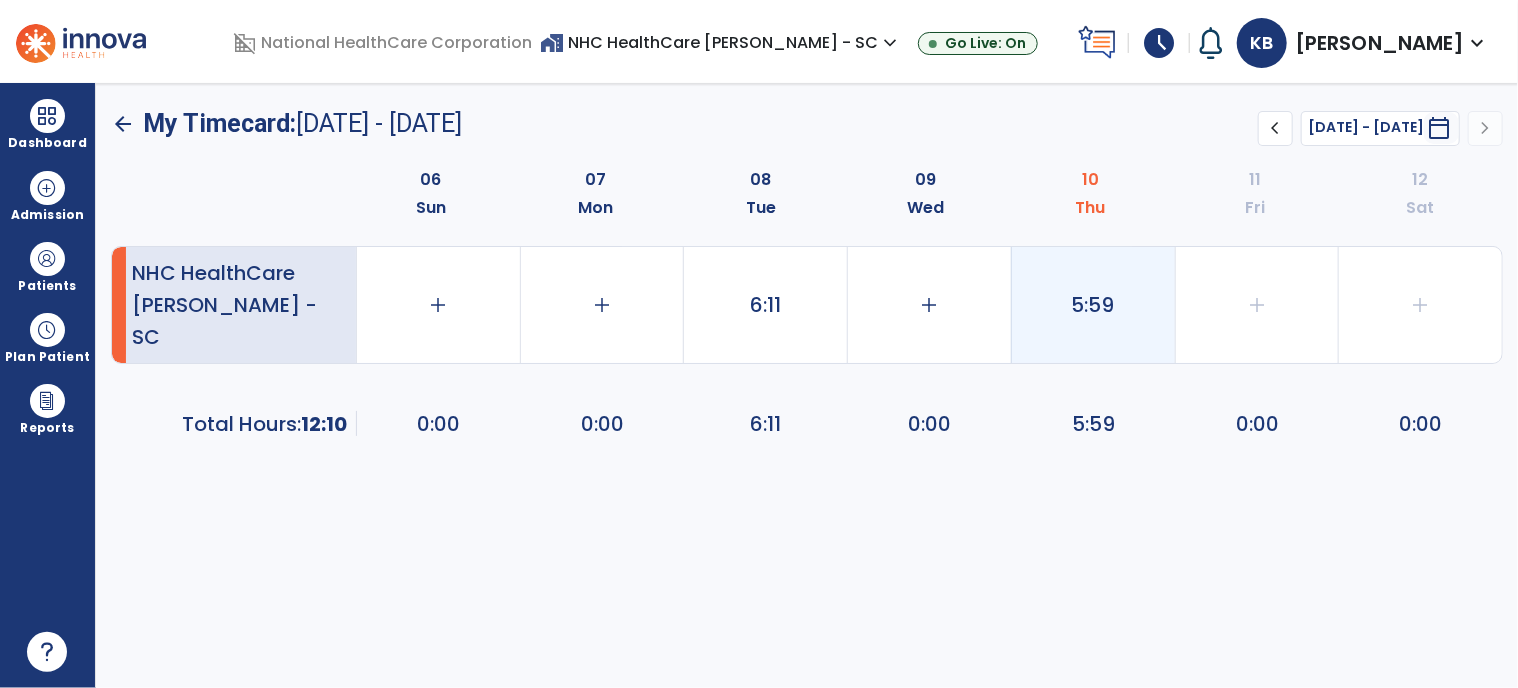 click on "5:59" 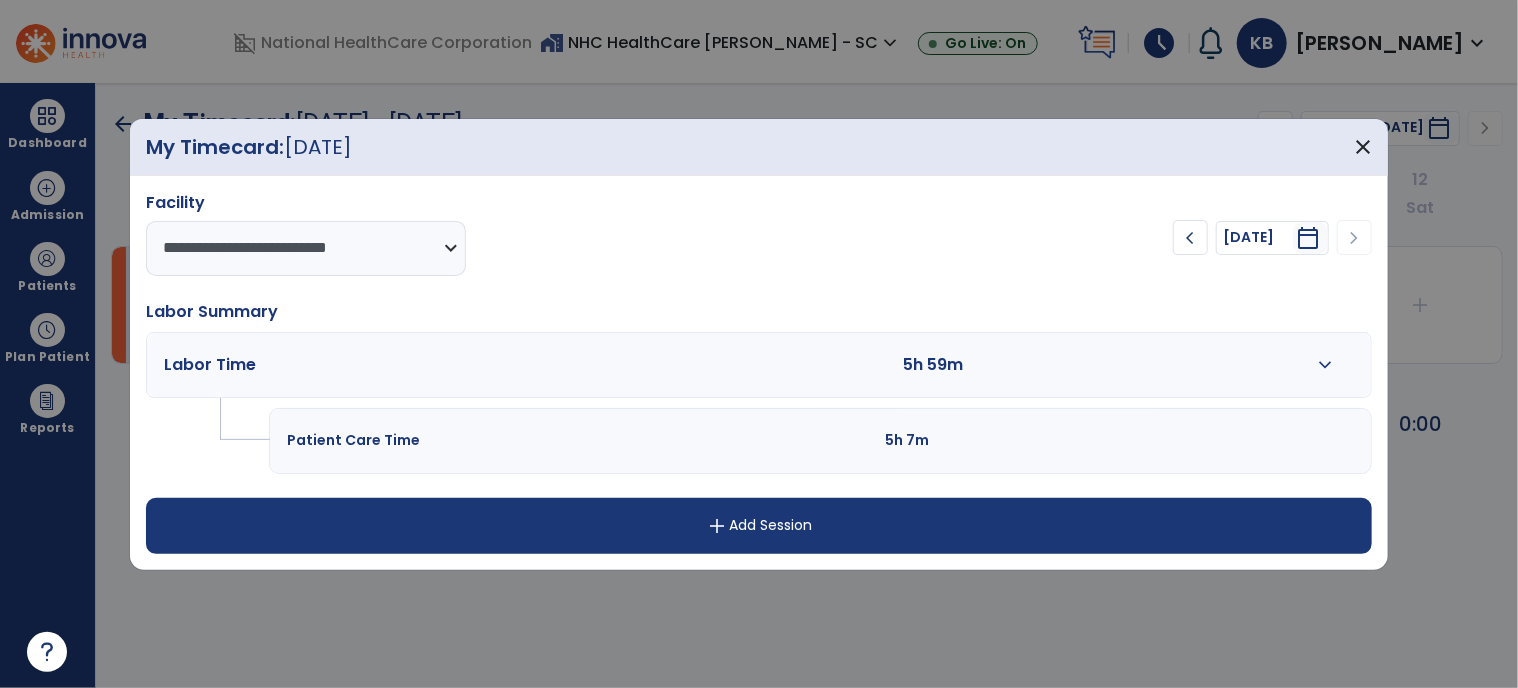 click on "expand_more" at bounding box center (1325, 365) 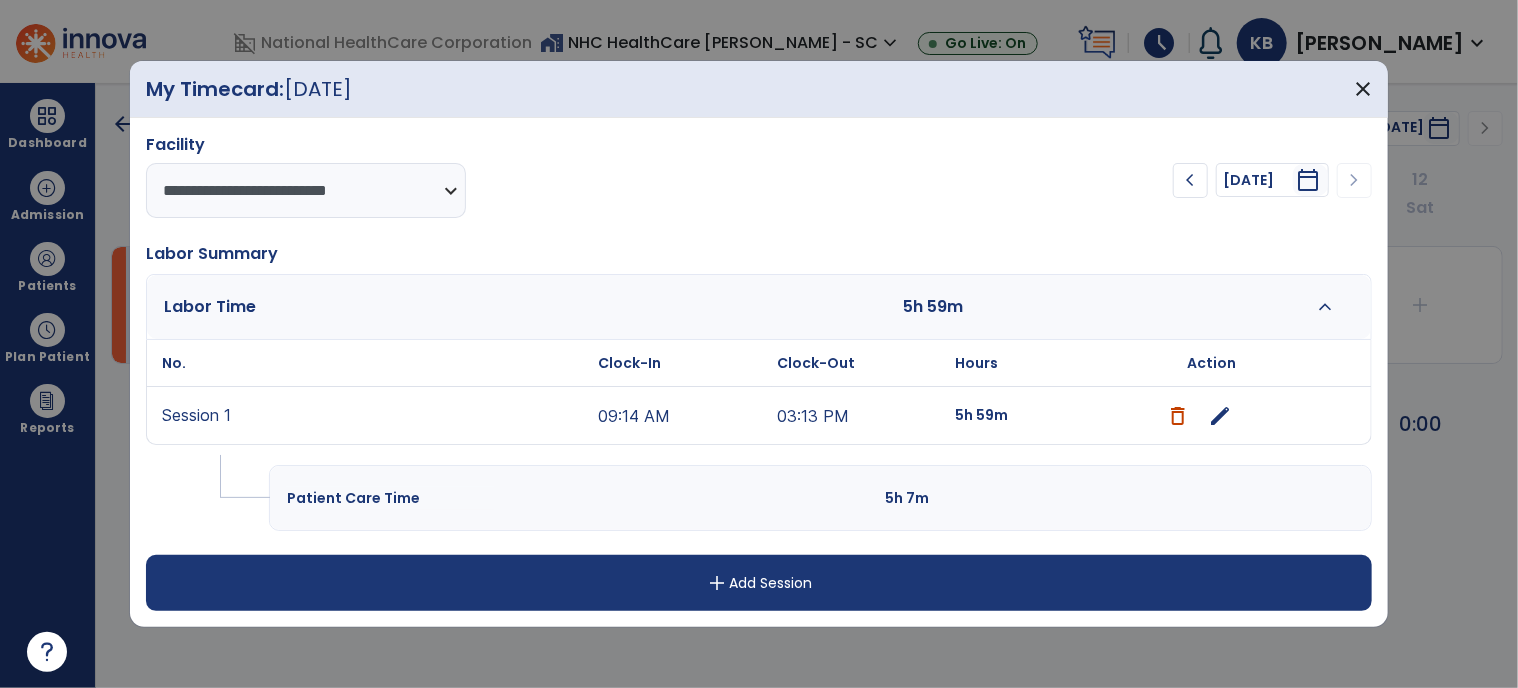 click on "edit" at bounding box center [1221, 416] 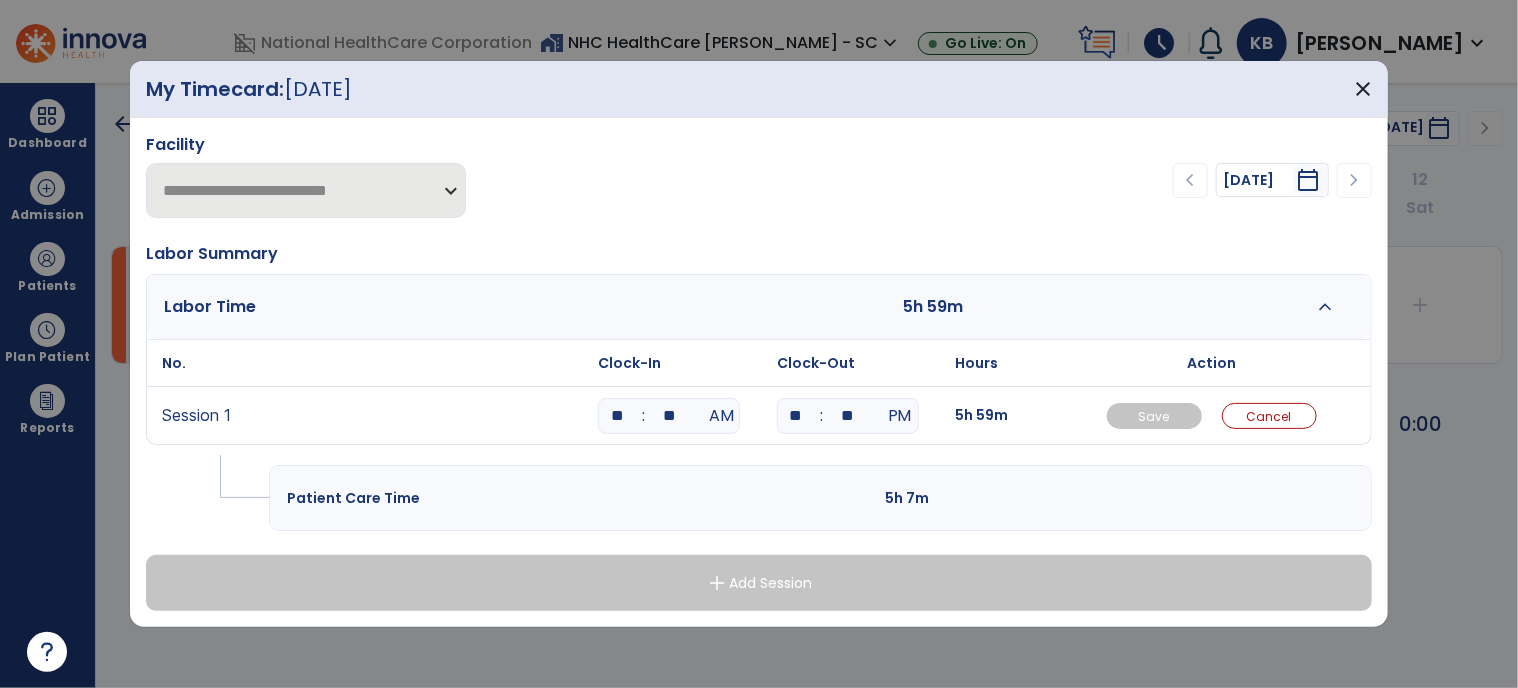 click on "**" at bounding box center [669, 416] 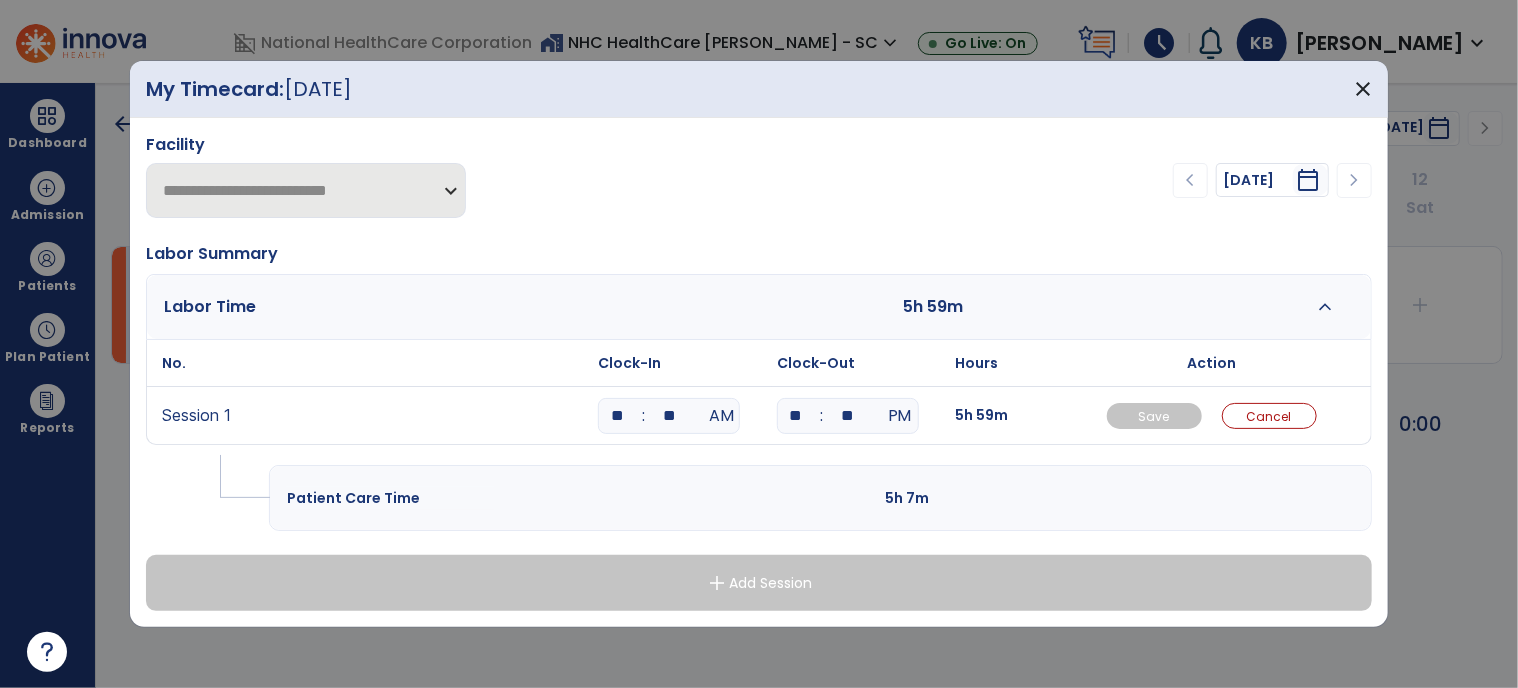 type on "*" 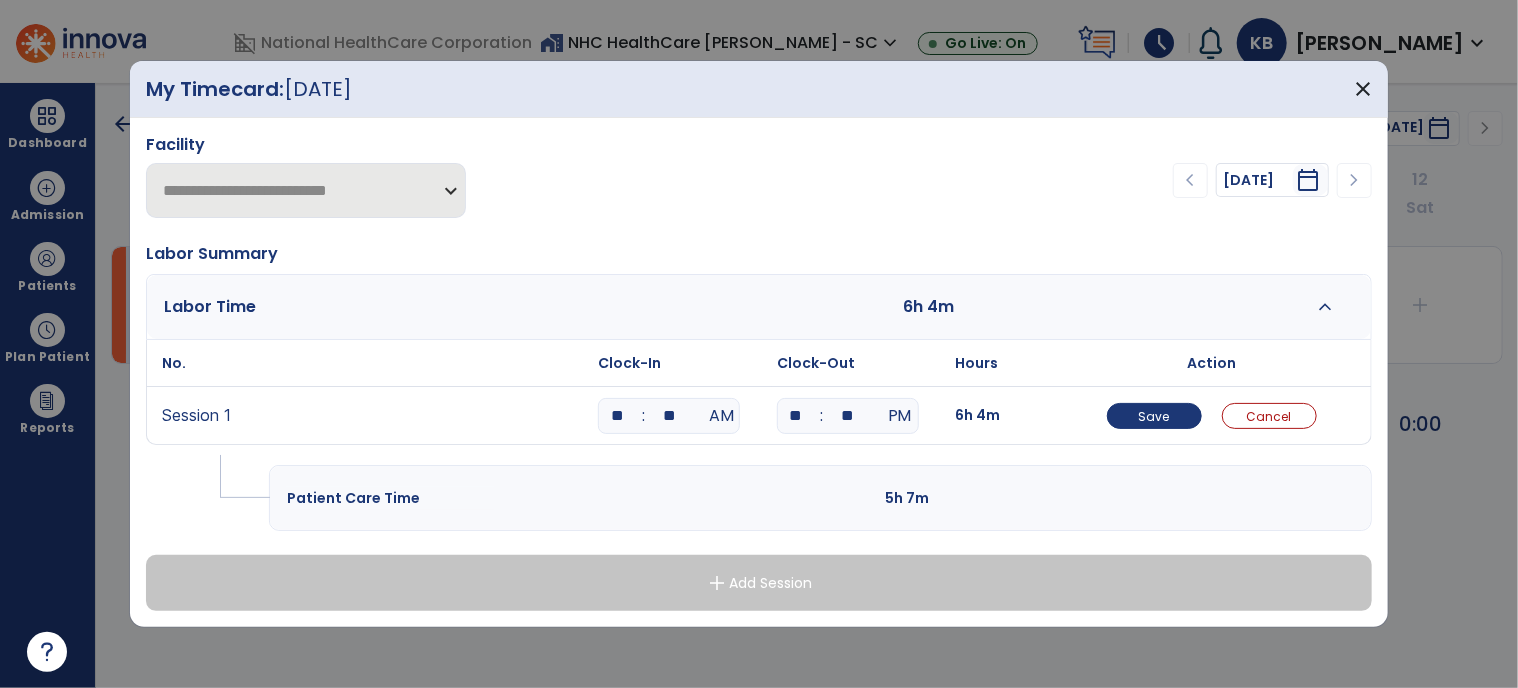 click on "**********" at bounding box center (759, 372) 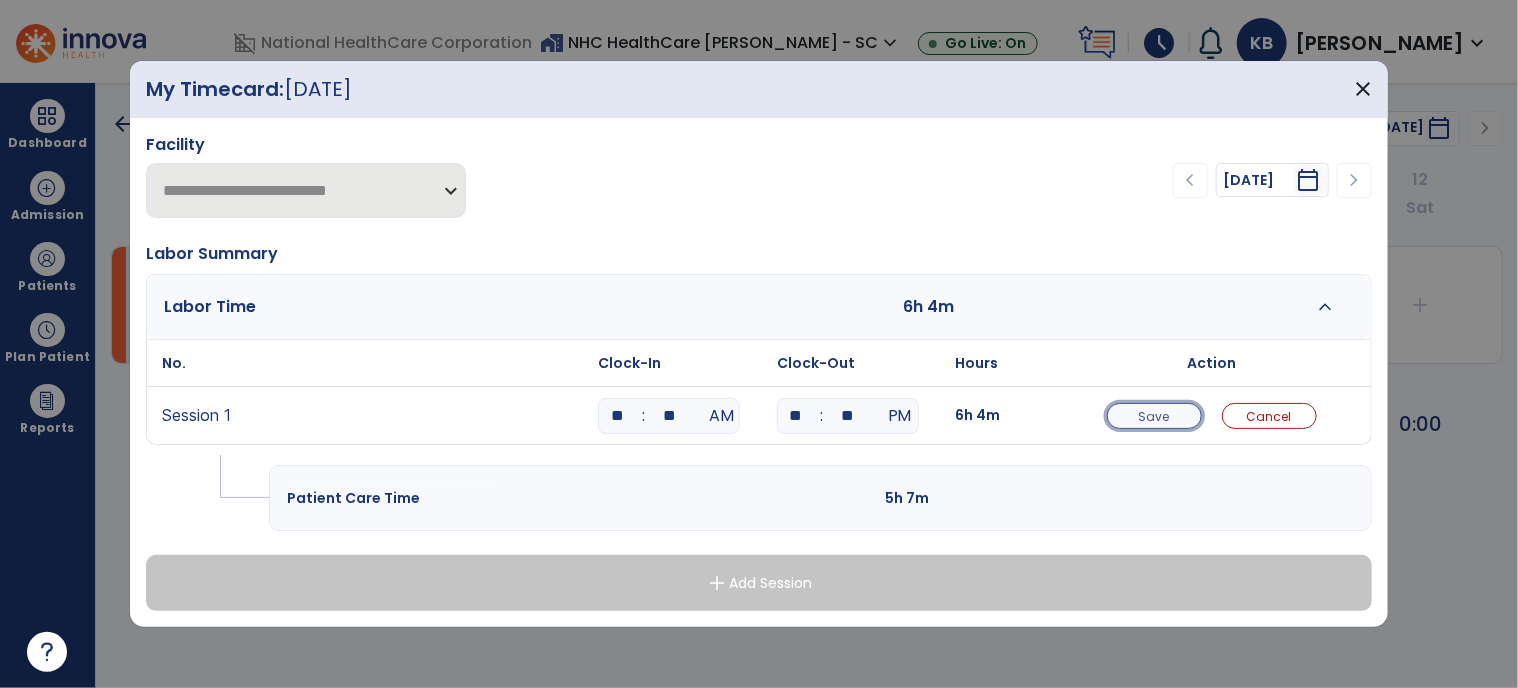 click on "Save" at bounding box center [1154, 416] 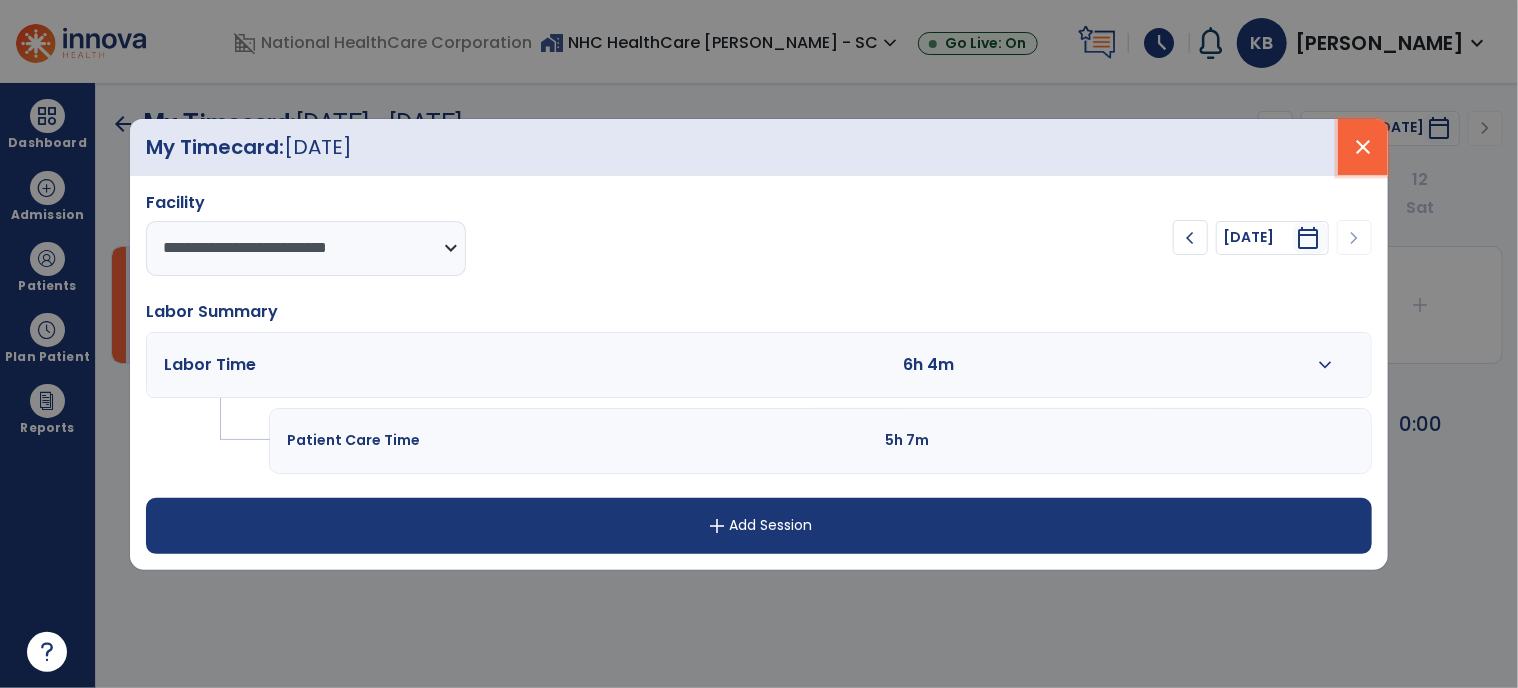 click on "close" at bounding box center (1363, 147) 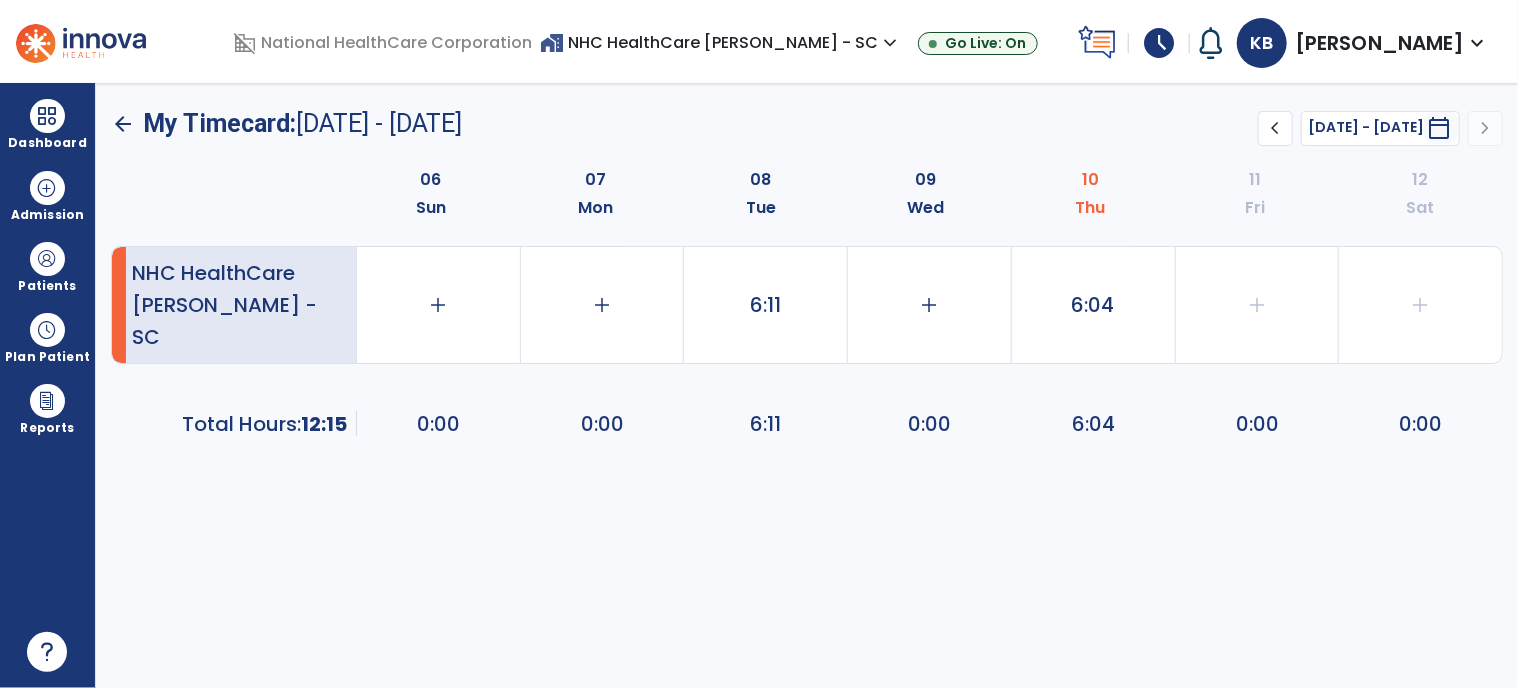 click on "NHC HealthCare [PERSON_NAME] - SC   add   0:00   add   0:00   6:11   add   0:00   6:04   add   0:00   add   0:00   Total Hours:      12:15  0:00   0:00   6:11   0:00   6:04   0:00   0:00" 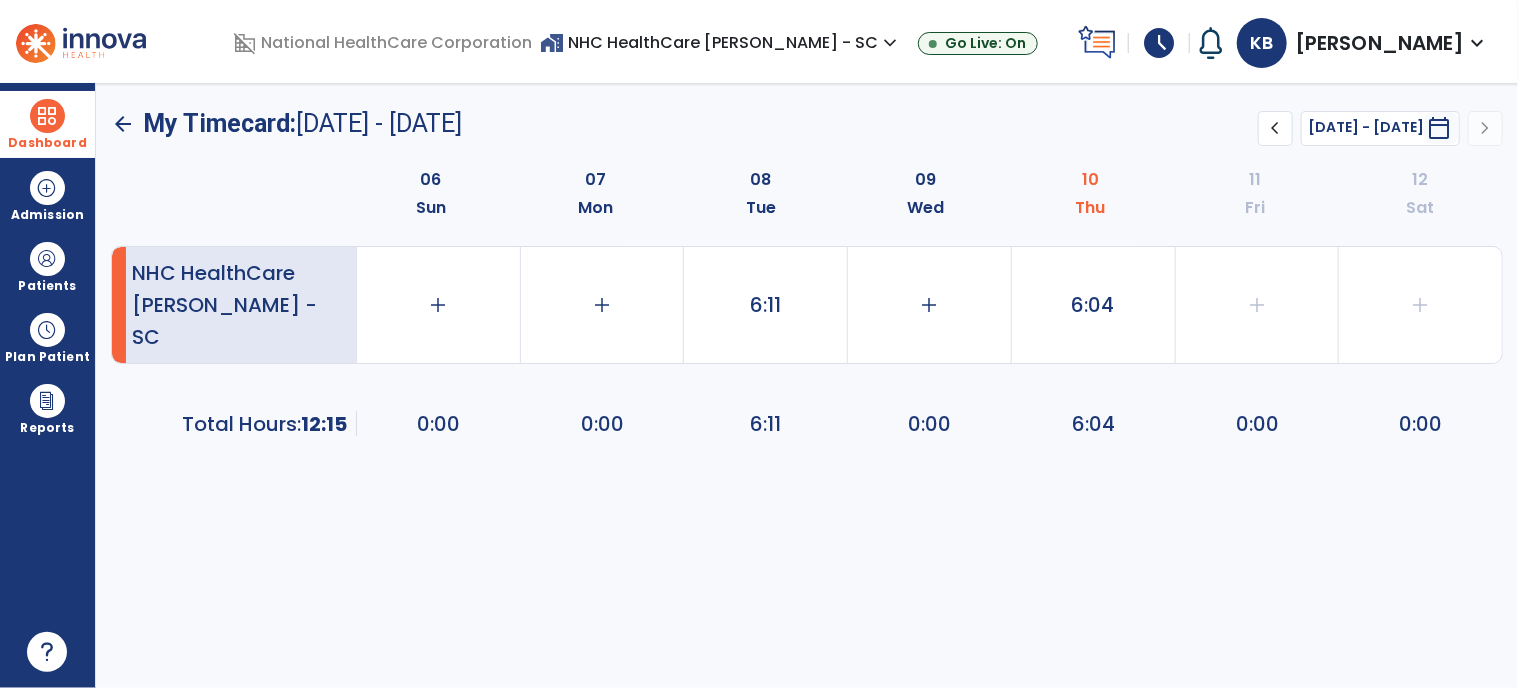 click at bounding box center [47, 116] 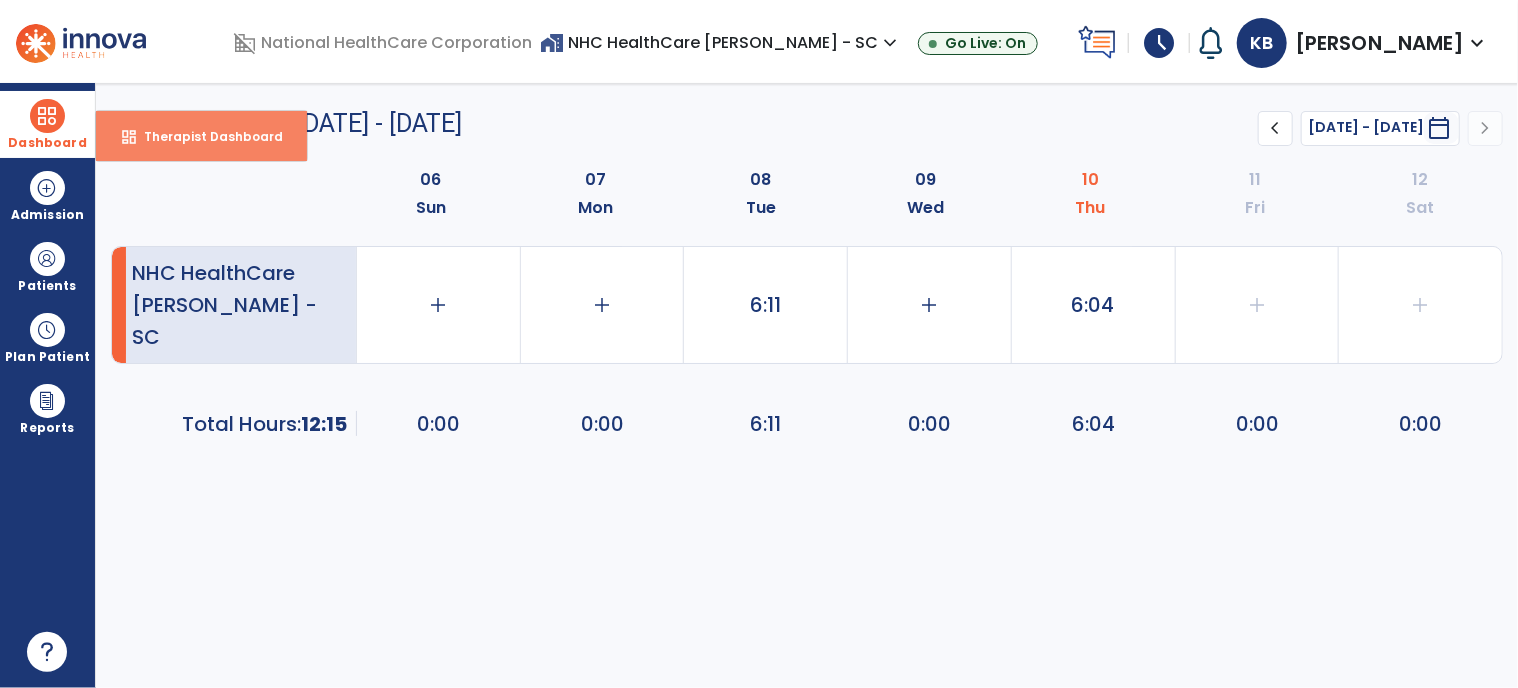 click on "Therapist Dashboard" at bounding box center (205, 136) 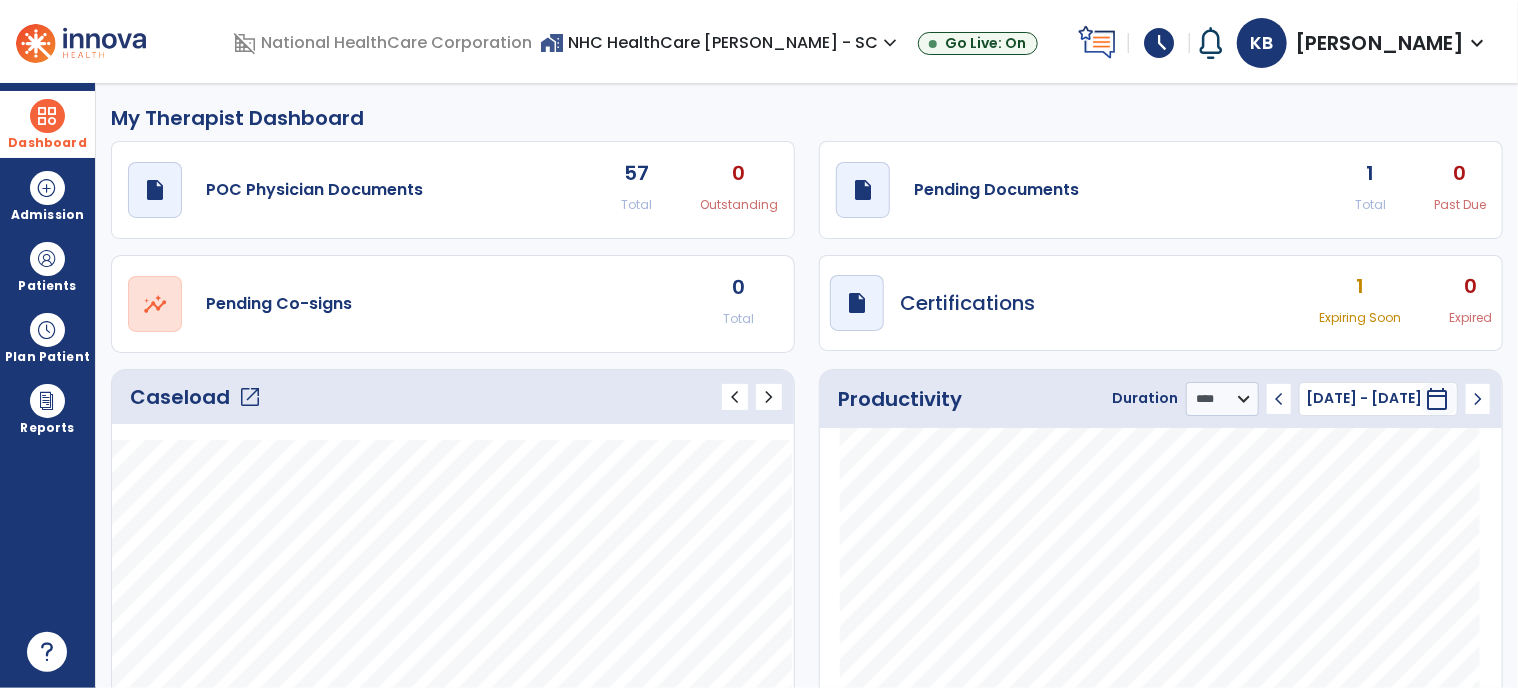 click on "open_in_new" 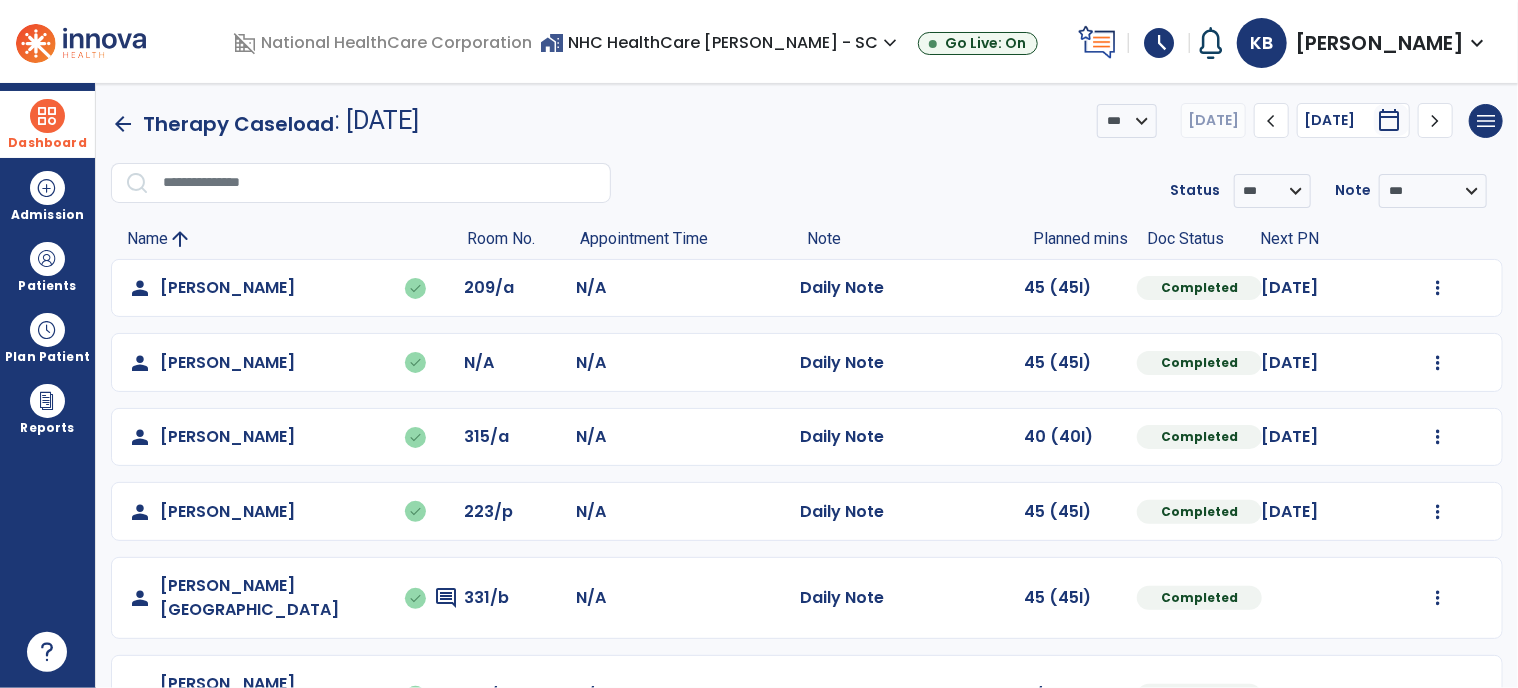 click on "chevron_right" 